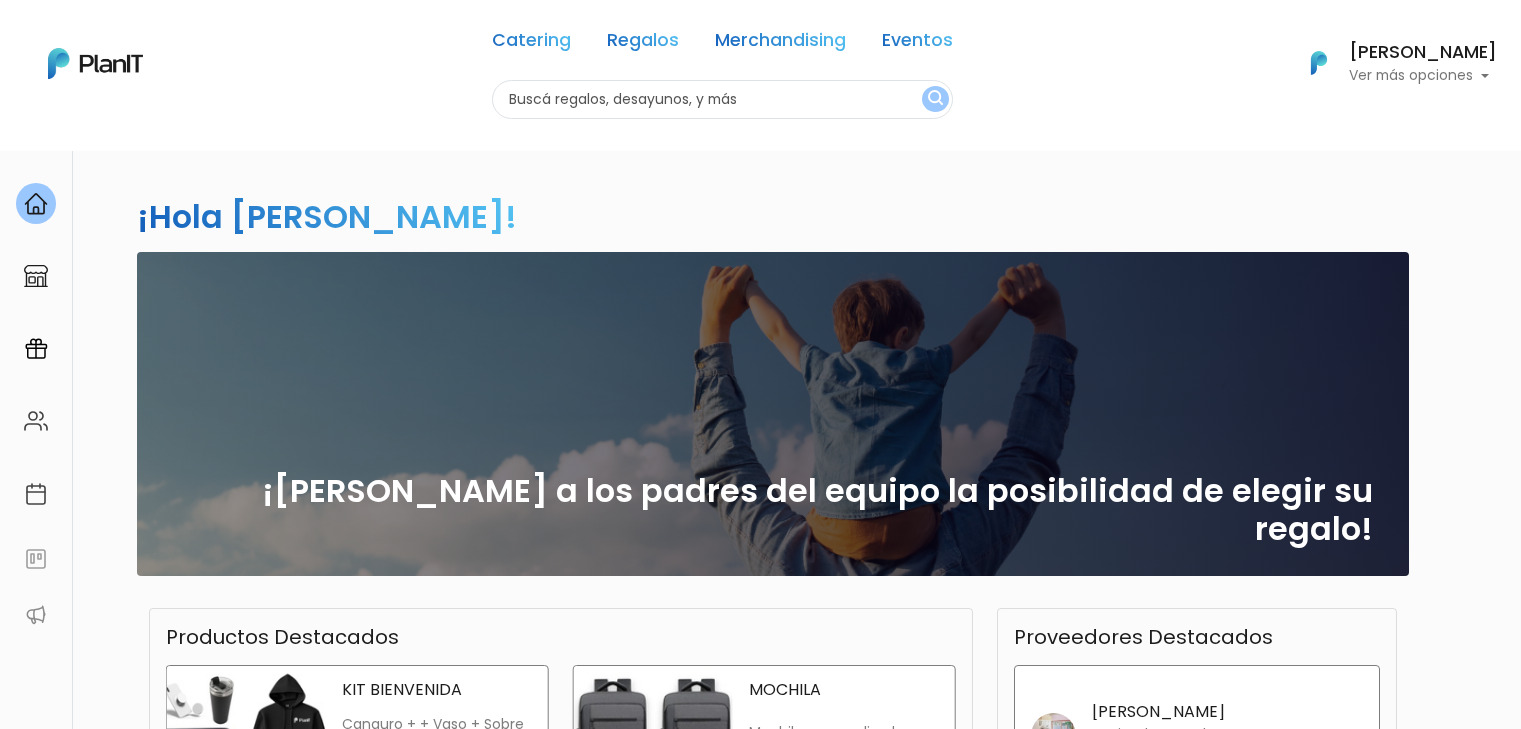 scroll, scrollTop: 0, scrollLeft: 0, axis: both 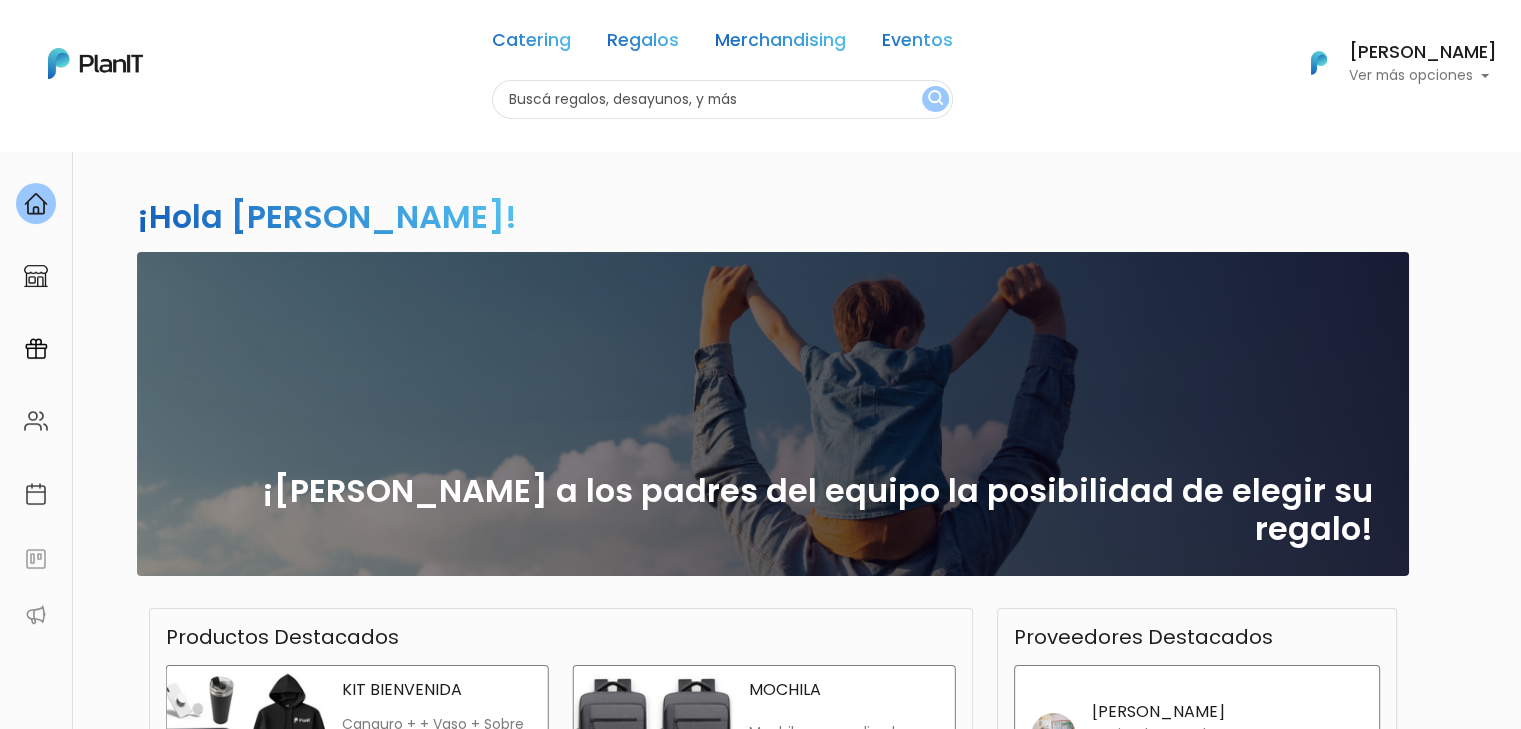 click at bounding box center (722, 99) 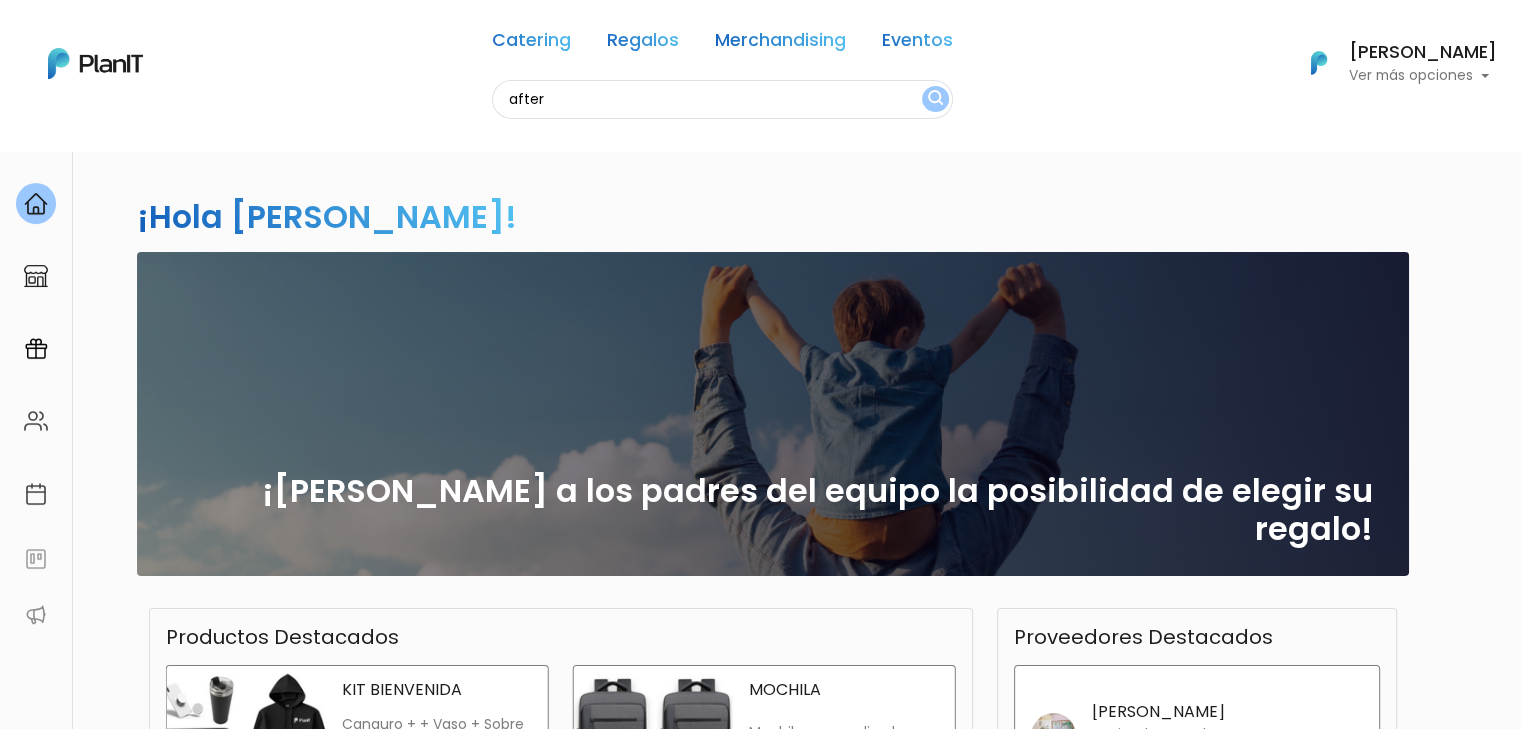 type on "after" 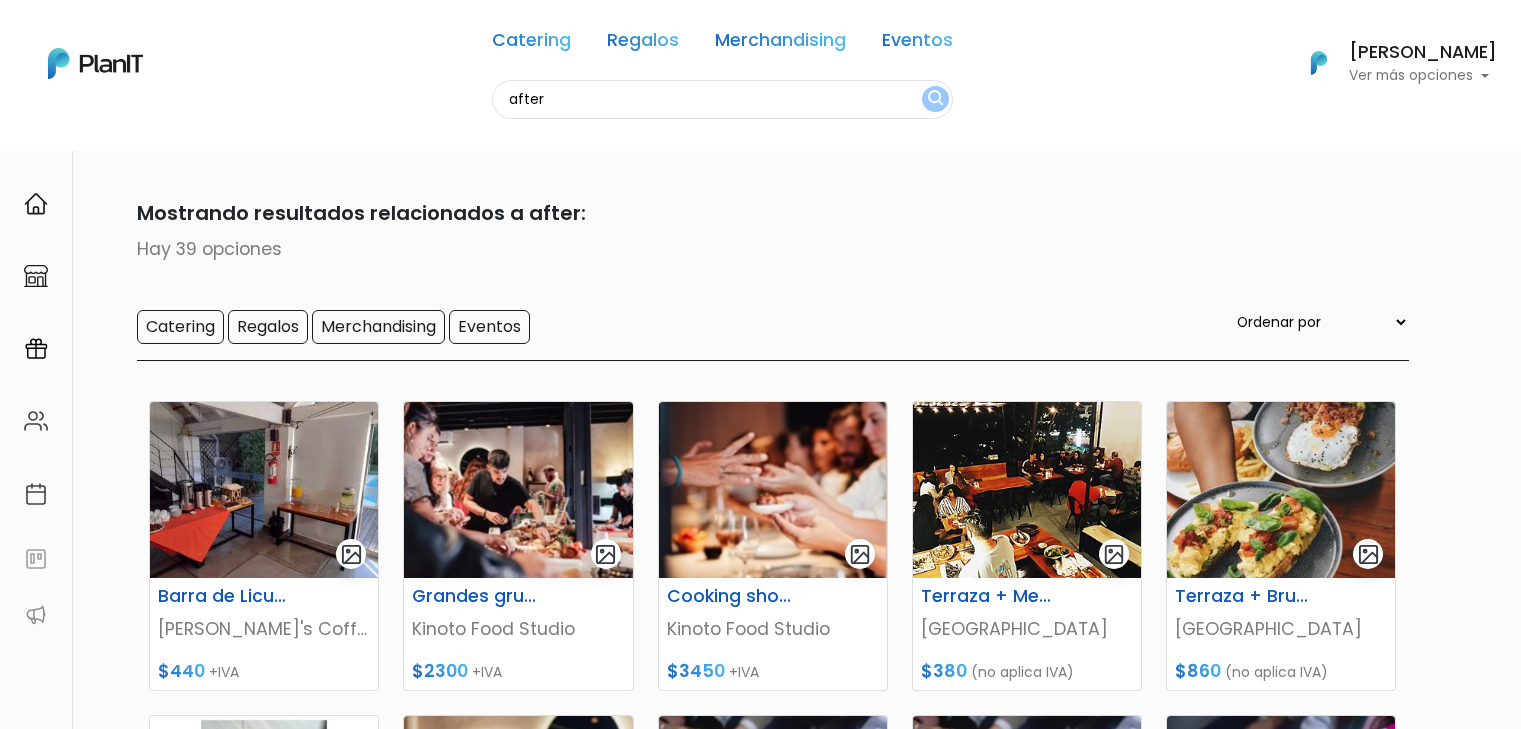 scroll, scrollTop: 0, scrollLeft: 0, axis: both 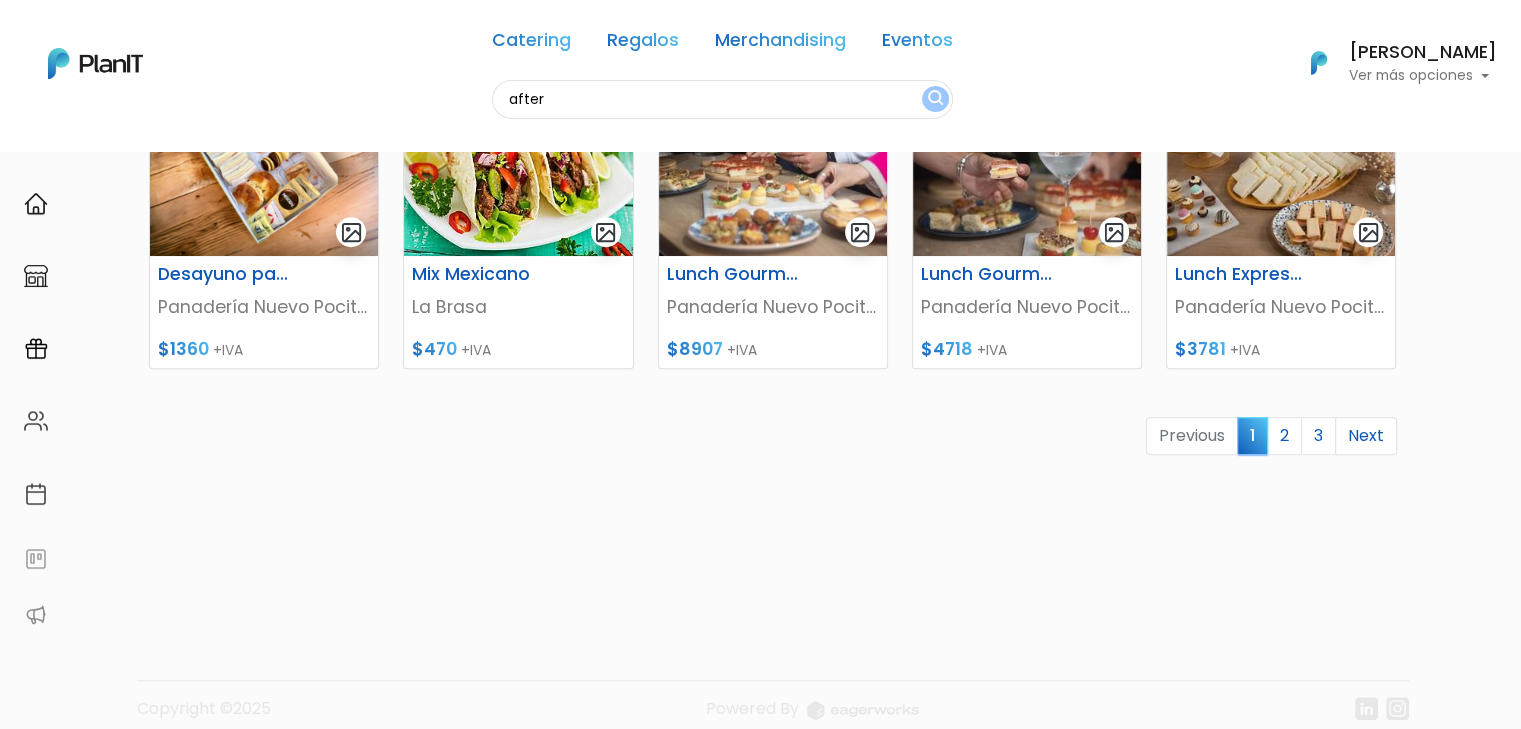 click on "keyboard_arrow_down" at bounding box center [1446, 1869] 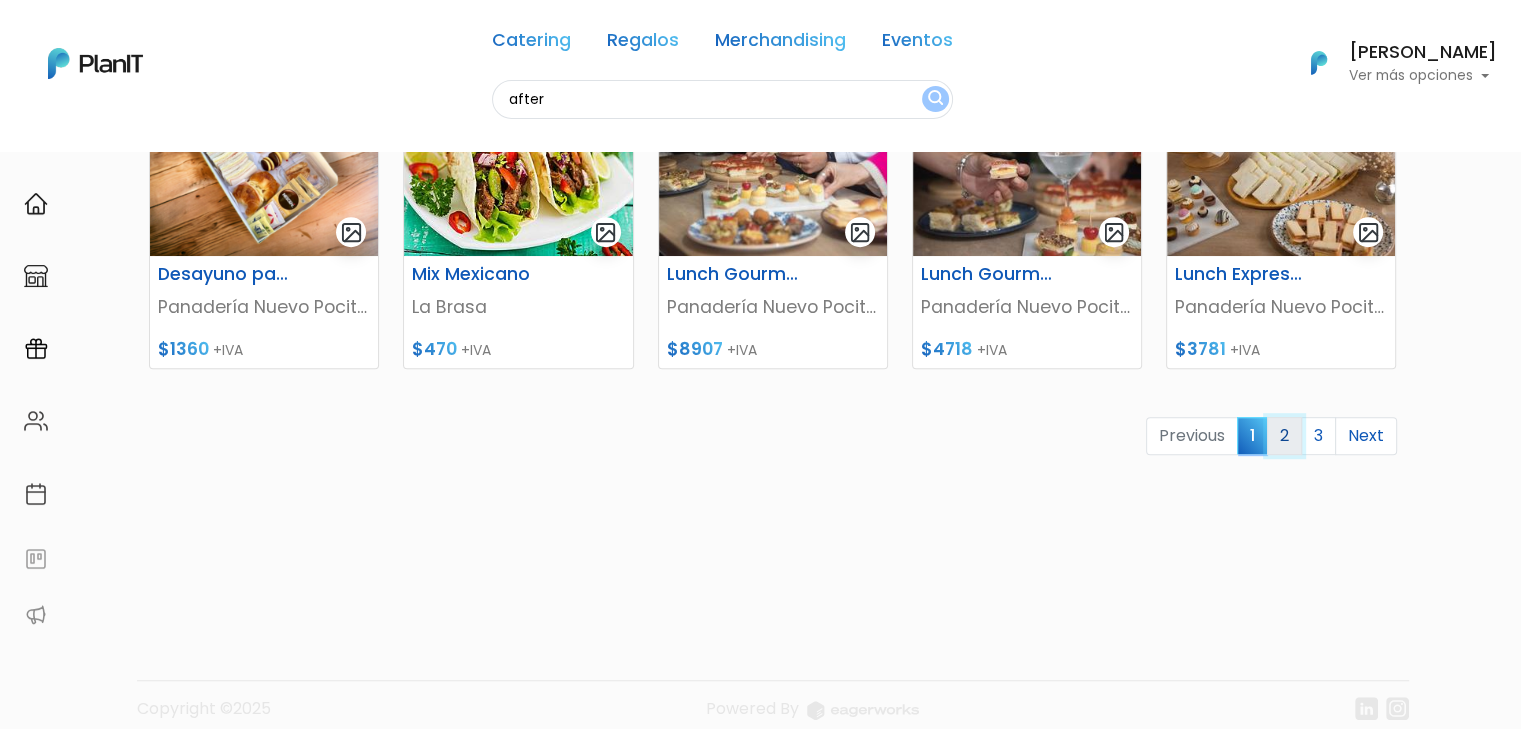 click on "2" at bounding box center [1284, 436] 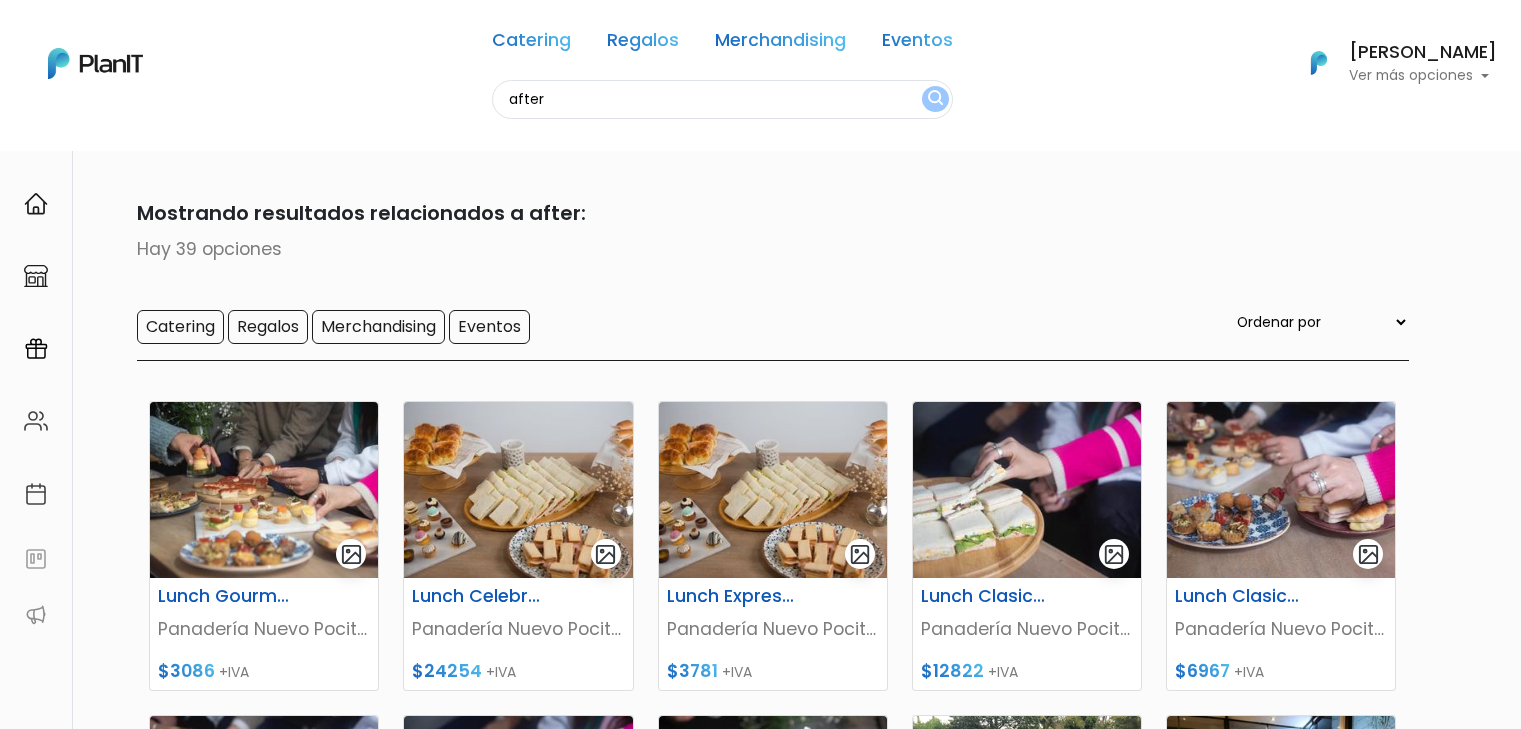 scroll, scrollTop: 0, scrollLeft: 0, axis: both 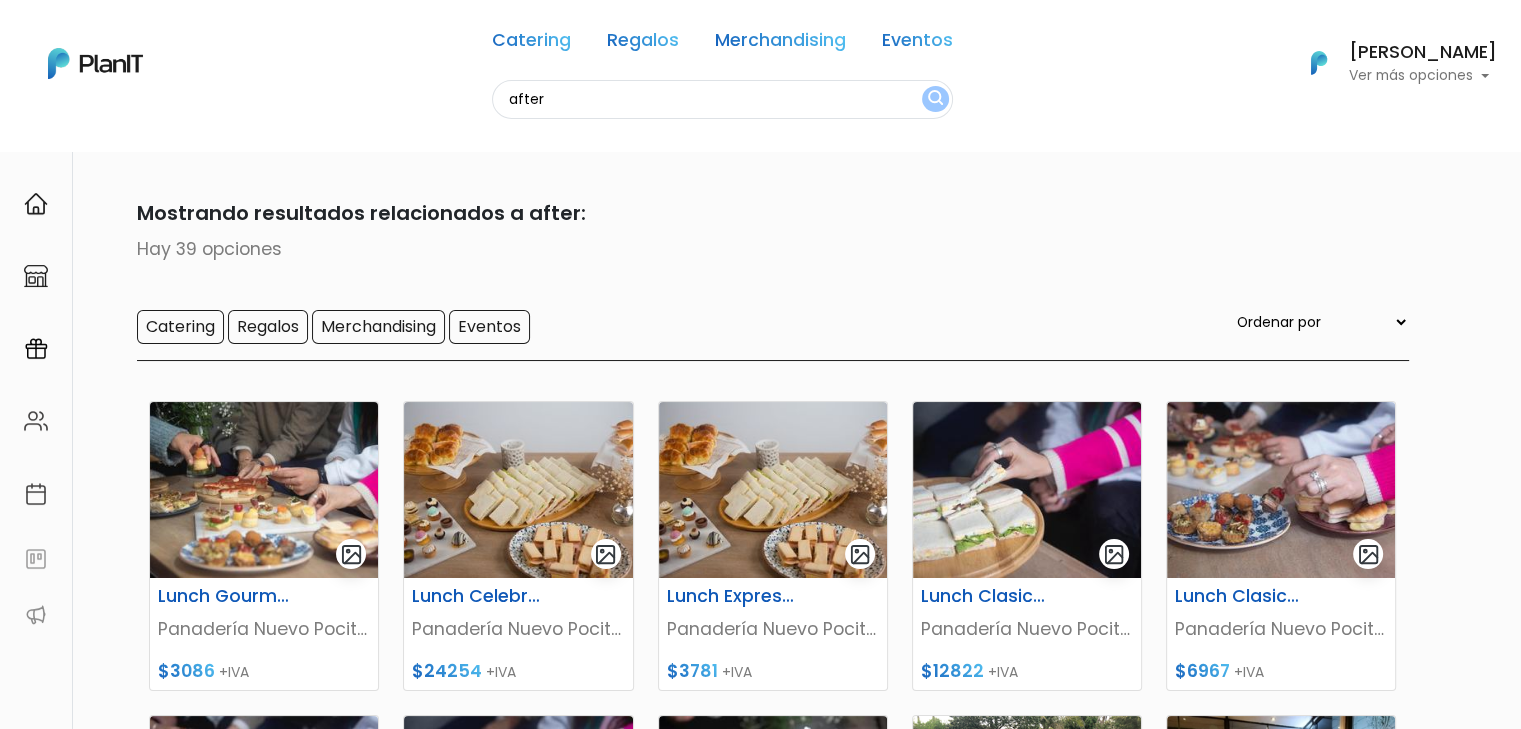 click on "after" at bounding box center [722, 99] 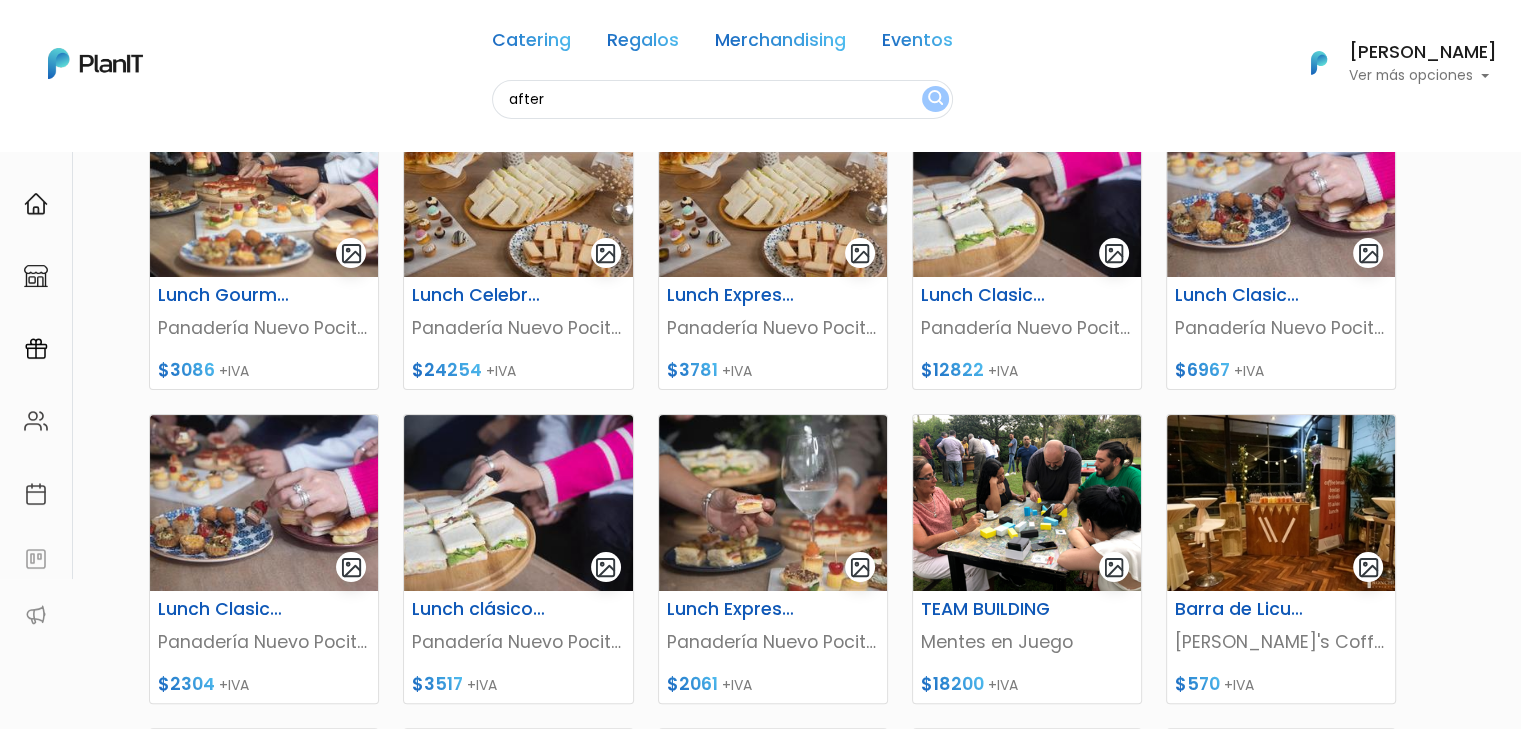scroll, scrollTop: 0, scrollLeft: 0, axis: both 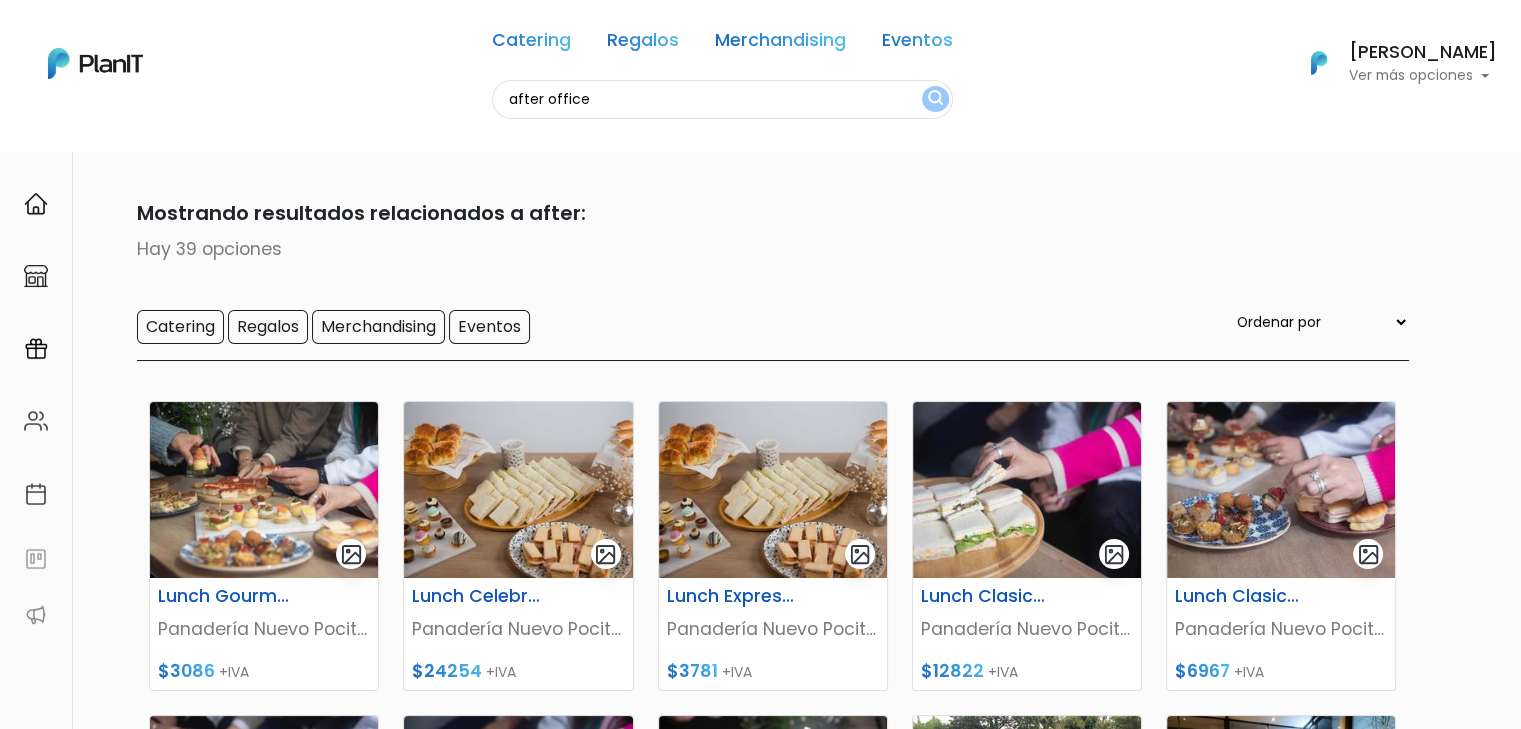 type on "after office" 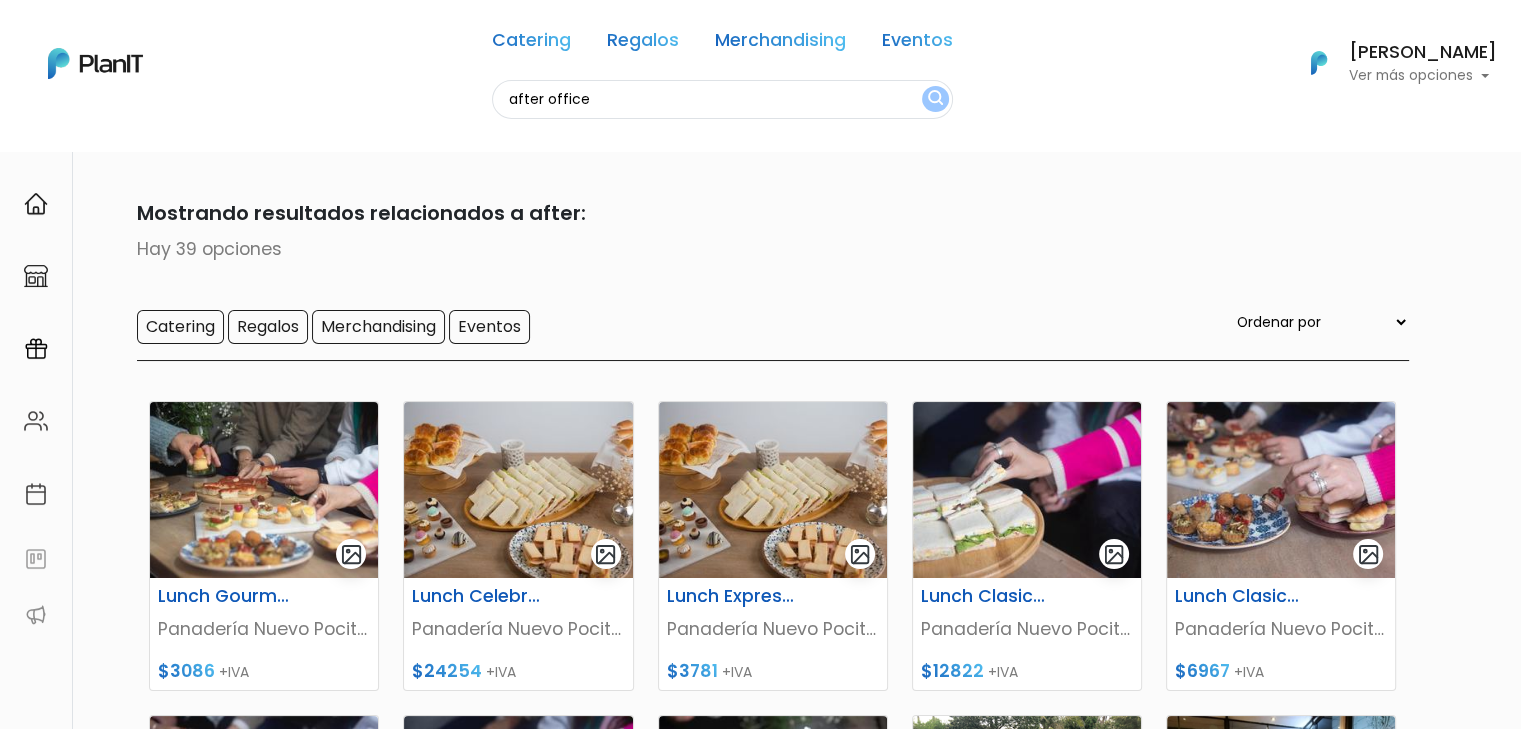 click at bounding box center (935, 99) 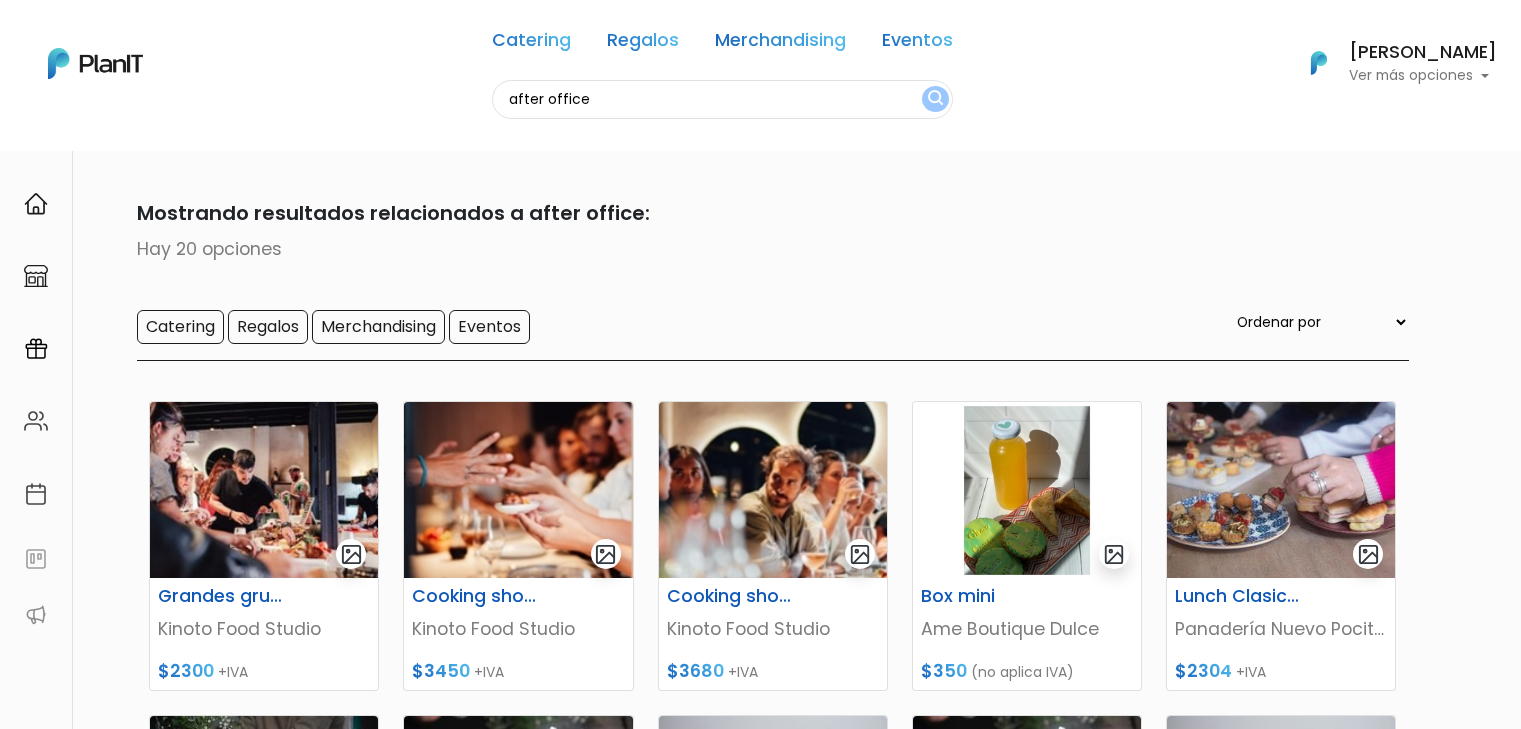 scroll, scrollTop: 0, scrollLeft: 0, axis: both 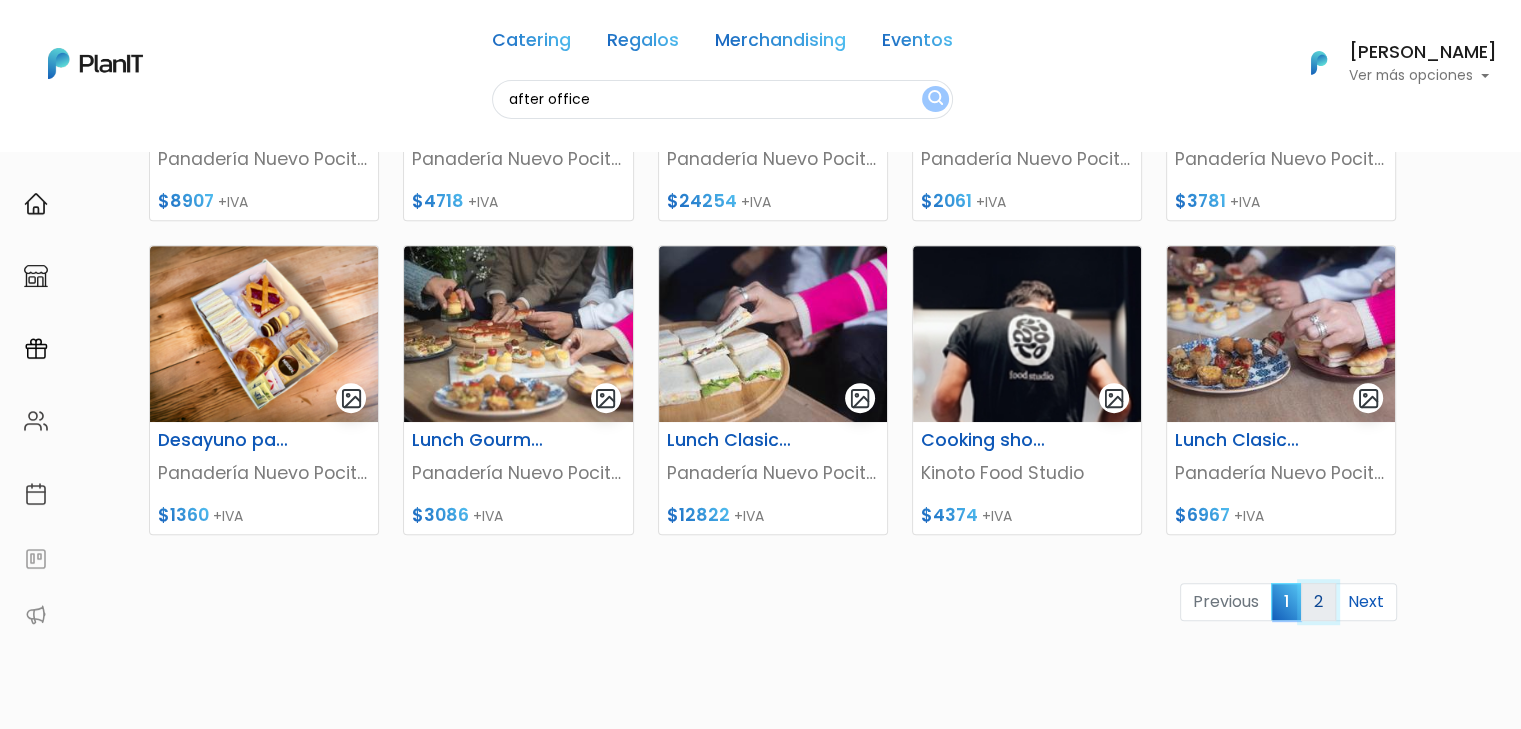 click on "2" at bounding box center [1318, 602] 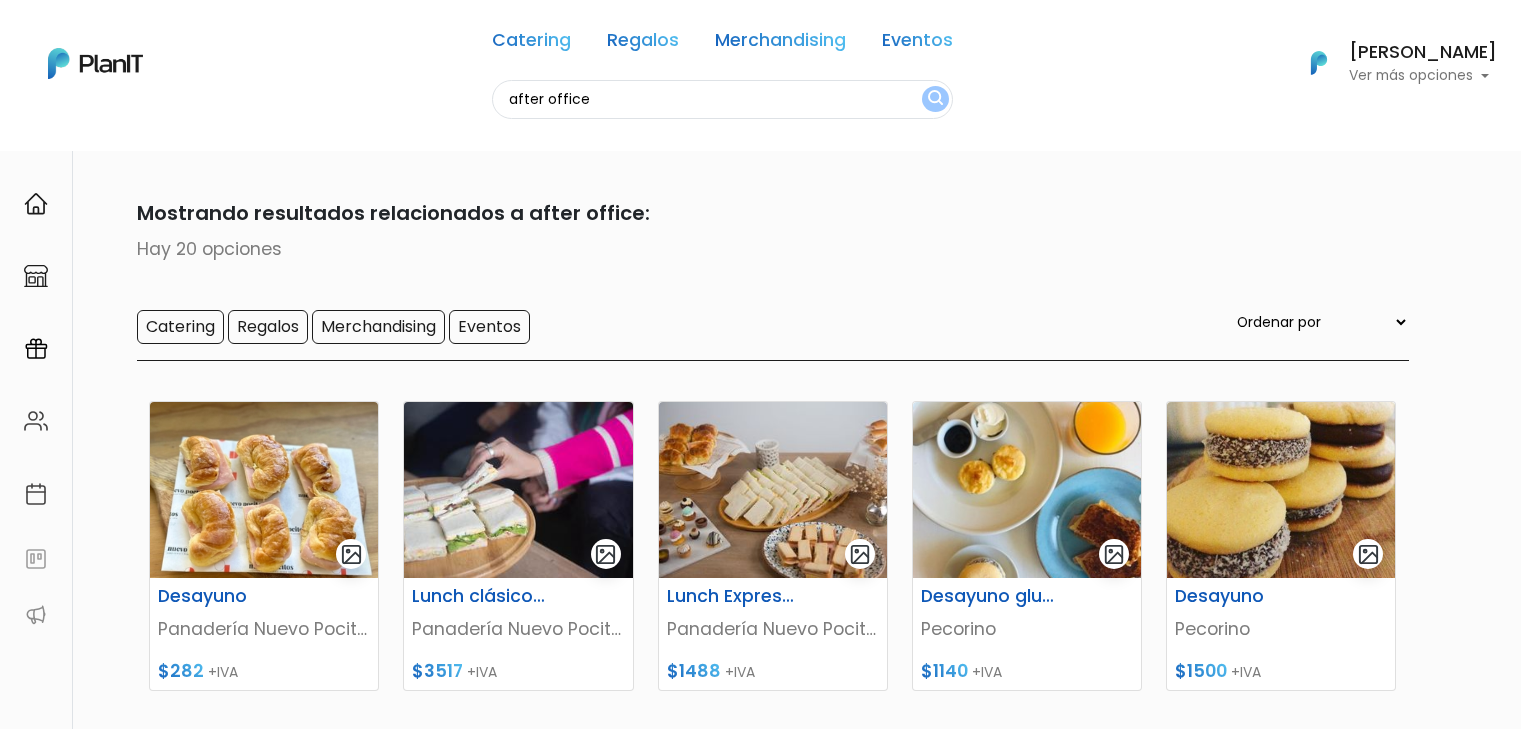 scroll, scrollTop: 0, scrollLeft: 0, axis: both 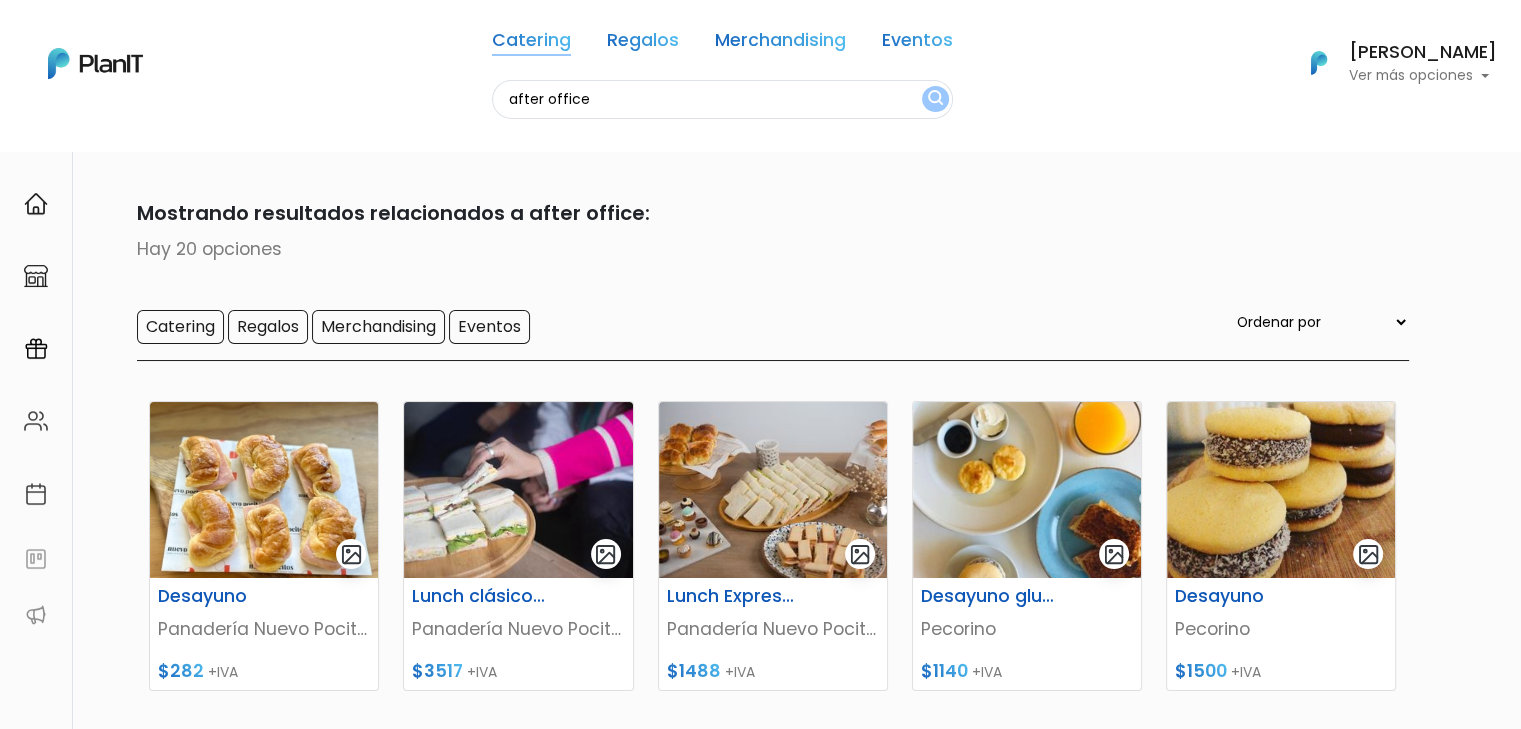 click on "Catering" at bounding box center [531, 44] 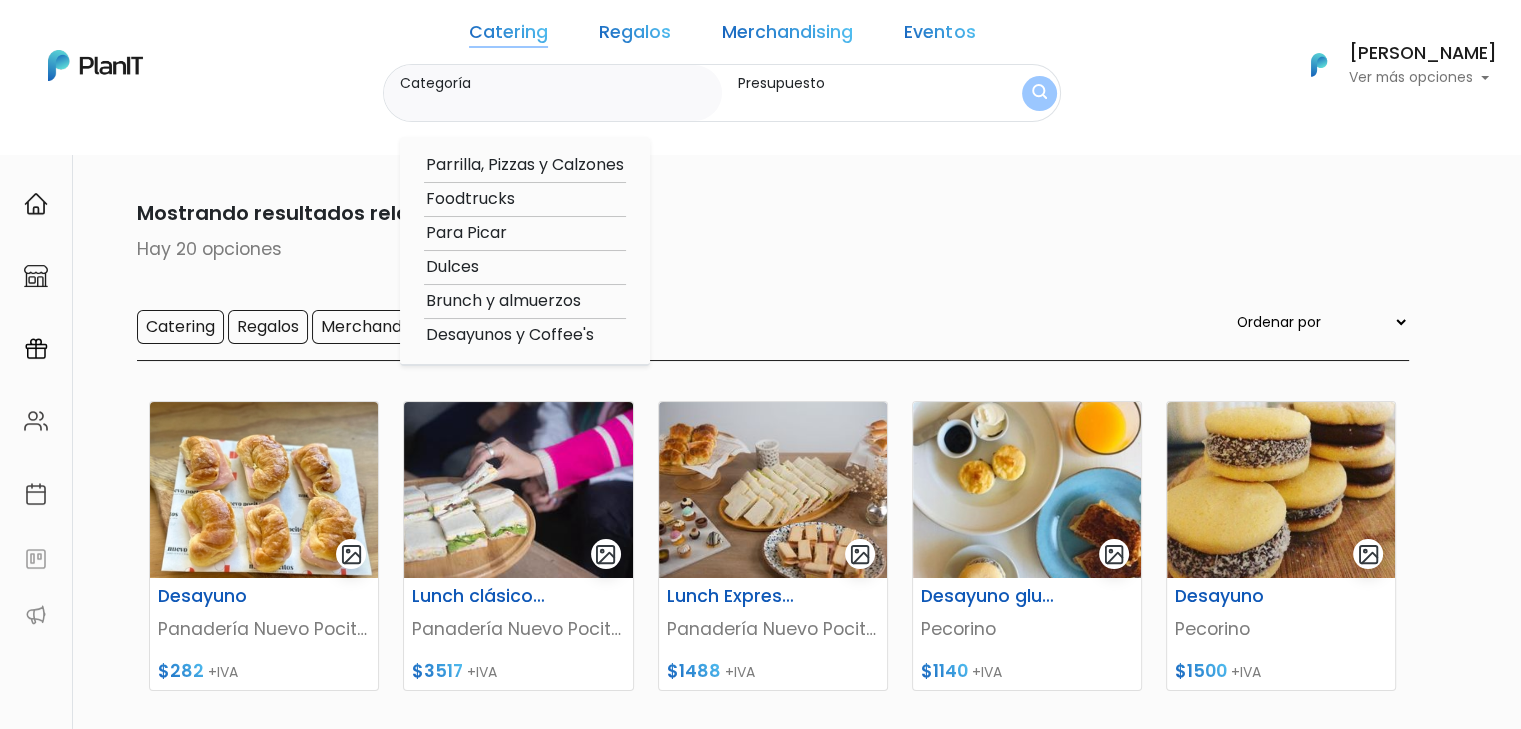 click on "Foodtrucks" at bounding box center (525, 199) 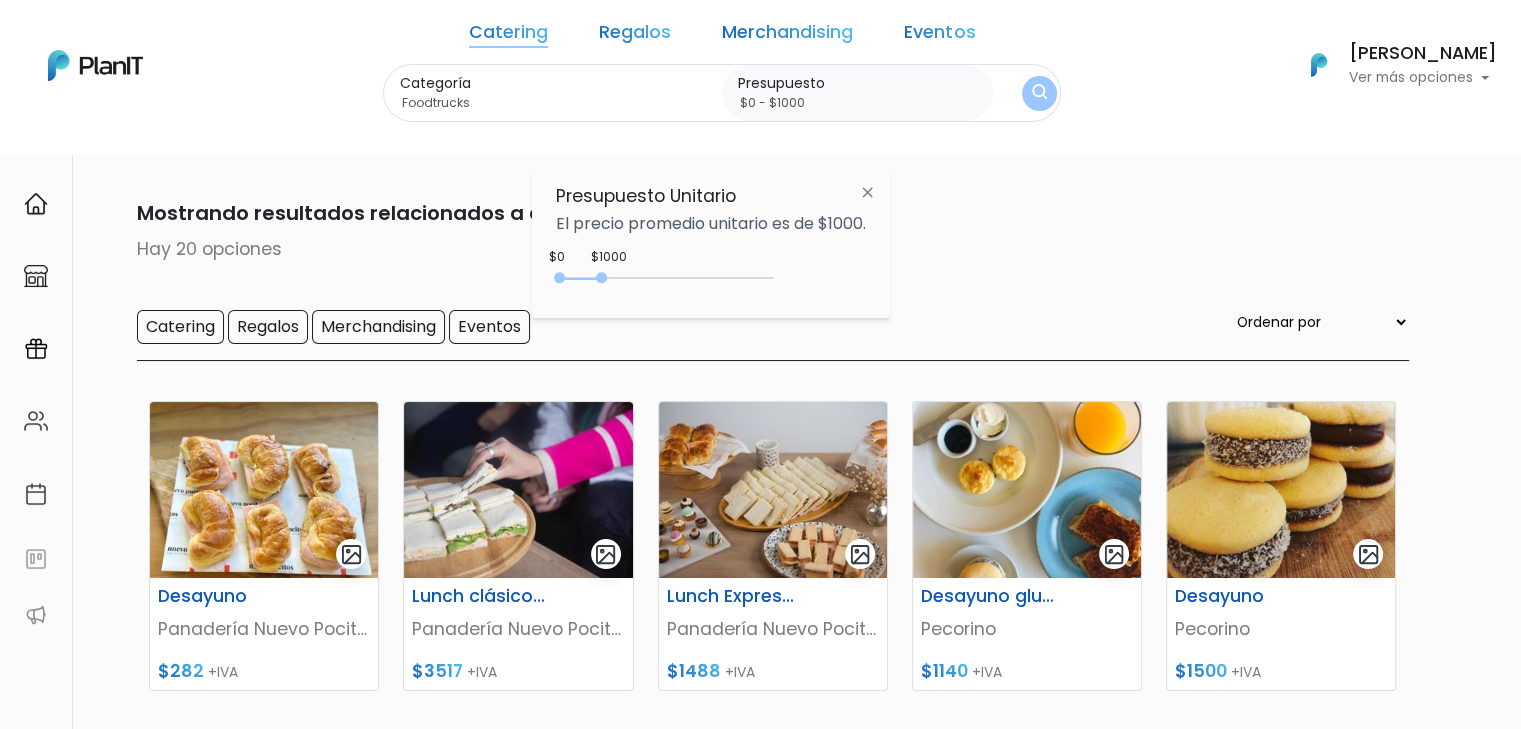 click on "Foodtrucks" at bounding box center [557, 103] 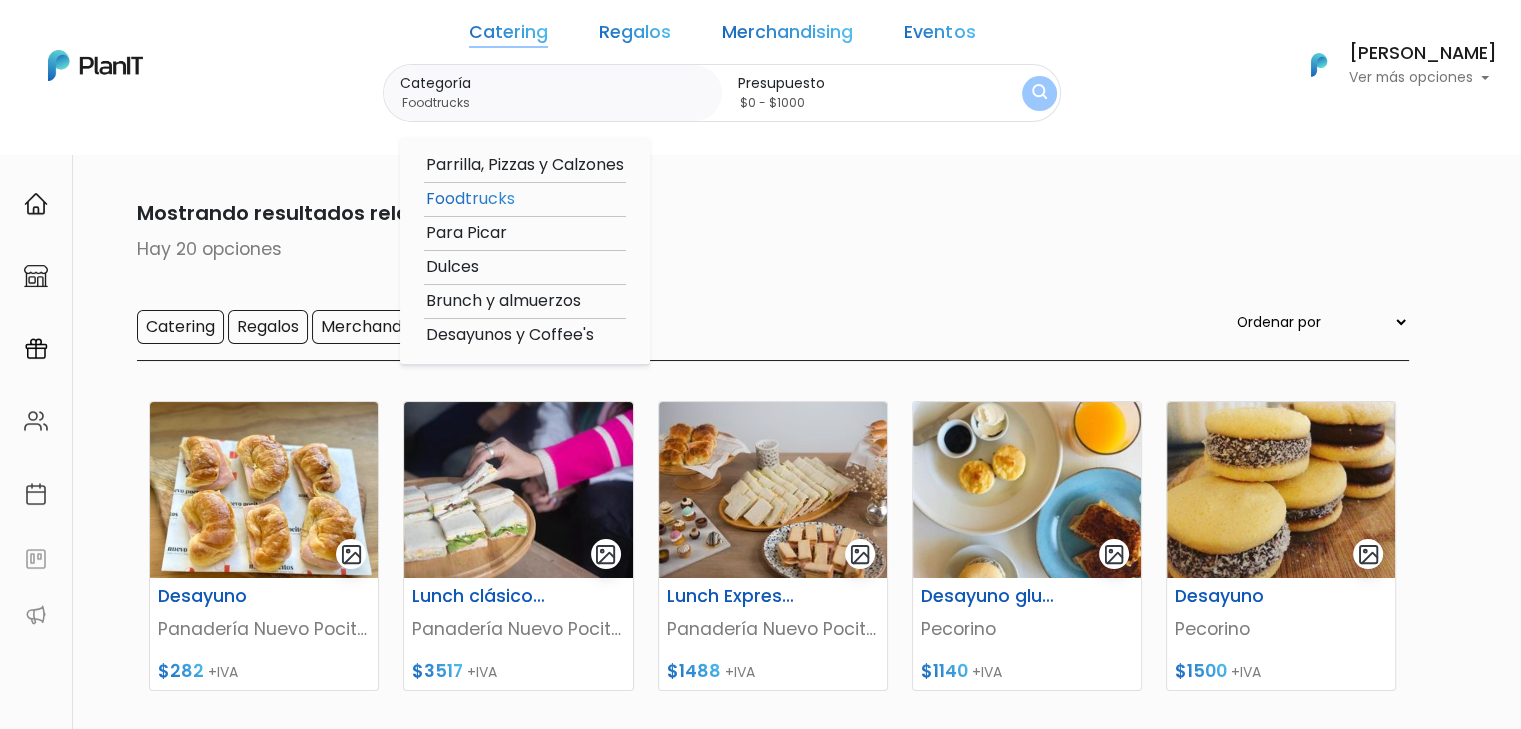 click on "Para Picar" at bounding box center [525, 233] 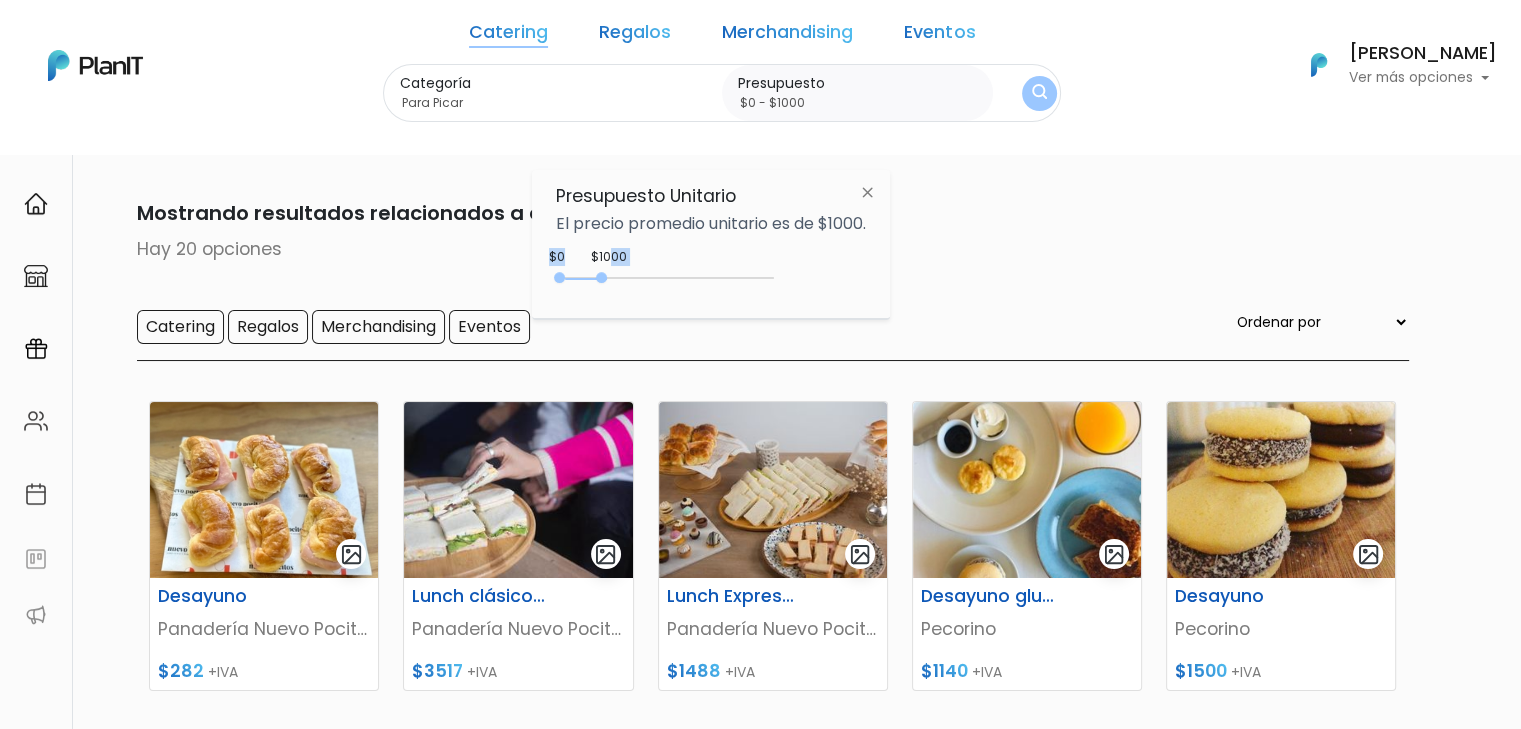drag, startPoint x: 608, startPoint y: 264, endPoint x: 603, endPoint y: 279, distance: 15.811388 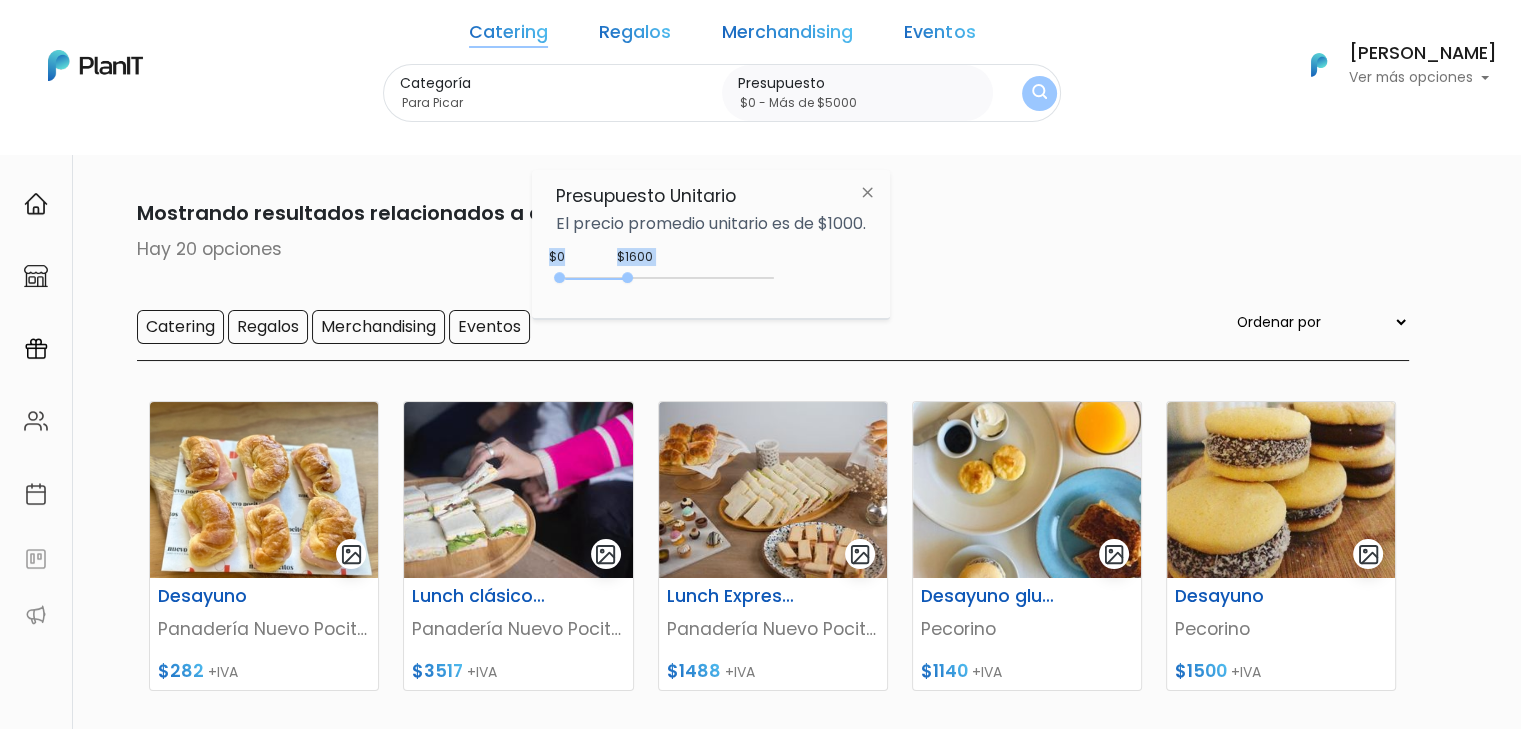 drag, startPoint x: 603, startPoint y: 279, endPoint x: 785, endPoint y: 267, distance: 182.39517 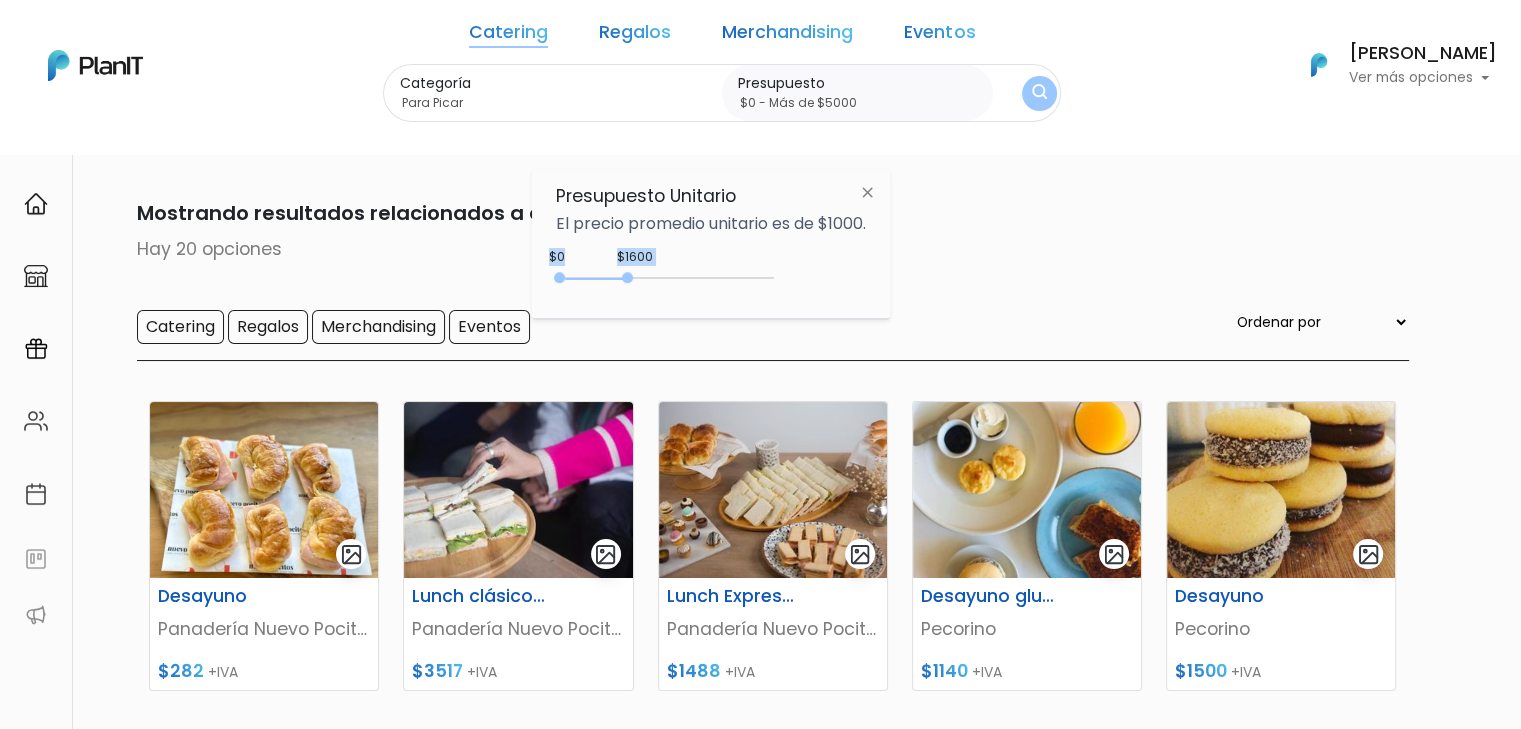click on "$1600
$0
0 : 1600 0 1600 0,5000" at bounding box center (711, 282) 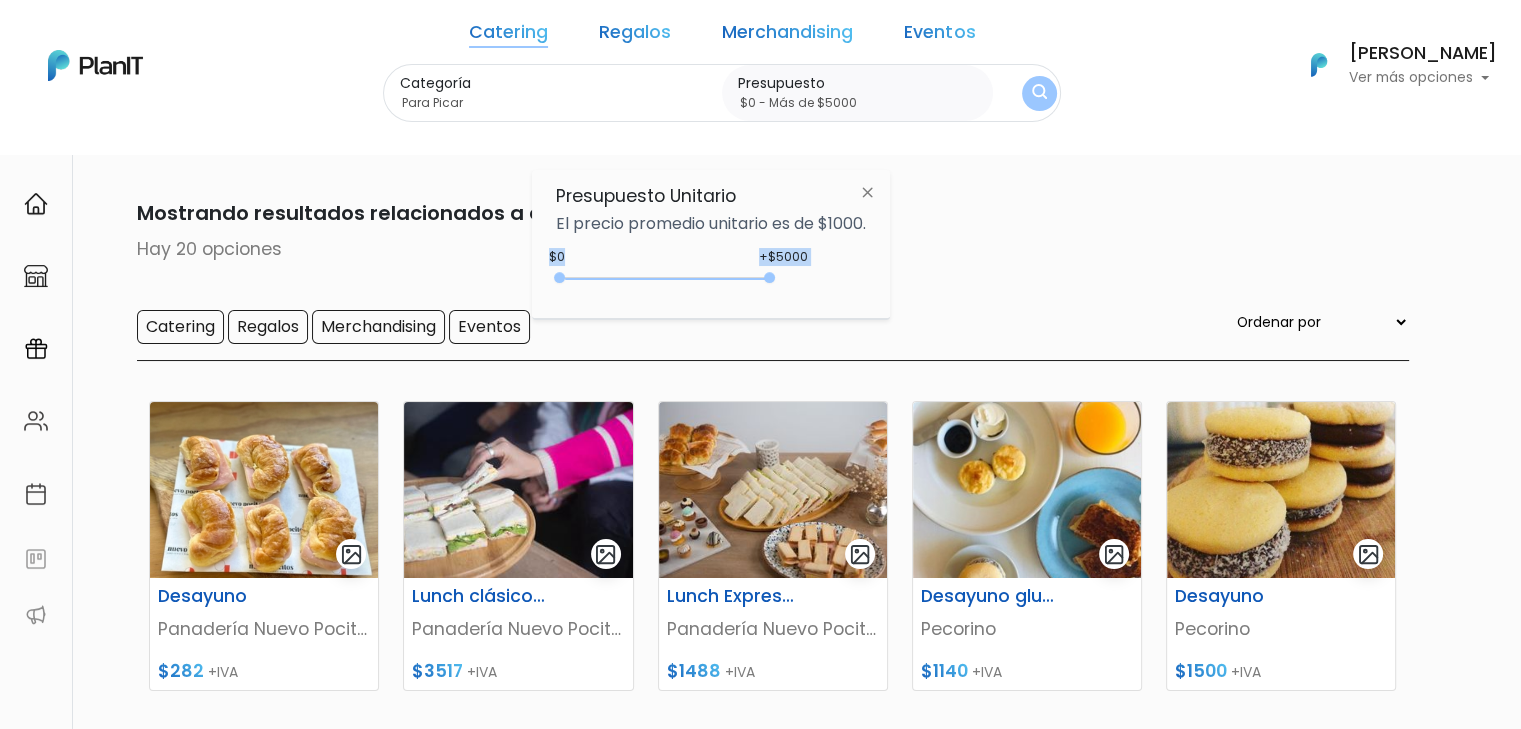 click at bounding box center (1040, 94) 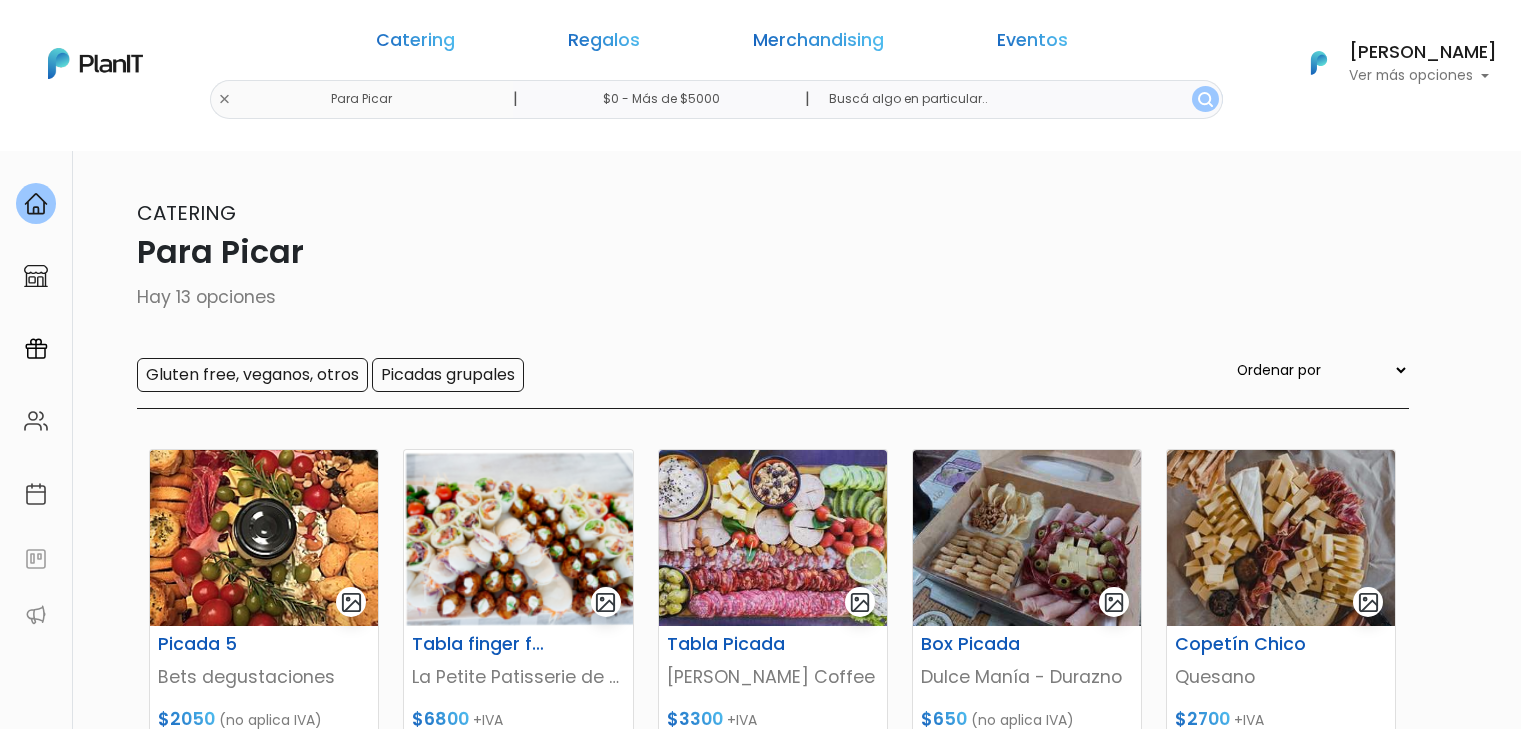 scroll, scrollTop: 0, scrollLeft: 0, axis: both 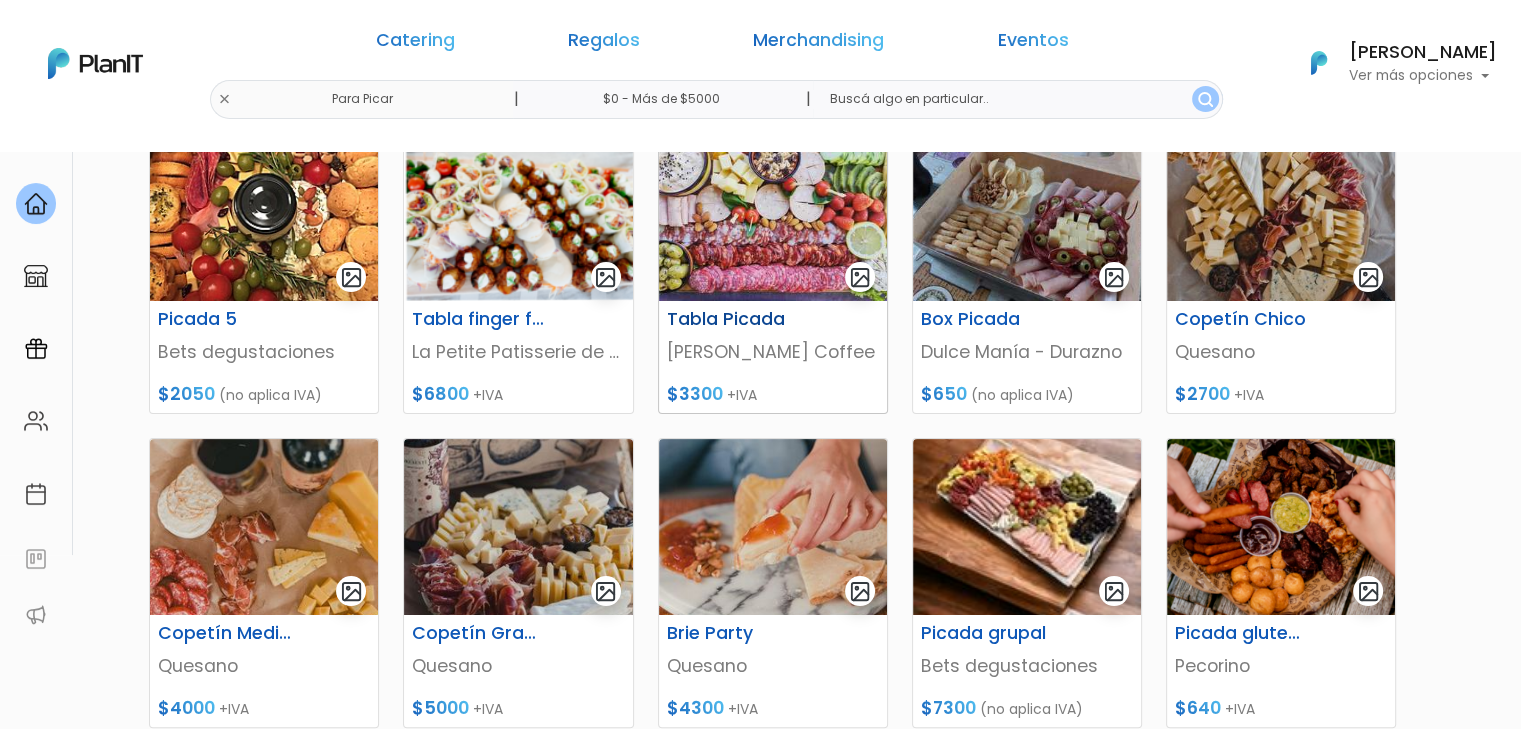 click on "Tabla Picada
Valentino's Coffee
$3300
+IVA" at bounding box center [773, 357] 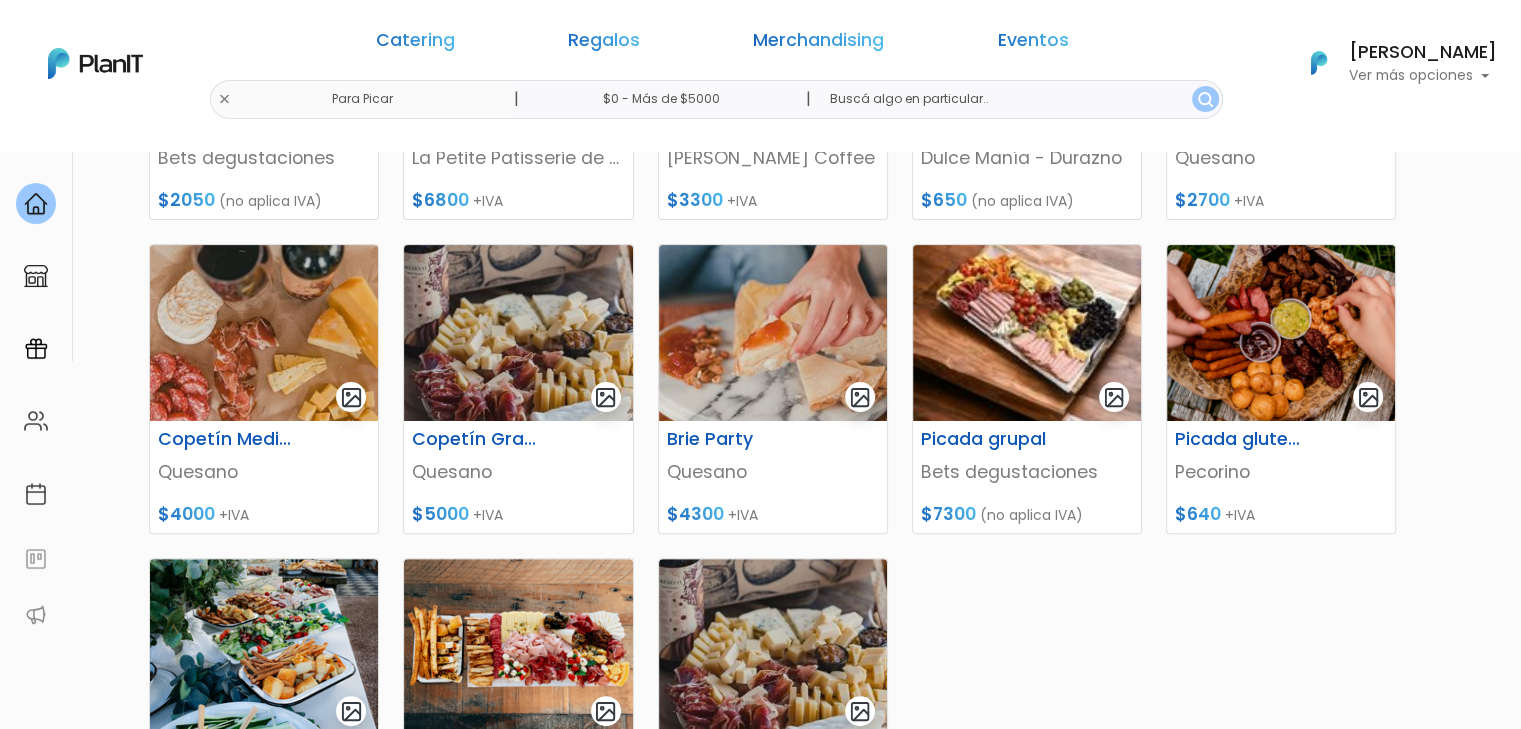 scroll, scrollTop: 515, scrollLeft: 0, axis: vertical 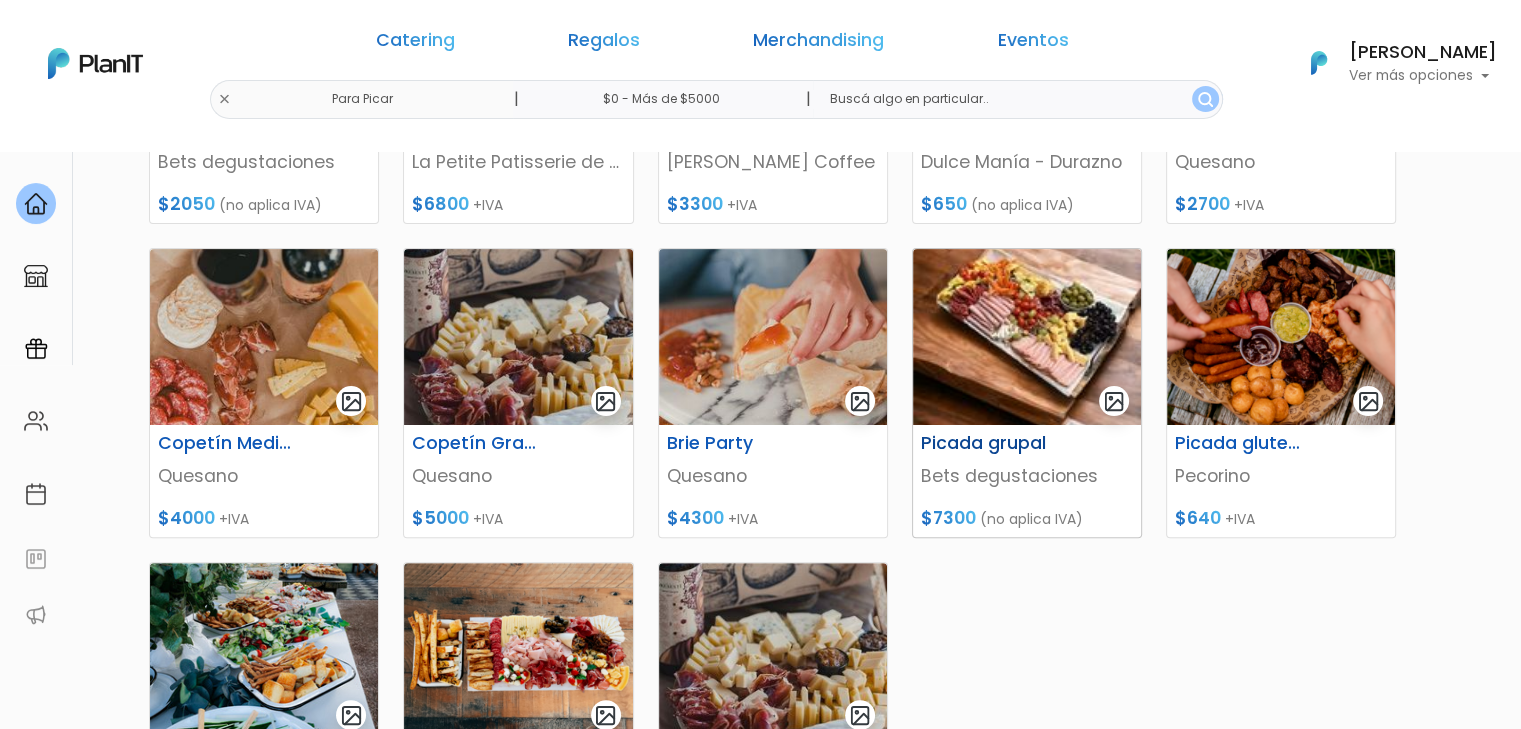 click at bounding box center [1027, 337] 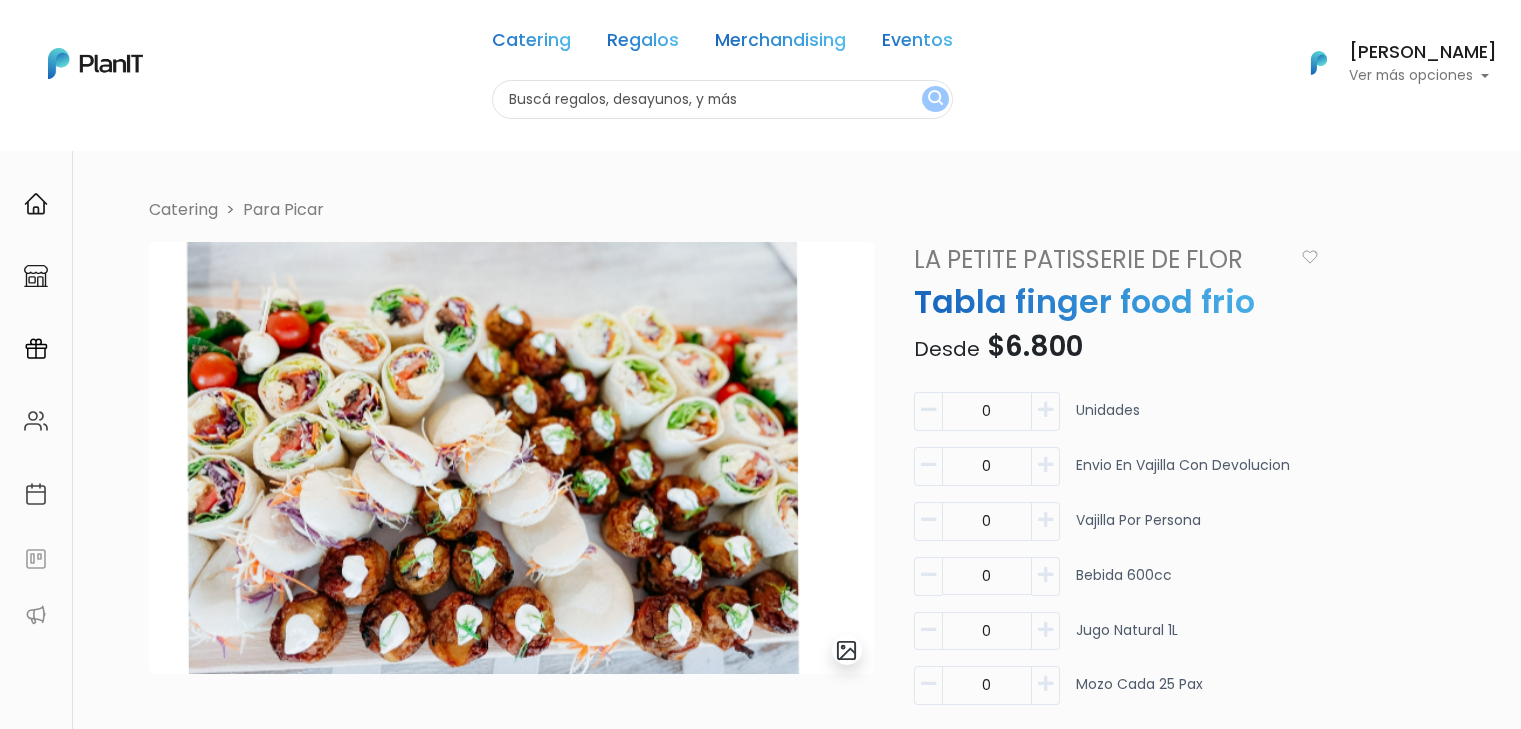 scroll, scrollTop: 0, scrollLeft: 0, axis: both 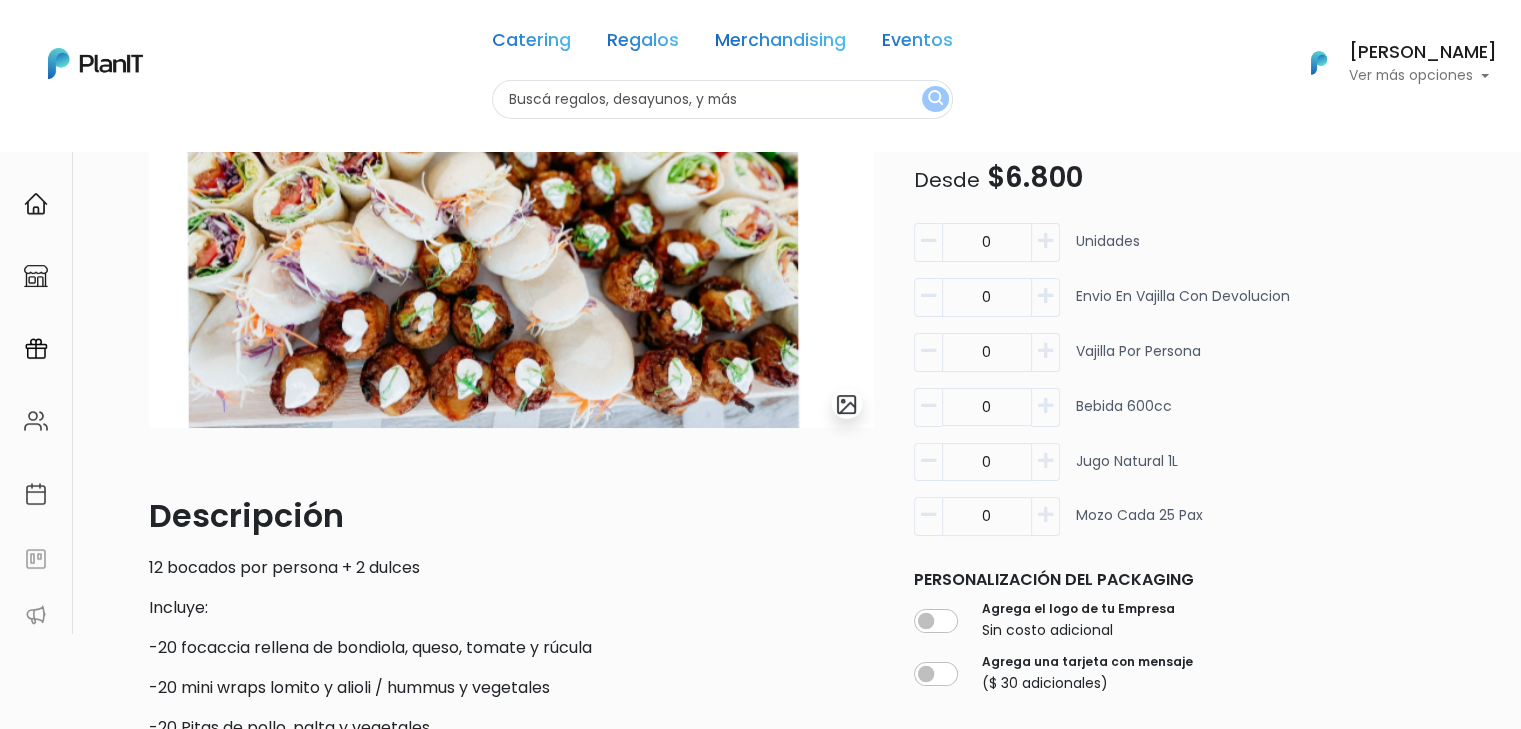 click at bounding box center (1046, 242) 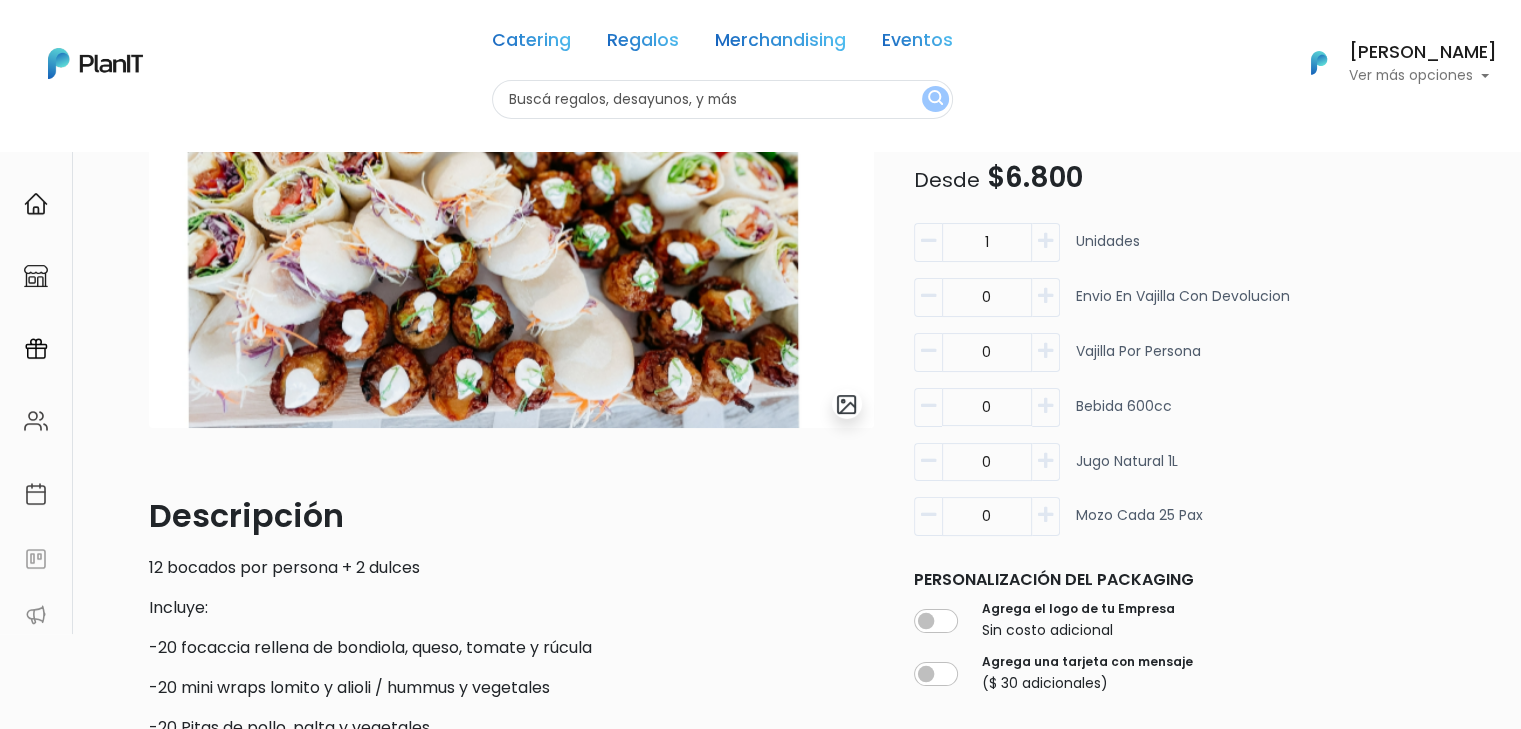 click at bounding box center (1046, 242) 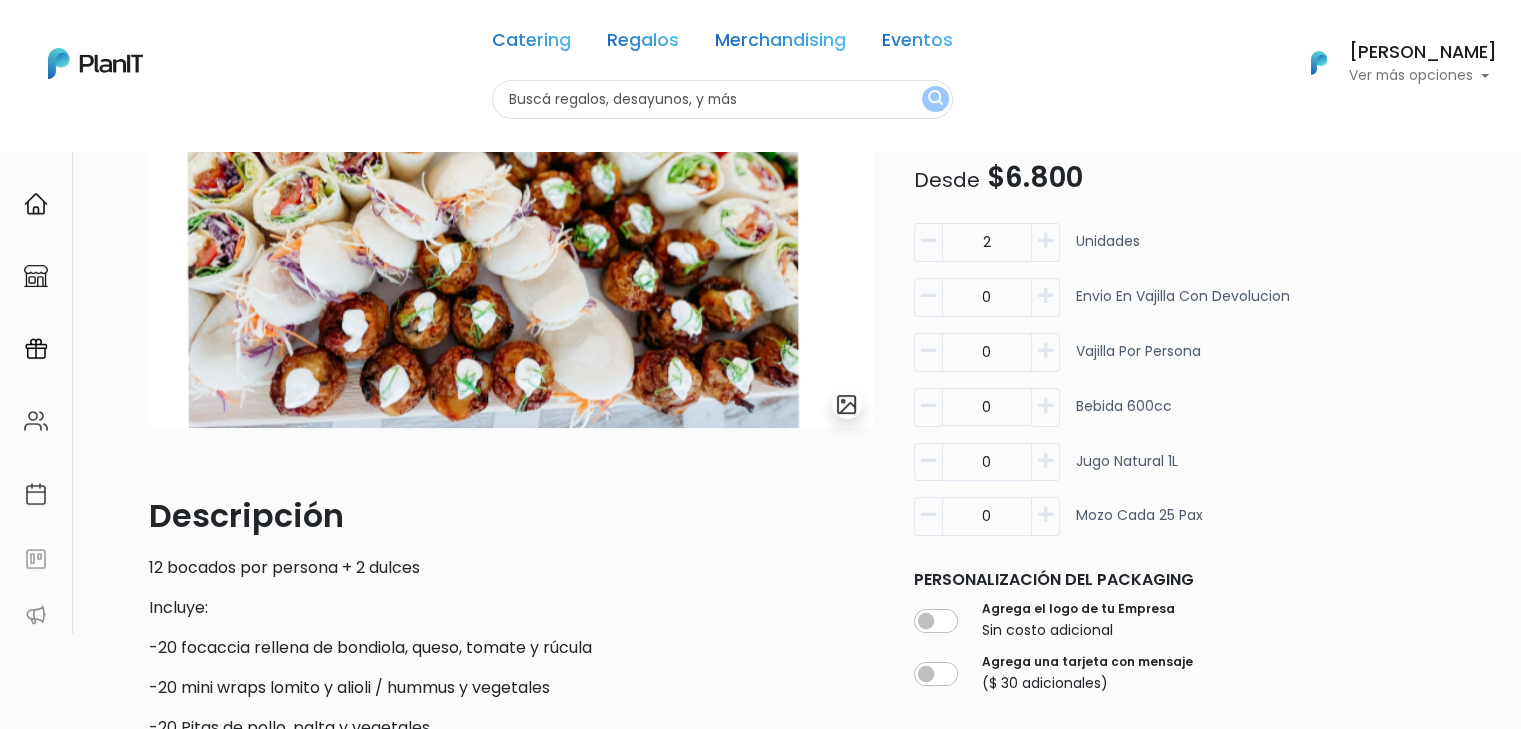 click at bounding box center [1046, 242] 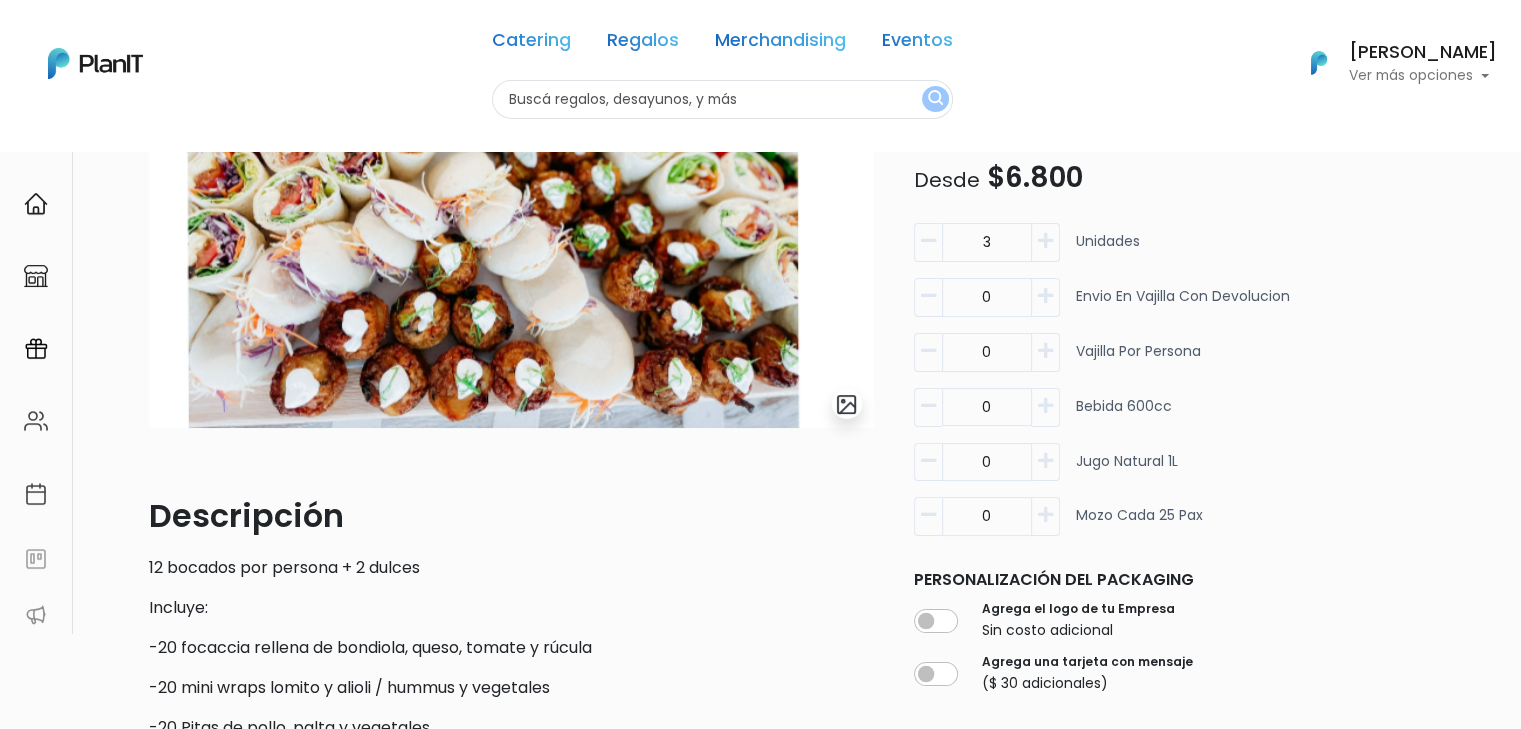 click at bounding box center (1046, 242) 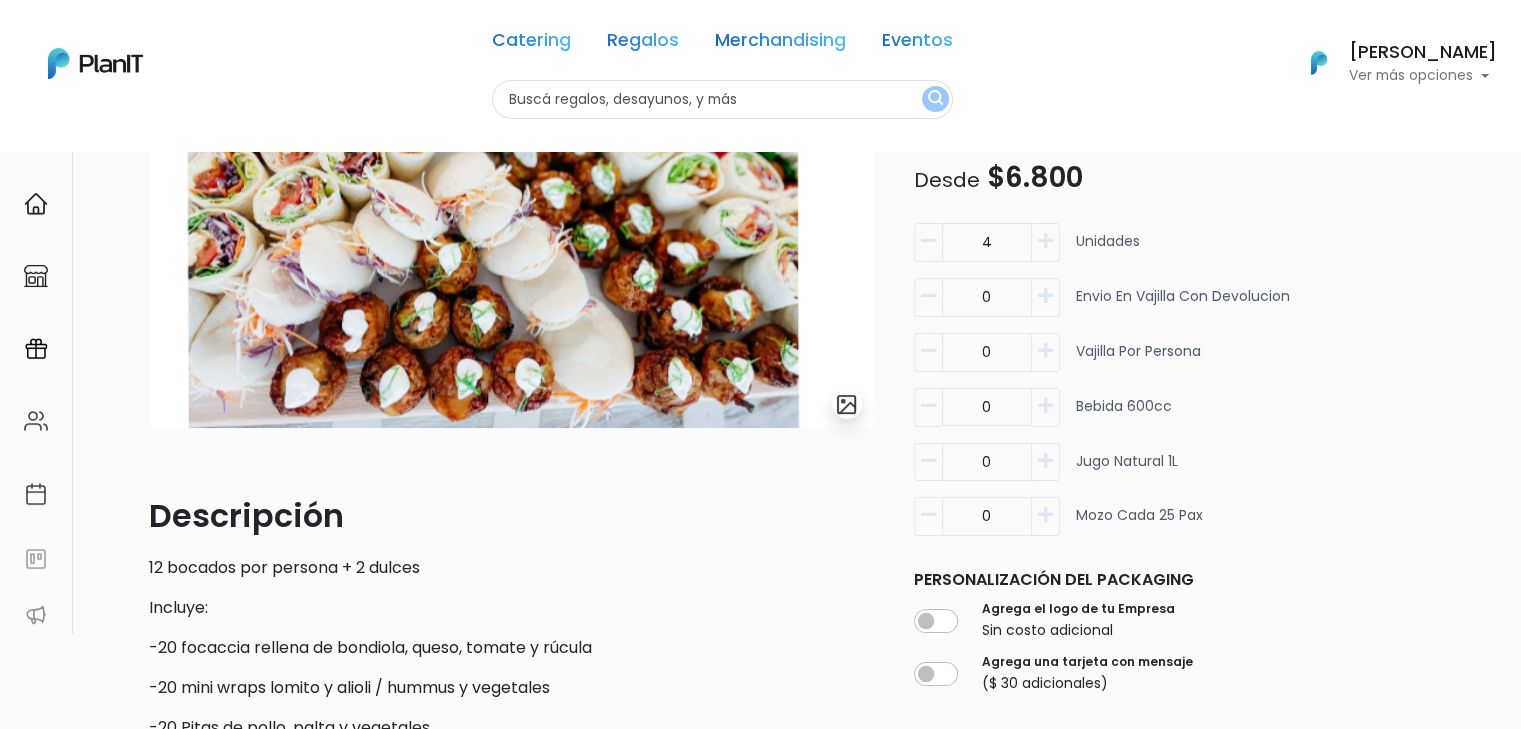 click at bounding box center (1046, 242) 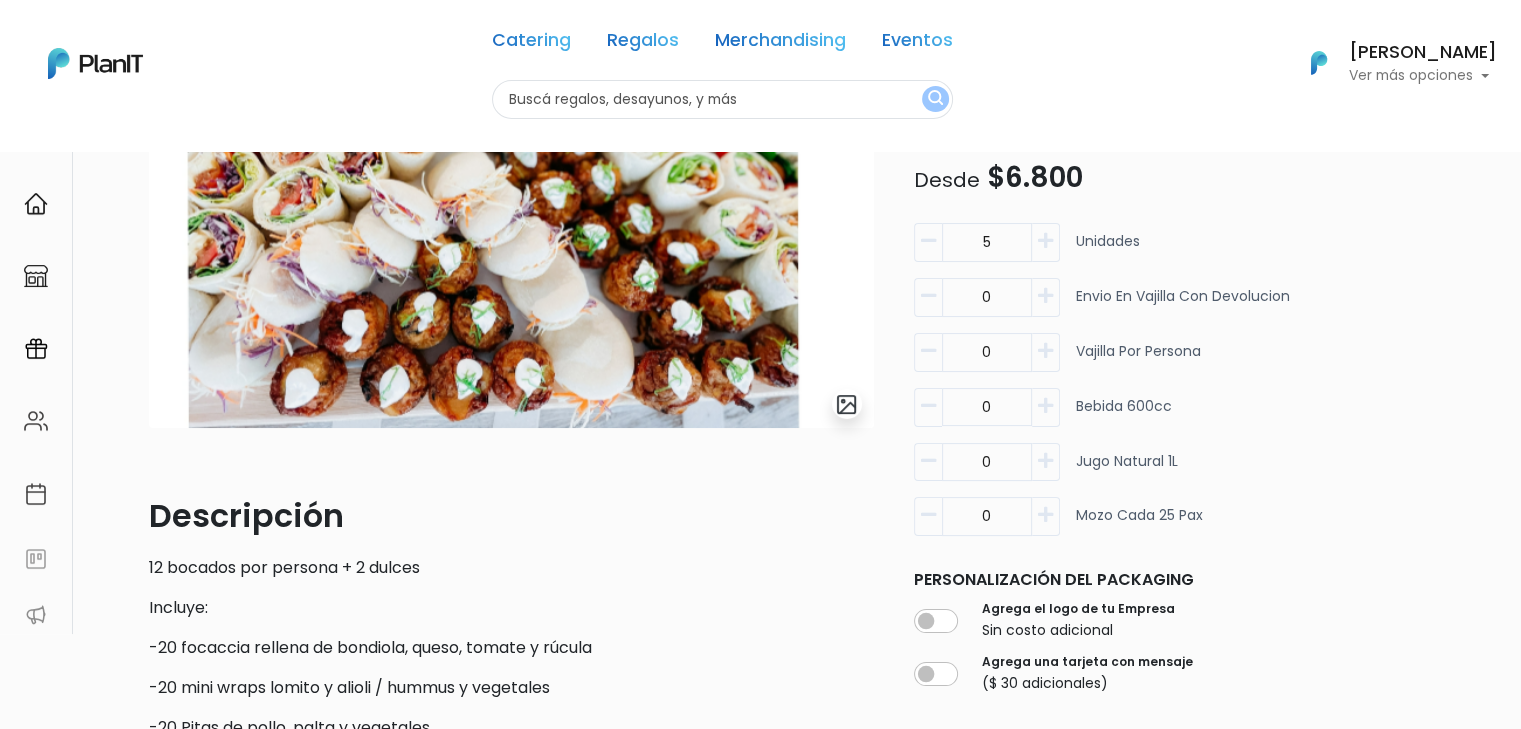 click at bounding box center [1046, 242] 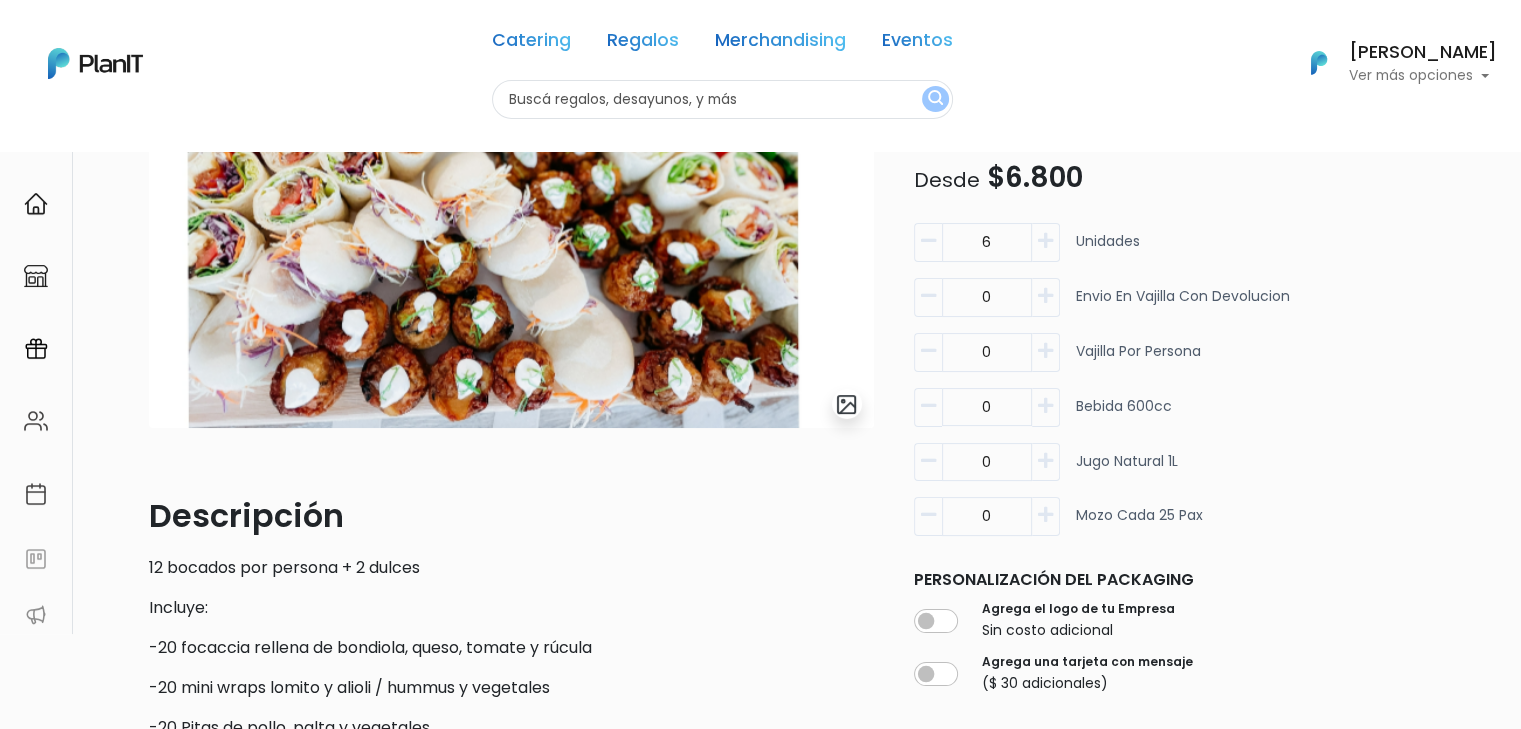 click at bounding box center (1046, 242) 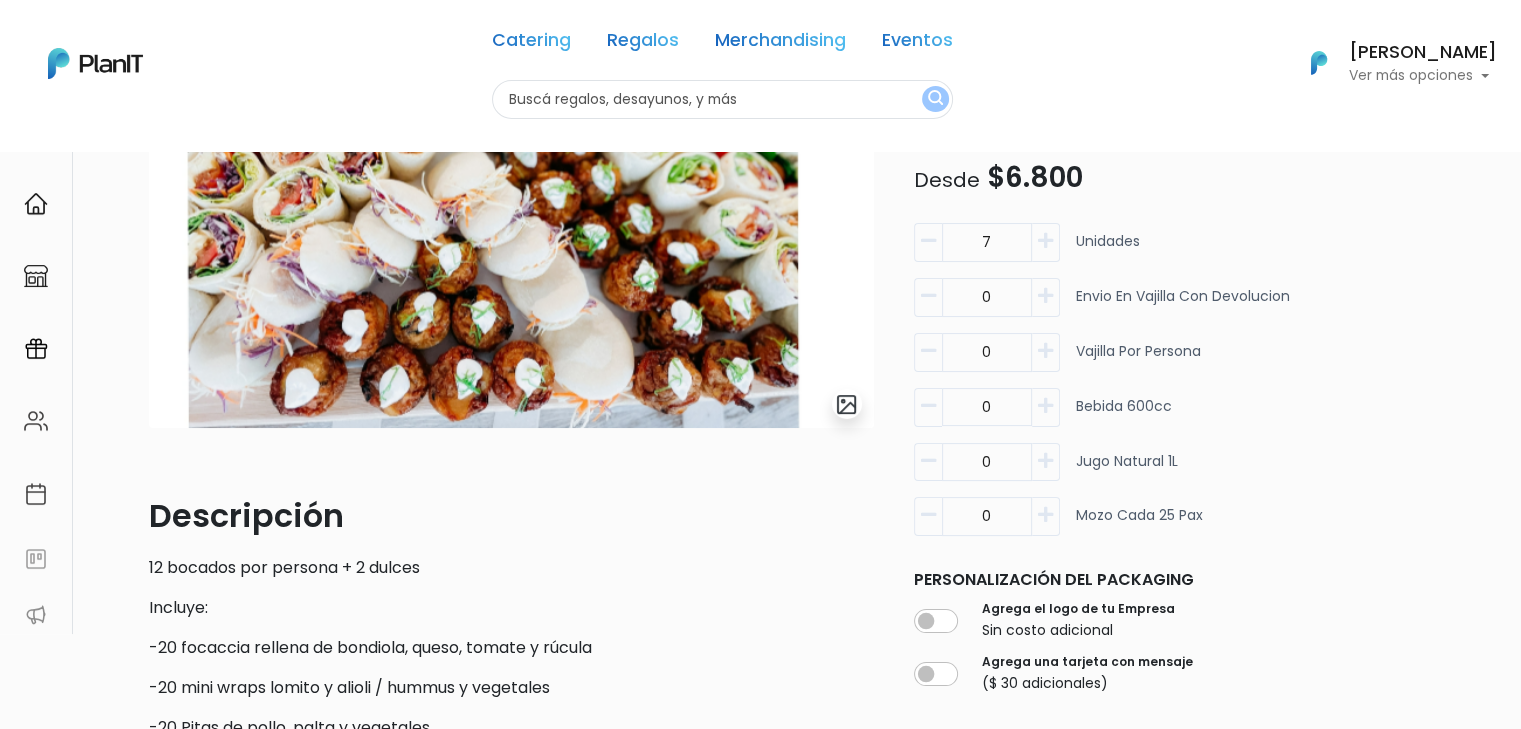click at bounding box center (1046, 242) 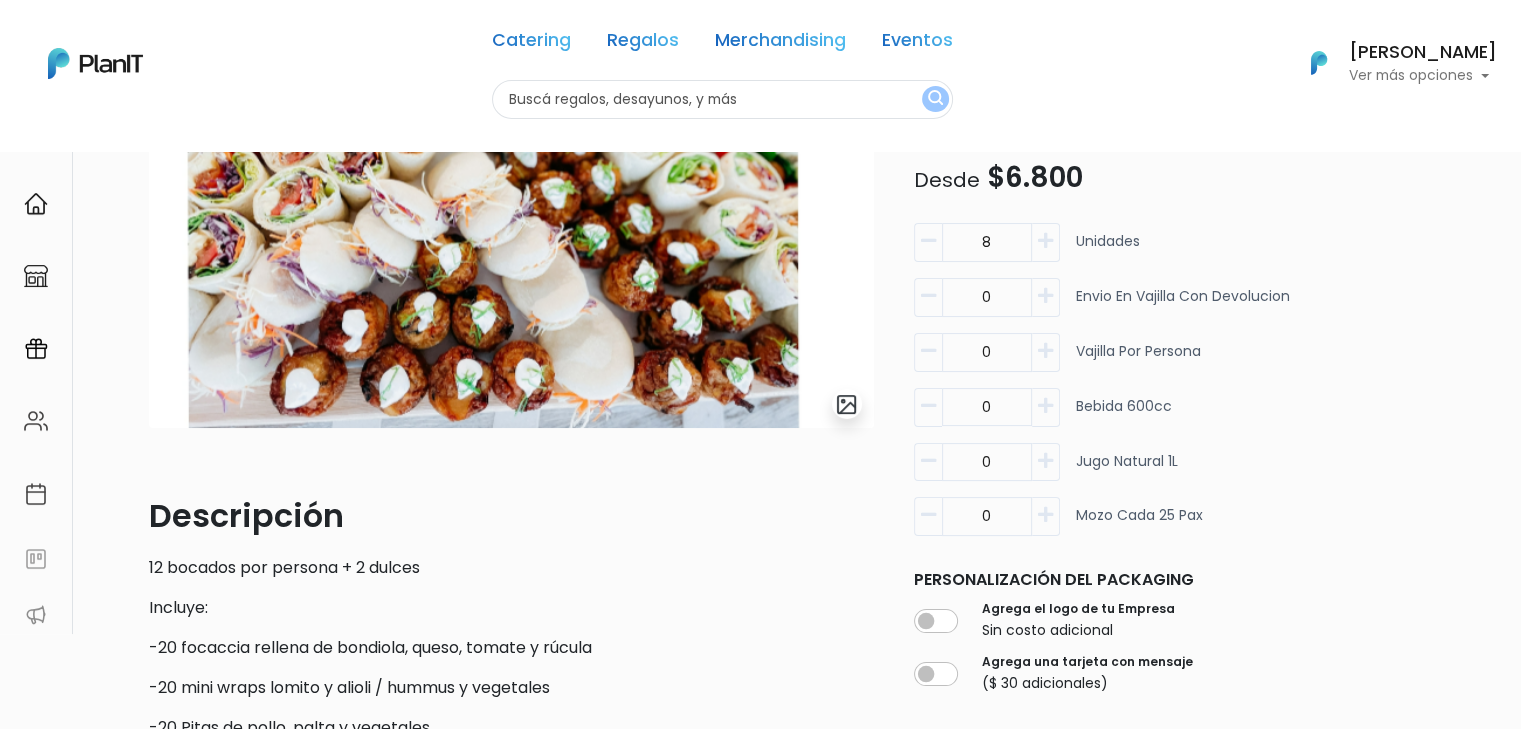 click at bounding box center (1046, 242) 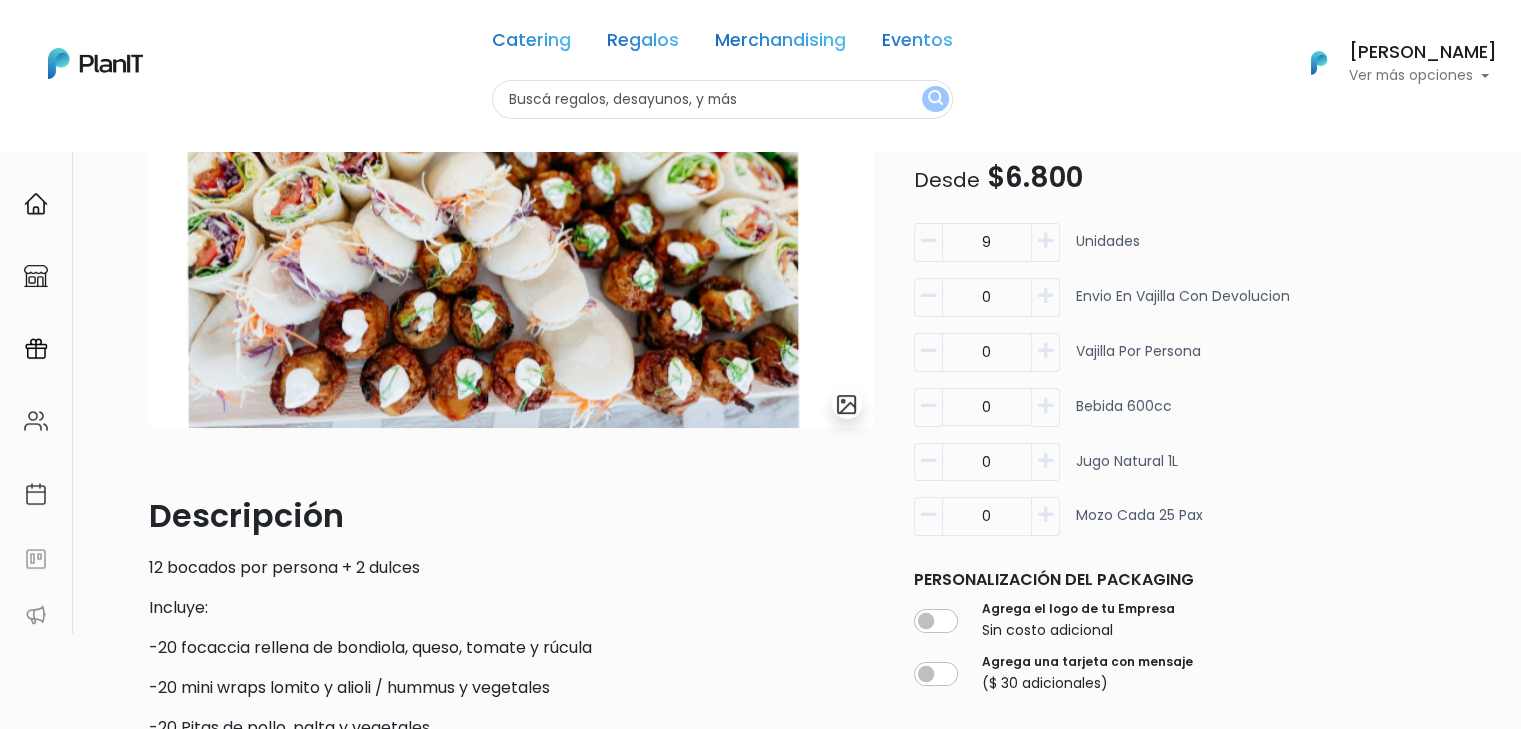 click at bounding box center (1046, 242) 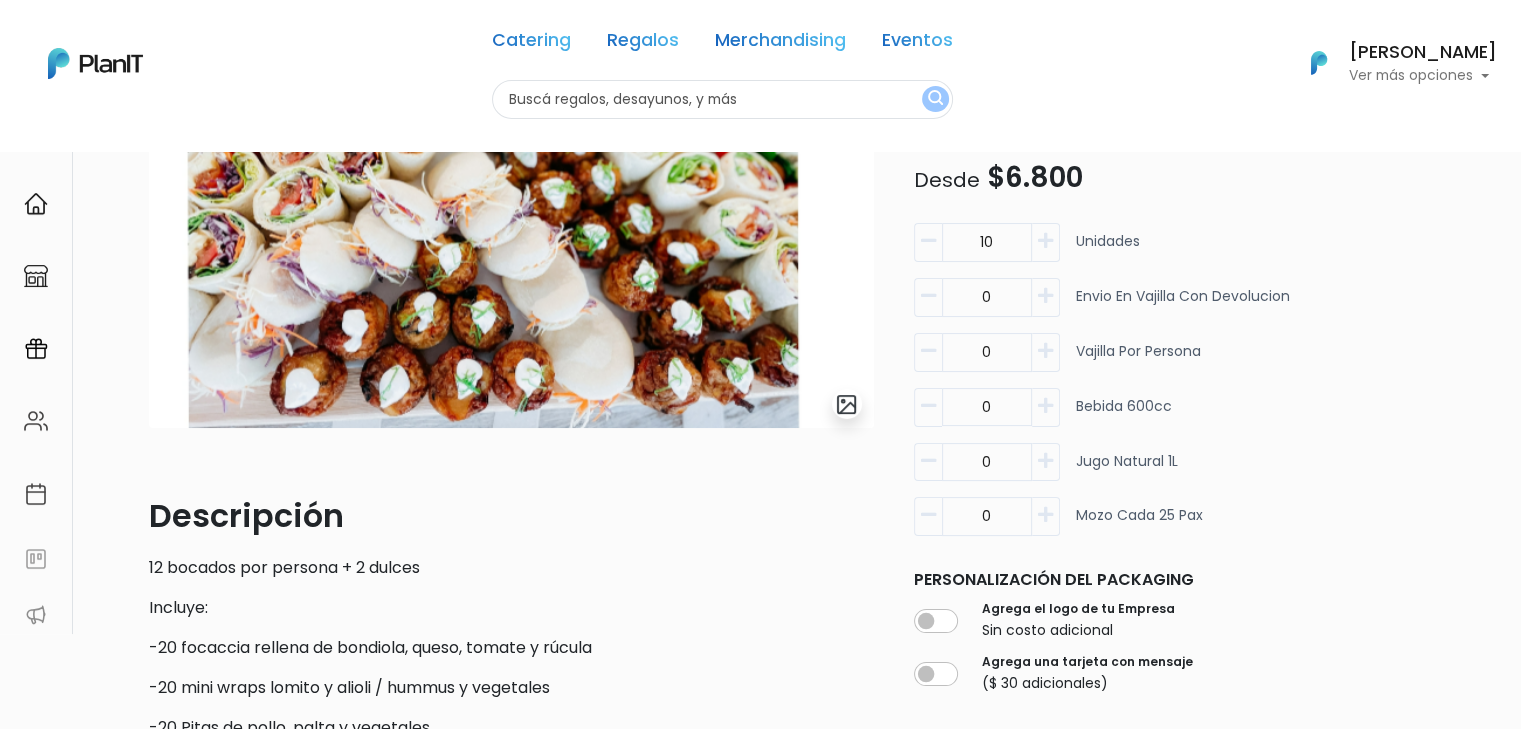 drag, startPoint x: 1050, startPoint y: 250, endPoint x: 922, endPoint y: 243, distance: 128.19127 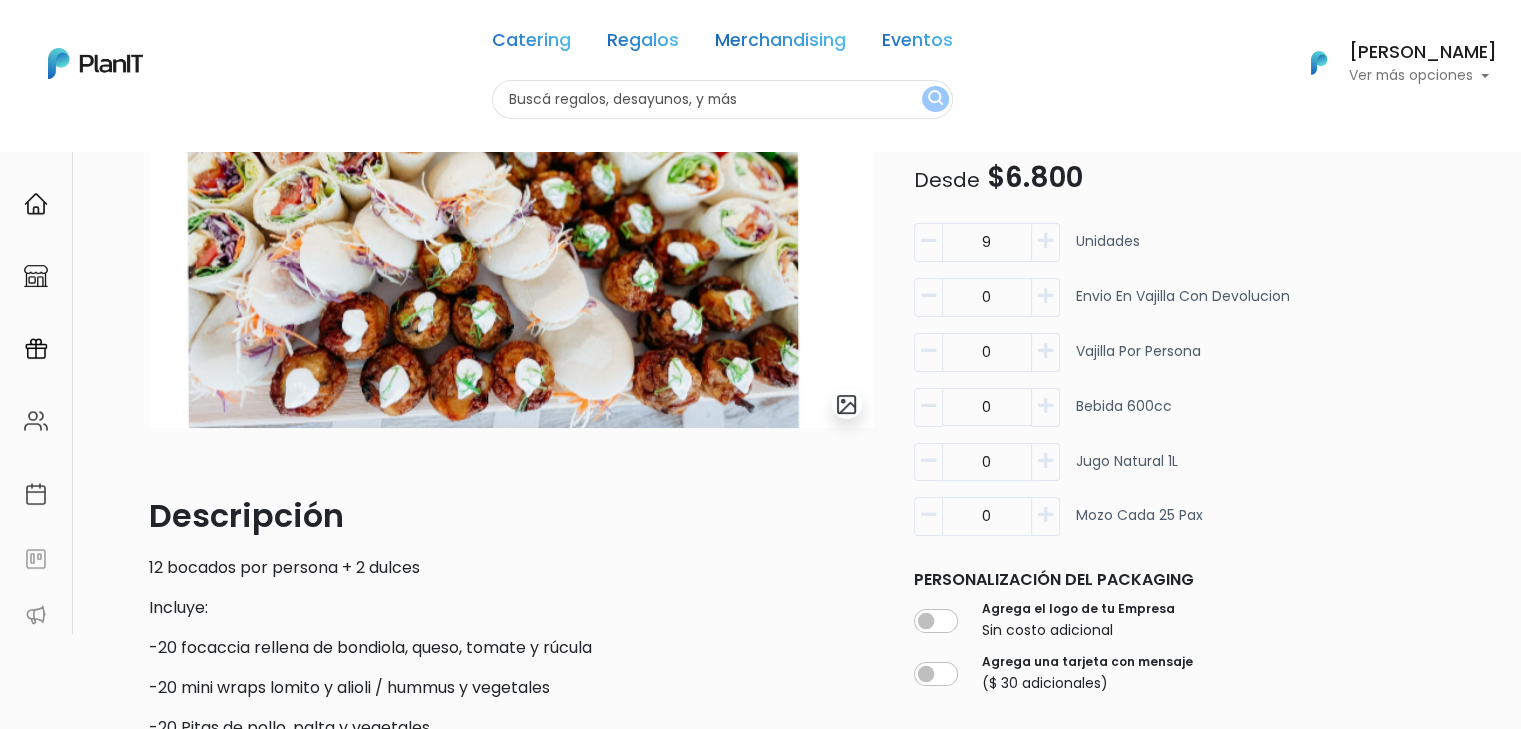 click at bounding box center (928, 241) 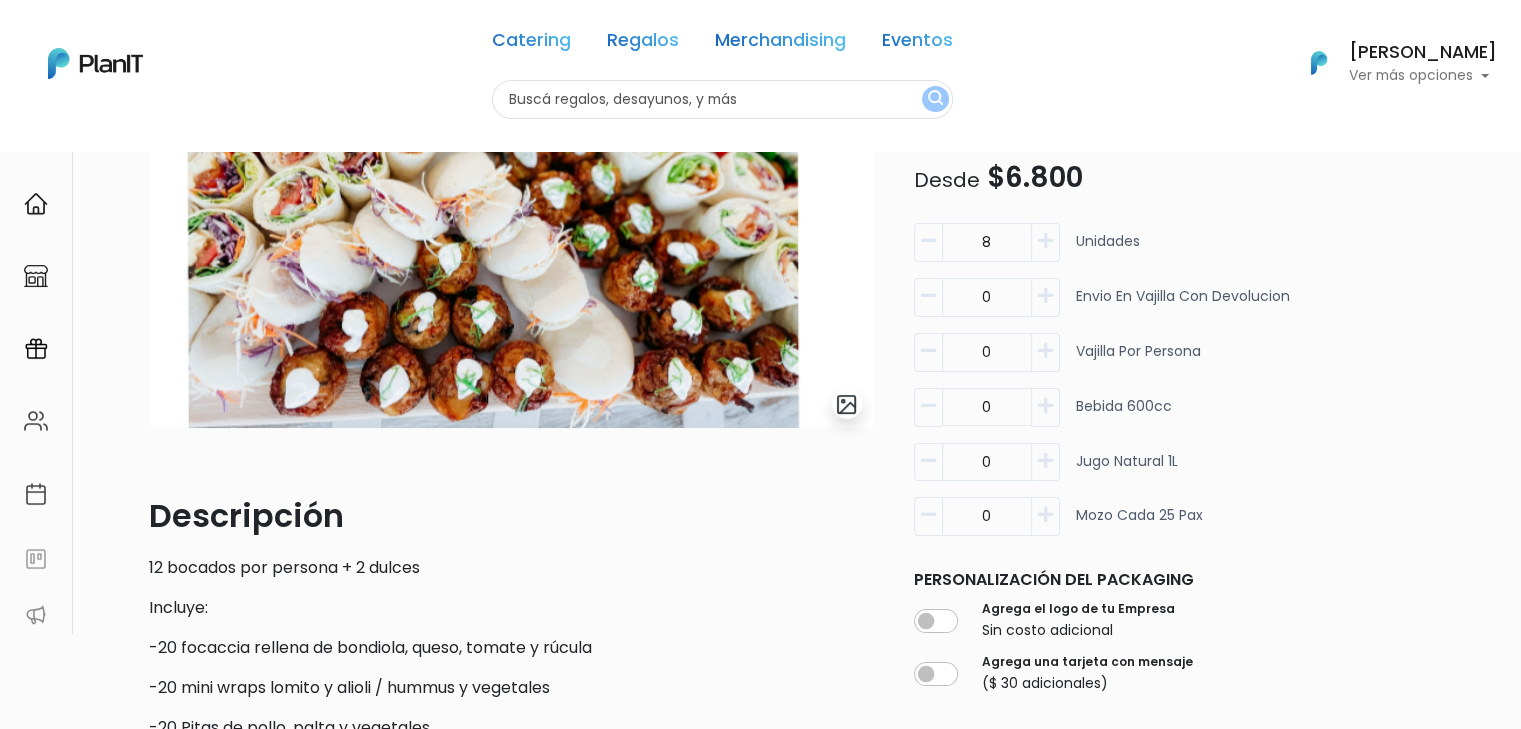 click at bounding box center [928, 241] 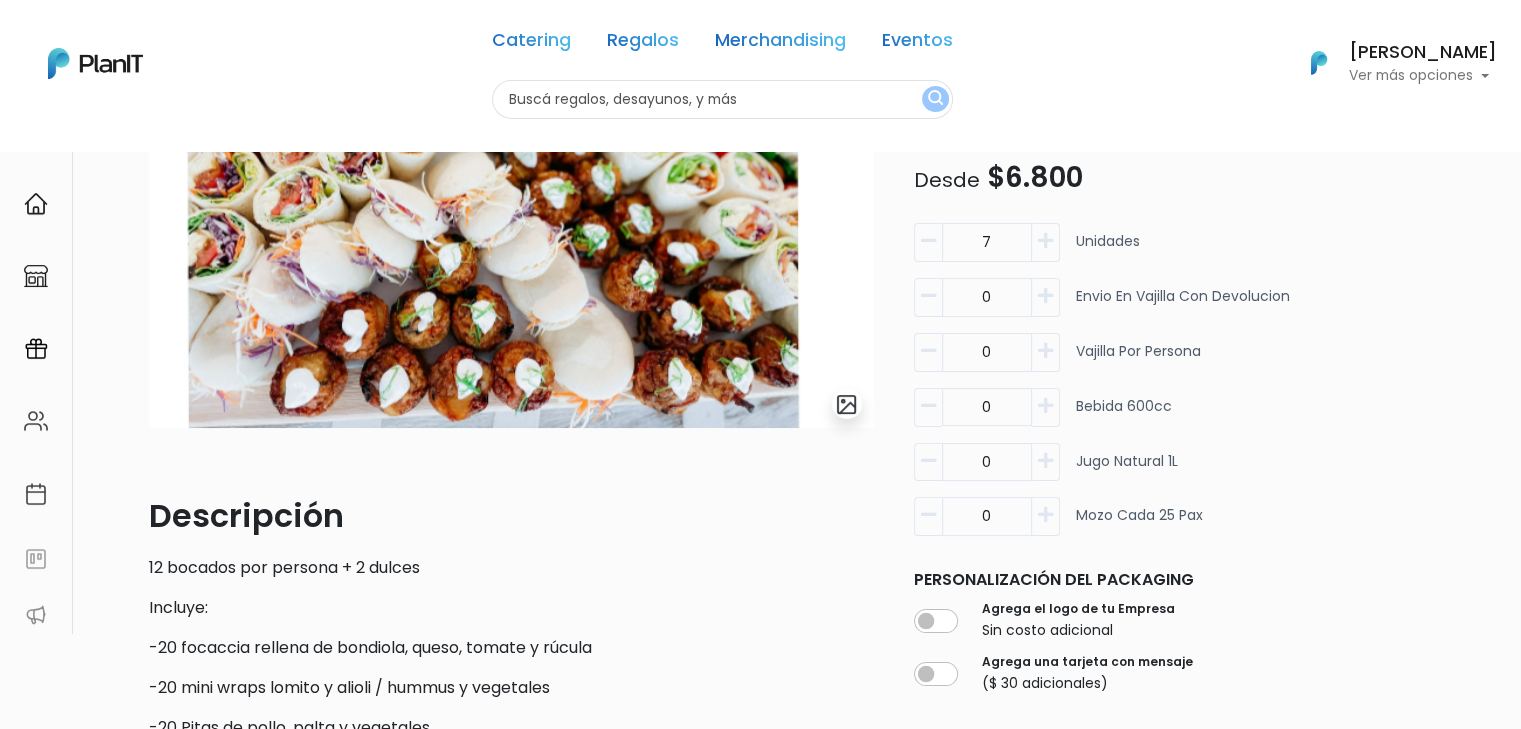 click at bounding box center [928, 241] 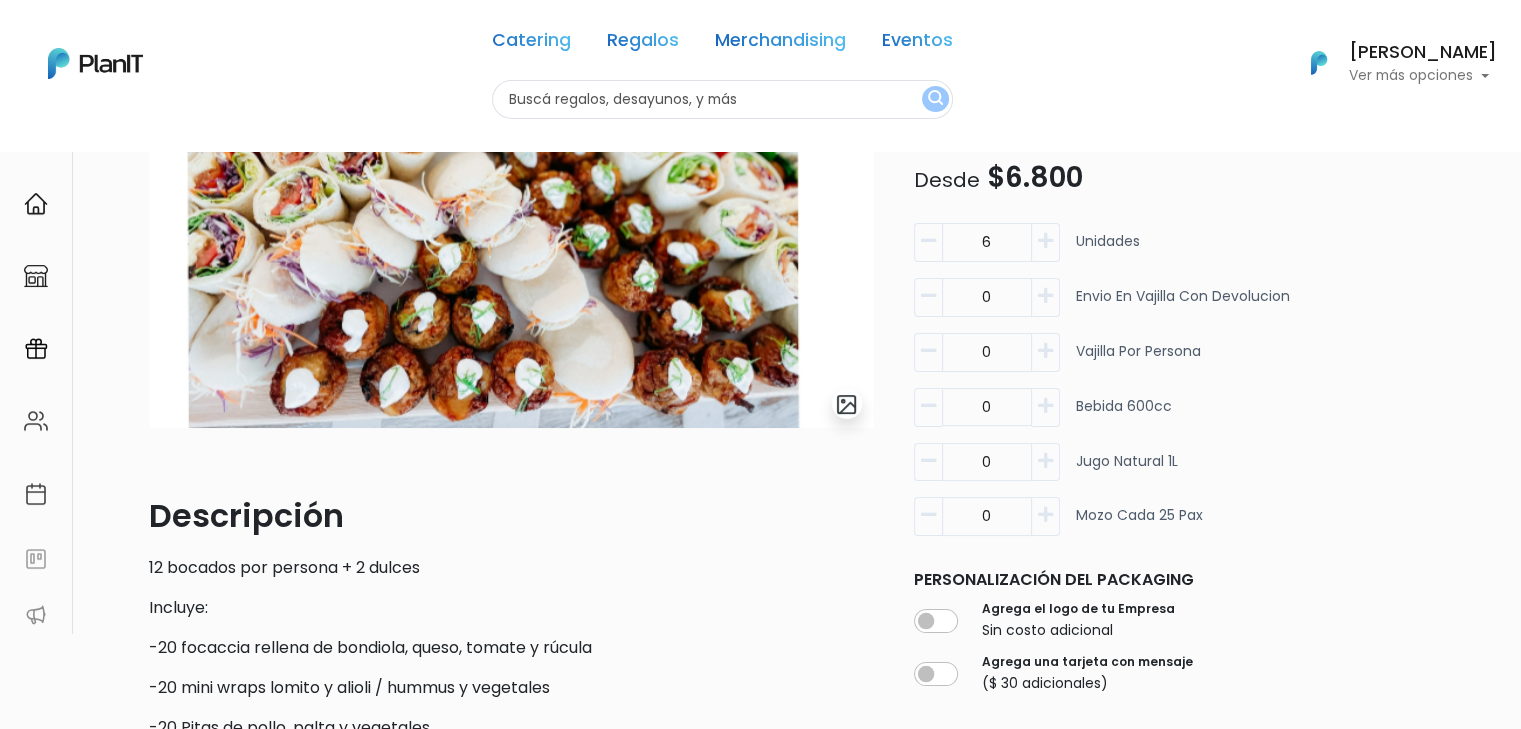 click at bounding box center [928, 241] 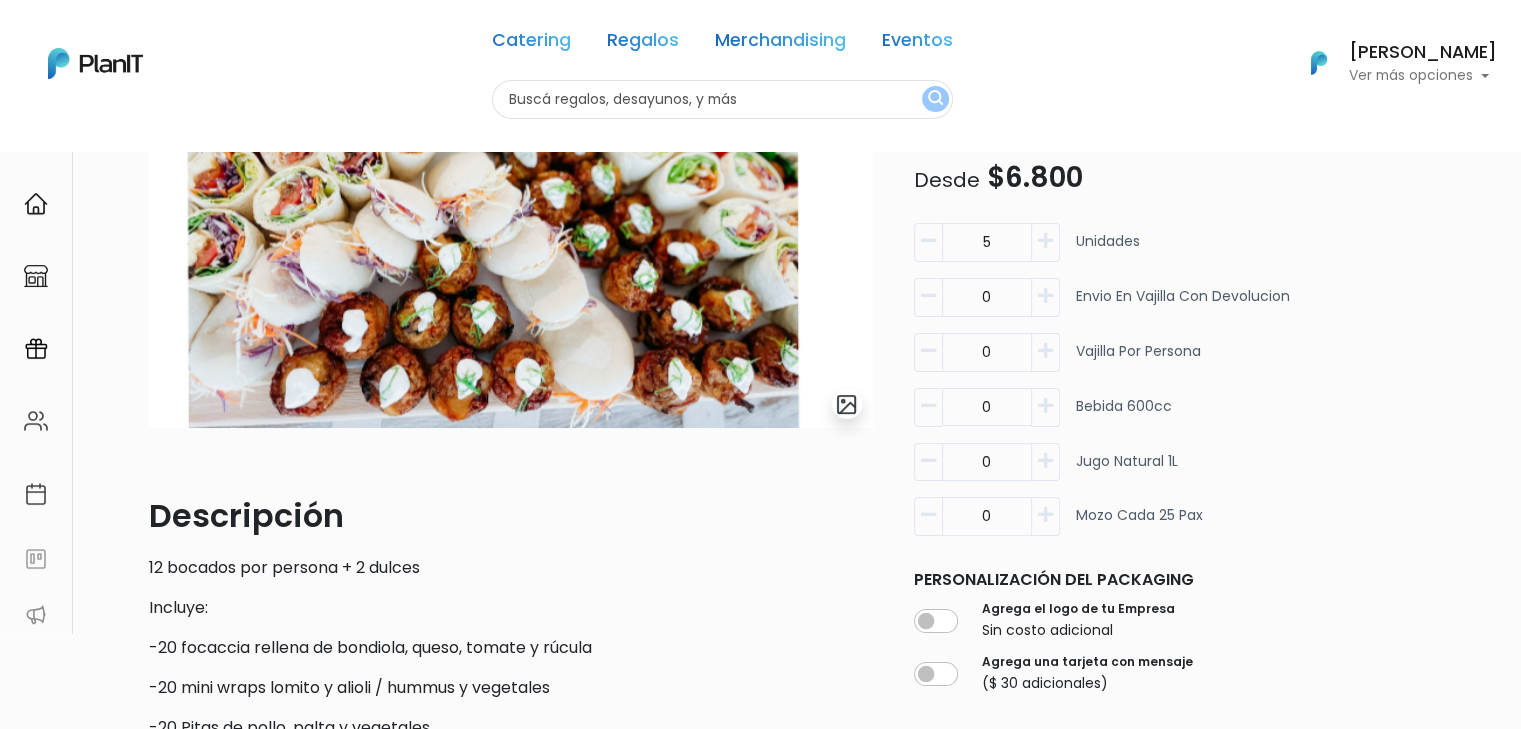 click at bounding box center (928, 241) 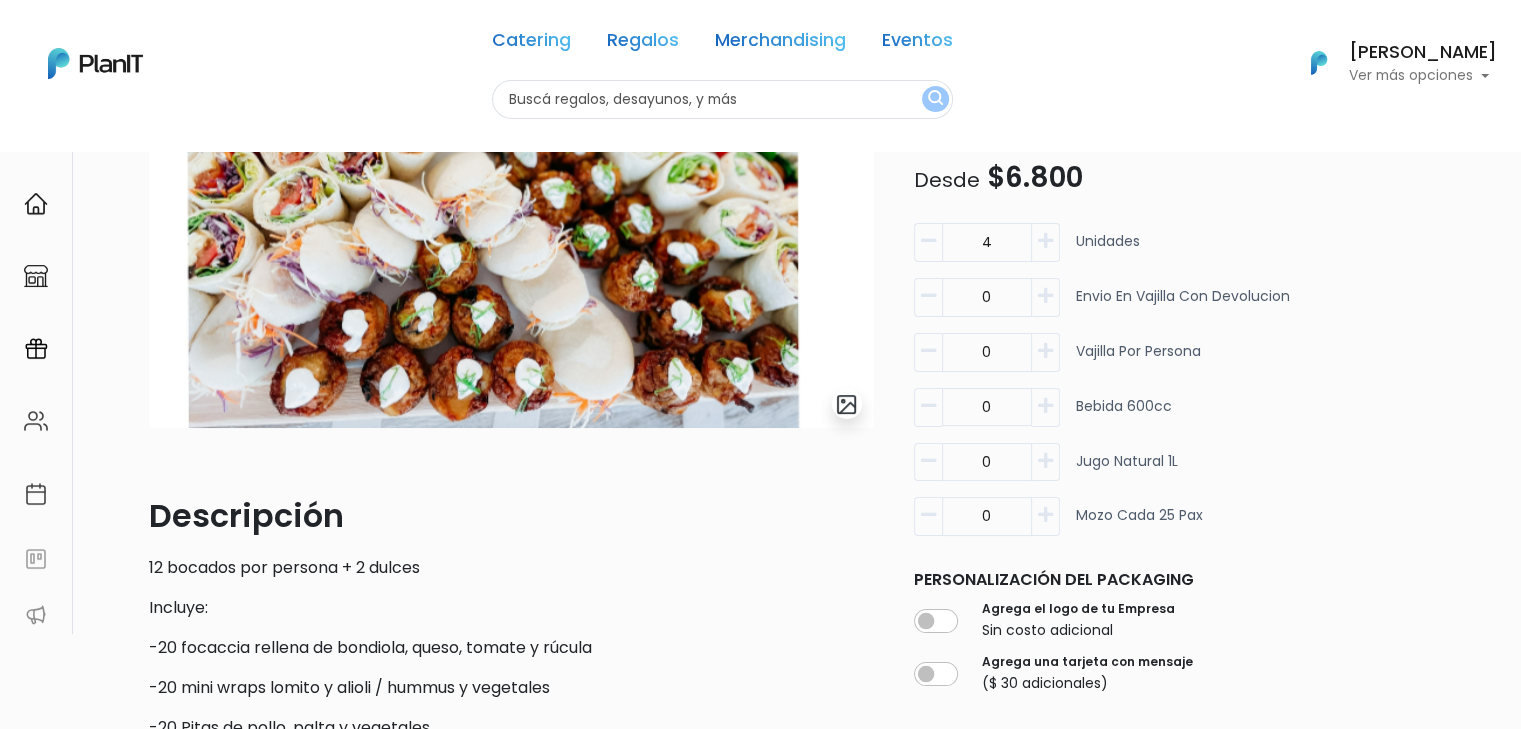 click at bounding box center (928, 241) 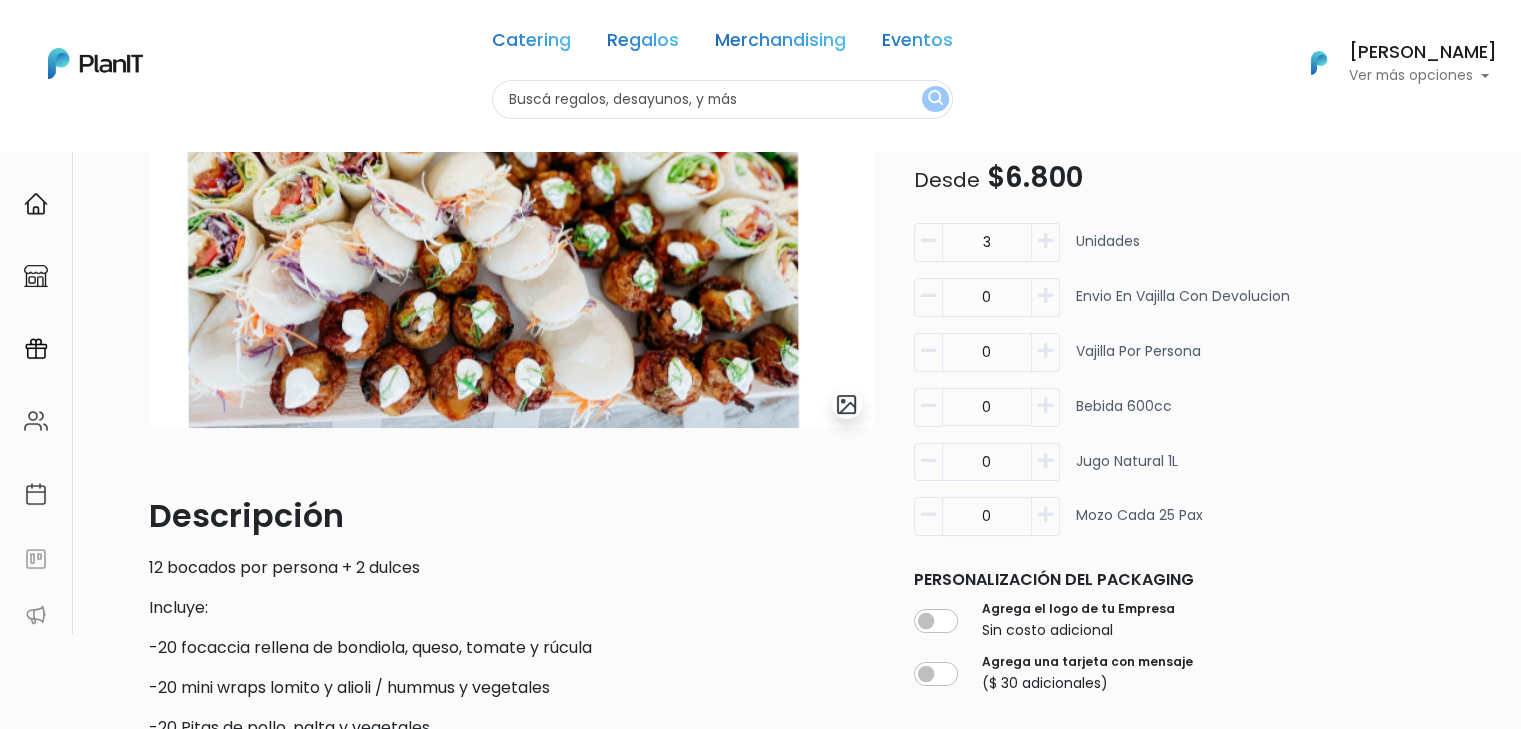 click at bounding box center (928, 241) 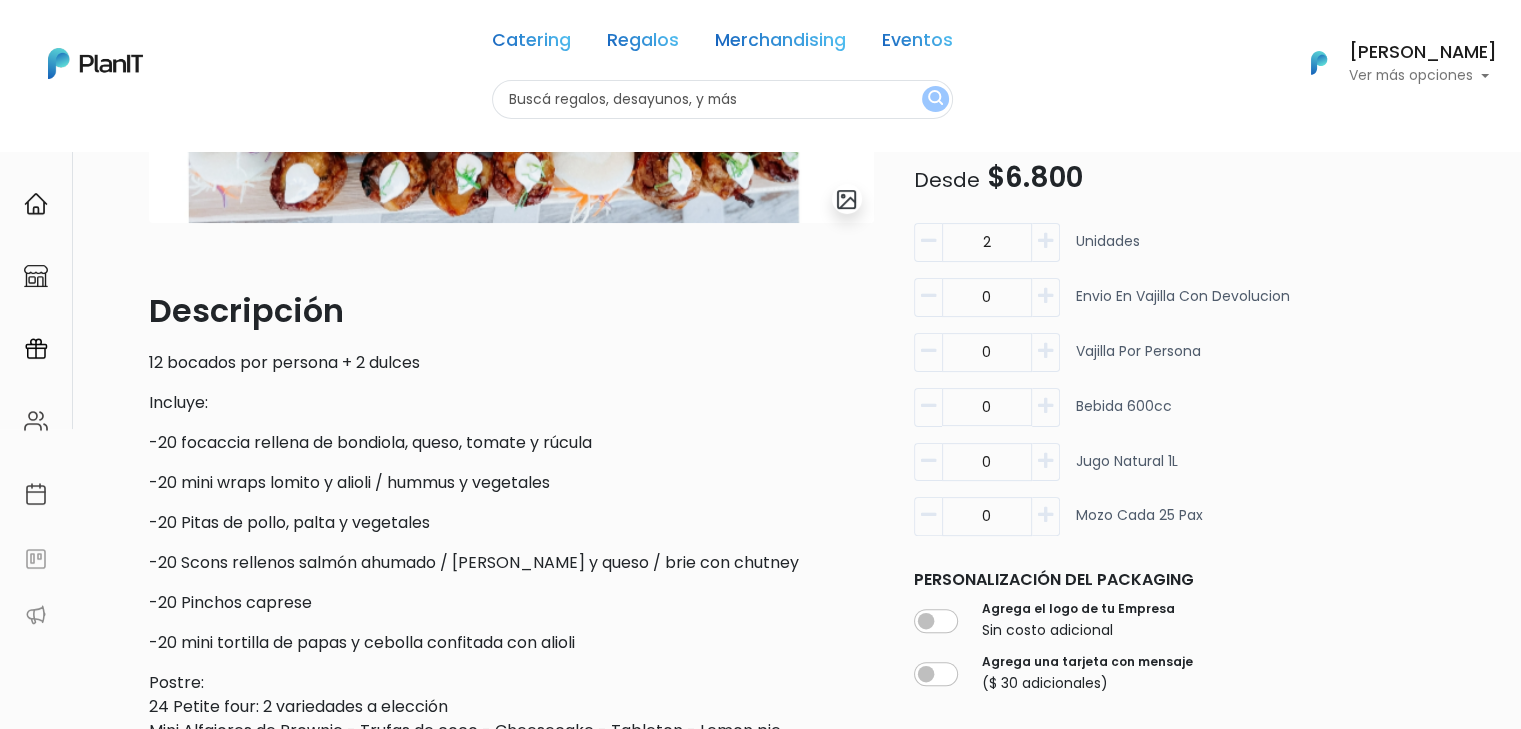 scroll, scrollTop: 458, scrollLeft: 0, axis: vertical 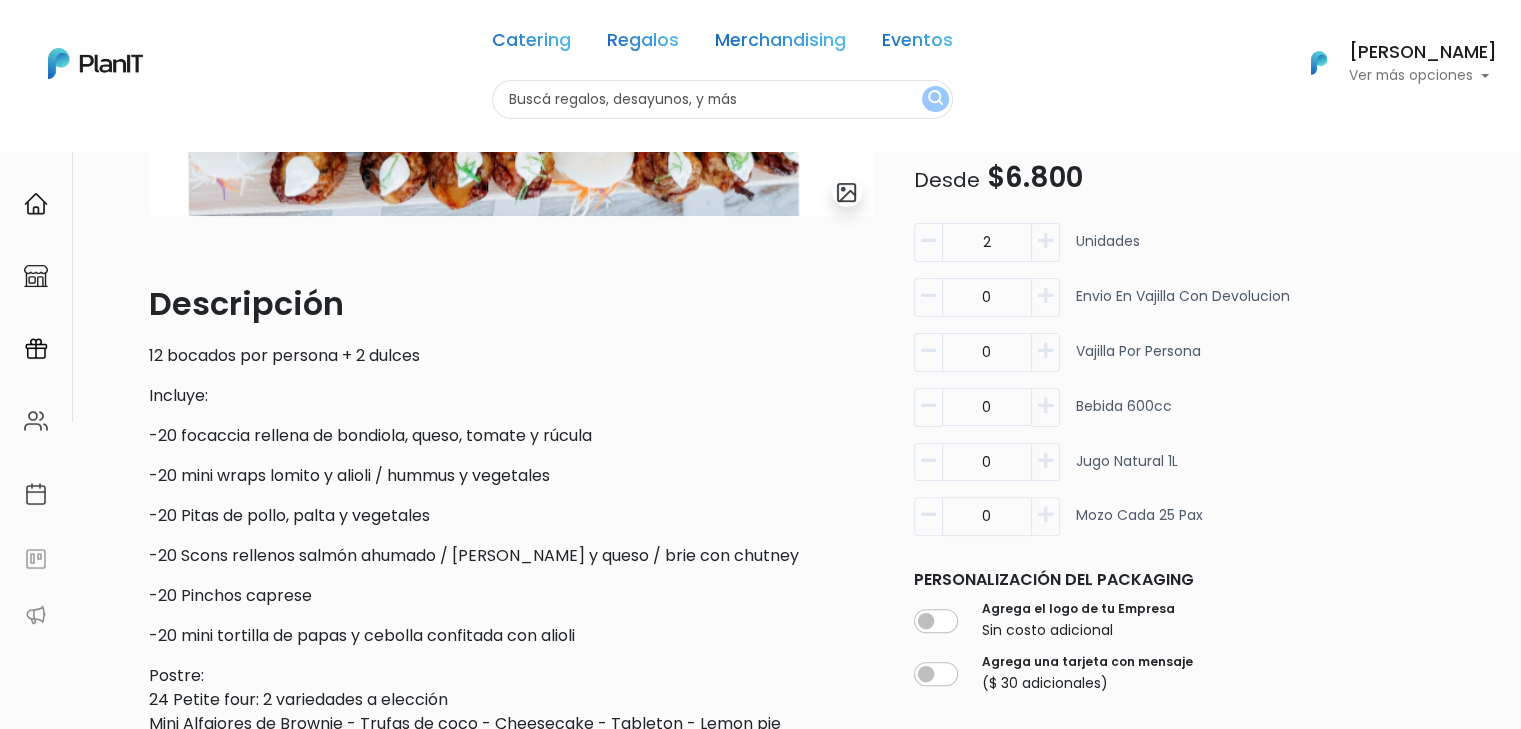 click at bounding box center (1045, 241) 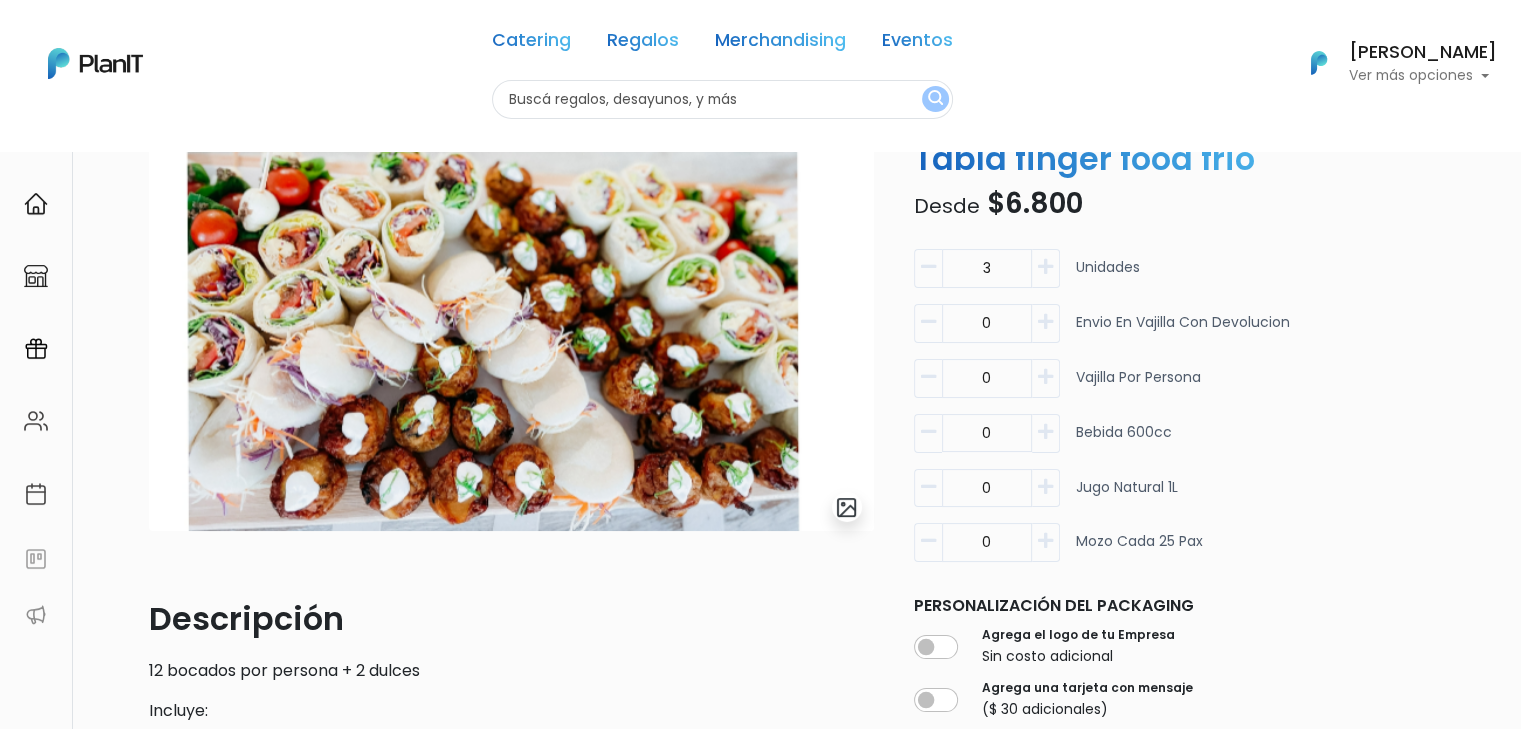 scroll, scrollTop: 0, scrollLeft: 0, axis: both 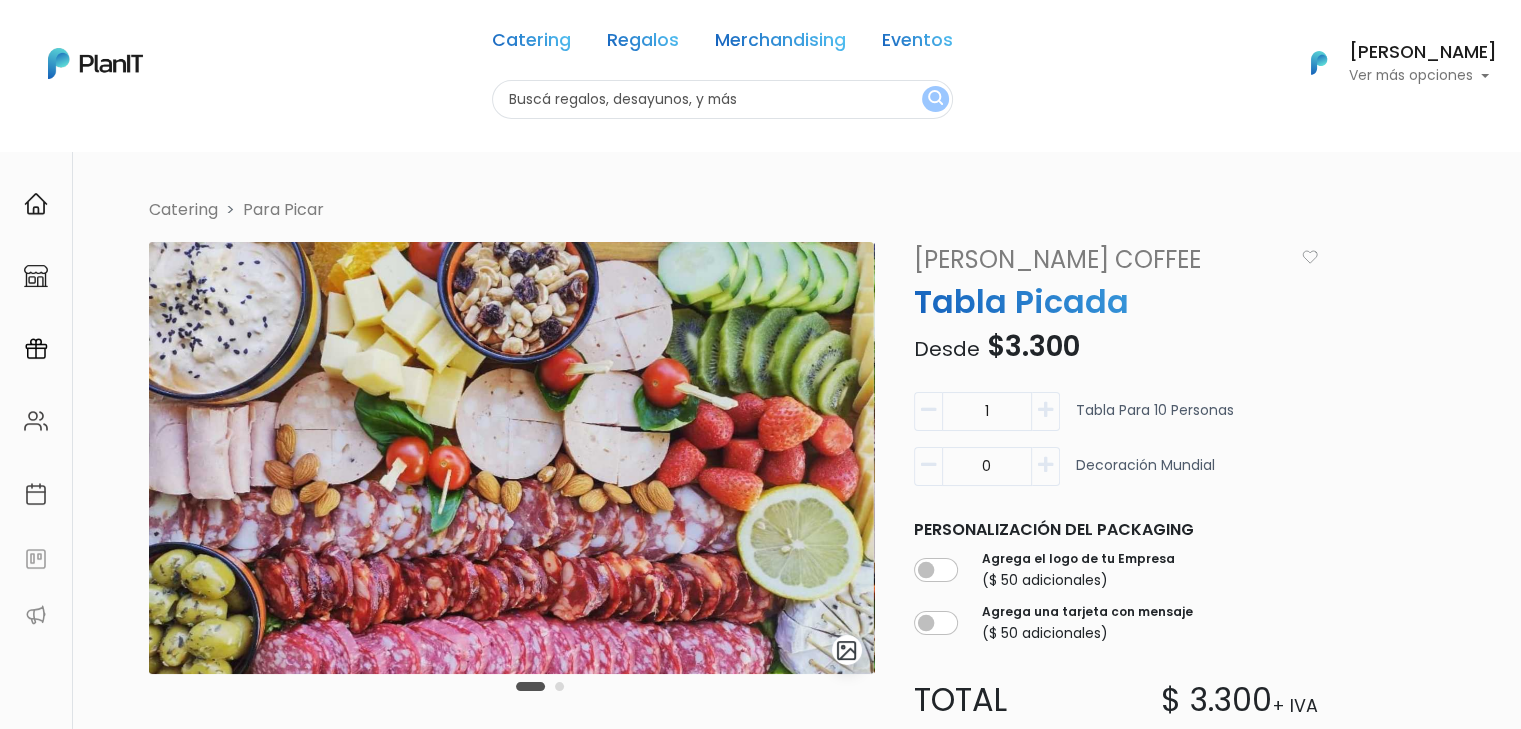 click on "Catering
Regalos
Merchandising
Eventos
Catering
Regalos
Merchandising
Eventos
Categoría
Presupuesto
Presupuesto Unitario
El precio promedio unitario es de $1000.
0 : 1000 0 1000 0,1000
Mis Compras
Mi Lista
FAQs
Editar Información
Cerrar Sesión
[PERSON_NAME]" at bounding box center (760, 364) 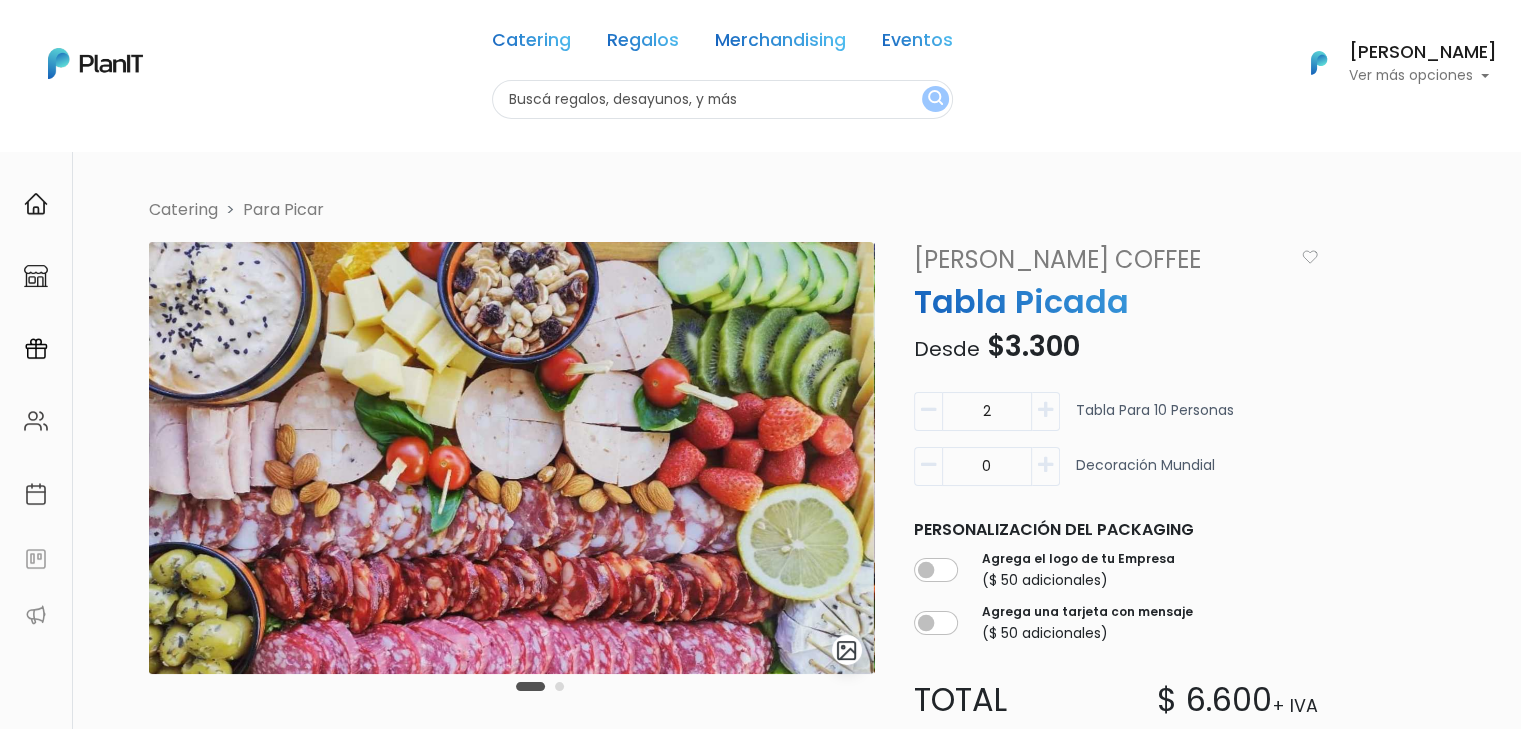 click at bounding box center [1046, 411] 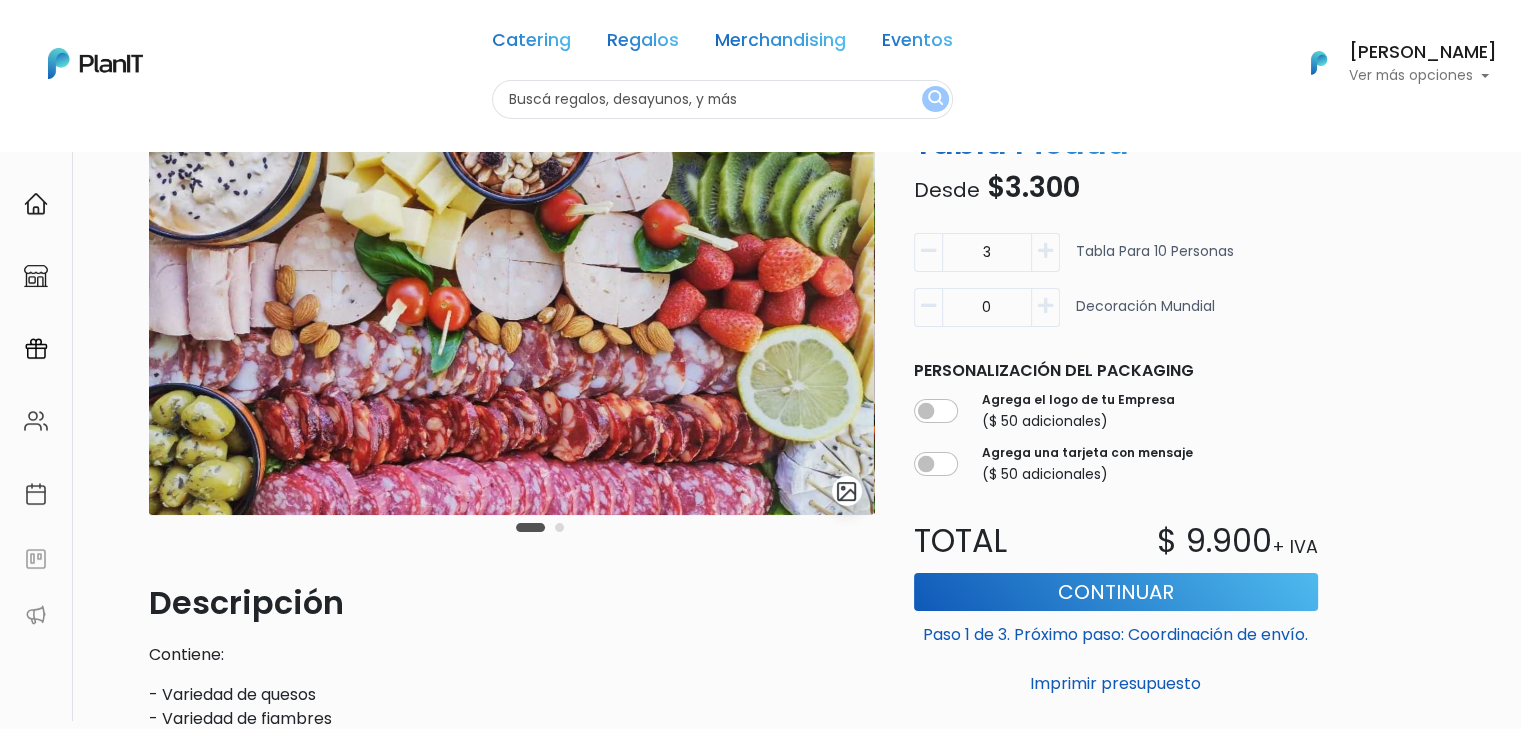 scroll, scrollTop: 162, scrollLeft: 0, axis: vertical 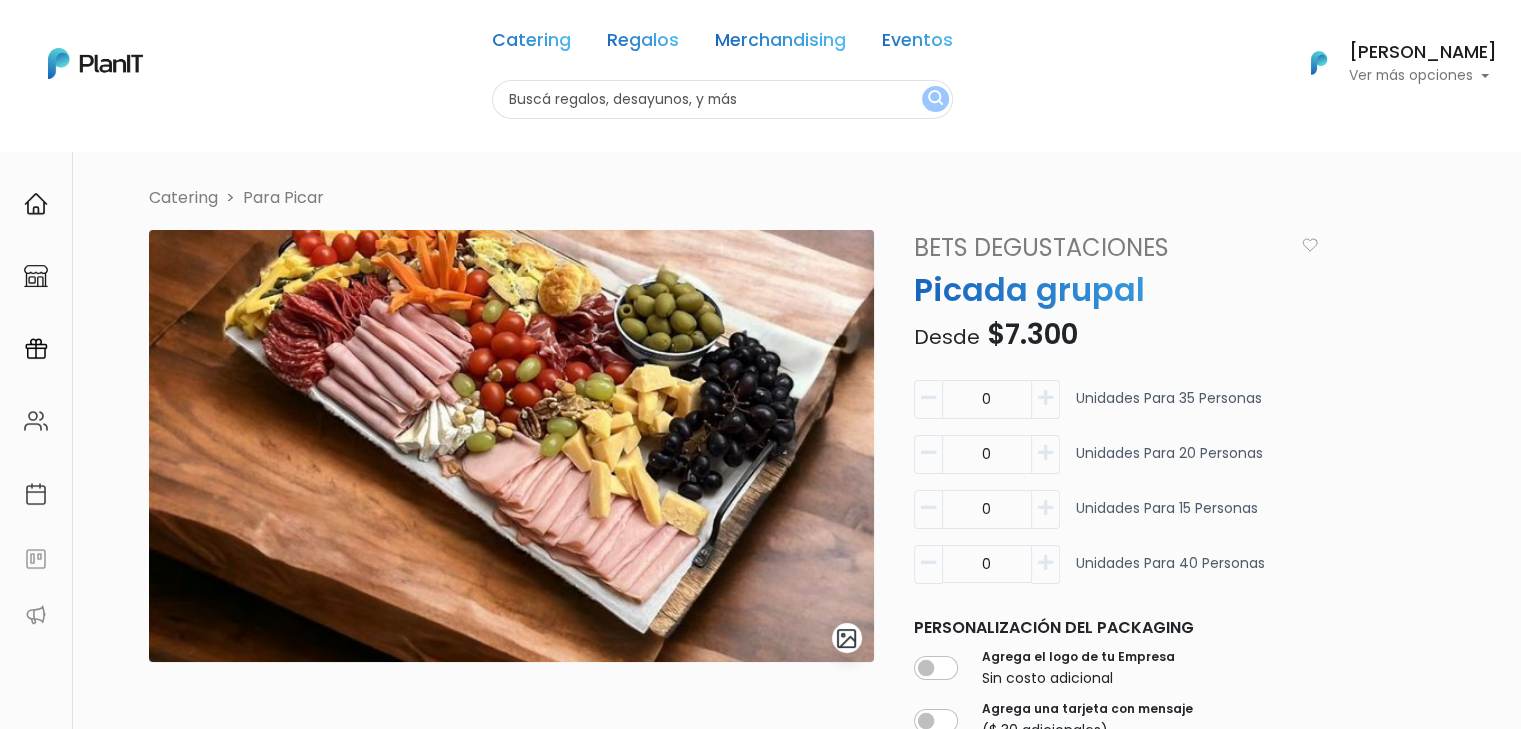 click at bounding box center (1046, 399) 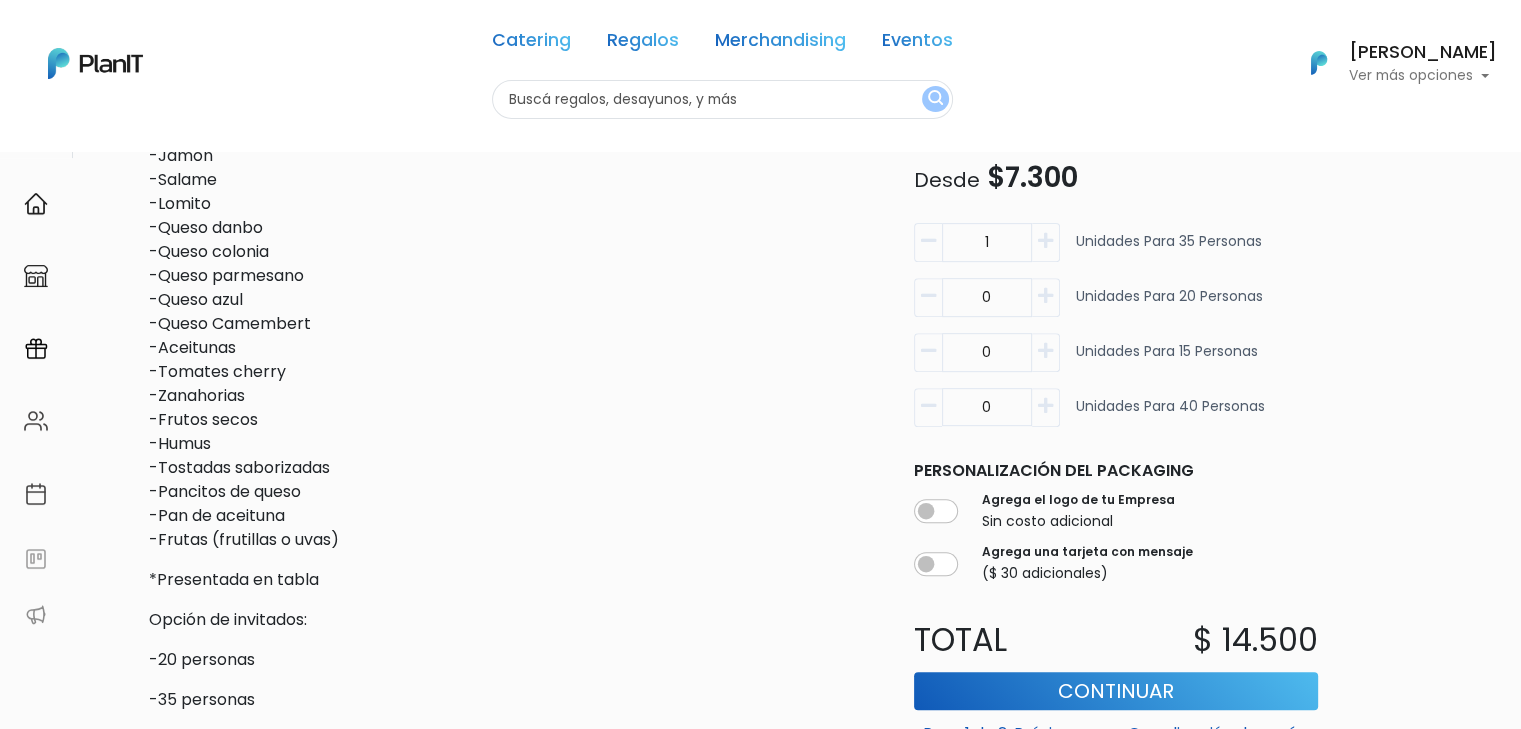 scroll, scrollTop: 725, scrollLeft: 0, axis: vertical 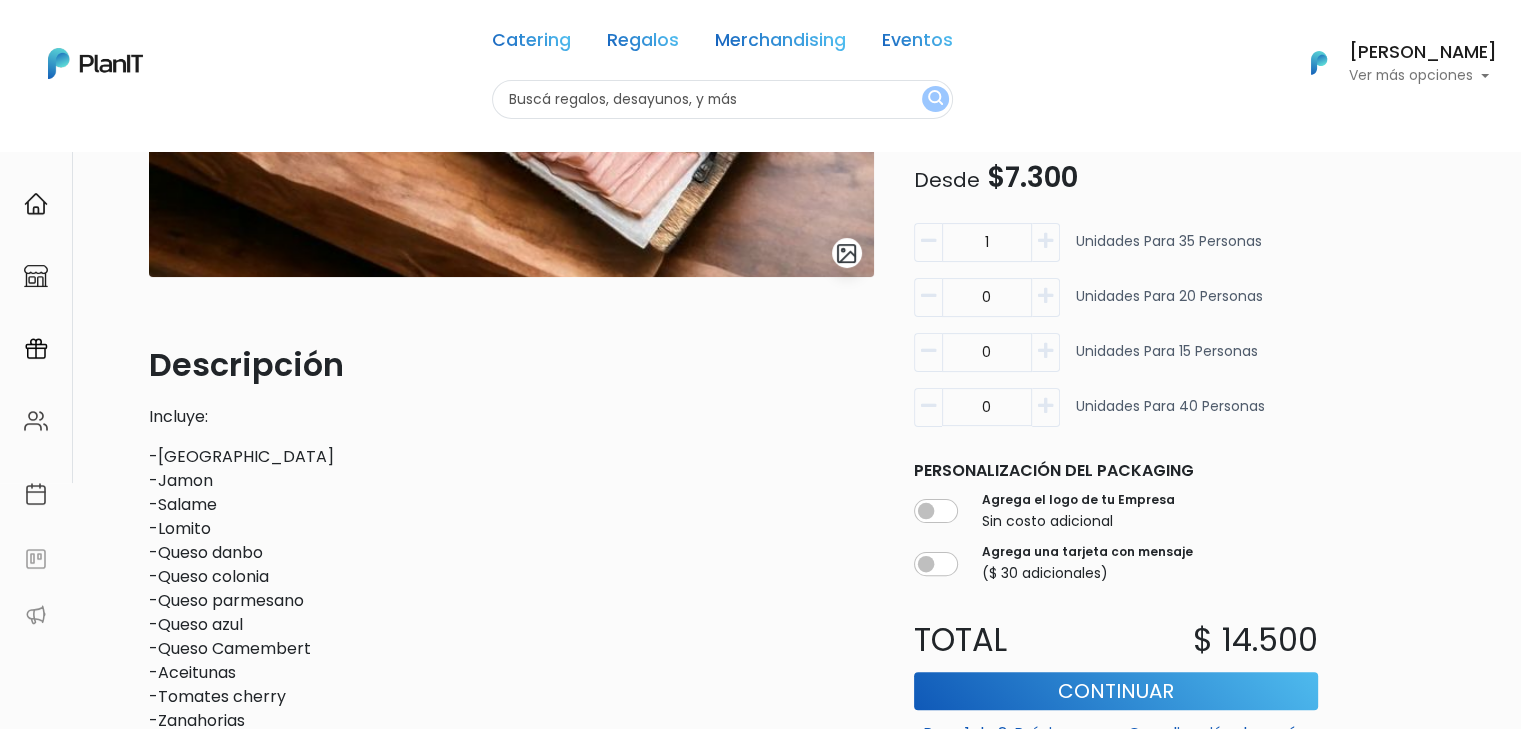 click at bounding box center (1046, 297) 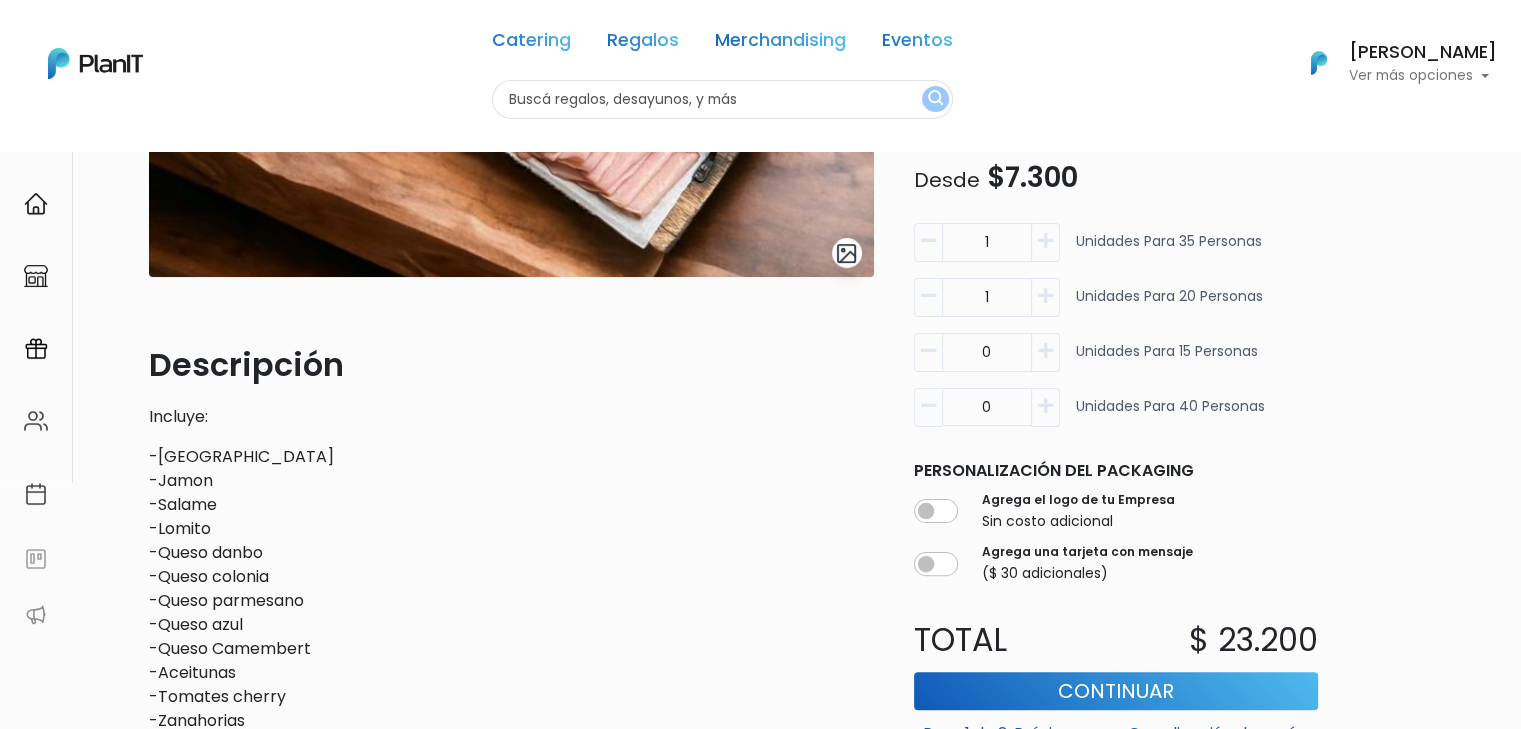 click at bounding box center [928, 297] 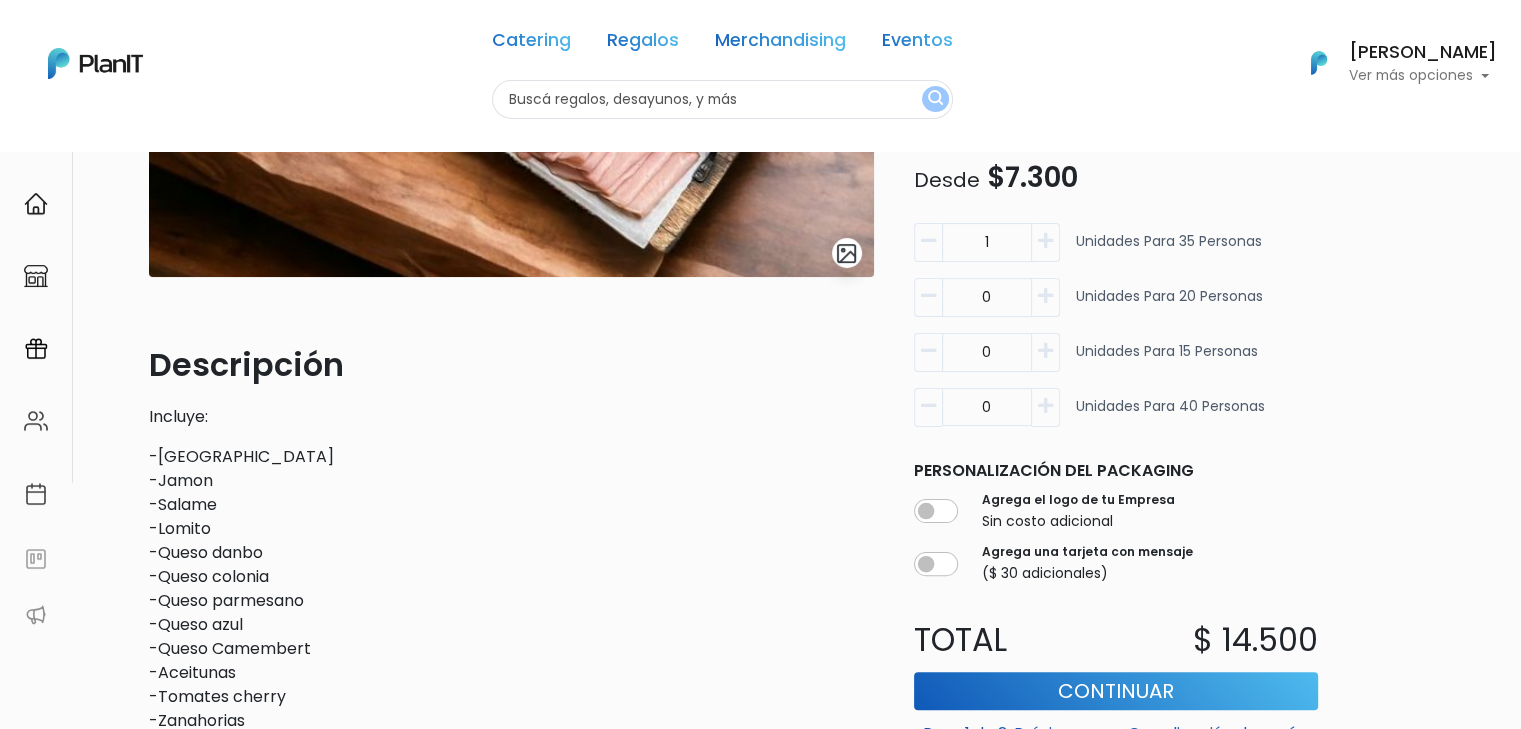 click at bounding box center (928, 242) 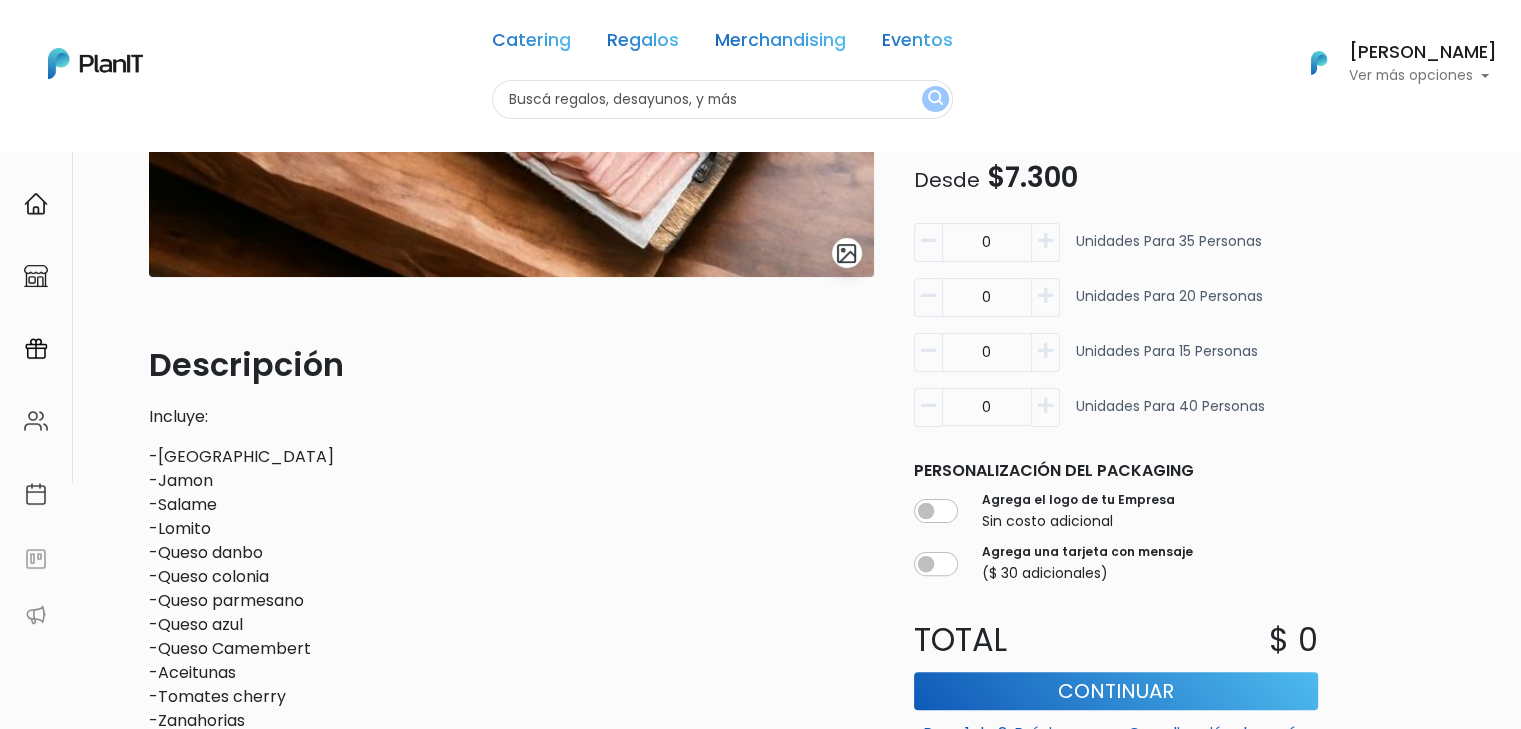 click at bounding box center [1046, 352] 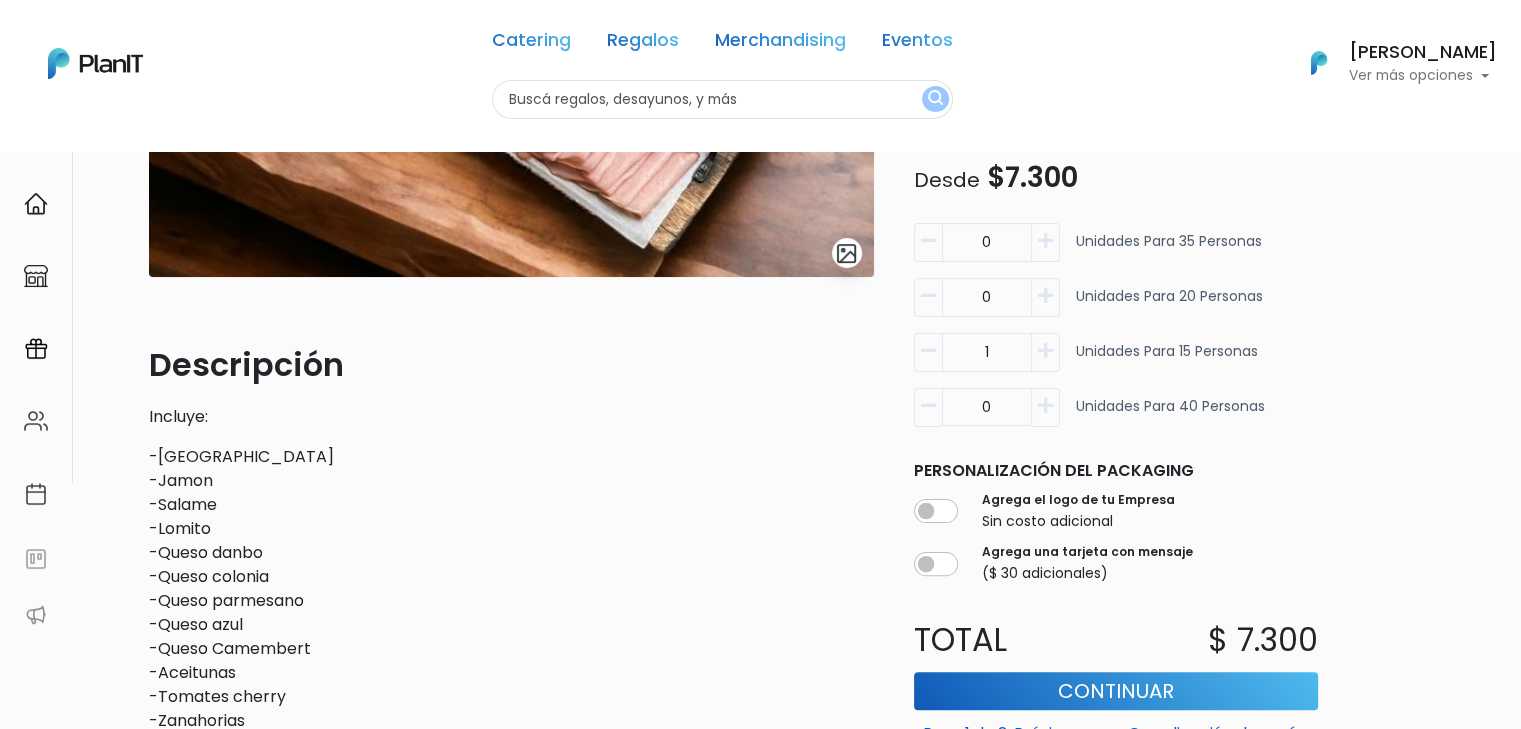 click at bounding box center [1046, 352] 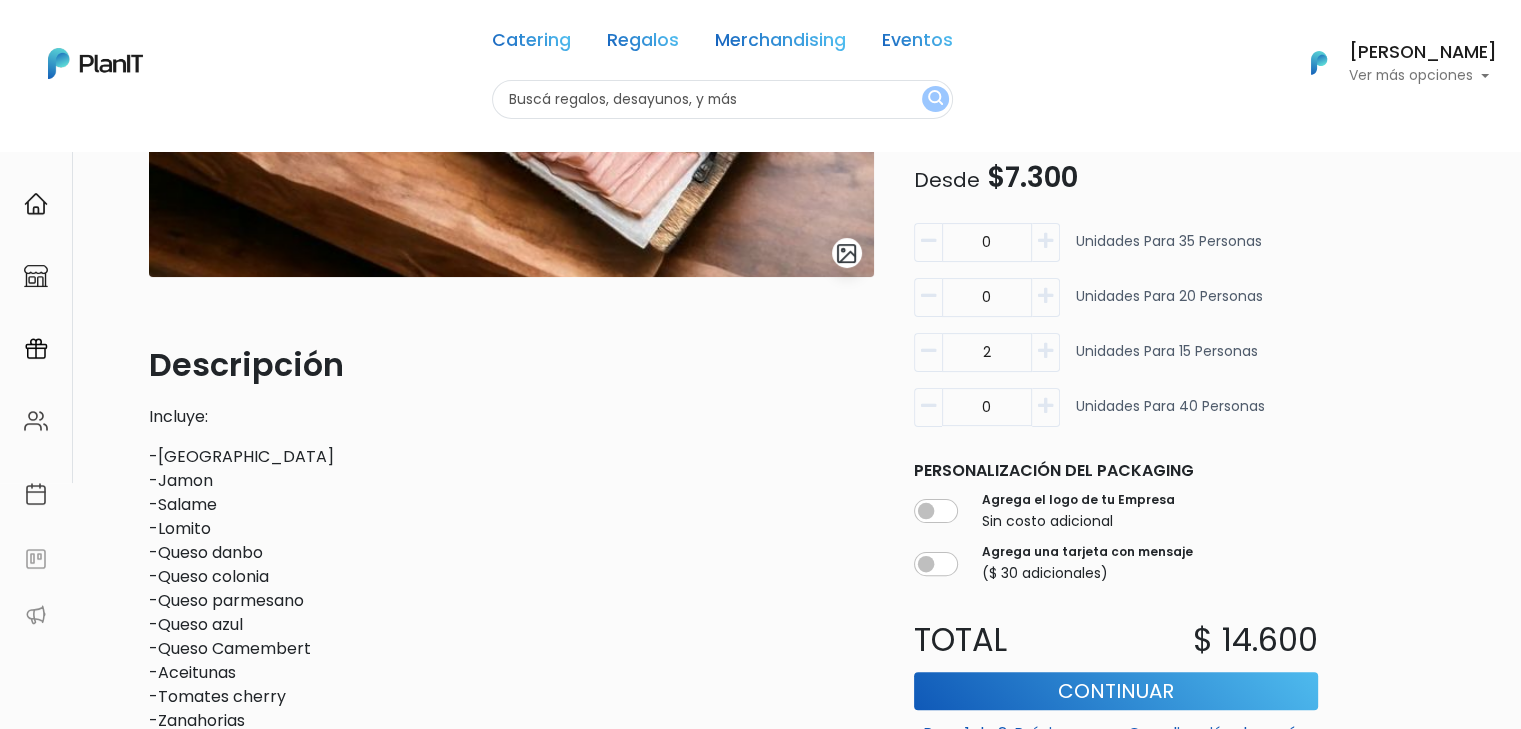 click at bounding box center (928, 351) 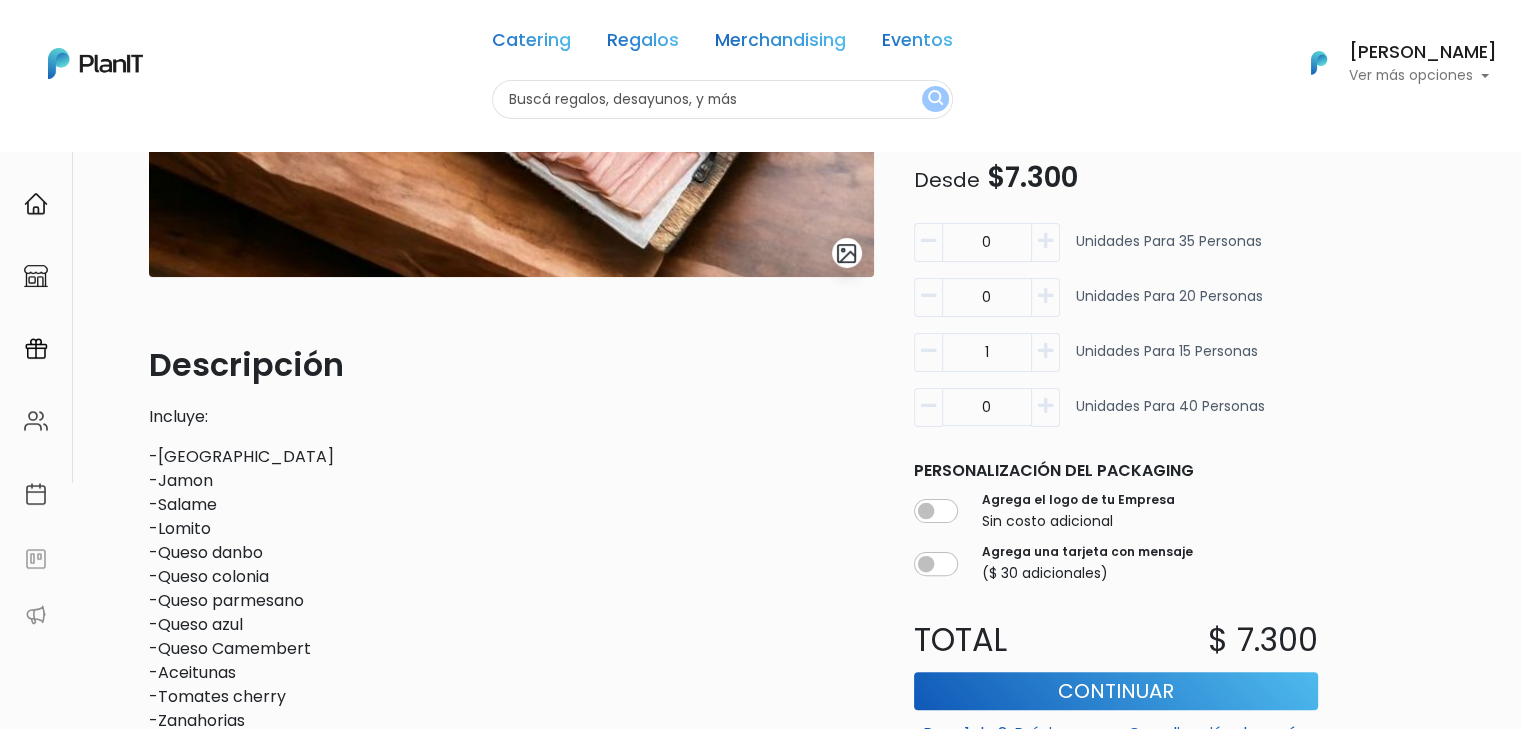 click at bounding box center [928, 351] 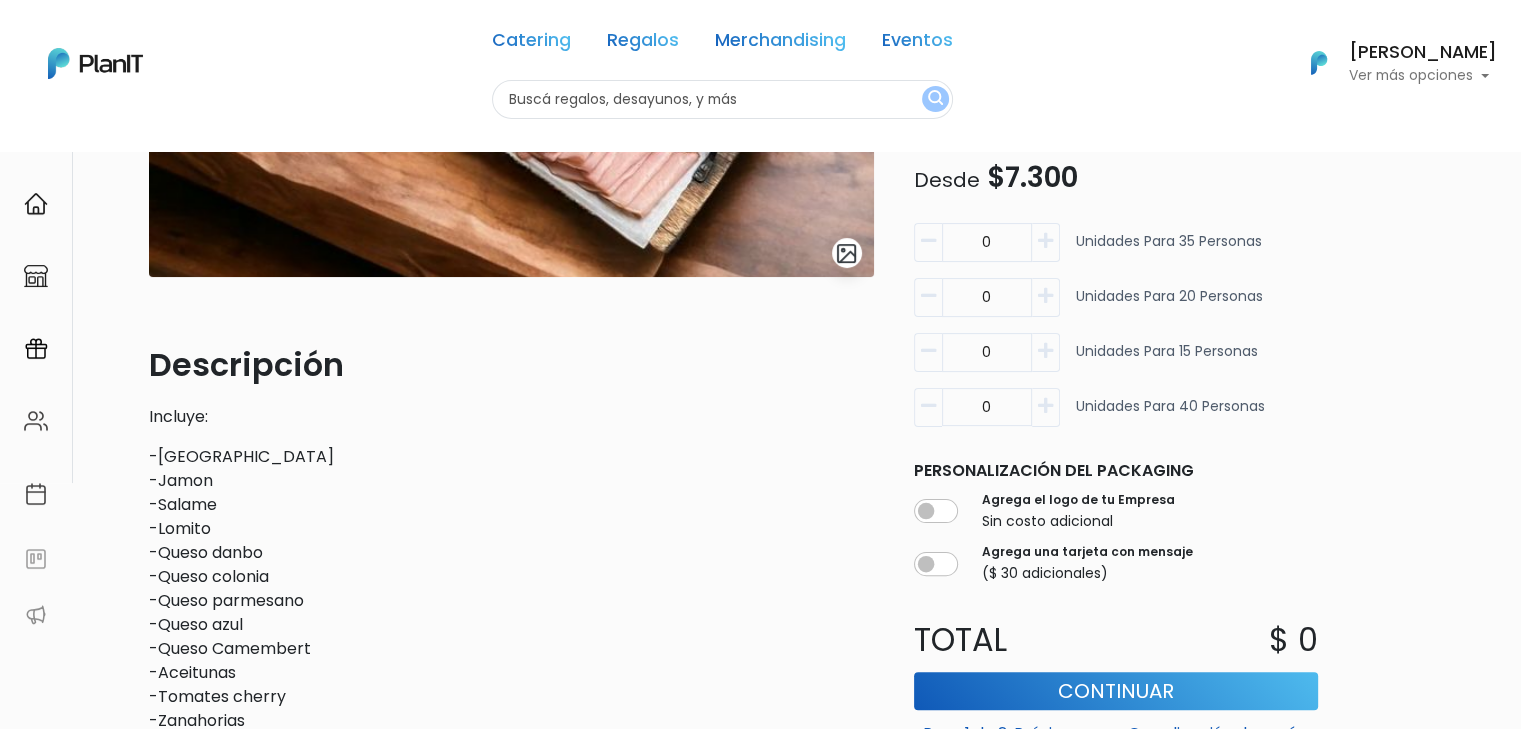 click at bounding box center [1045, 351] 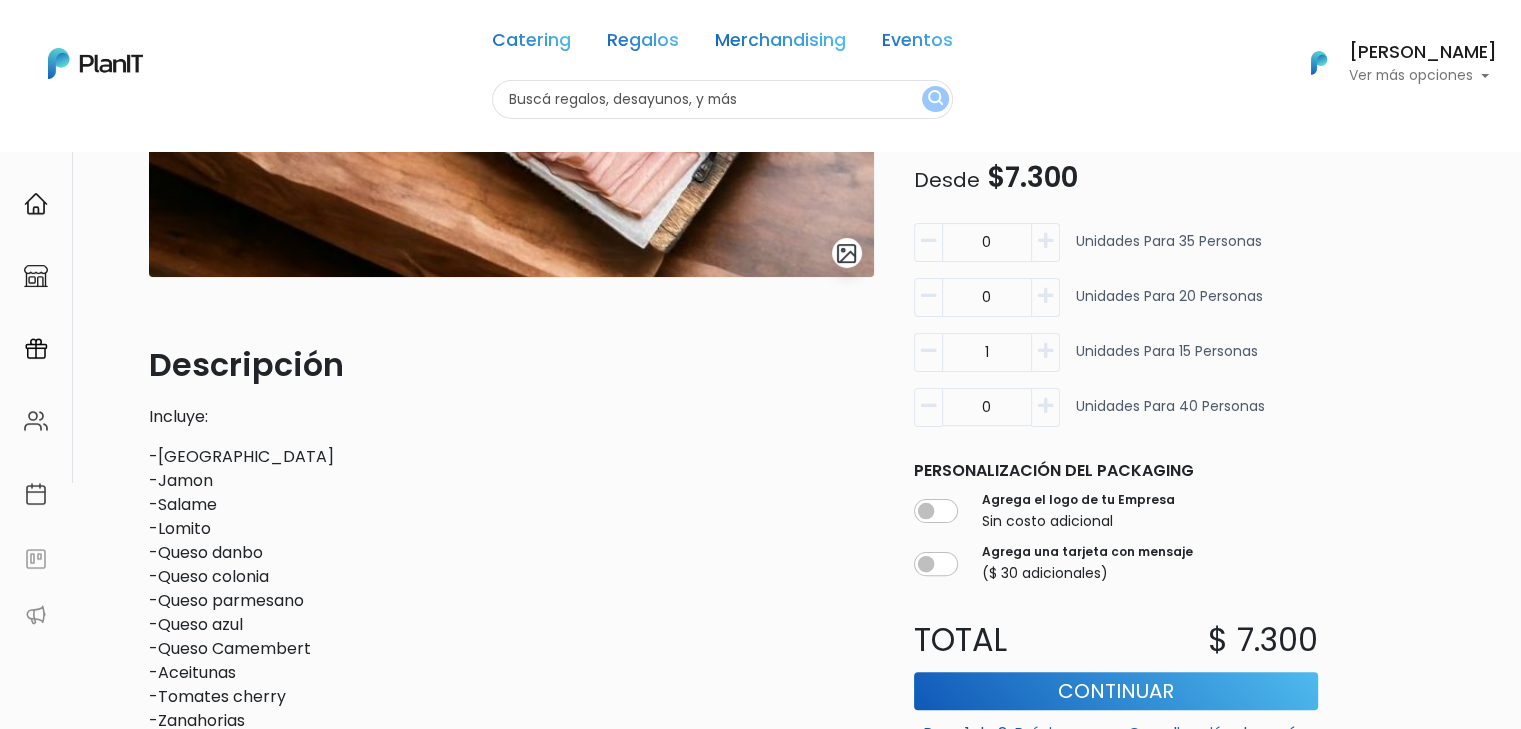 click at bounding box center [1045, 351] 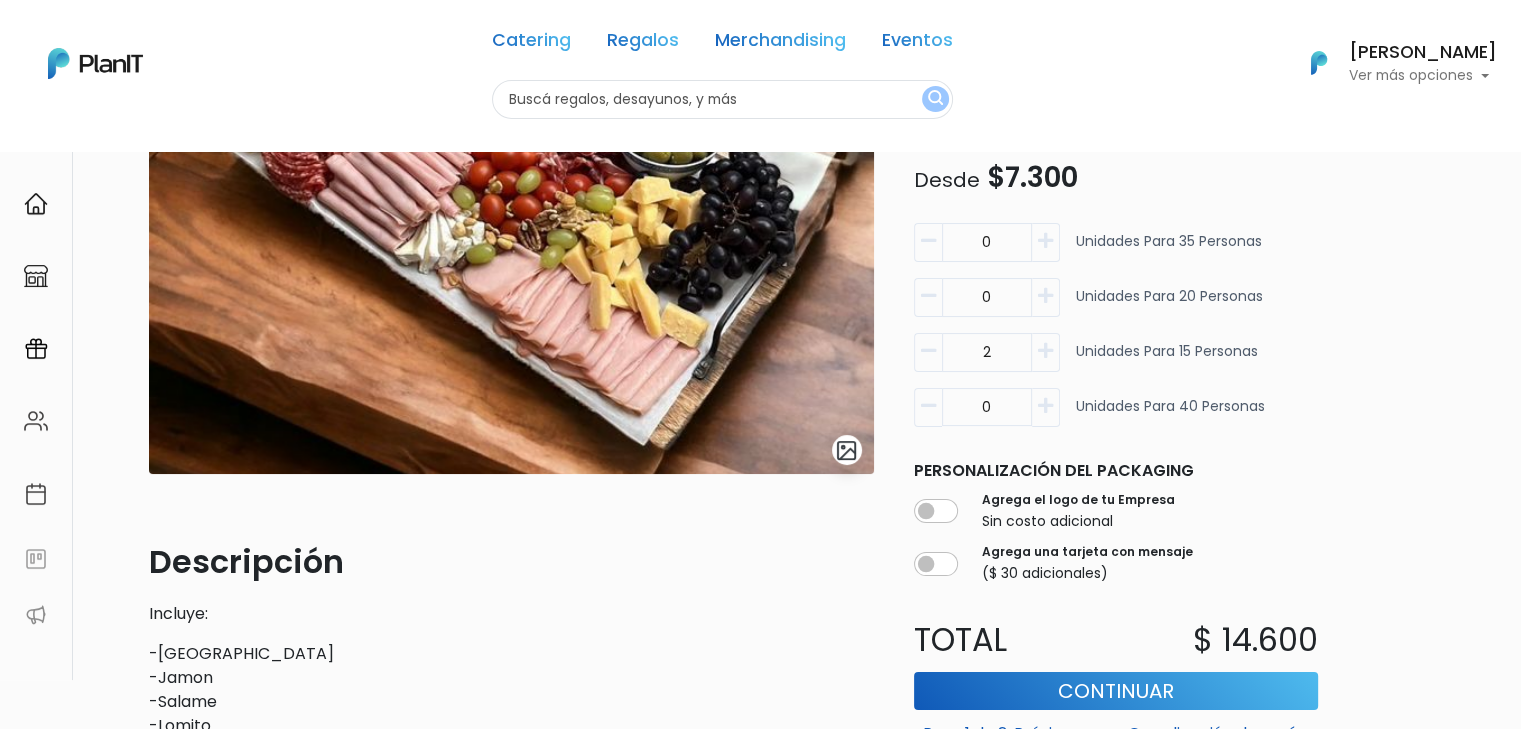 scroll, scrollTop: 34, scrollLeft: 0, axis: vertical 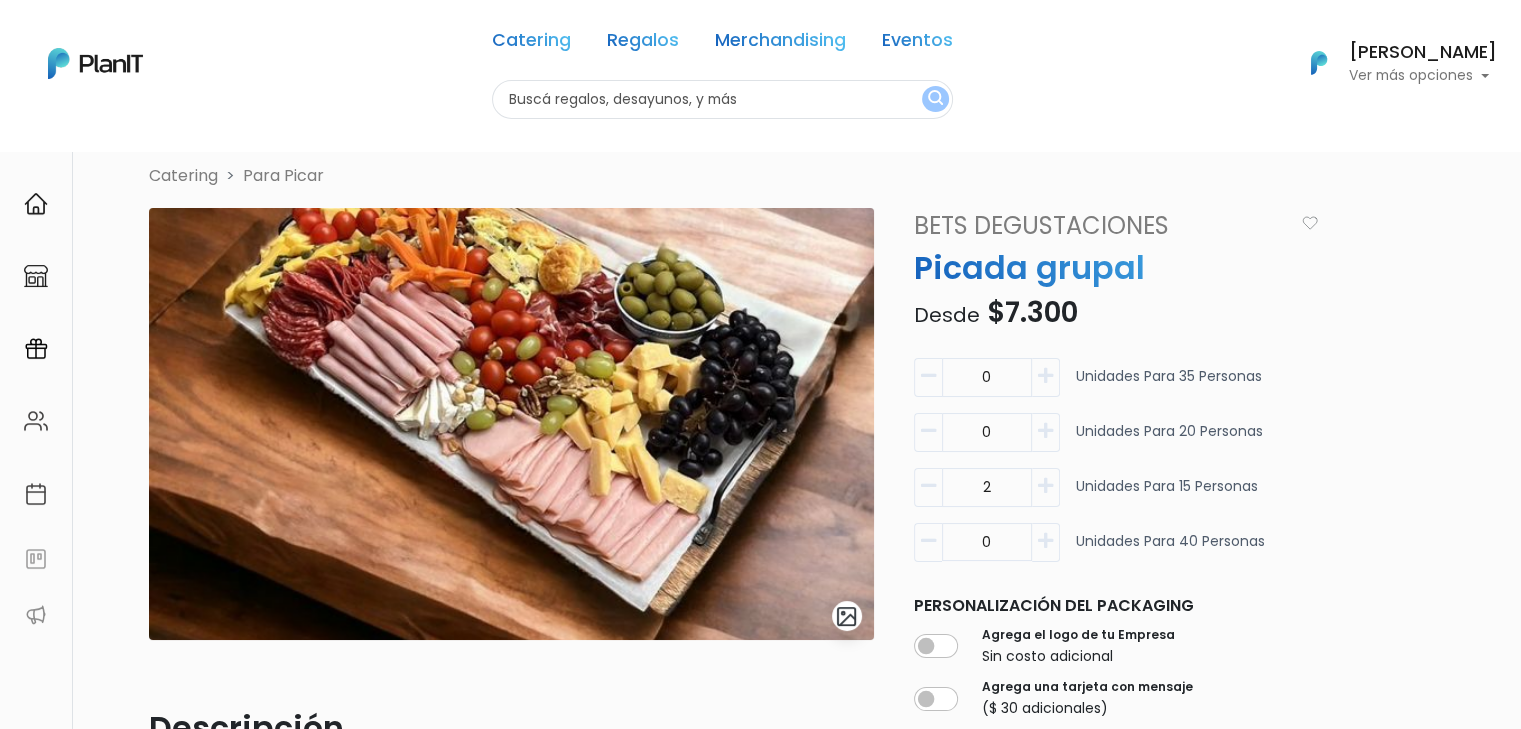 click at bounding box center [722, 99] 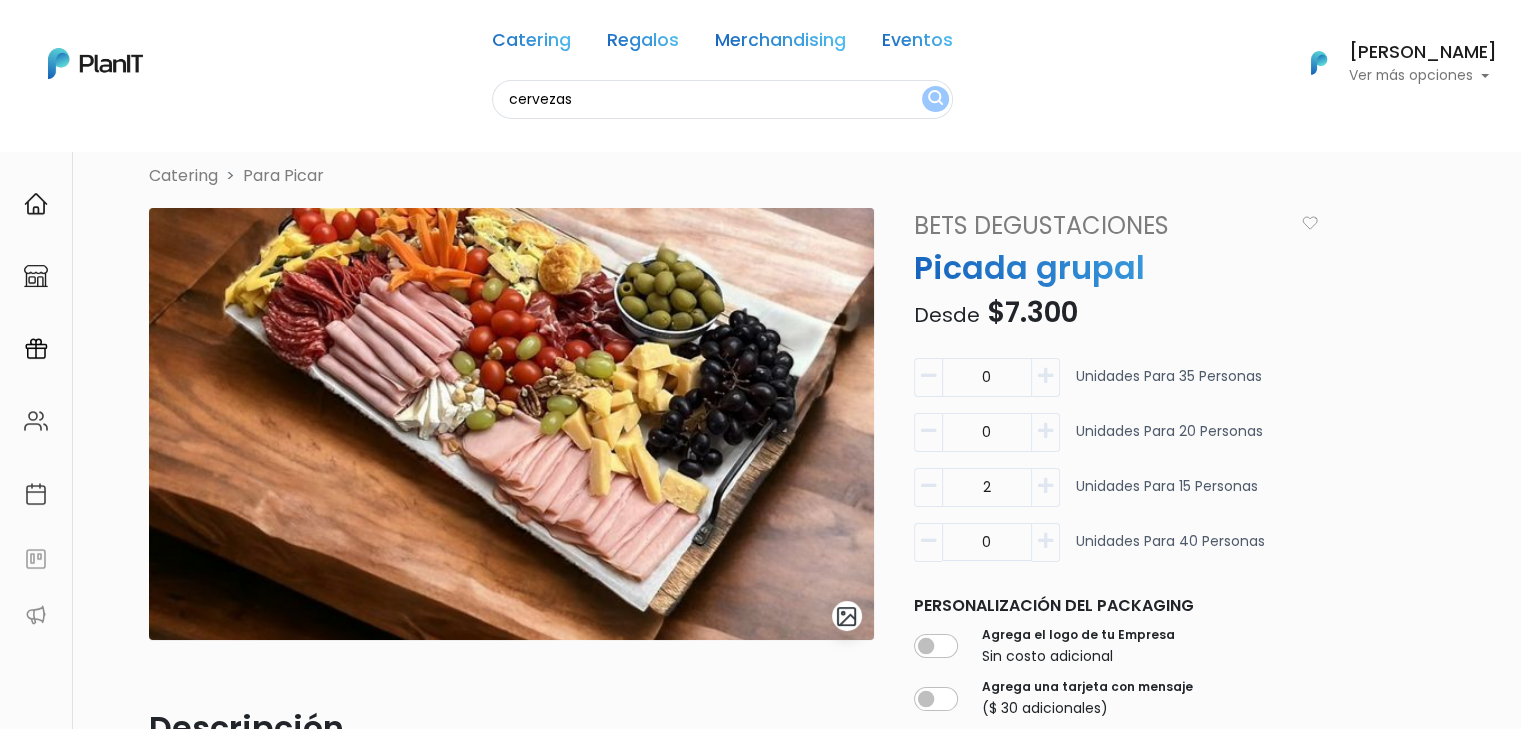 type on "cervezas" 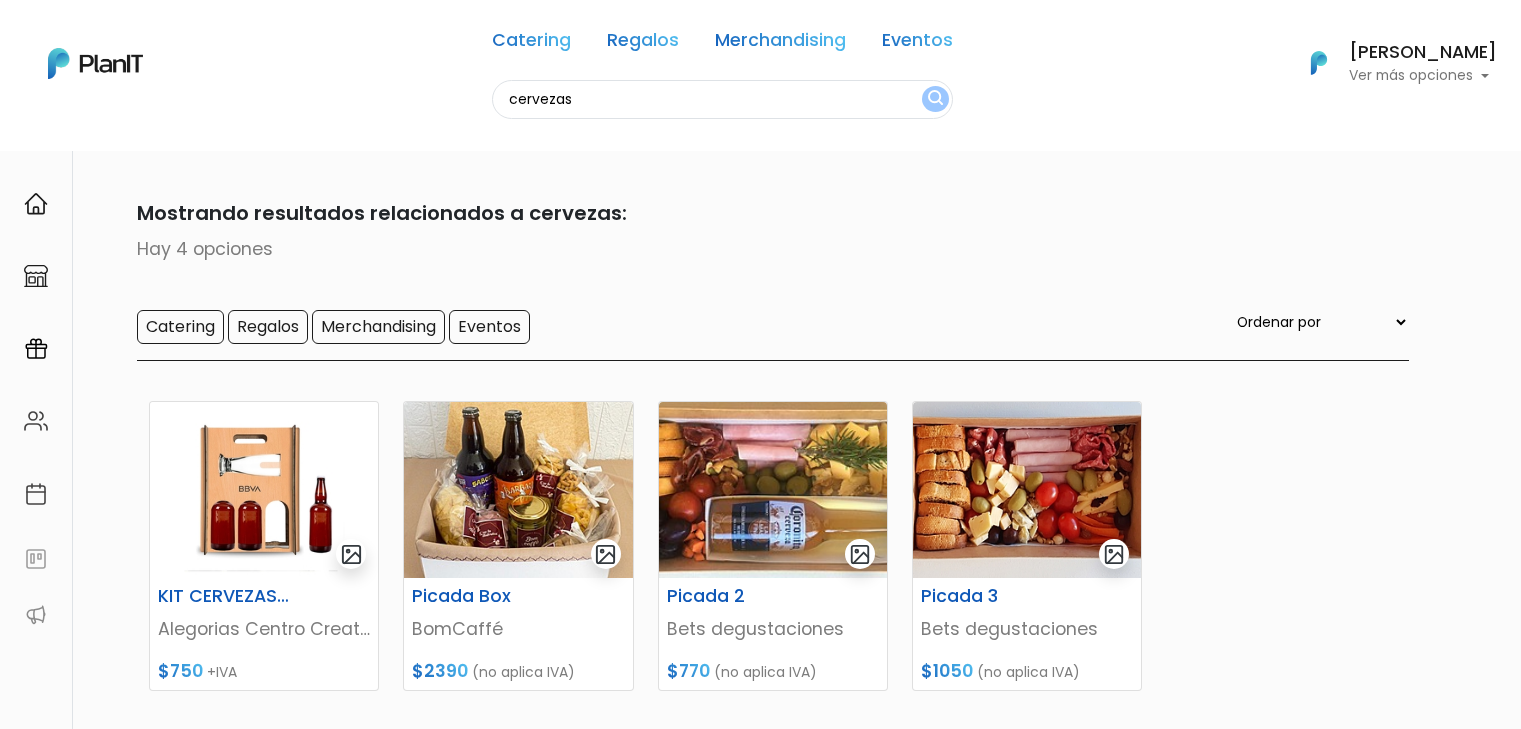 scroll, scrollTop: 0, scrollLeft: 0, axis: both 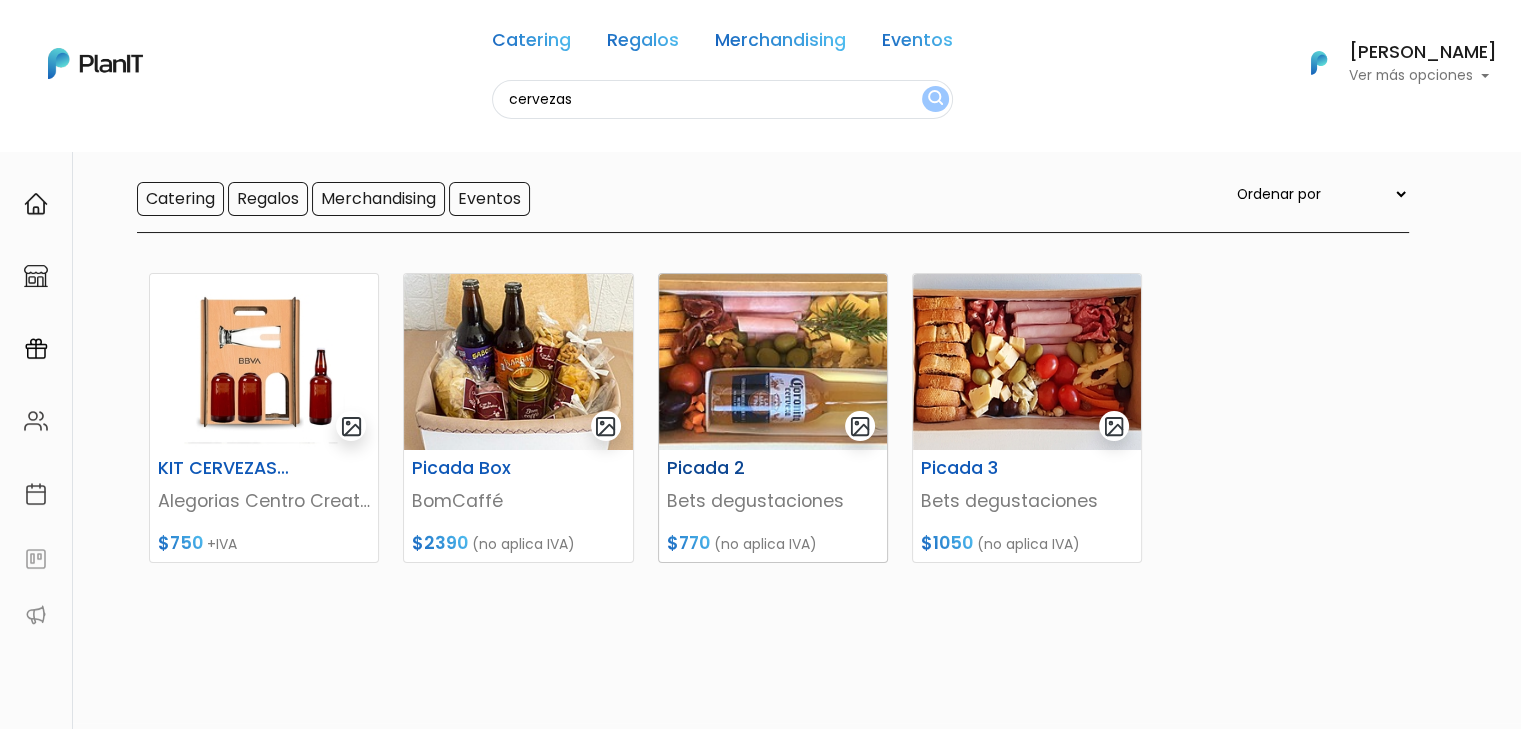 click on "Bets degustaciones" at bounding box center (773, 501) 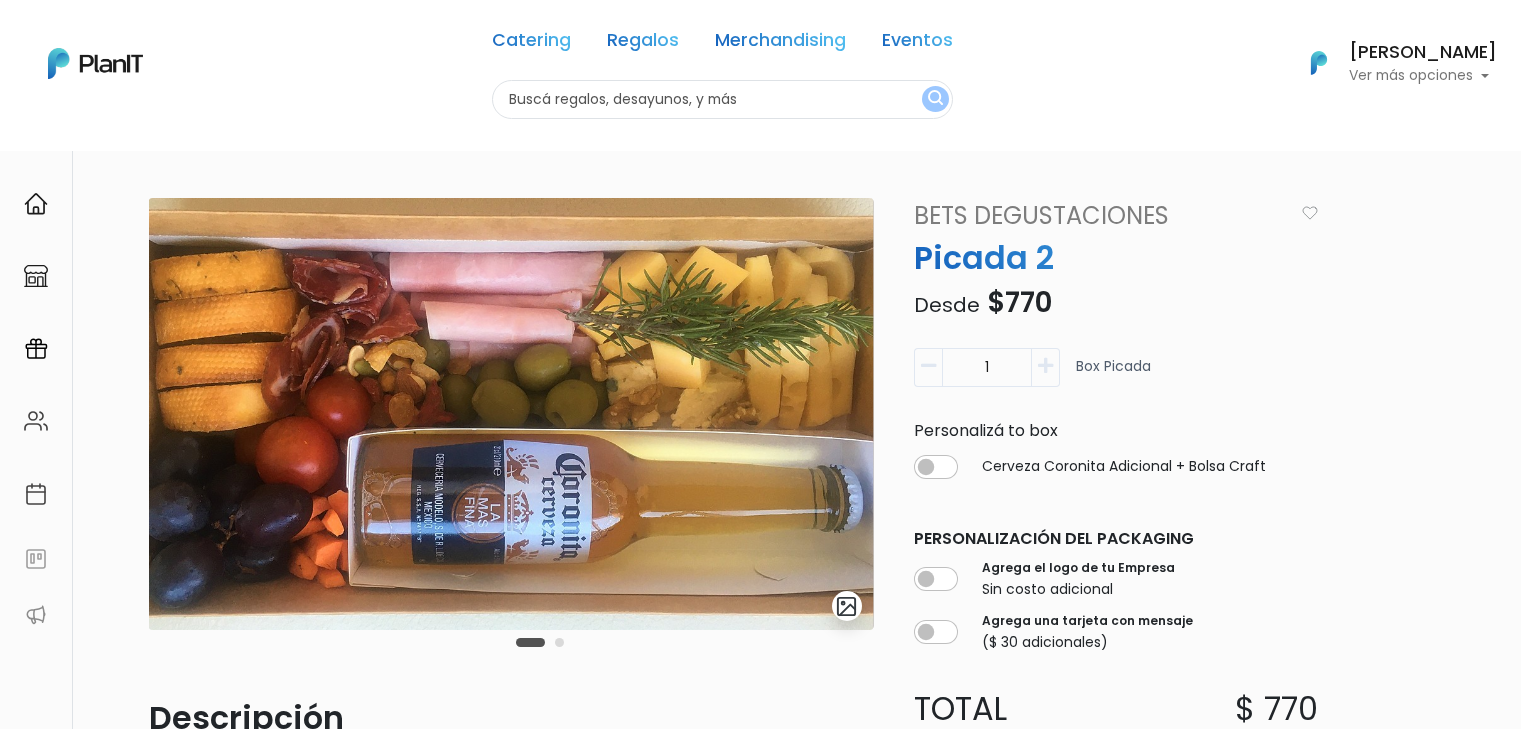 scroll, scrollTop: 0, scrollLeft: 0, axis: both 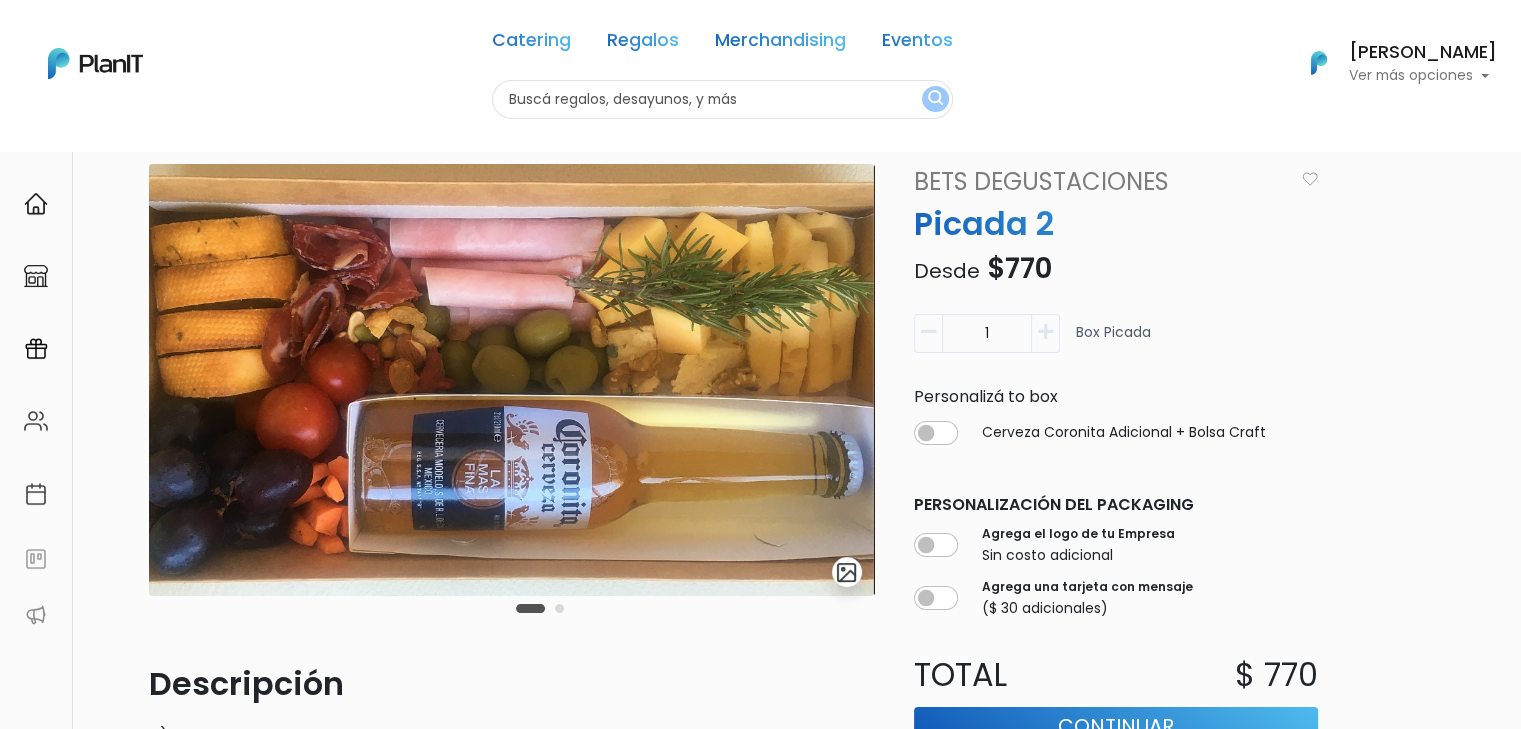 drag, startPoint x: 1535, startPoint y: 125, endPoint x: 1534, endPoint y: 138, distance: 13.038404 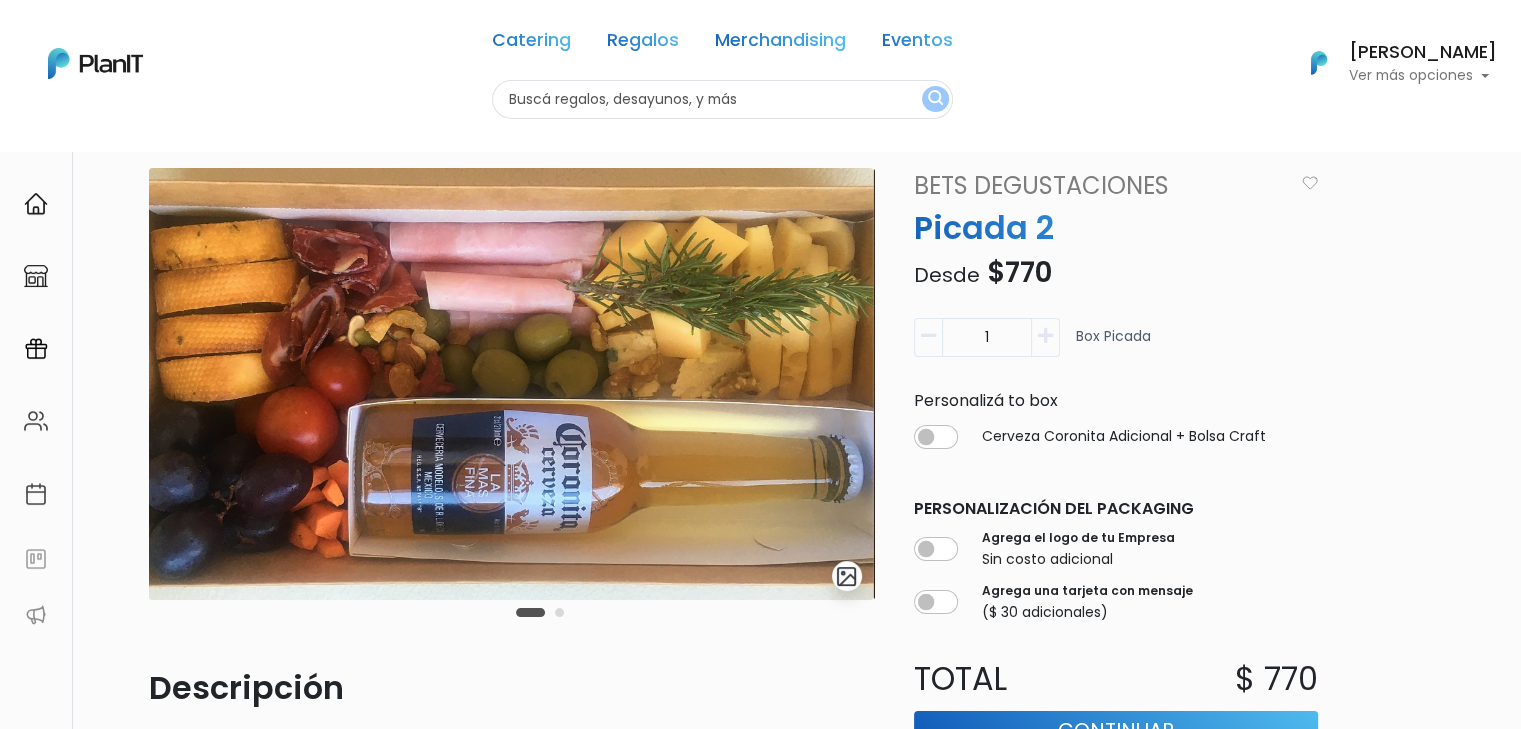 click on "1" at bounding box center [987, 337] 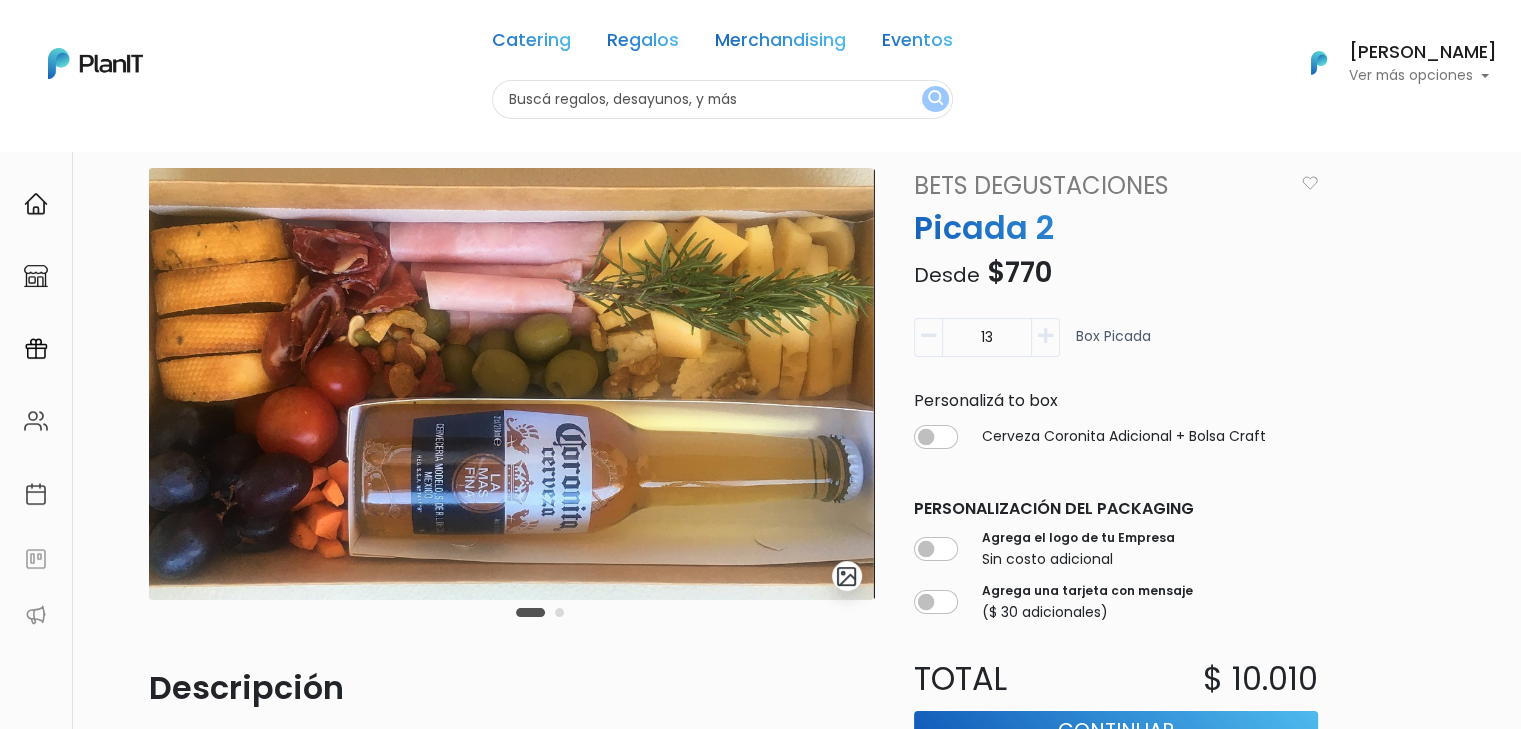 type on "1" 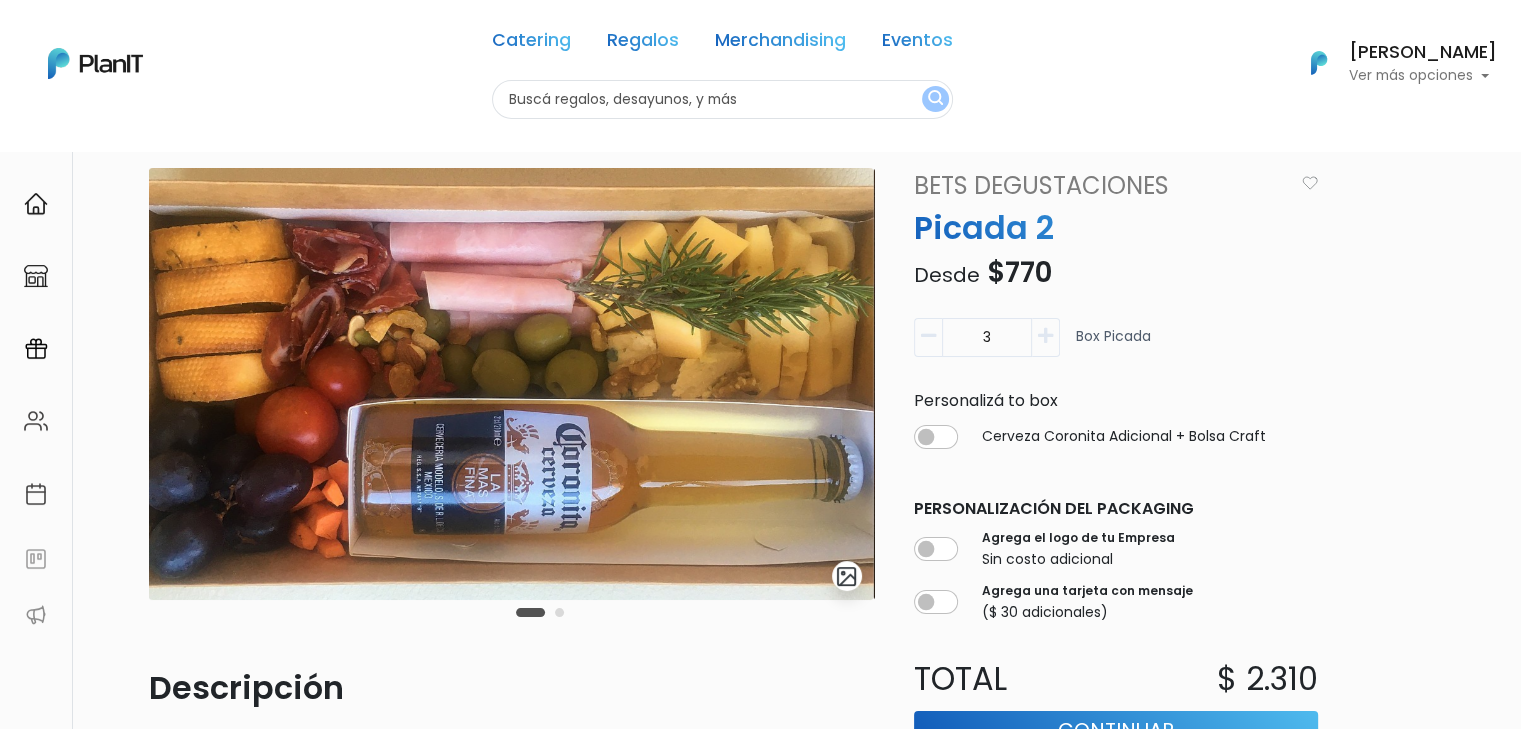 type on "30" 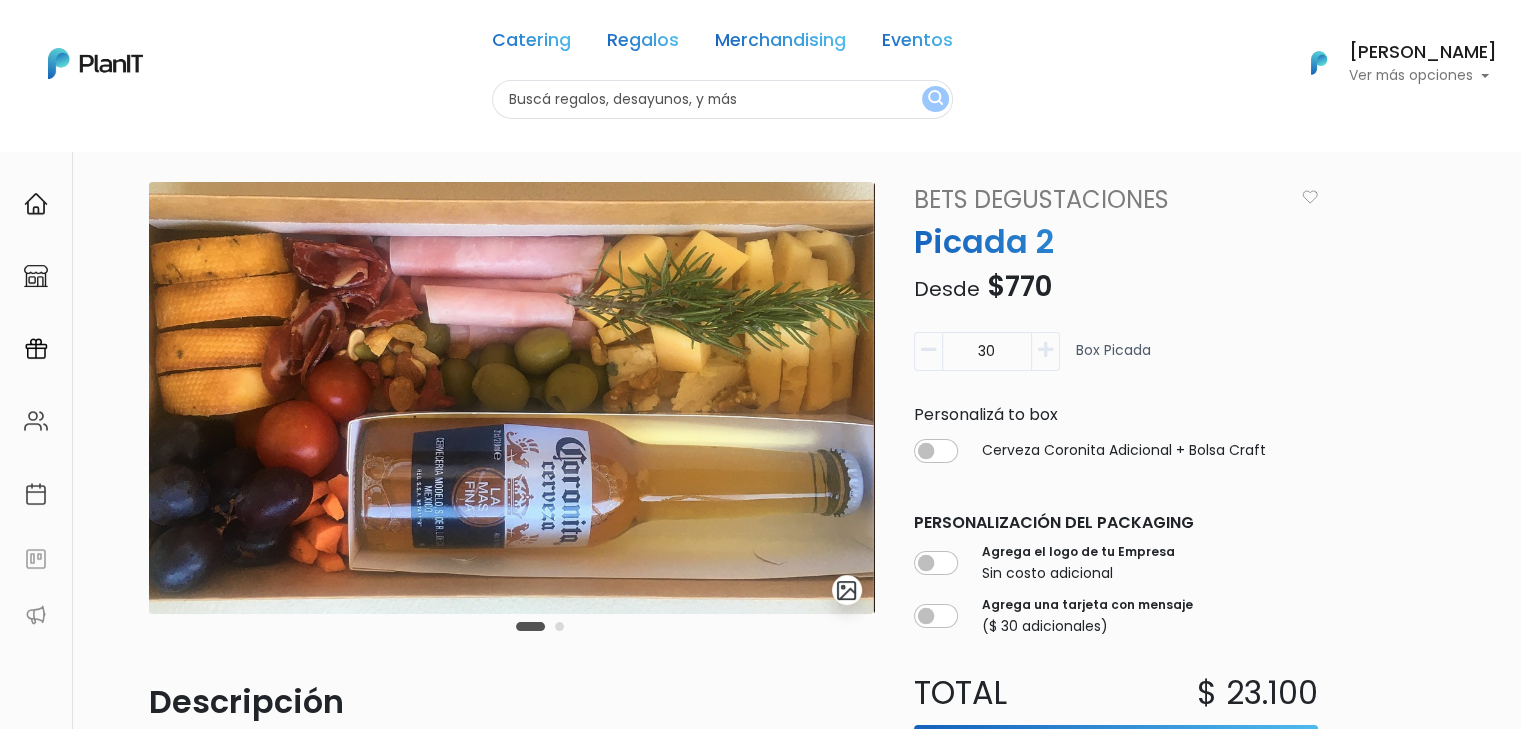 scroll, scrollTop: 3, scrollLeft: 0, axis: vertical 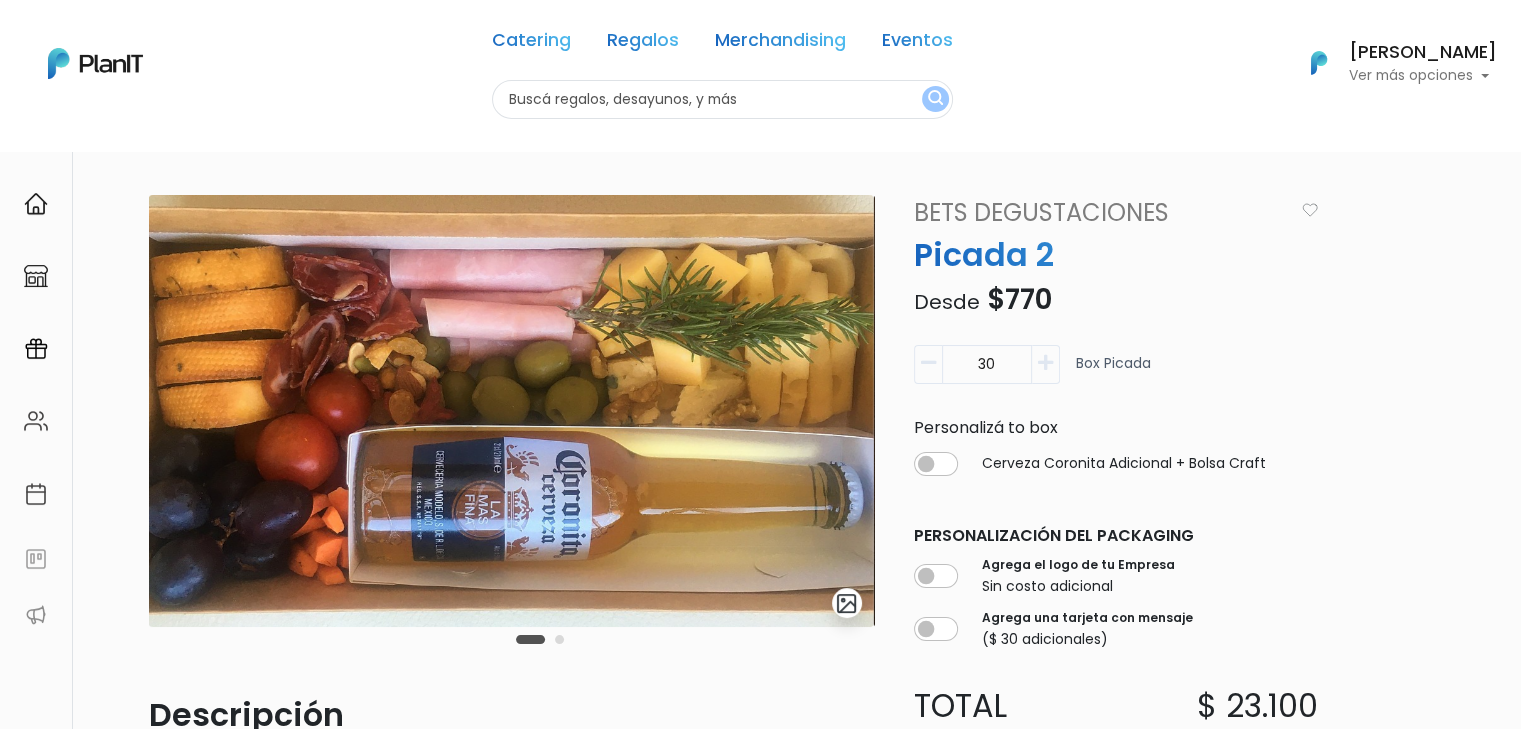 click on "30" at bounding box center (987, 364) 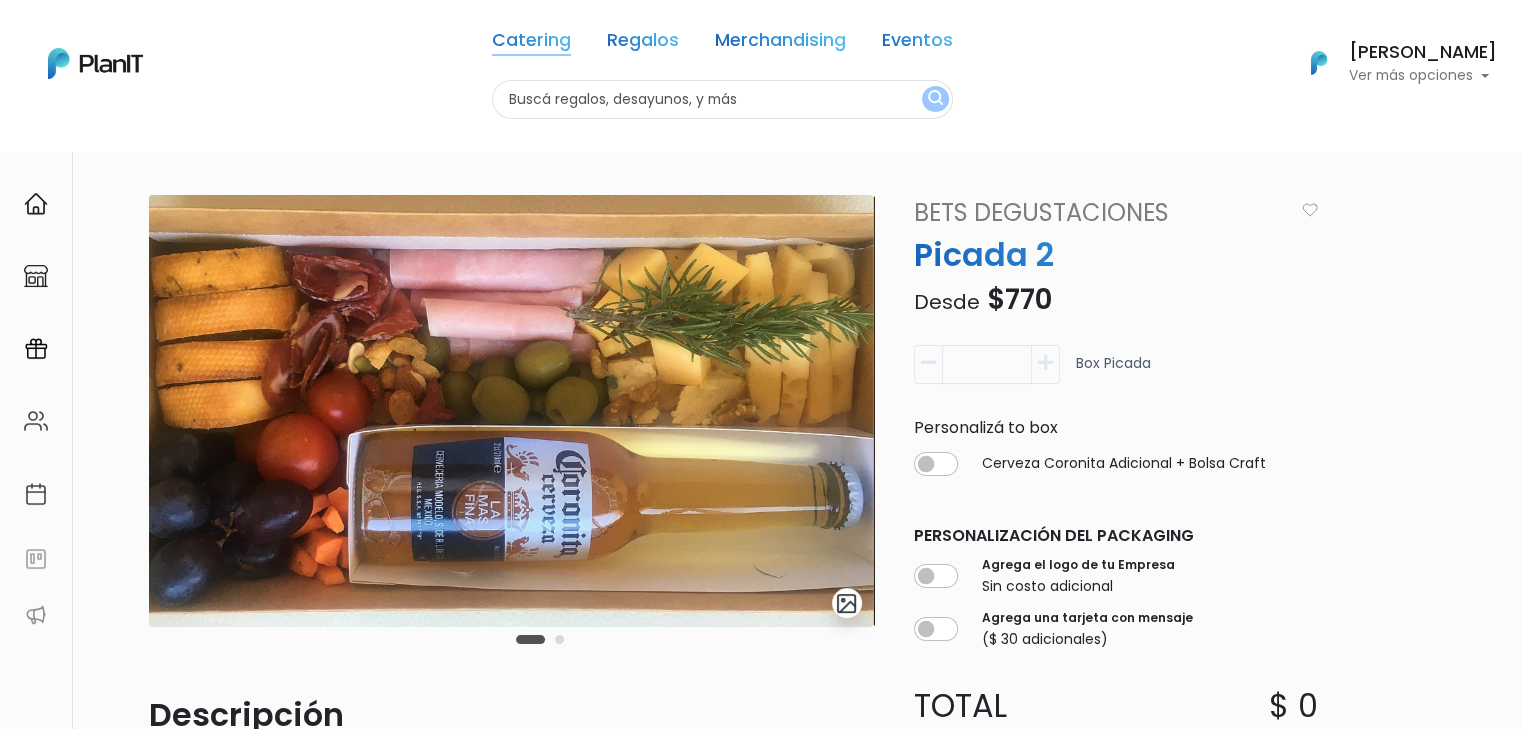 type 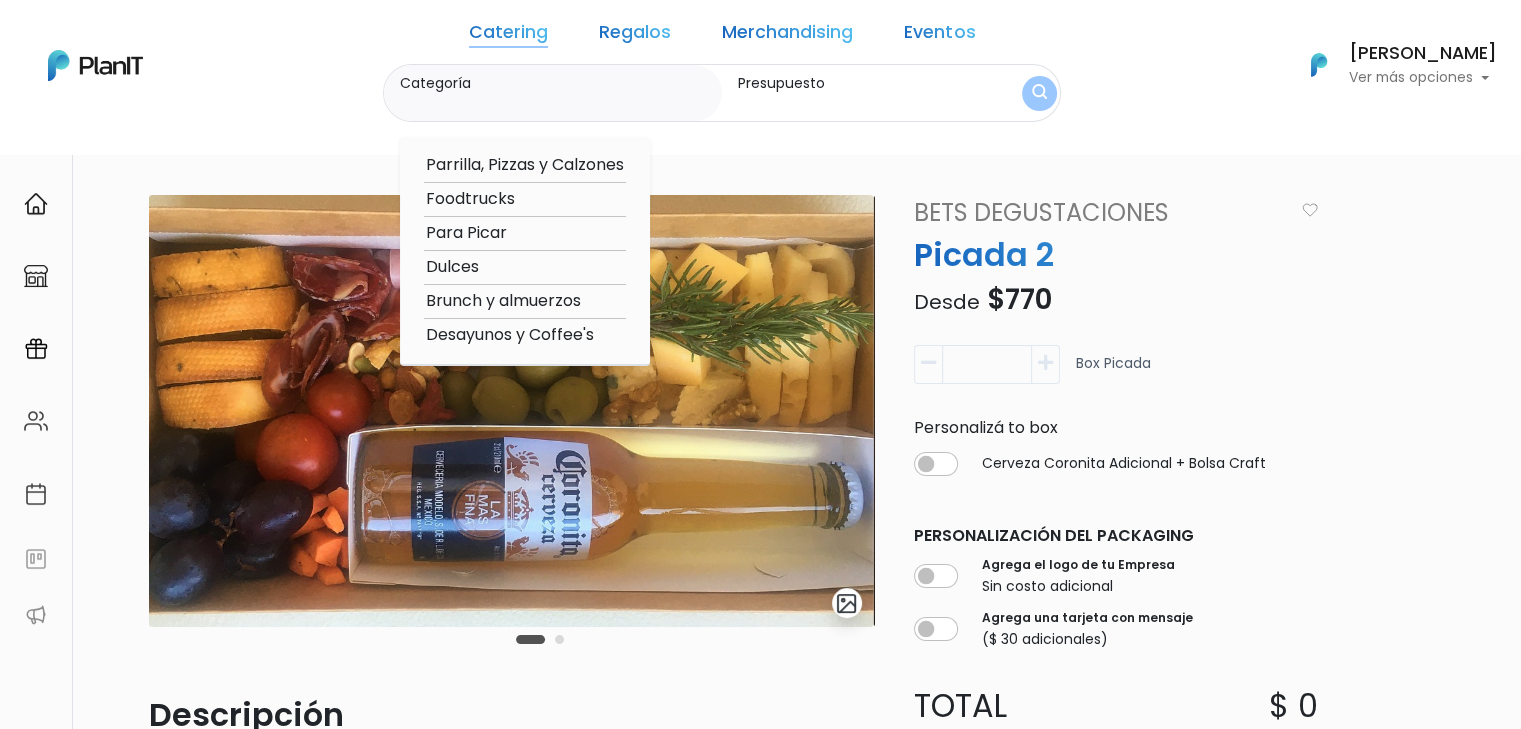 click on "Para Picar" at bounding box center [525, 233] 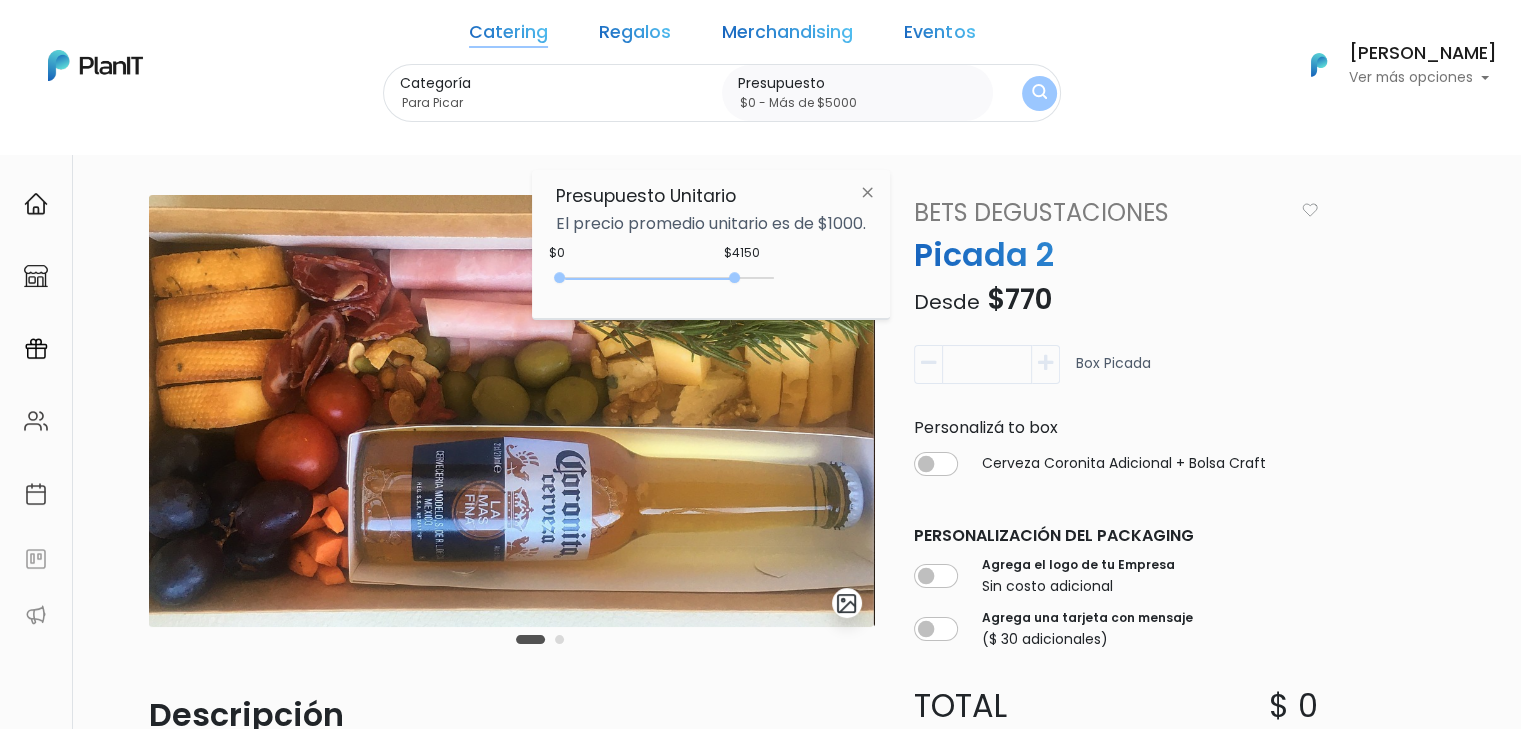 type on "$0 - Más de $5000" 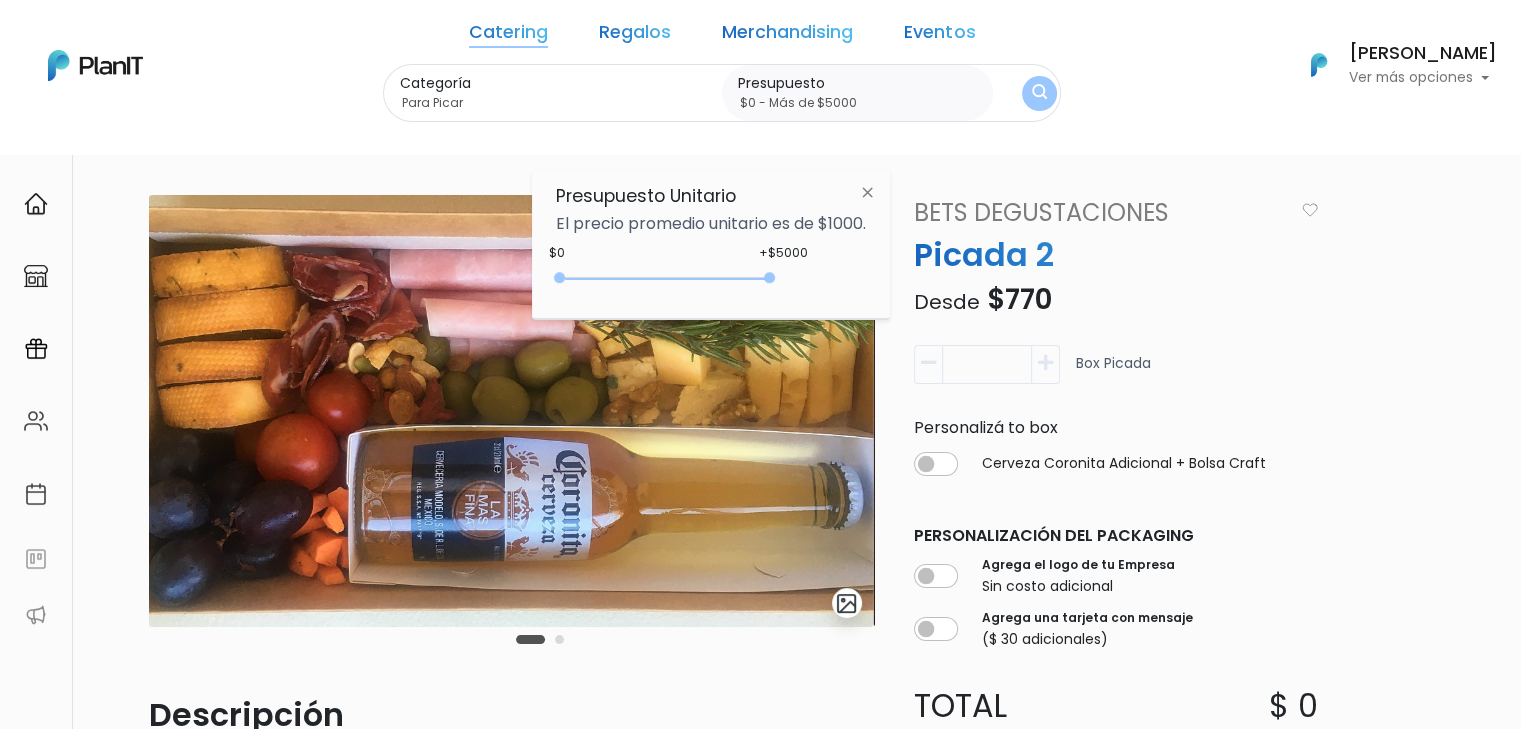 click at bounding box center [1039, 93] 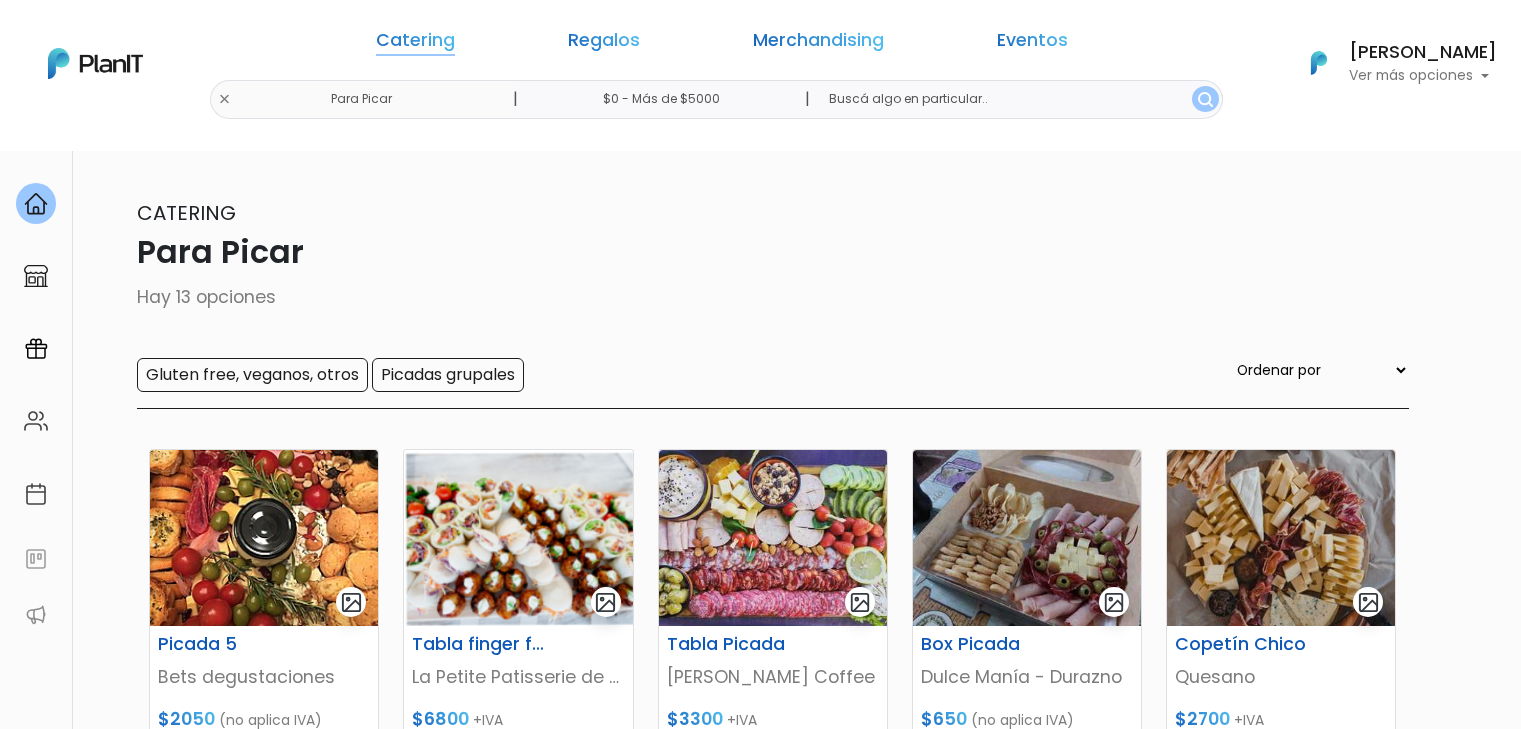 scroll, scrollTop: 0, scrollLeft: 0, axis: both 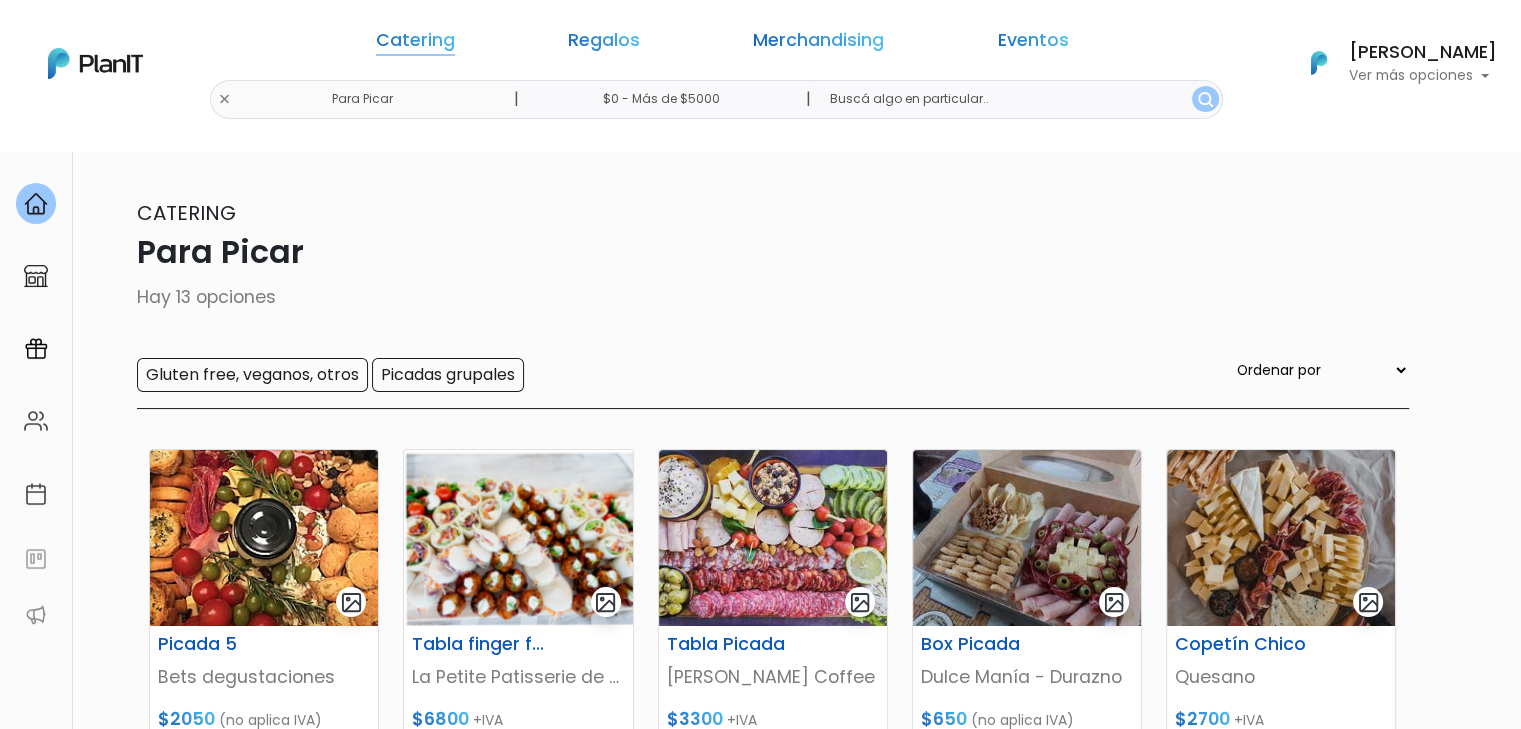 click on "Catering" at bounding box center [415, 44] 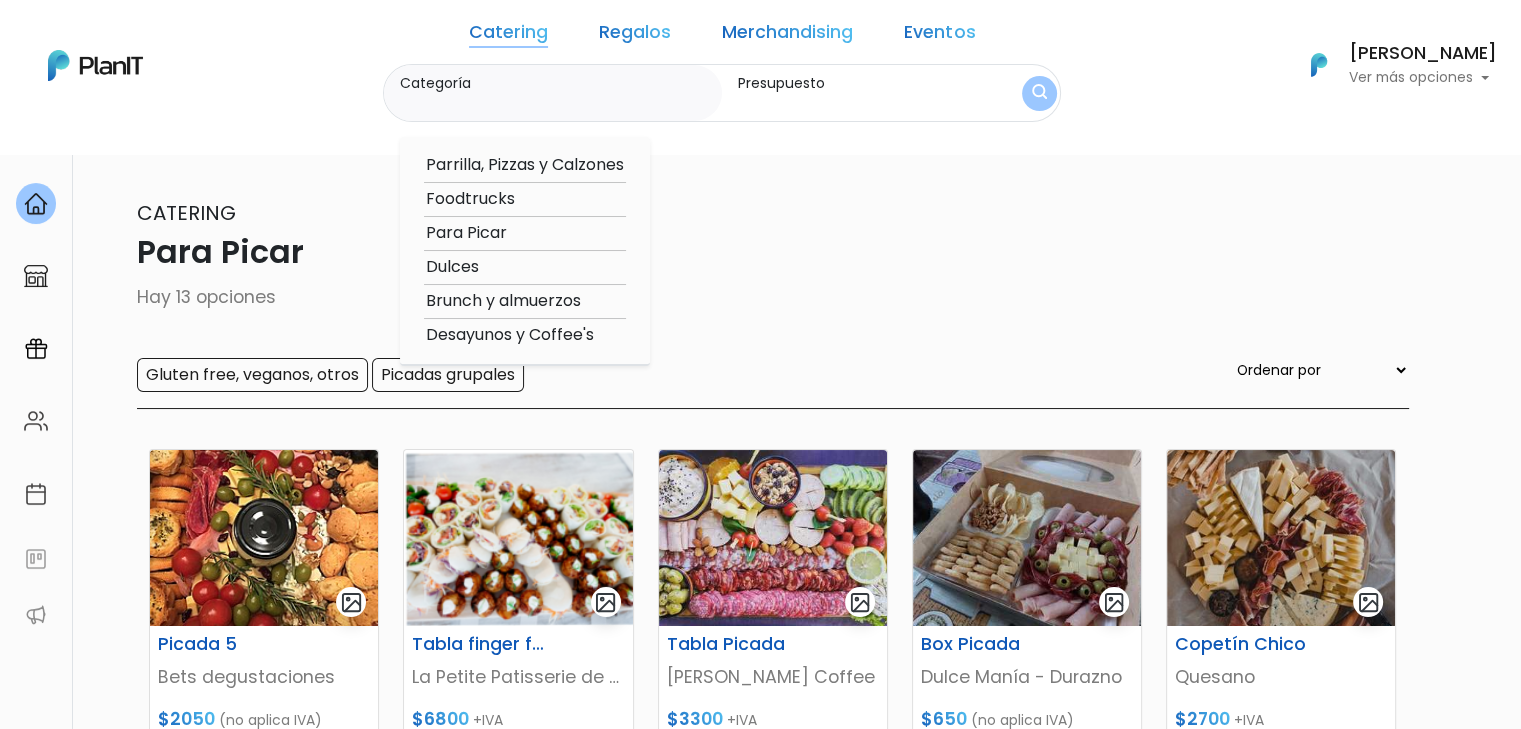 click on "Catering" at bounding box center (508, 36) 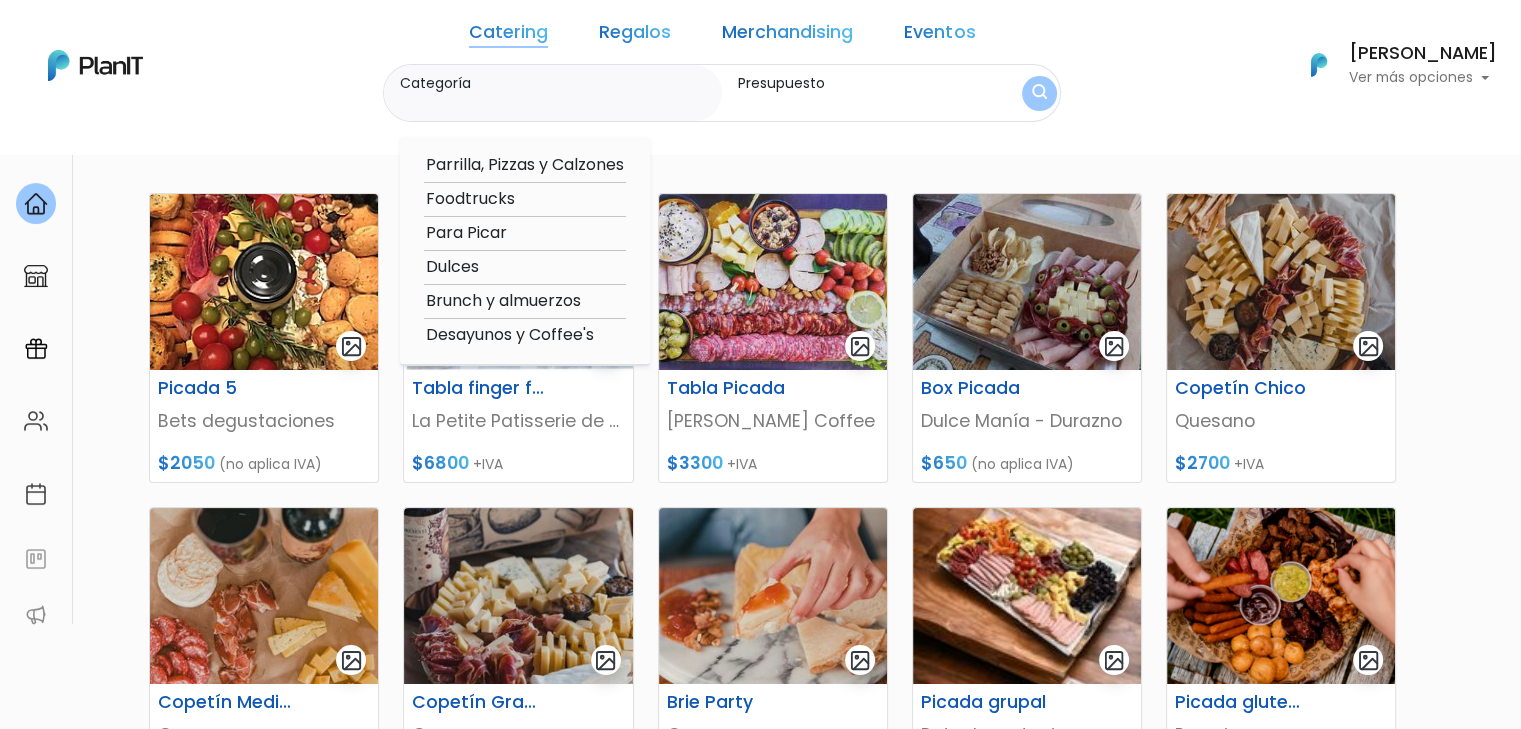 scroll, scrollTop: 250, scrollLeft: 0, axis: vertical 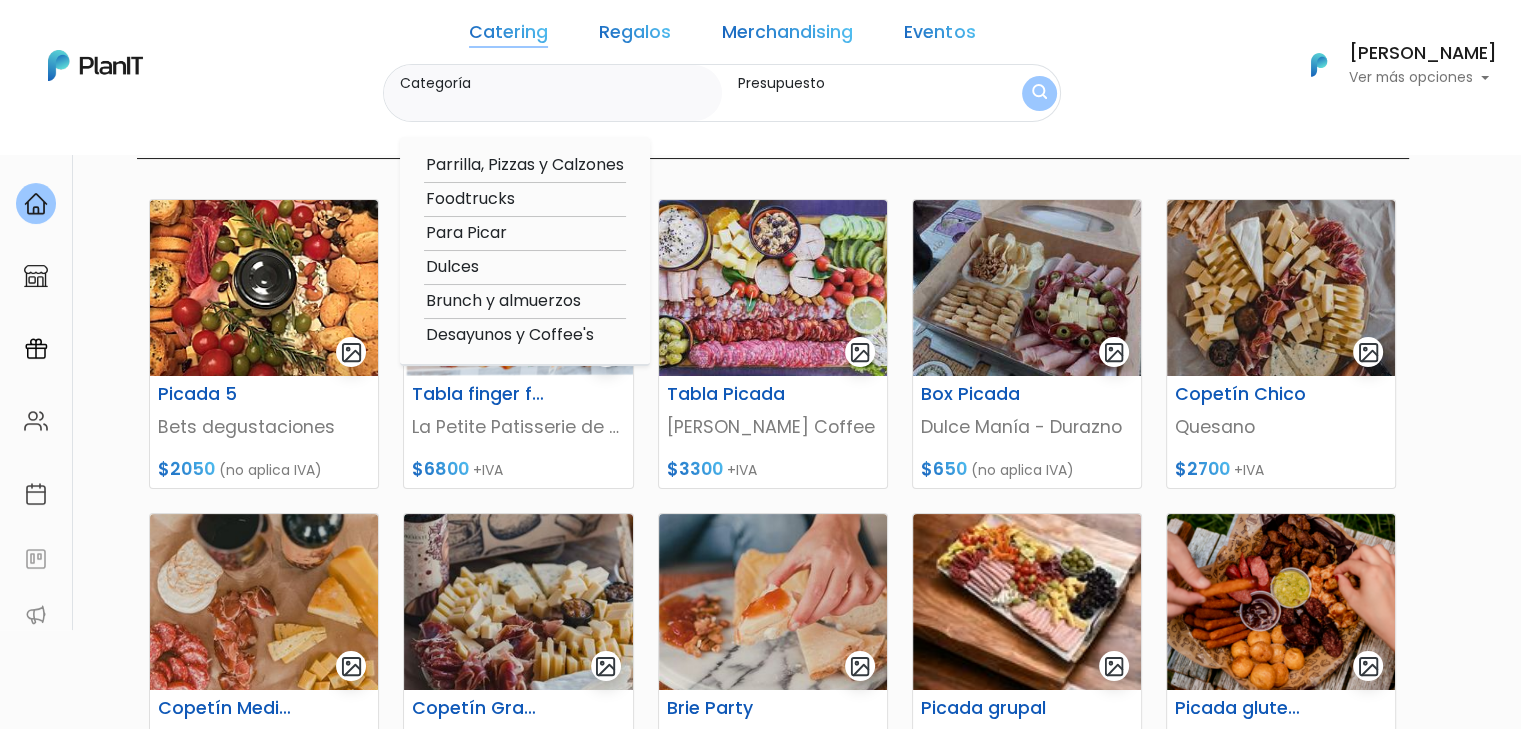 click on "13 resultados
Catering
Para Picar
Hay 13 opciones
Gluten free, veganos, otros
Picadas grupales
Ordenar por Menor Precio
Mayor Precio
Reviews
Últimos ingresos
Picada 5
Bets degustaciones
$2050
(no aplica IVA)
Tabla finger food frio
$6800" at bounding box center [761, 588] 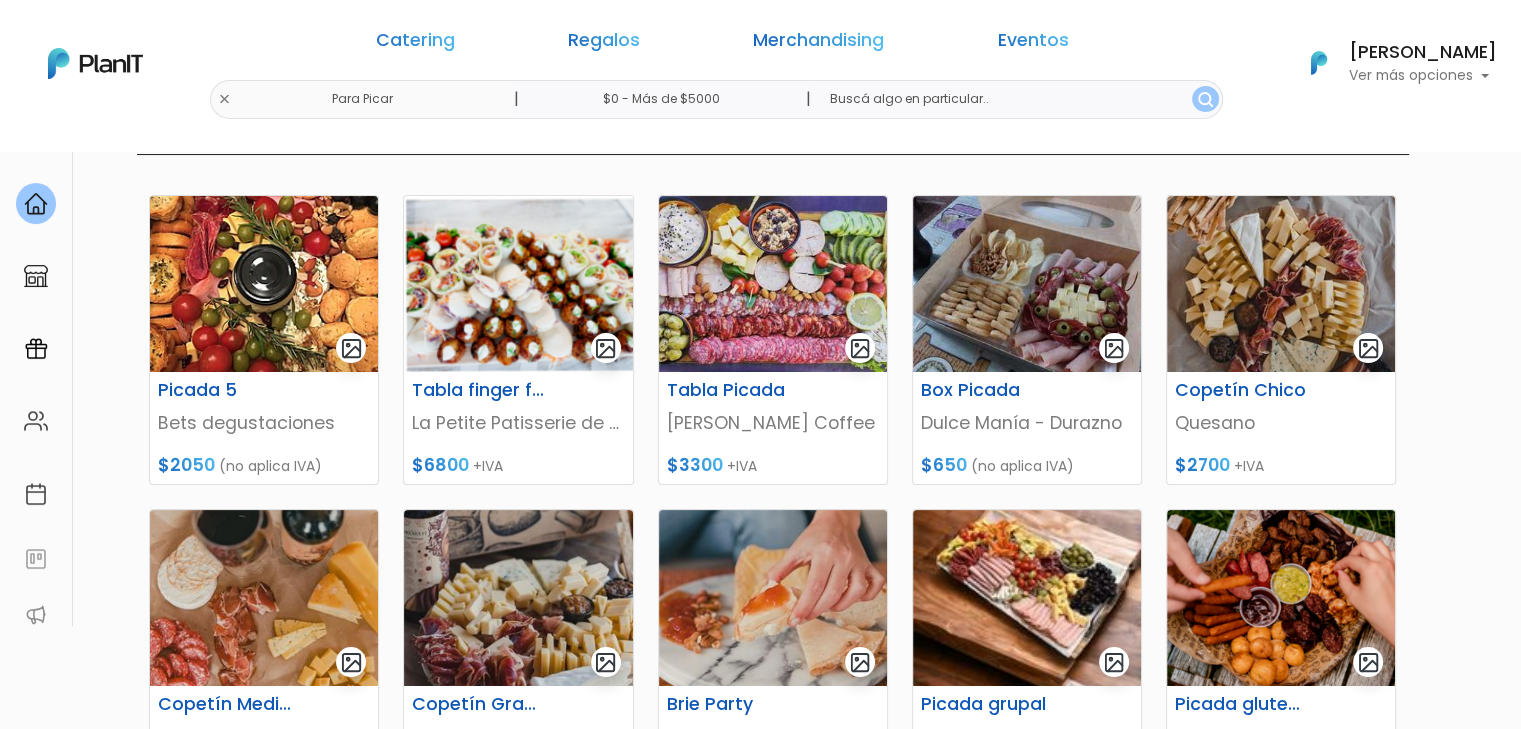 scroll, scrollTop: 249, scrollLeft: 0, axis: vertical 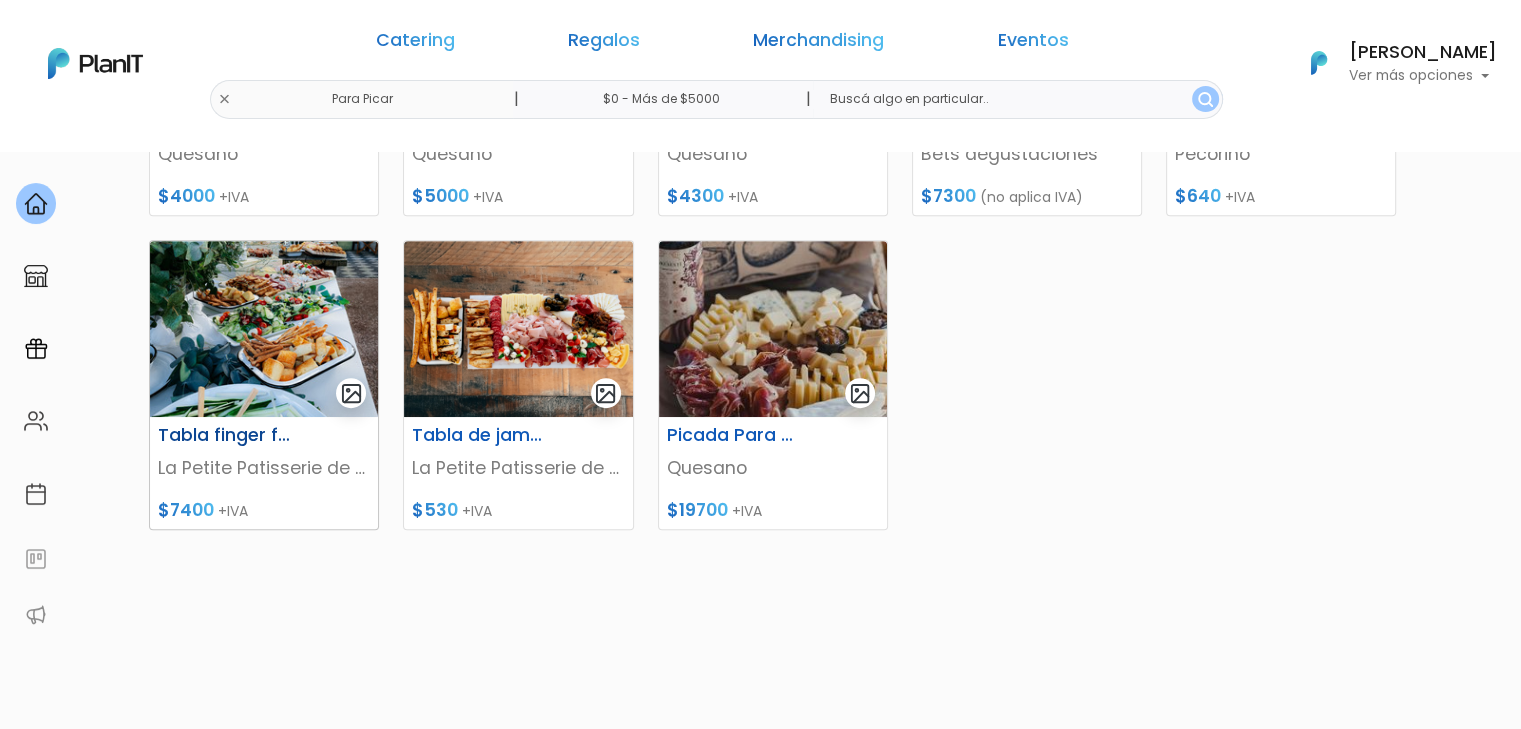 click at bounding box center [264, 329] 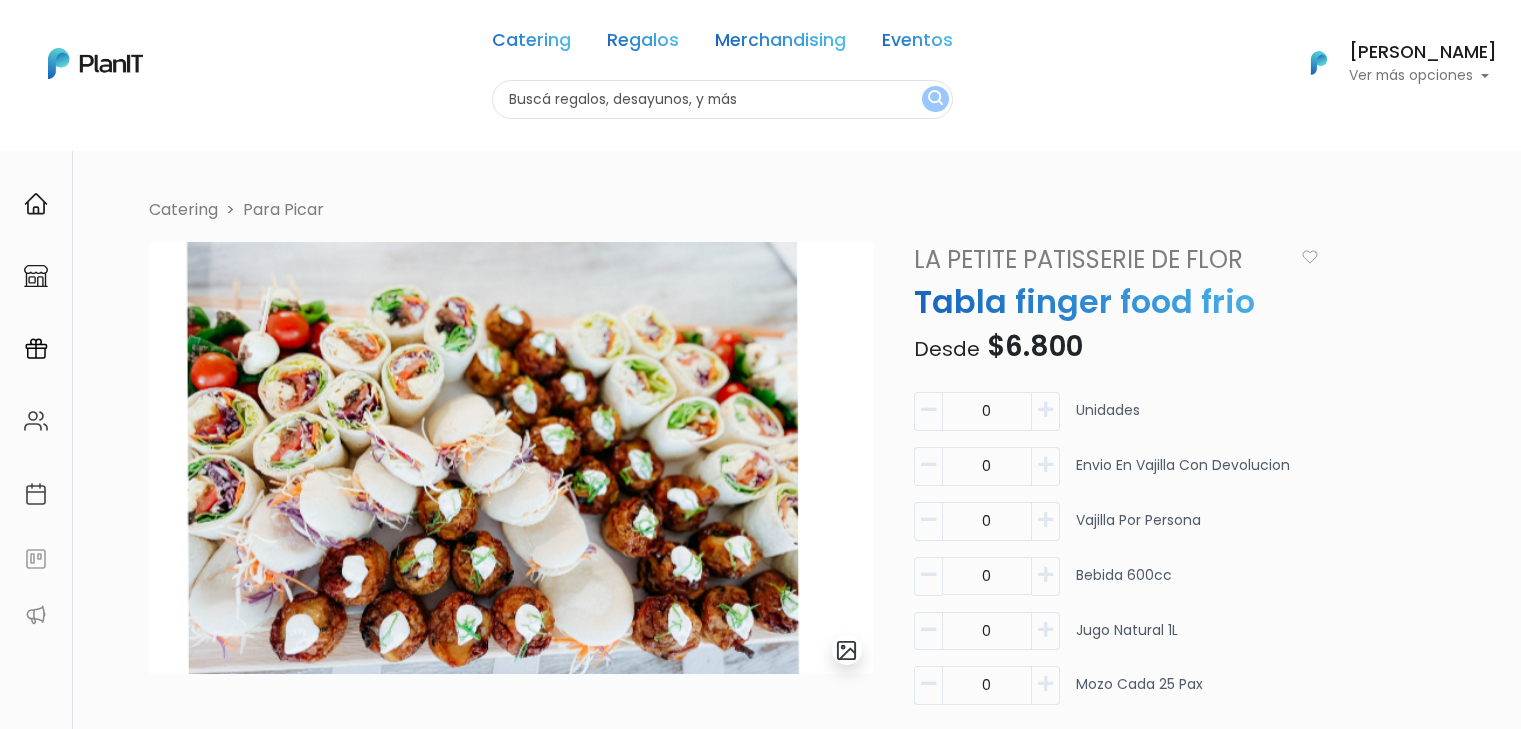 scroll, scrollTop: 0, scrollLeft: 0, axis: both 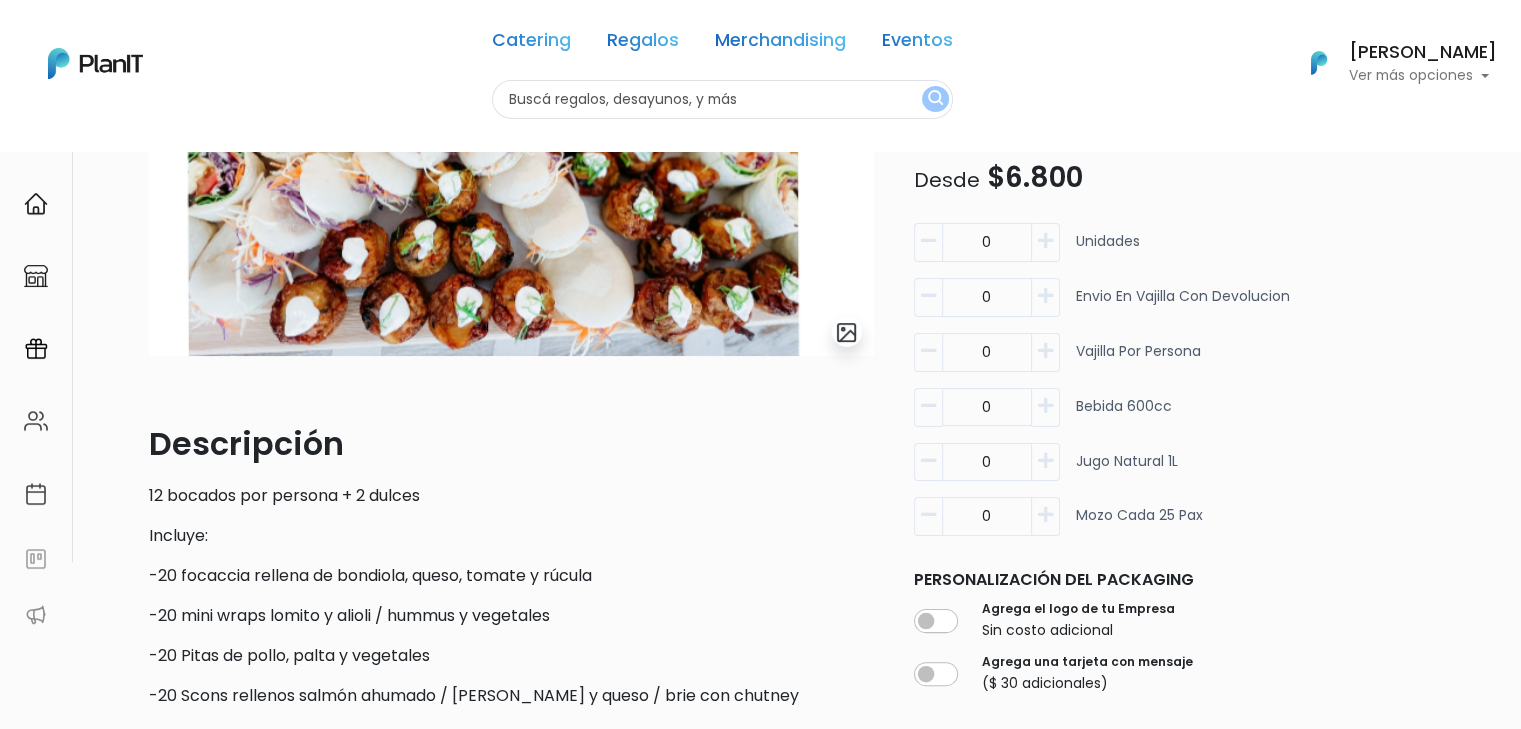click at bounding box center (1046, 242) 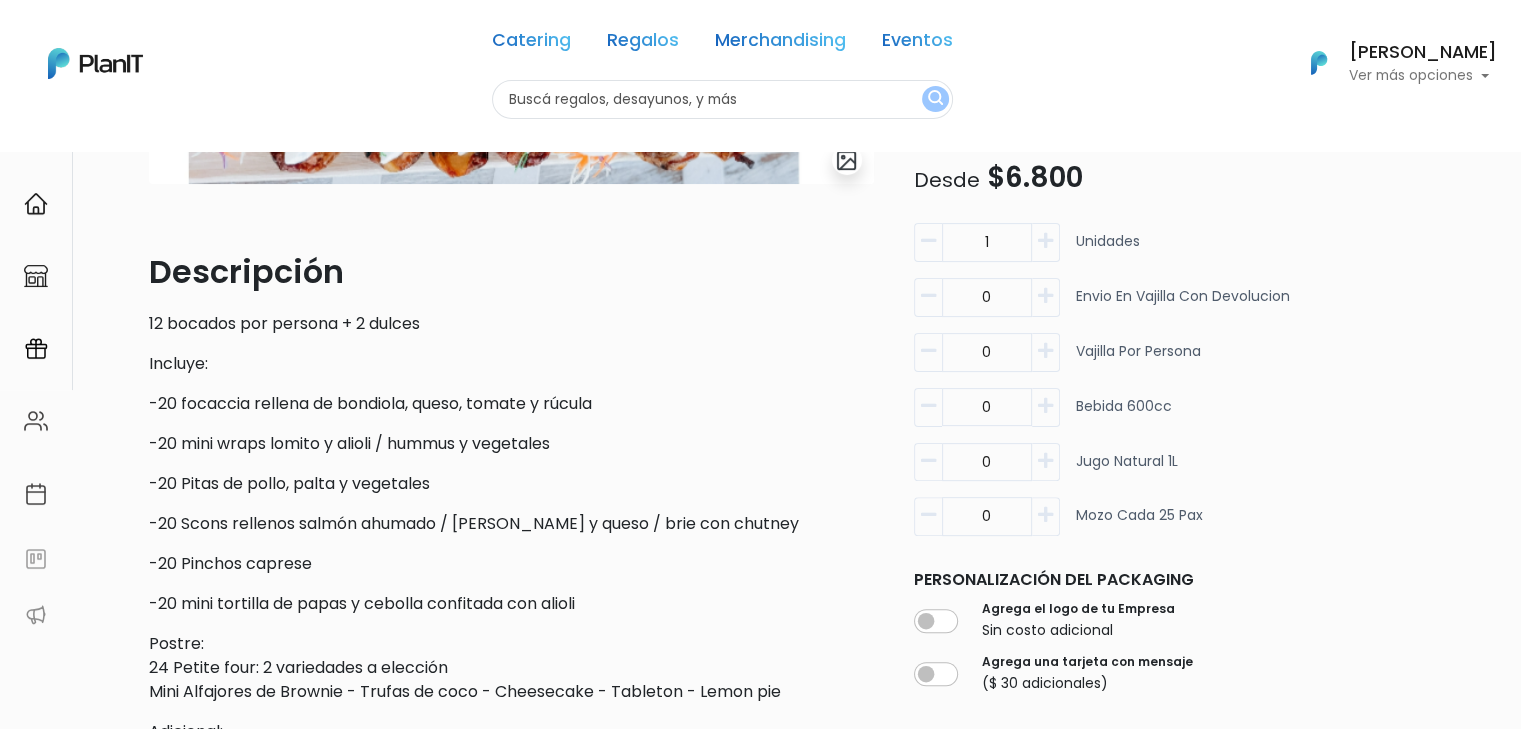 scroll, scrollTop: 433, scrollLeft: 0, axis: vertical 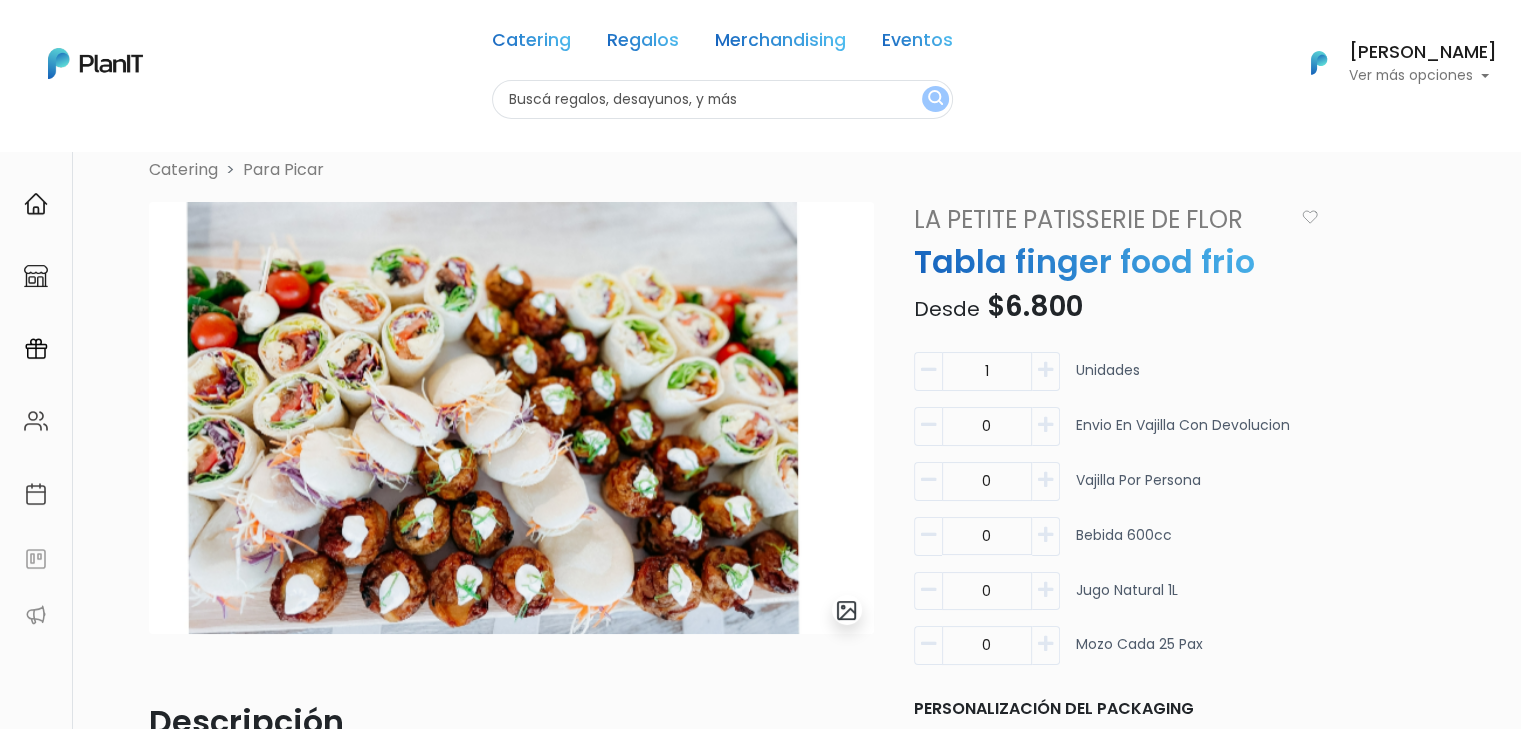click at bounding box center [1045, 370] 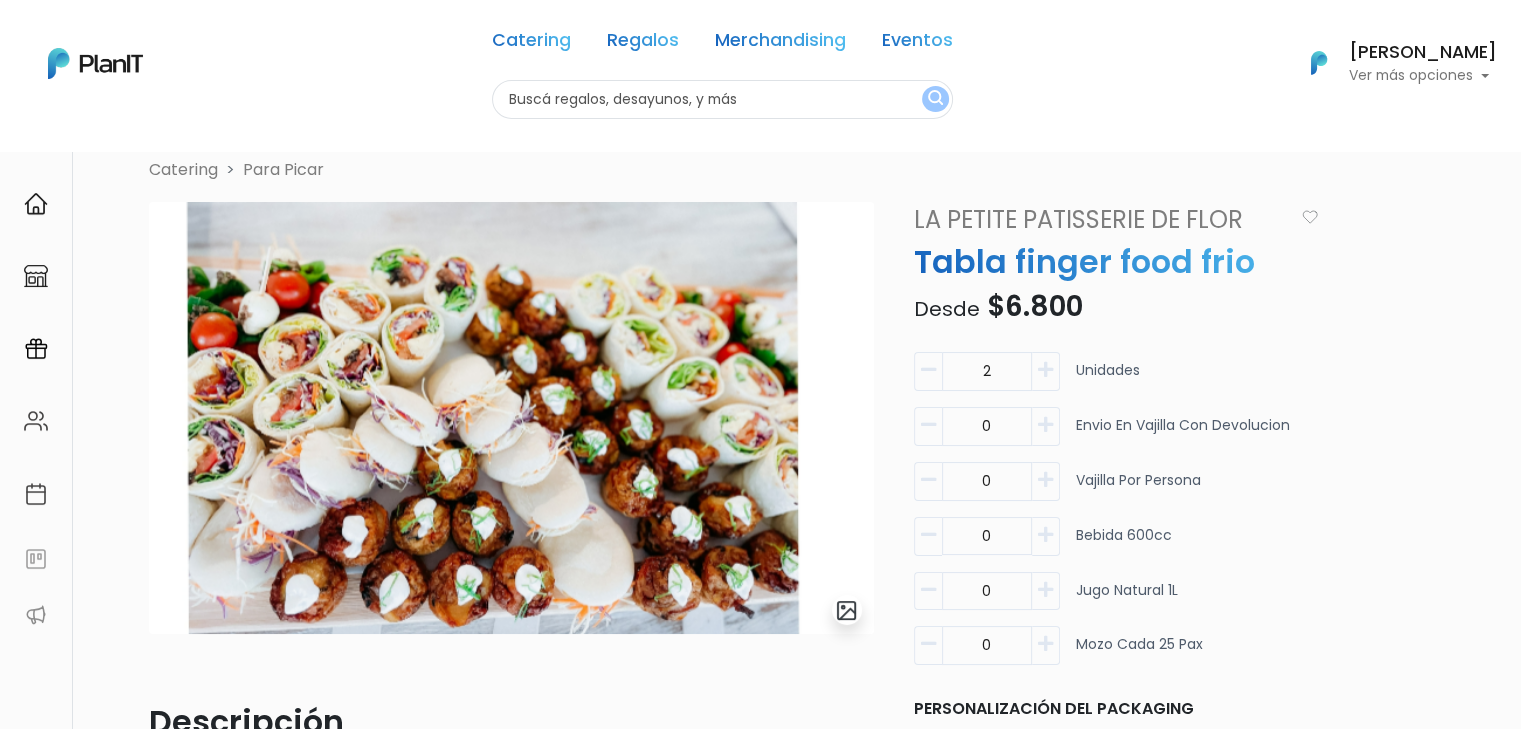 click at bounding box center [1045, 370] 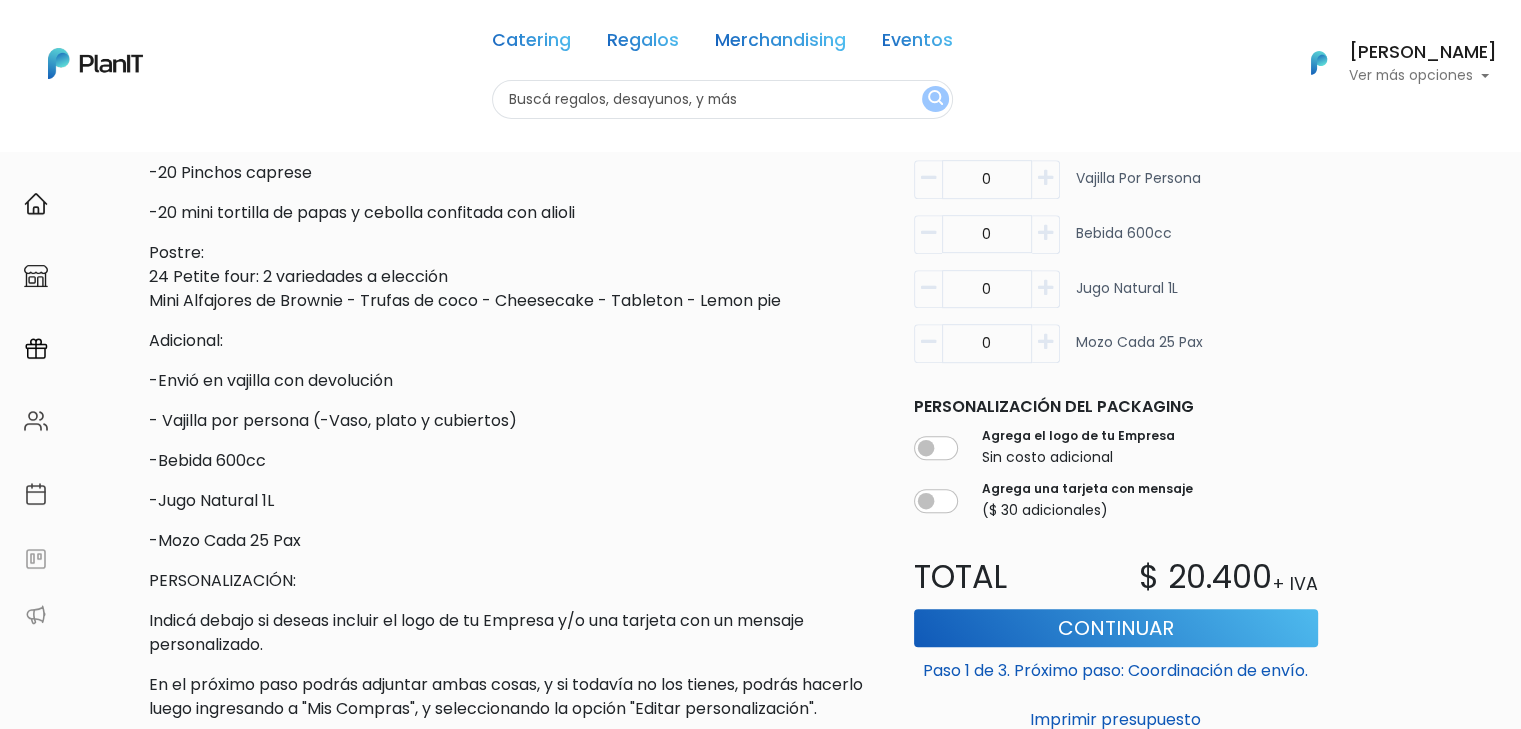 scroll, scrollTop: 906, scrollLeft: 0, axis: vertical 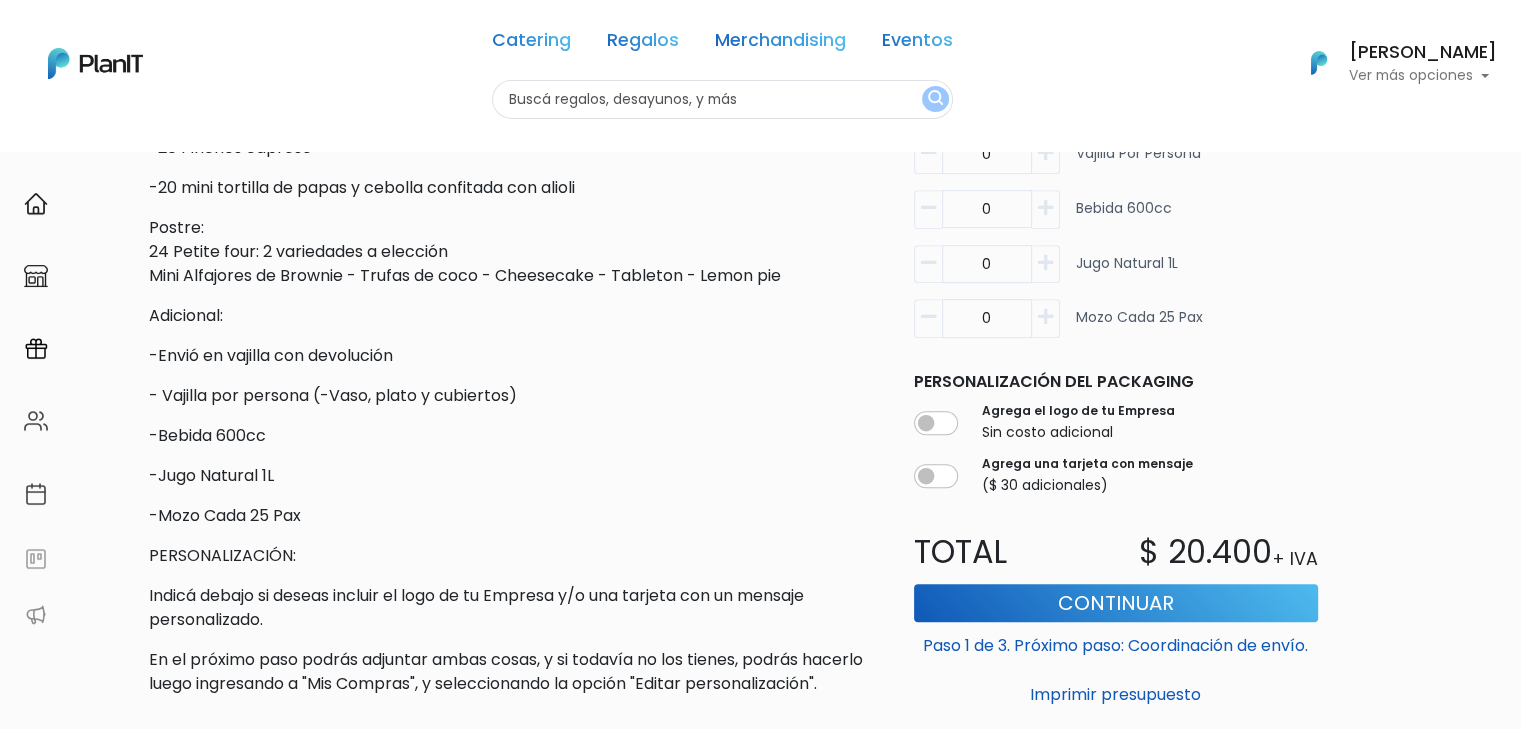 click at bounding box center [1045, 208] 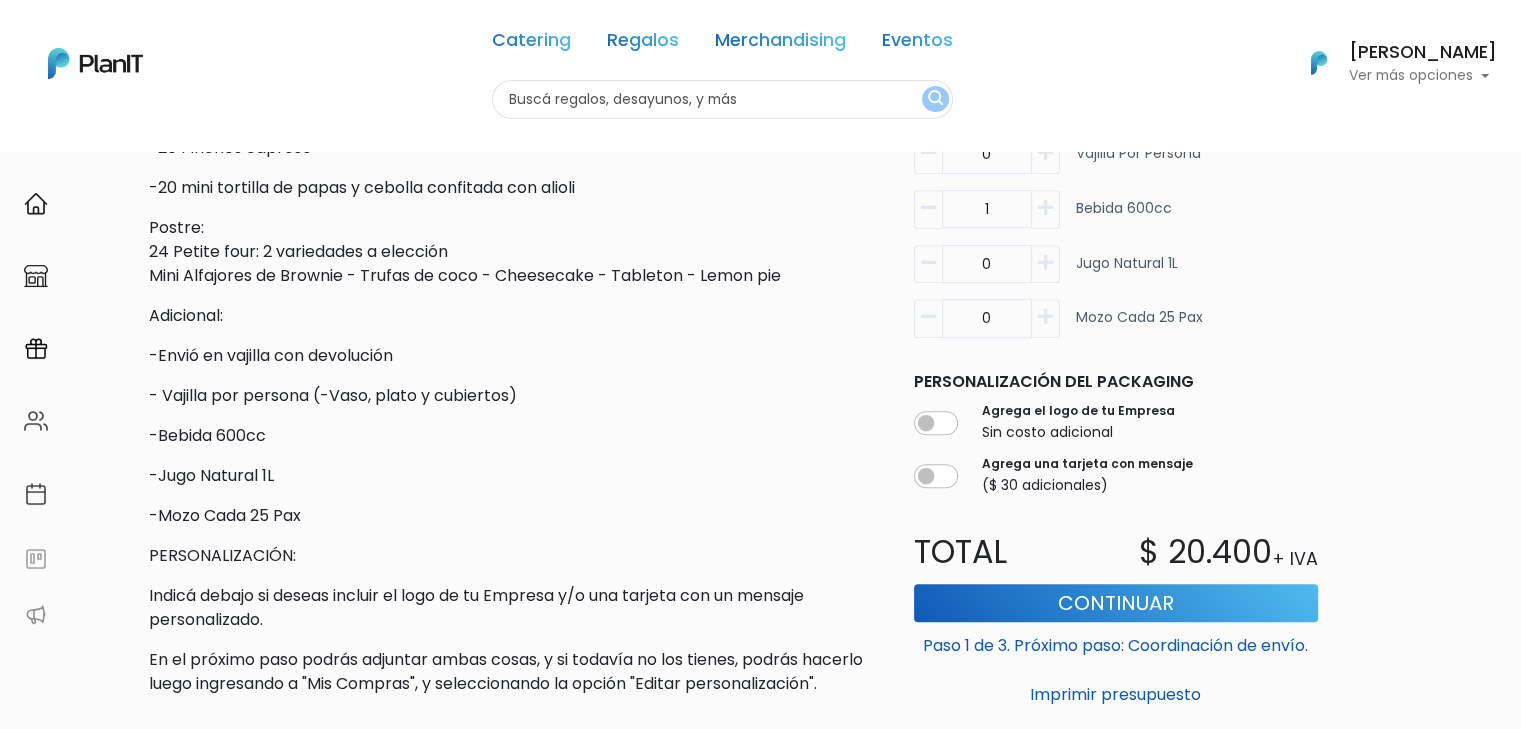 click at bounding box center (1045, 208) 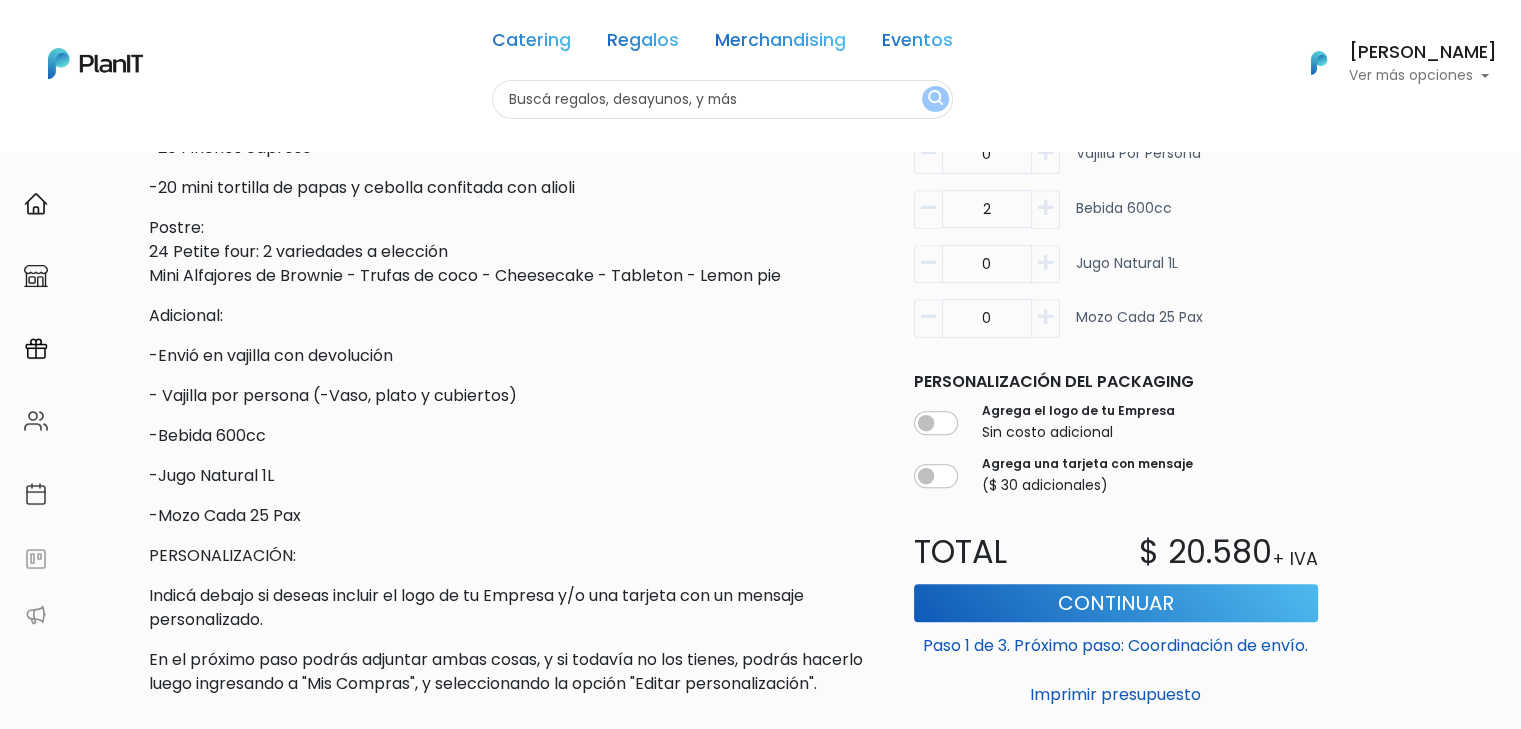 click at bounding box center (1045, 208) 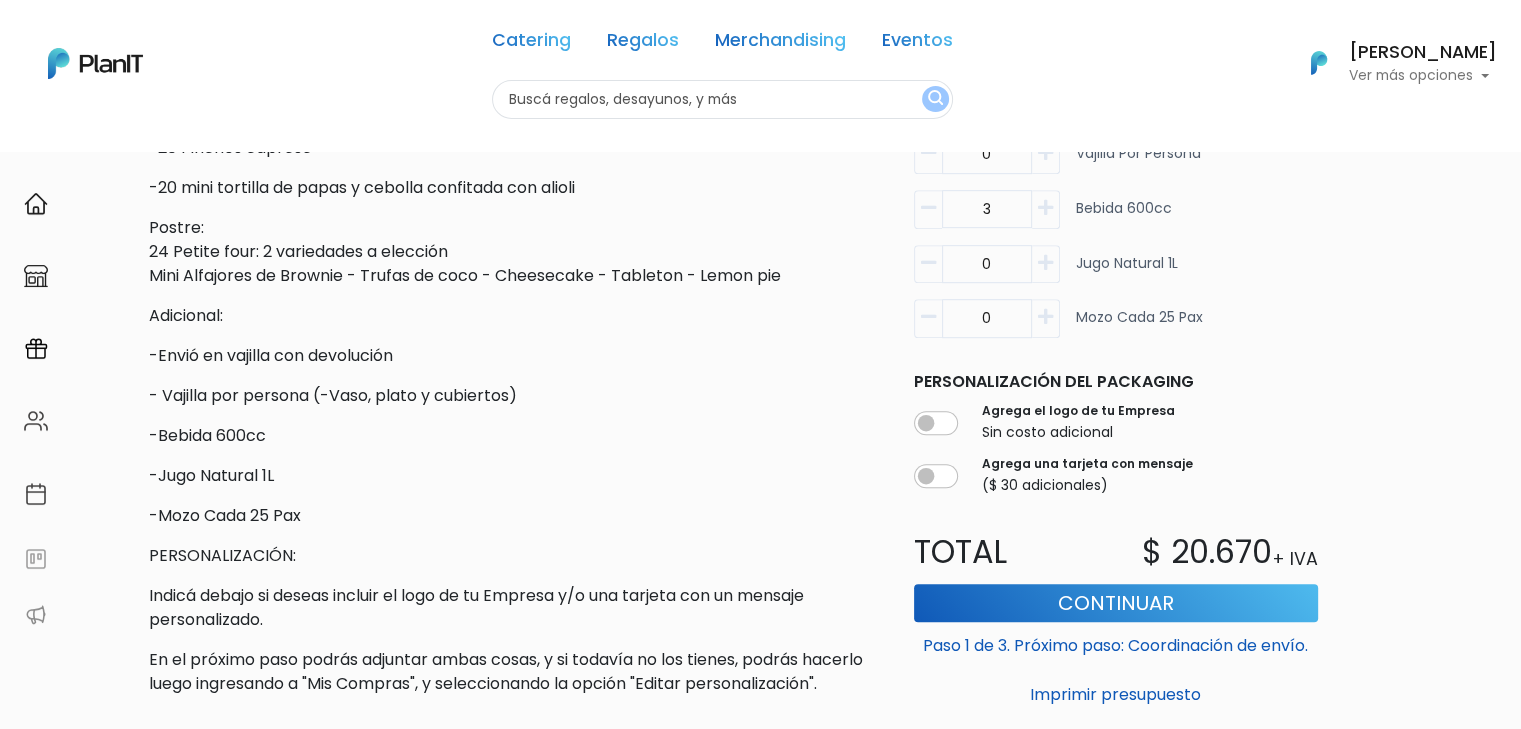 click at bounding box center [1045, 208] 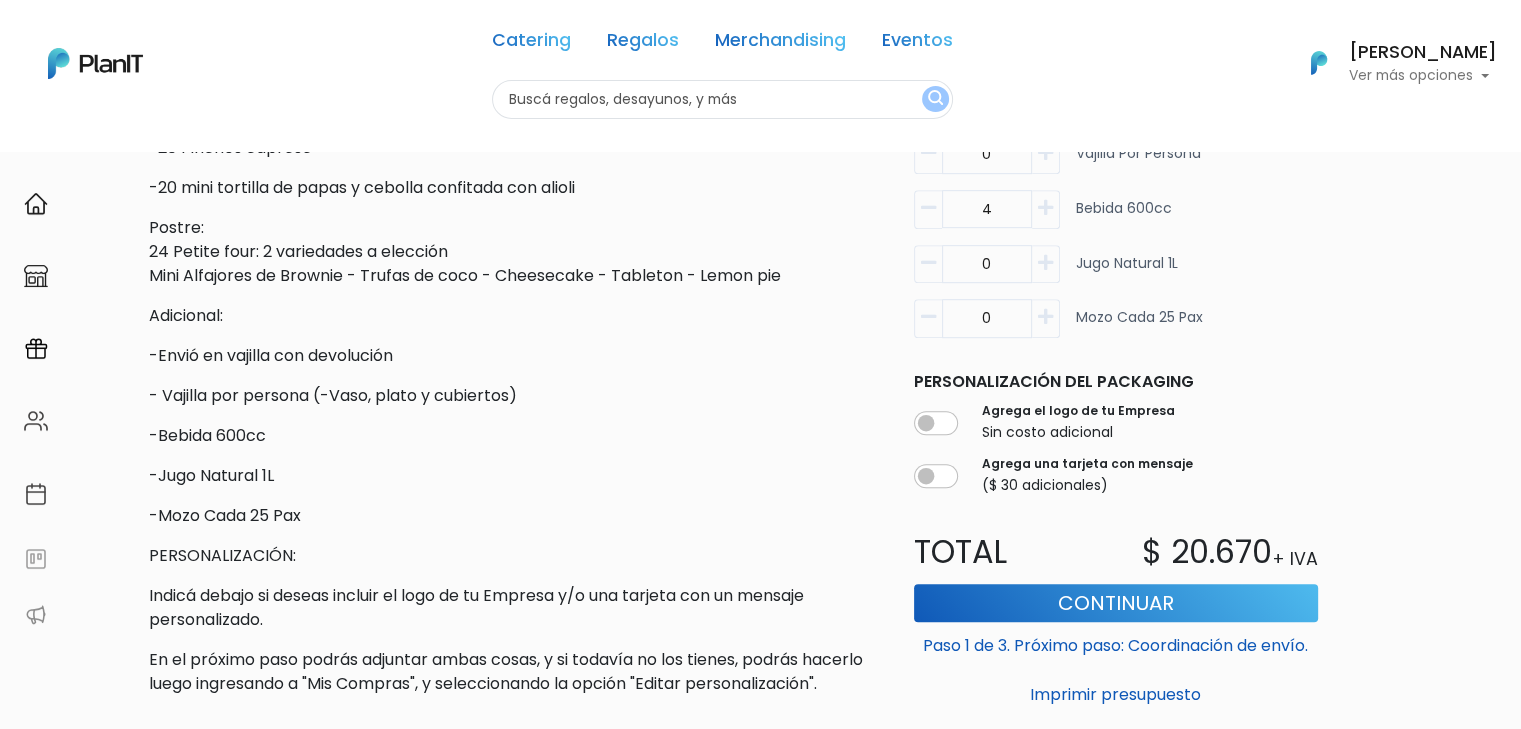 click at bounding box center [1045, 208] 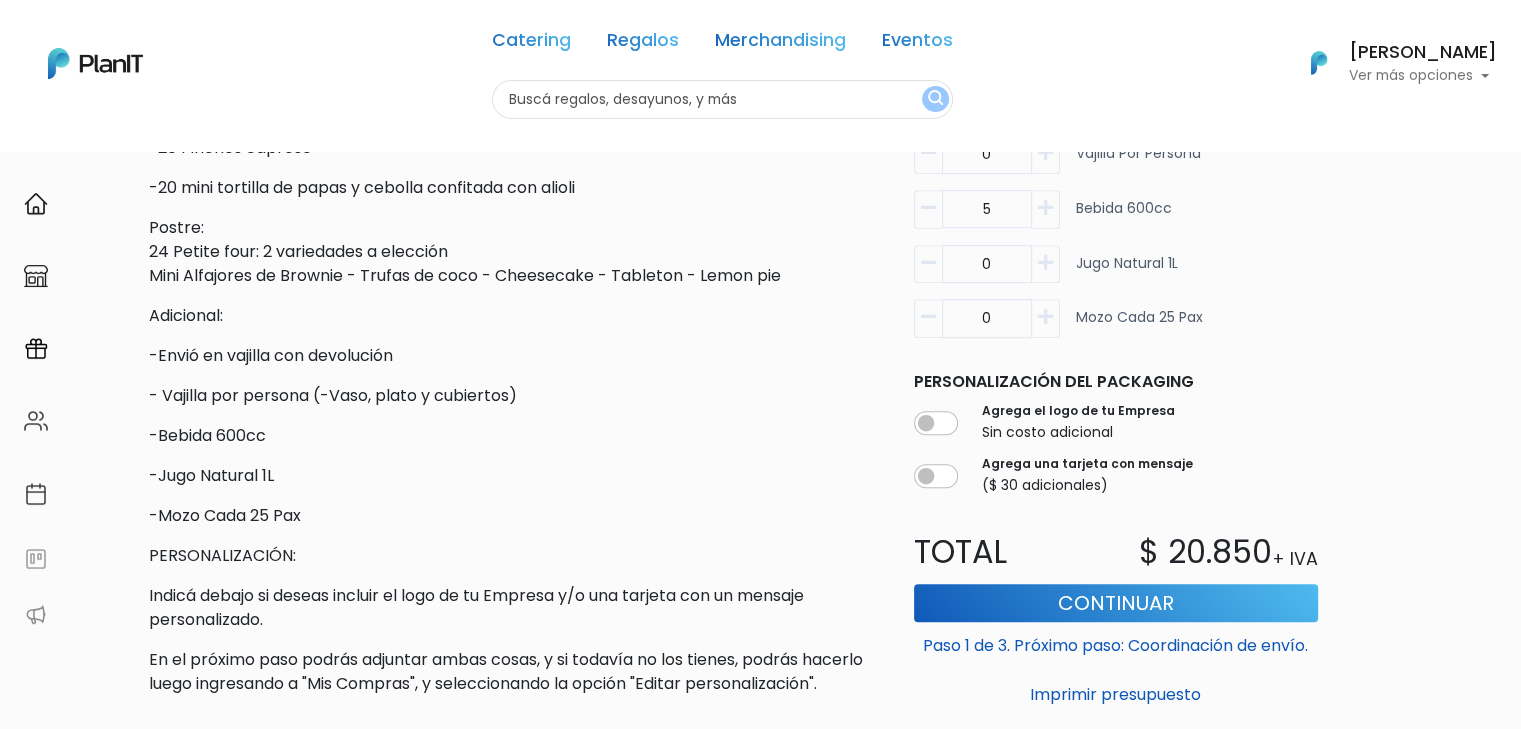 click at bounding box center [1045, 208] 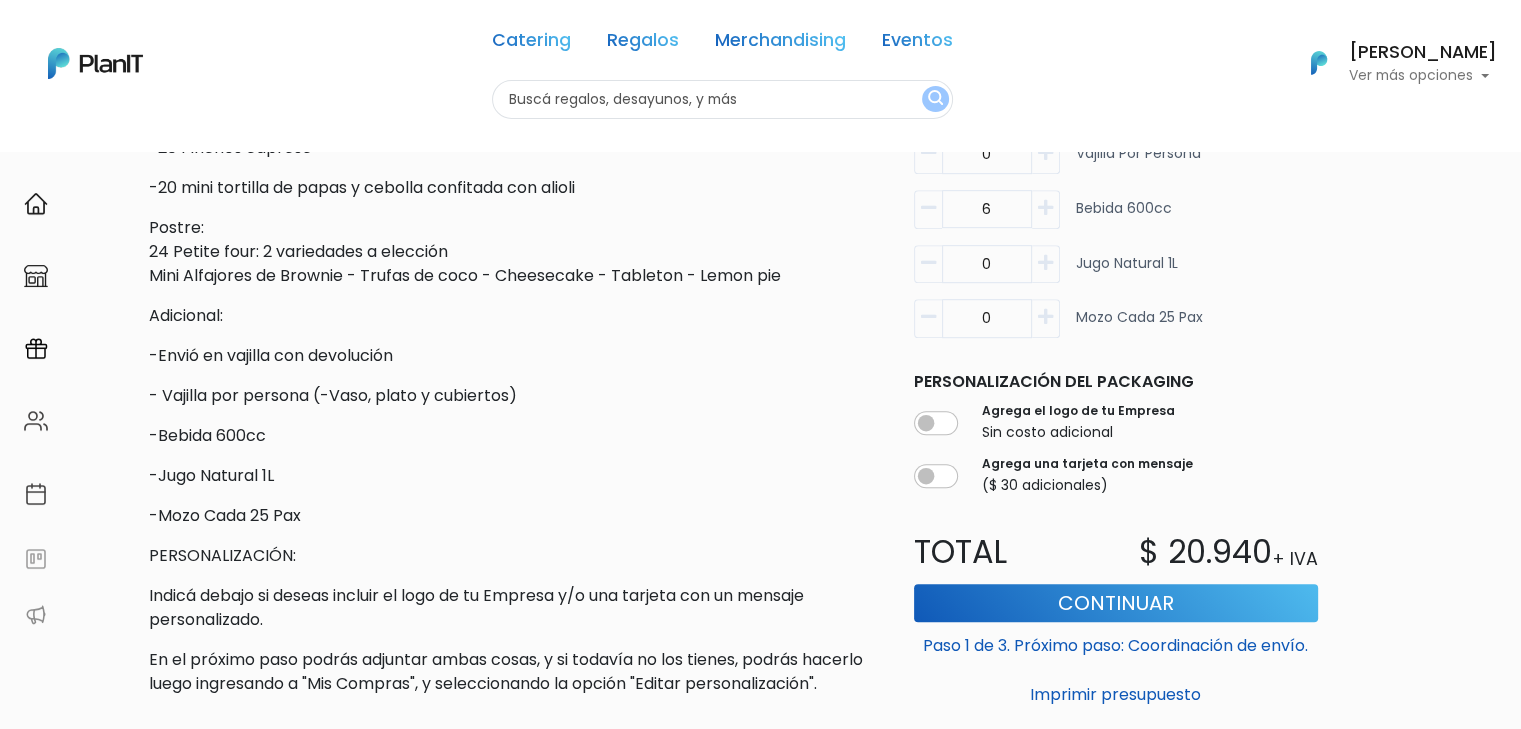 click at bounding box center [1045, 208] 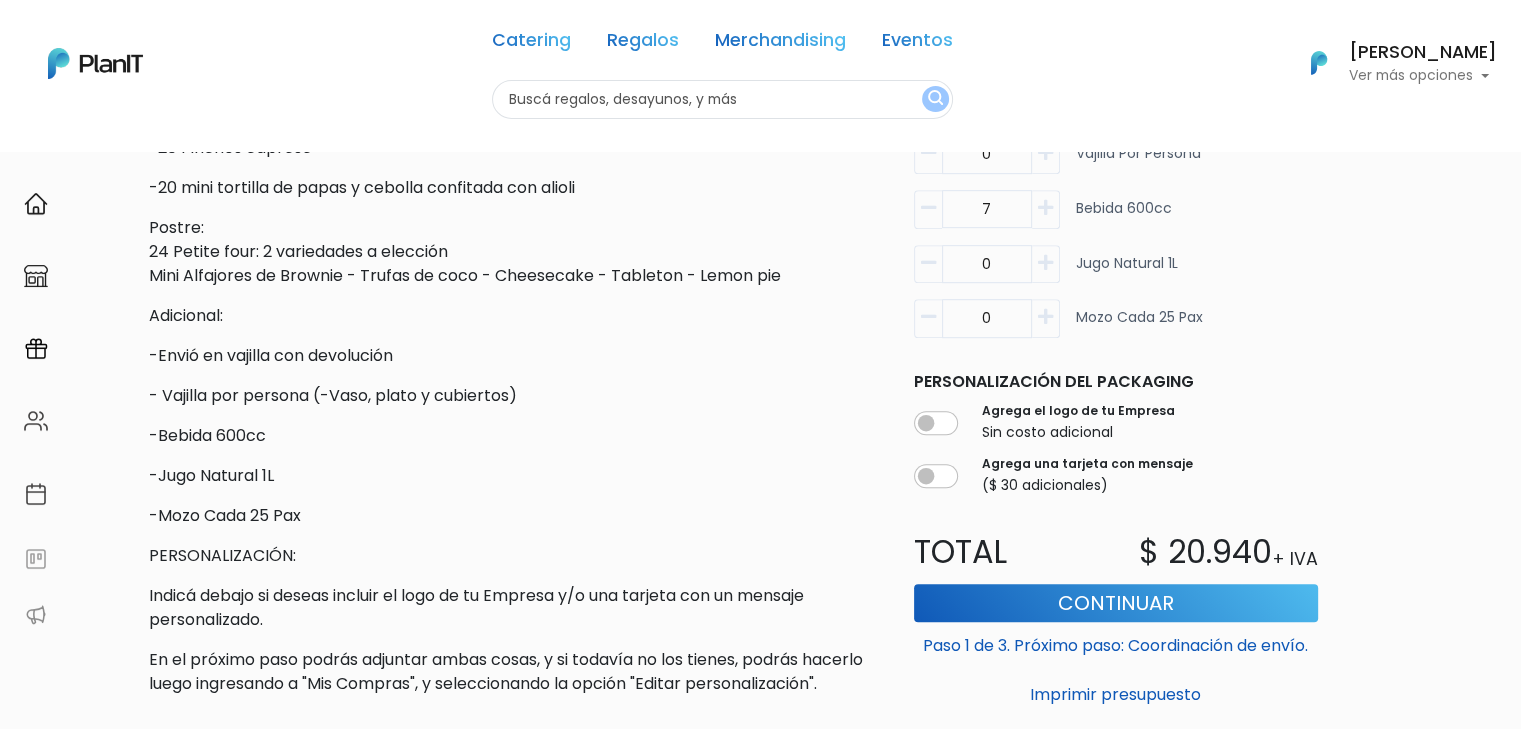 click at bounding box center (1045, 208) 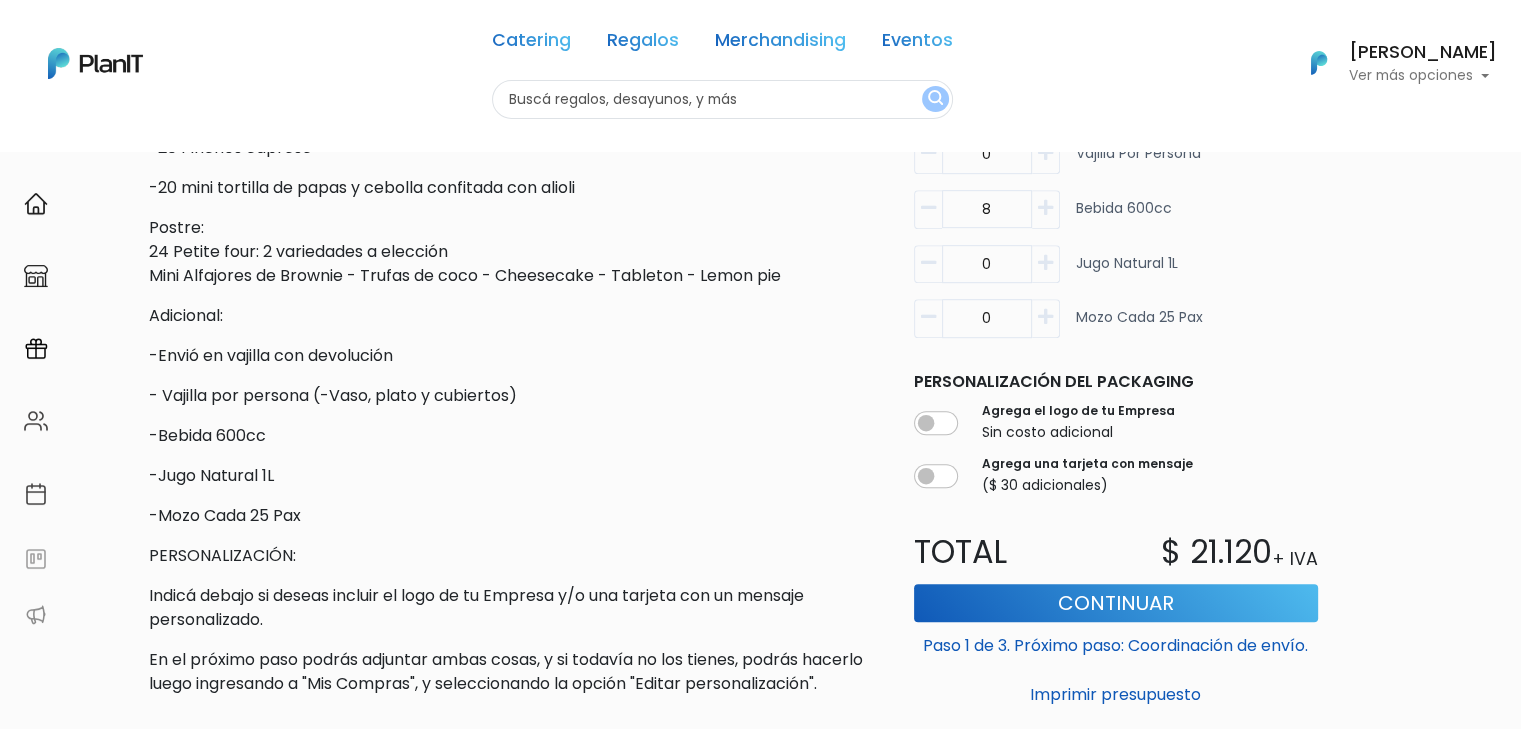 click at bounding box center (1045, 208) 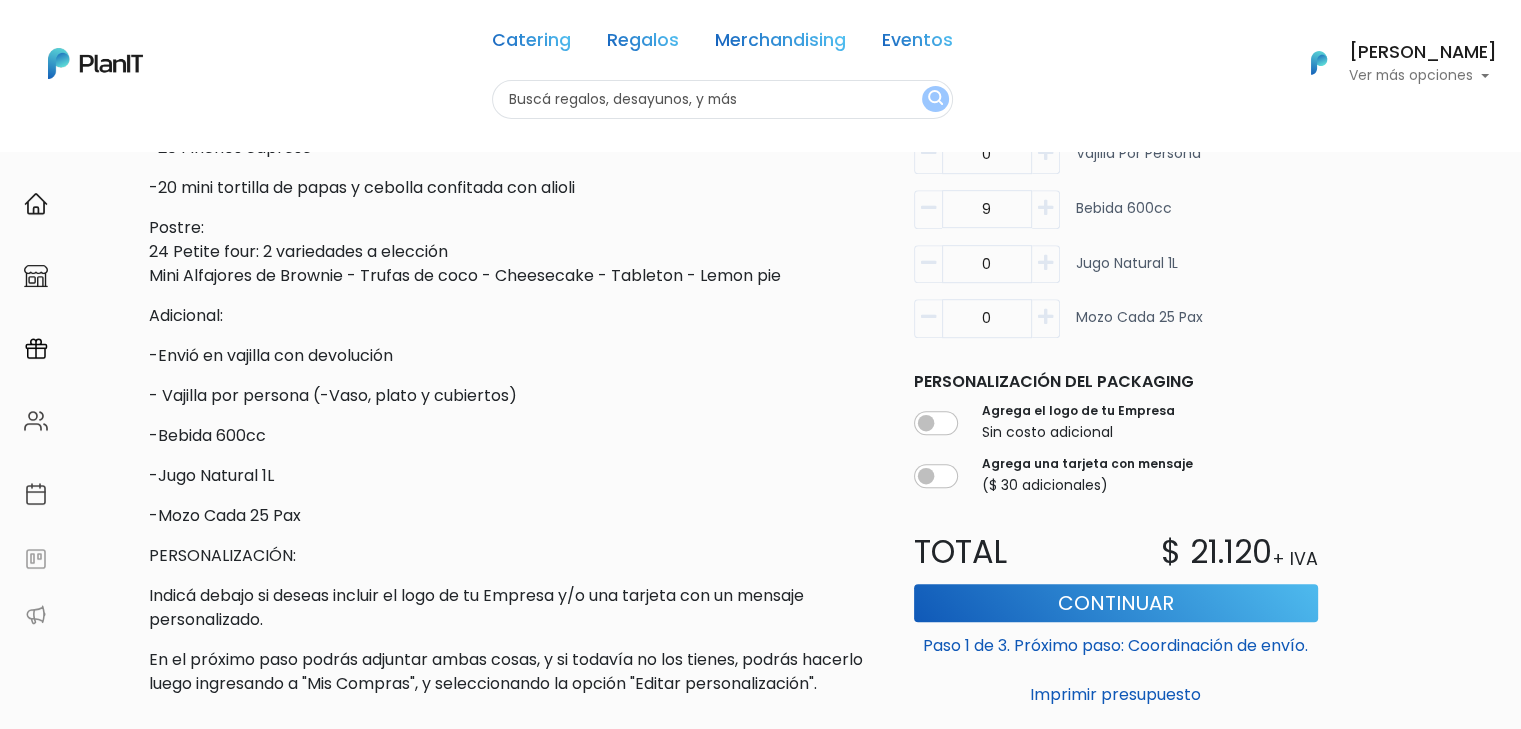 click at bounding box center [1045, 208] 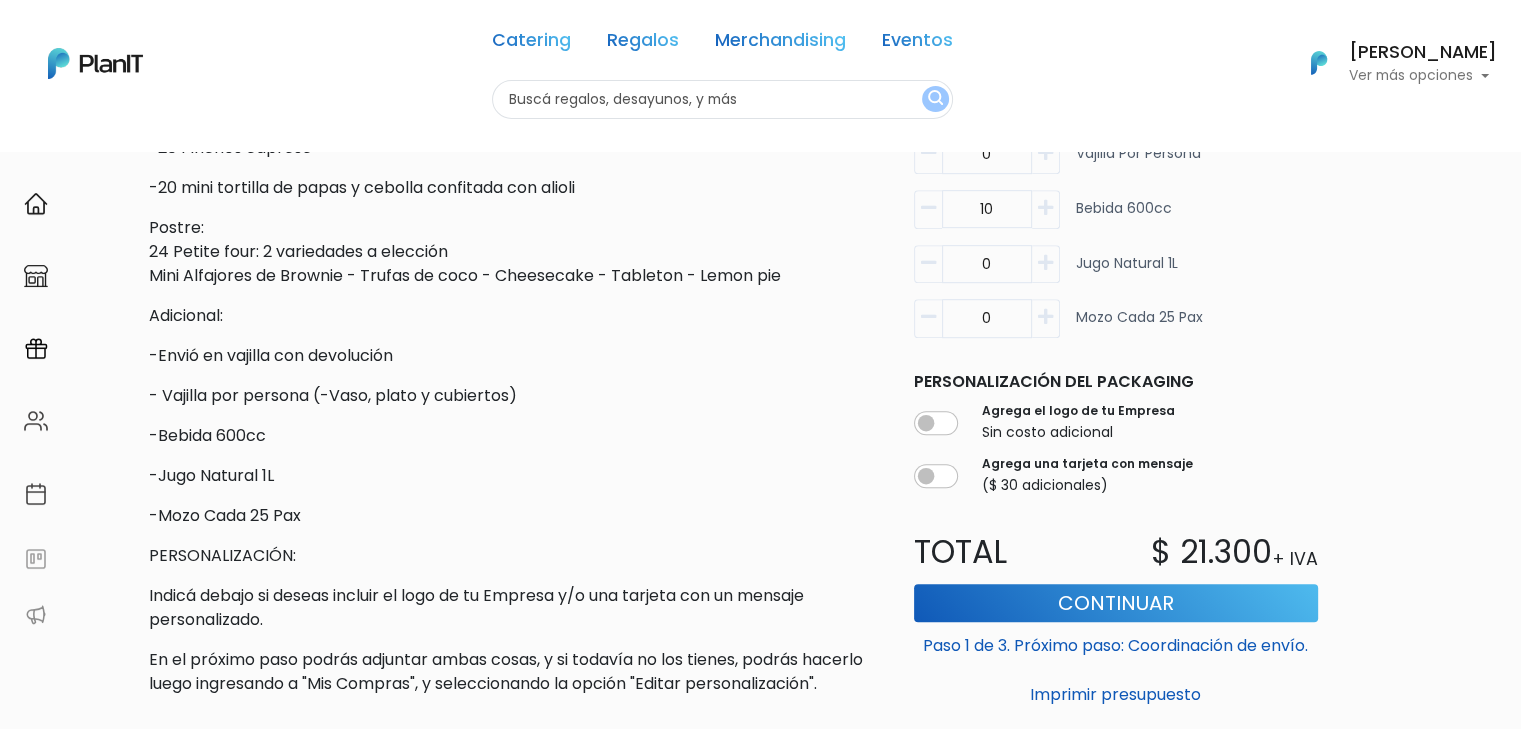 click at bounding box center (1045, 208) 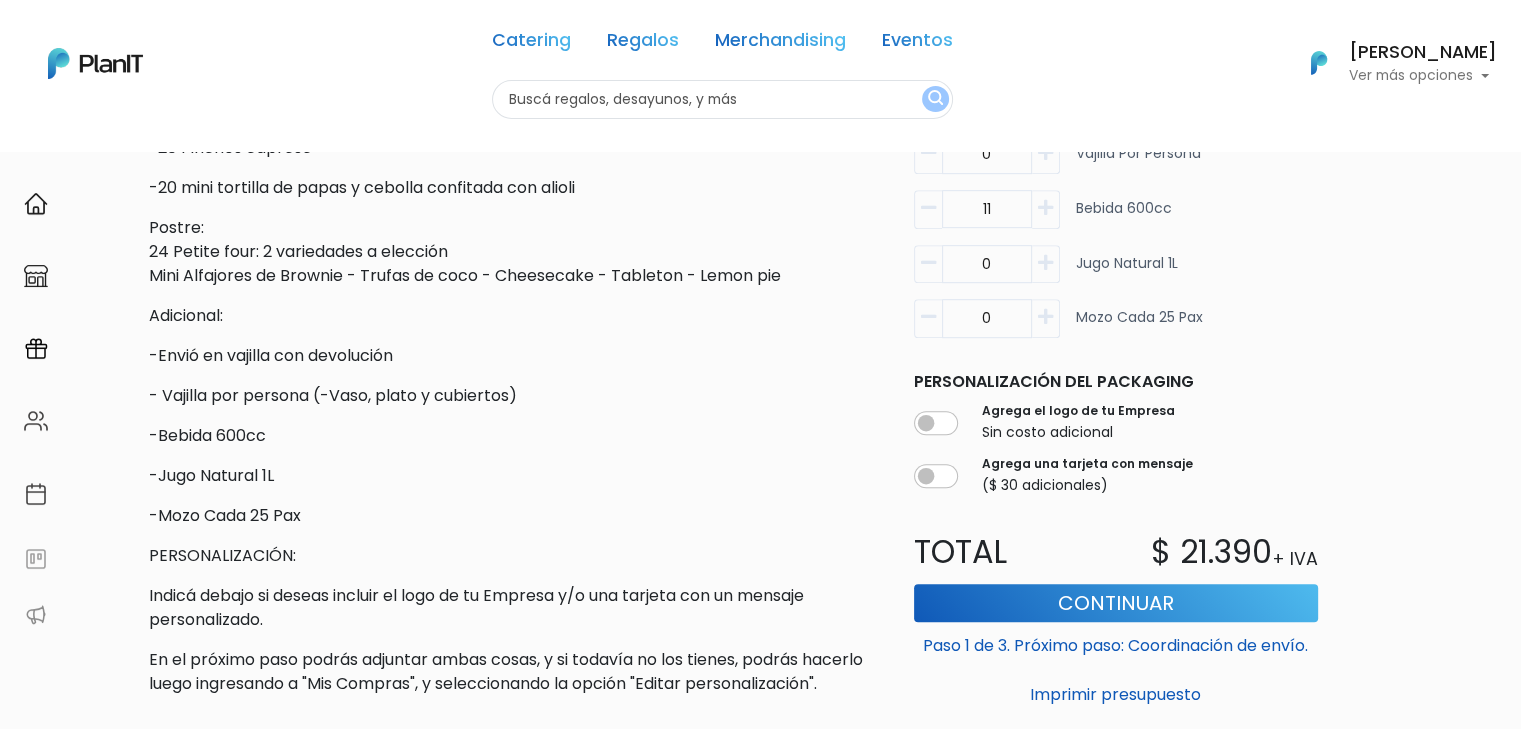 click at bounding box center (1045, 208) 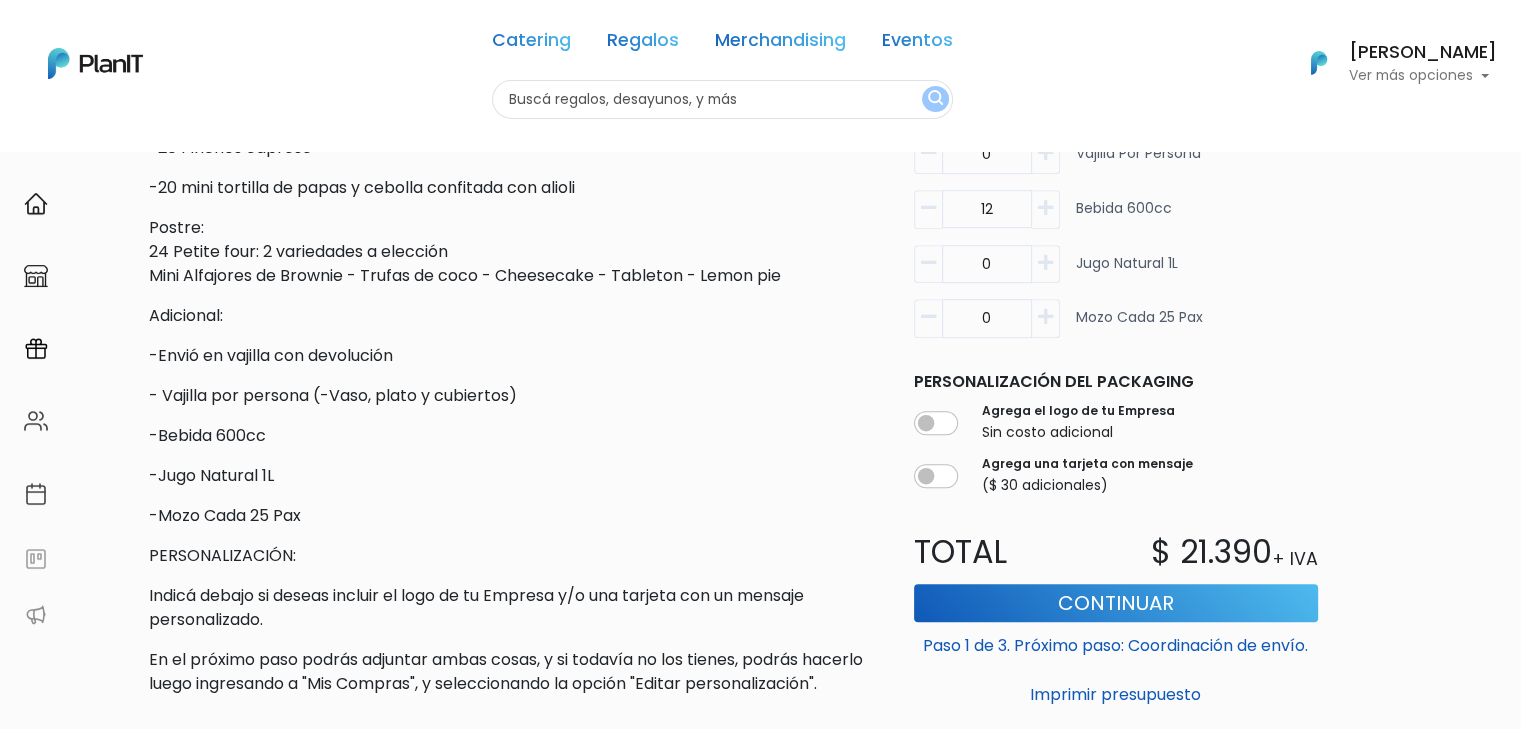 click at bounding box center [1045, 208] 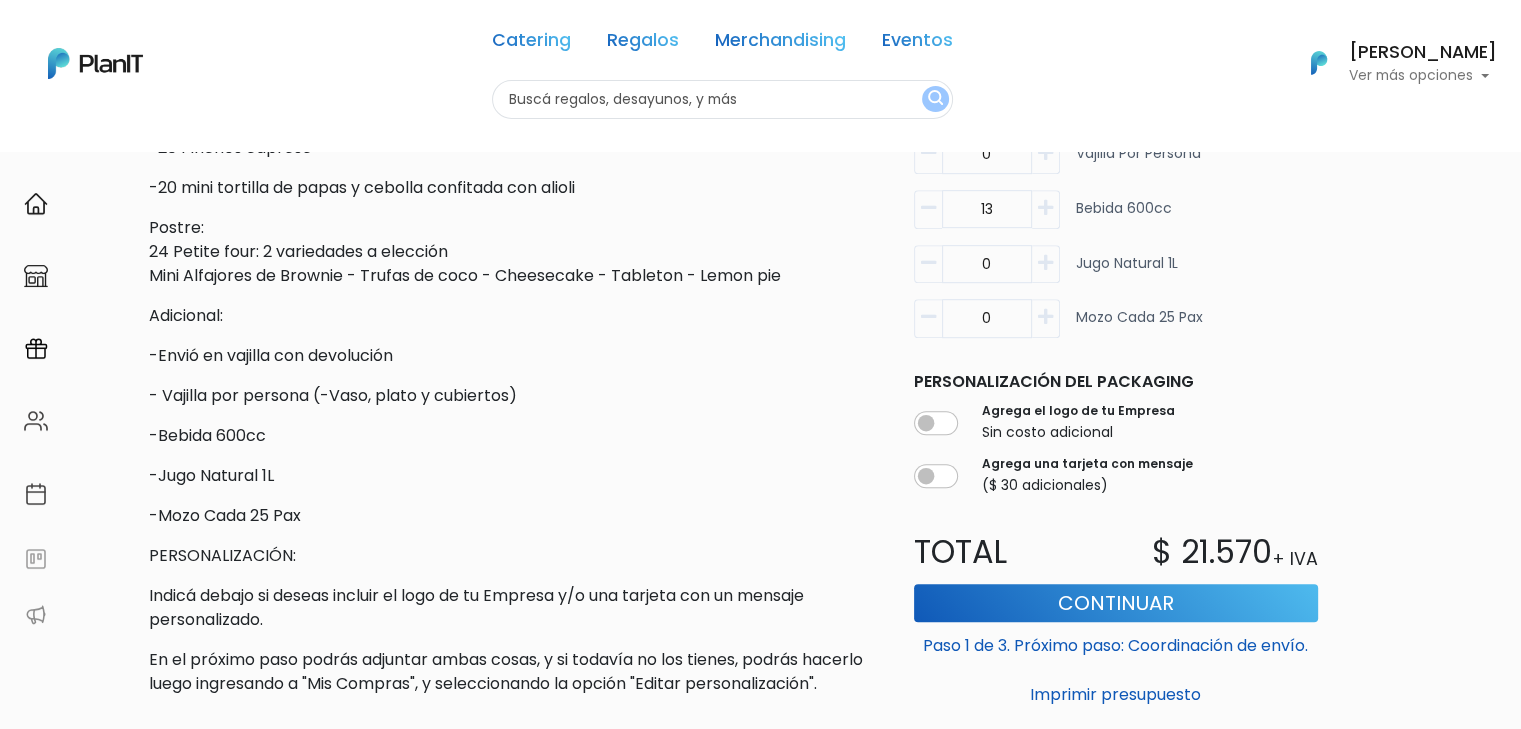 click at bounding box center [1045, 208] 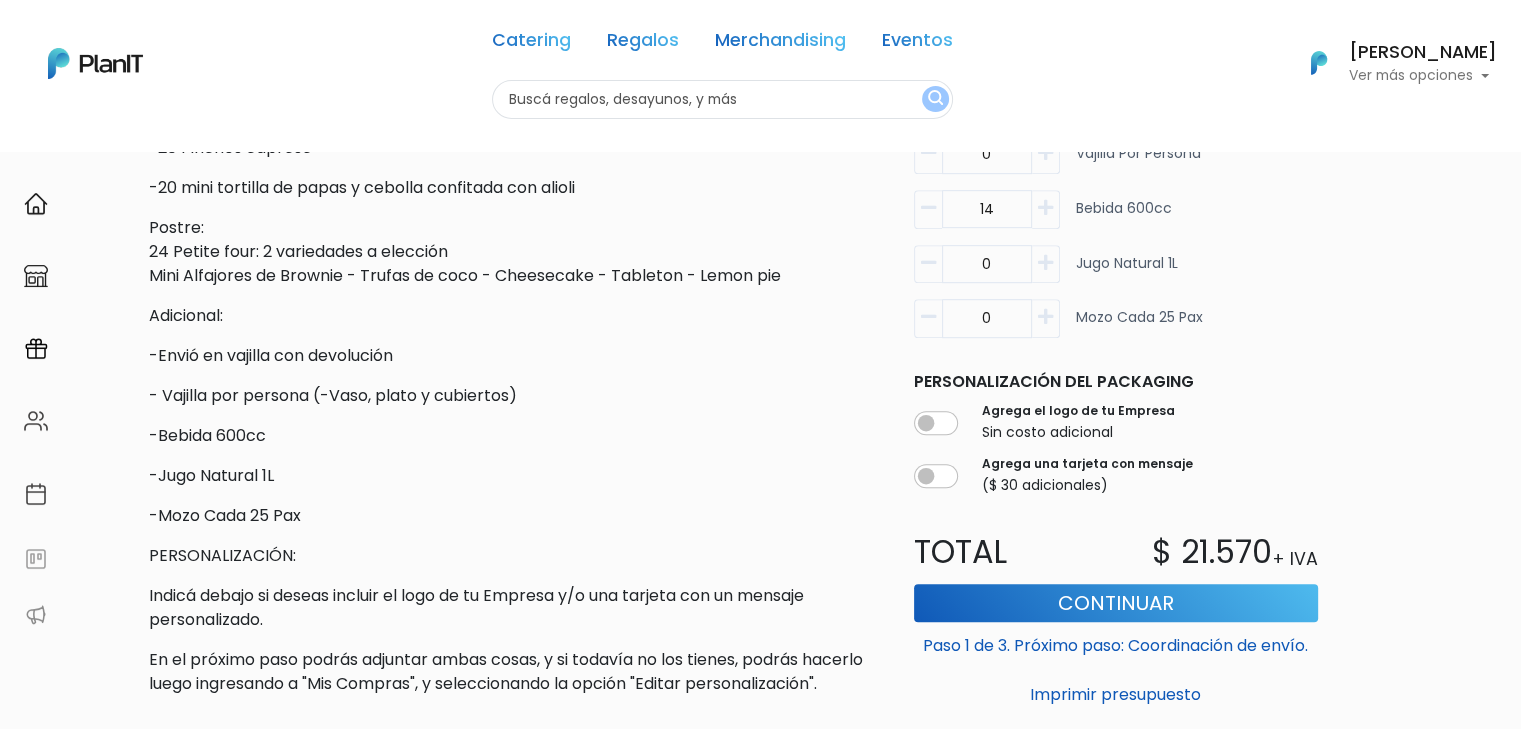 click at bounding box center (1045, 208) 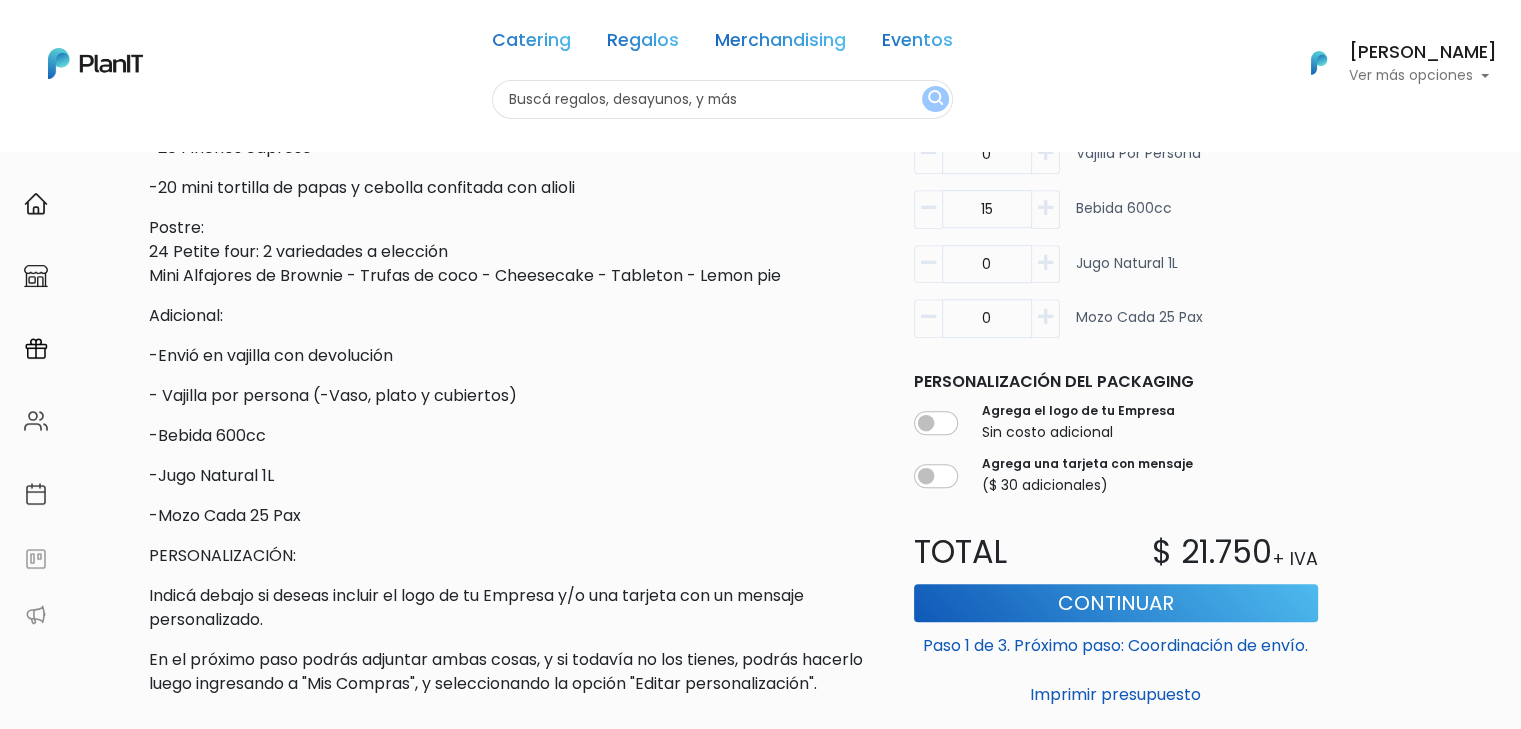 click at bounding box center [1045, 208] 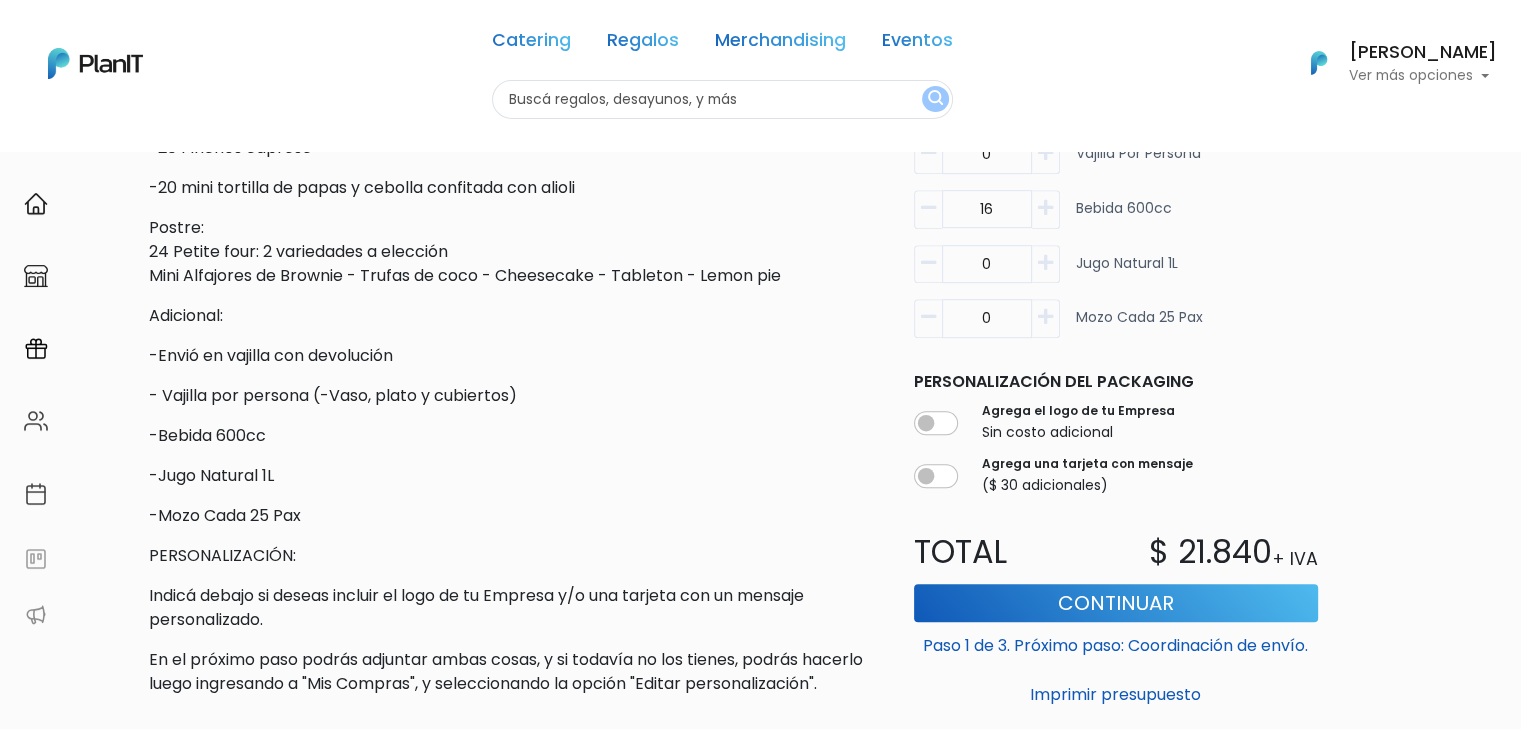 click at bounding box center (1045, 208) 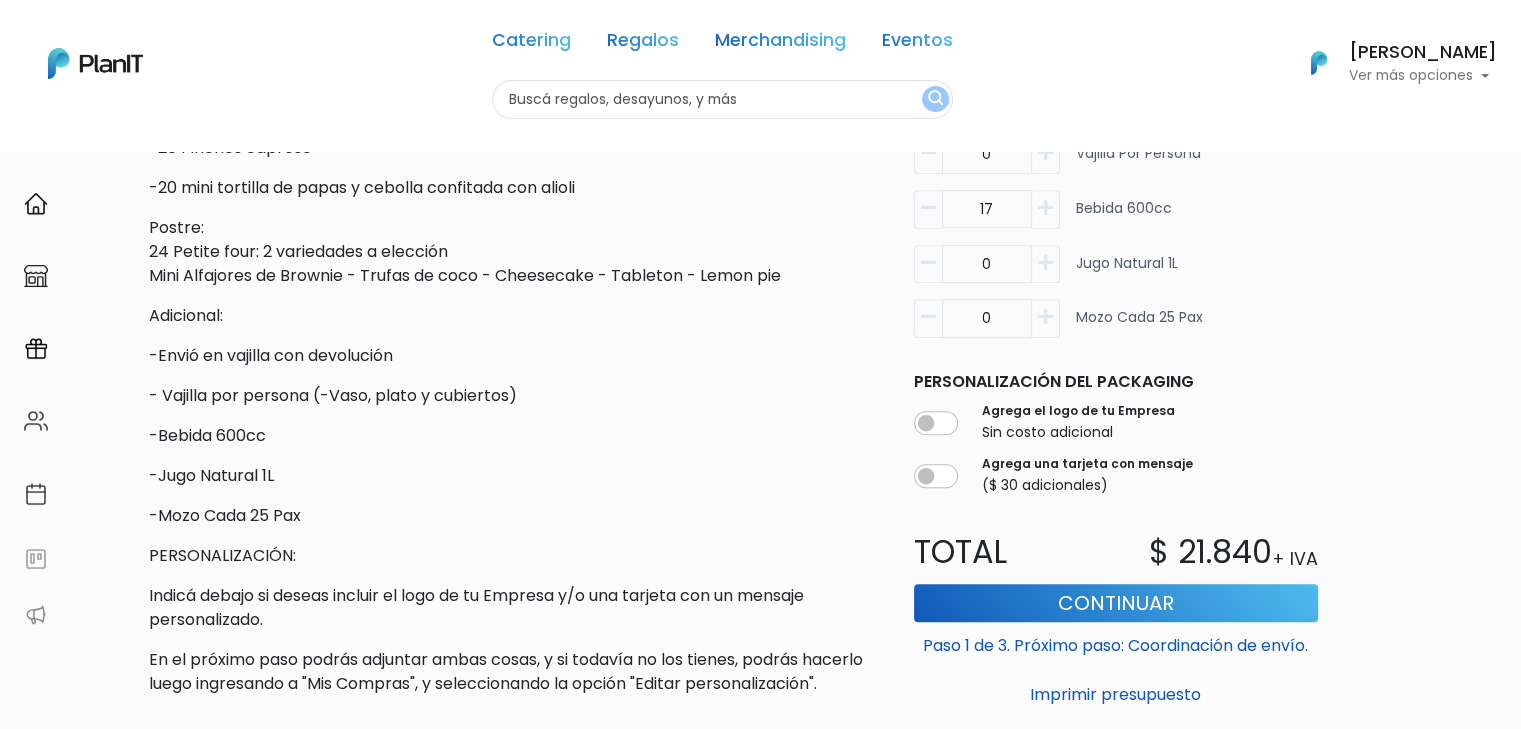 click at bounding box center [1045, 208] 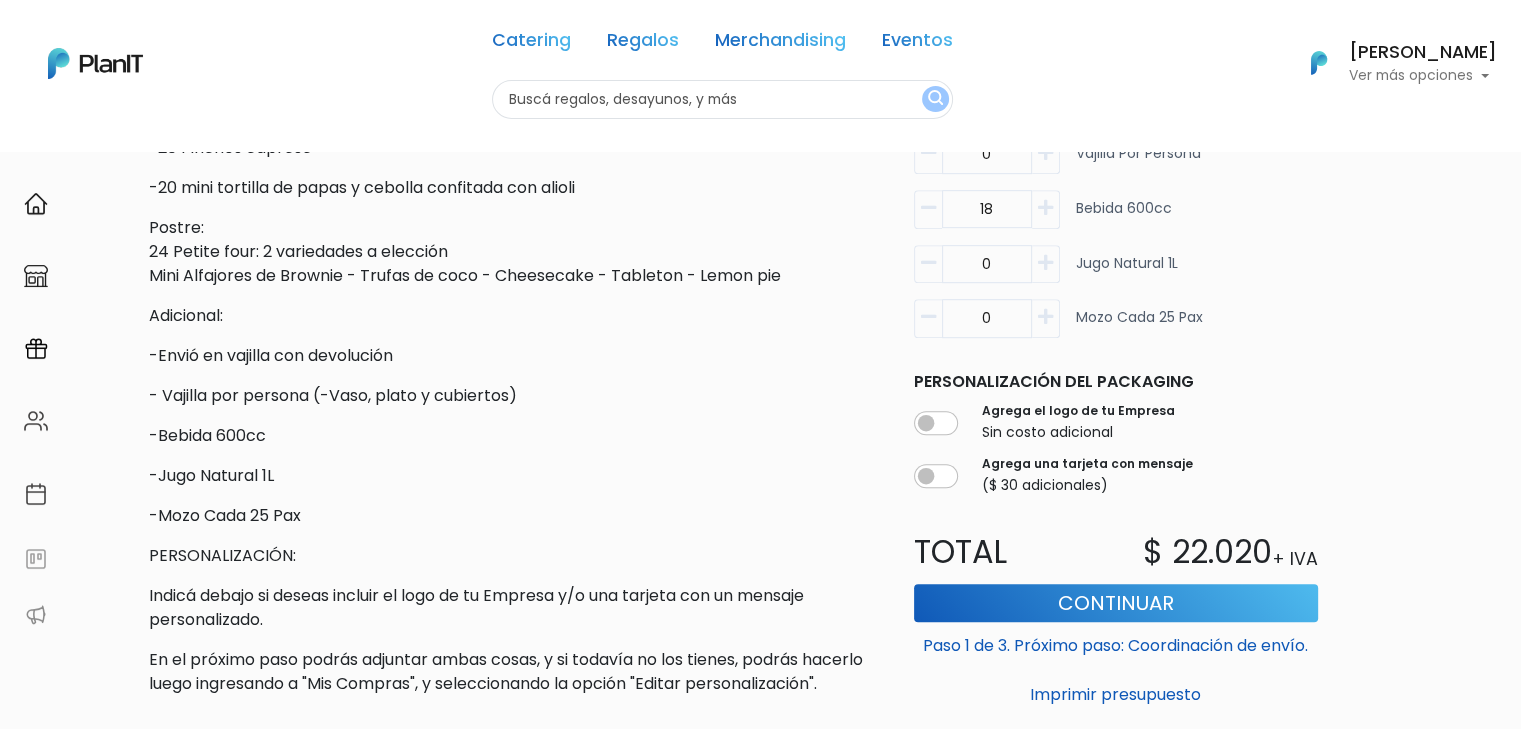 click at bounding box center [1045, 208] 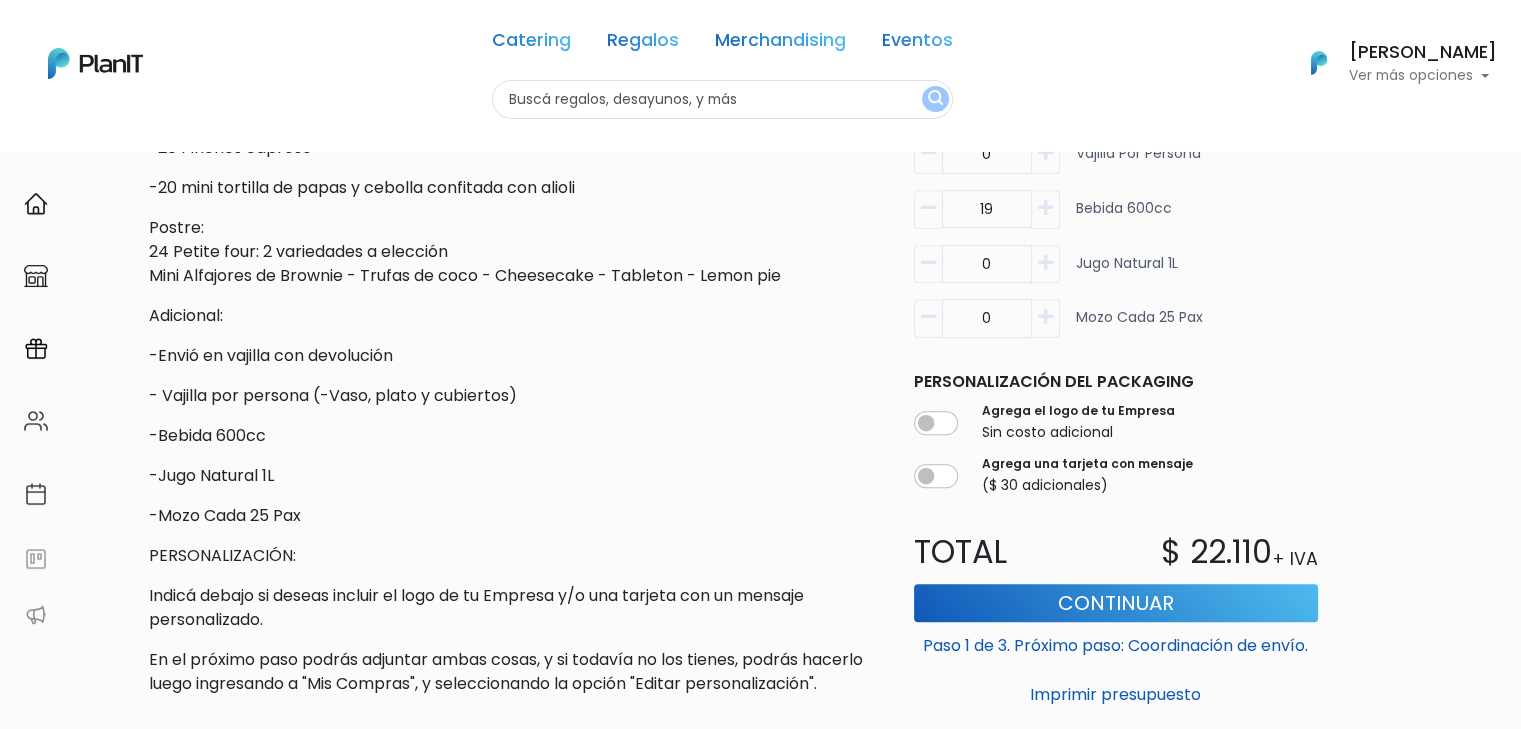 click at bounding box center [1045, 208] 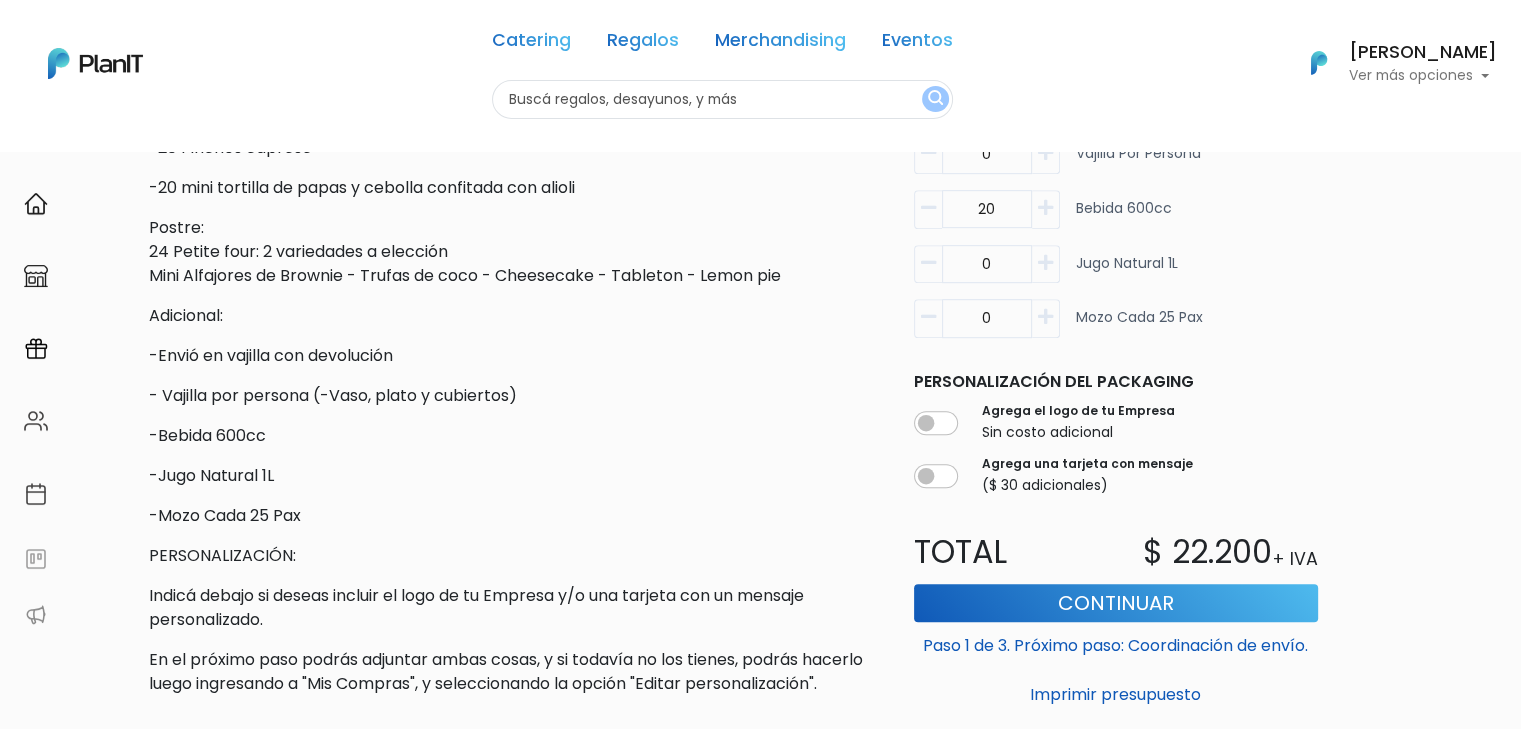 click at bounding box center (1045, 208) 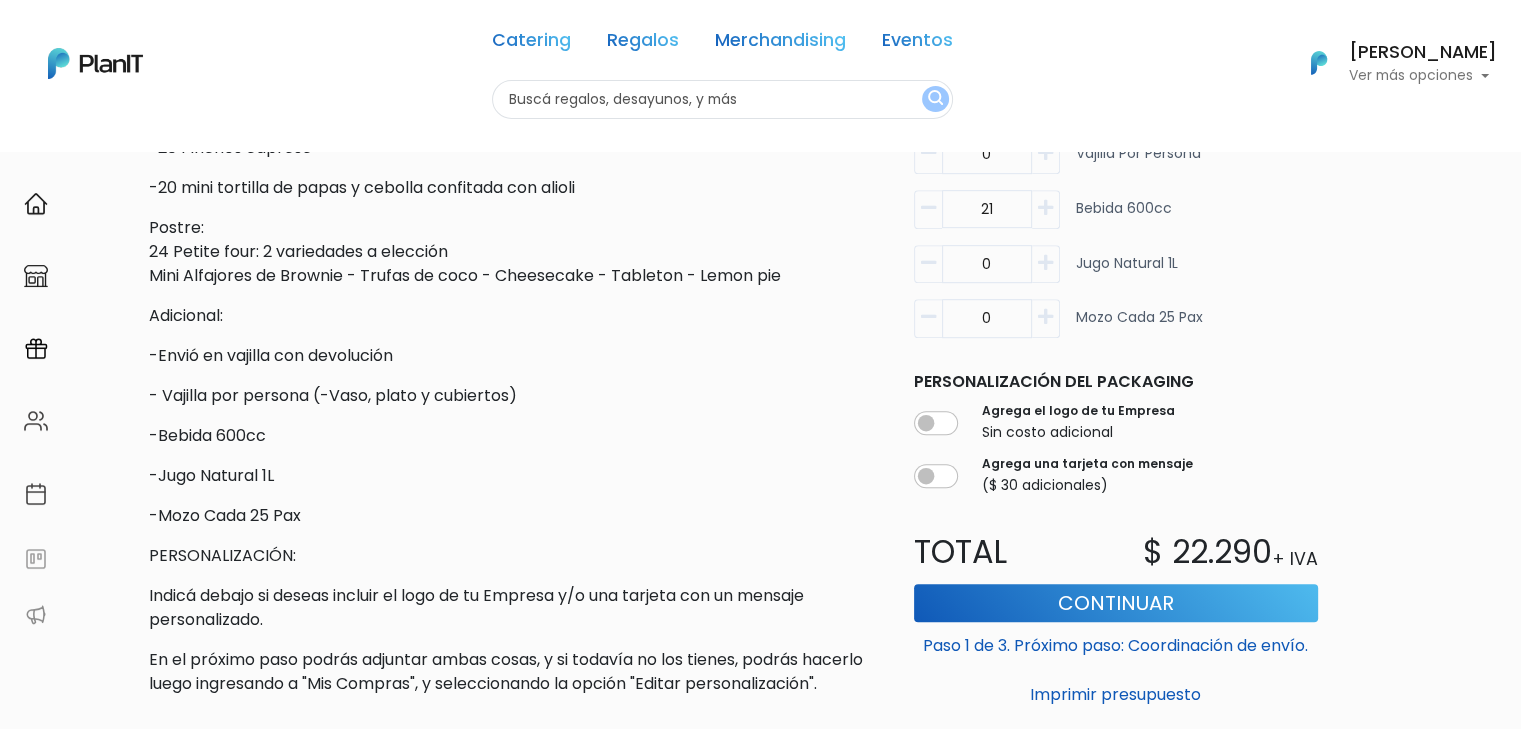click at bounding box center (1045, 208) 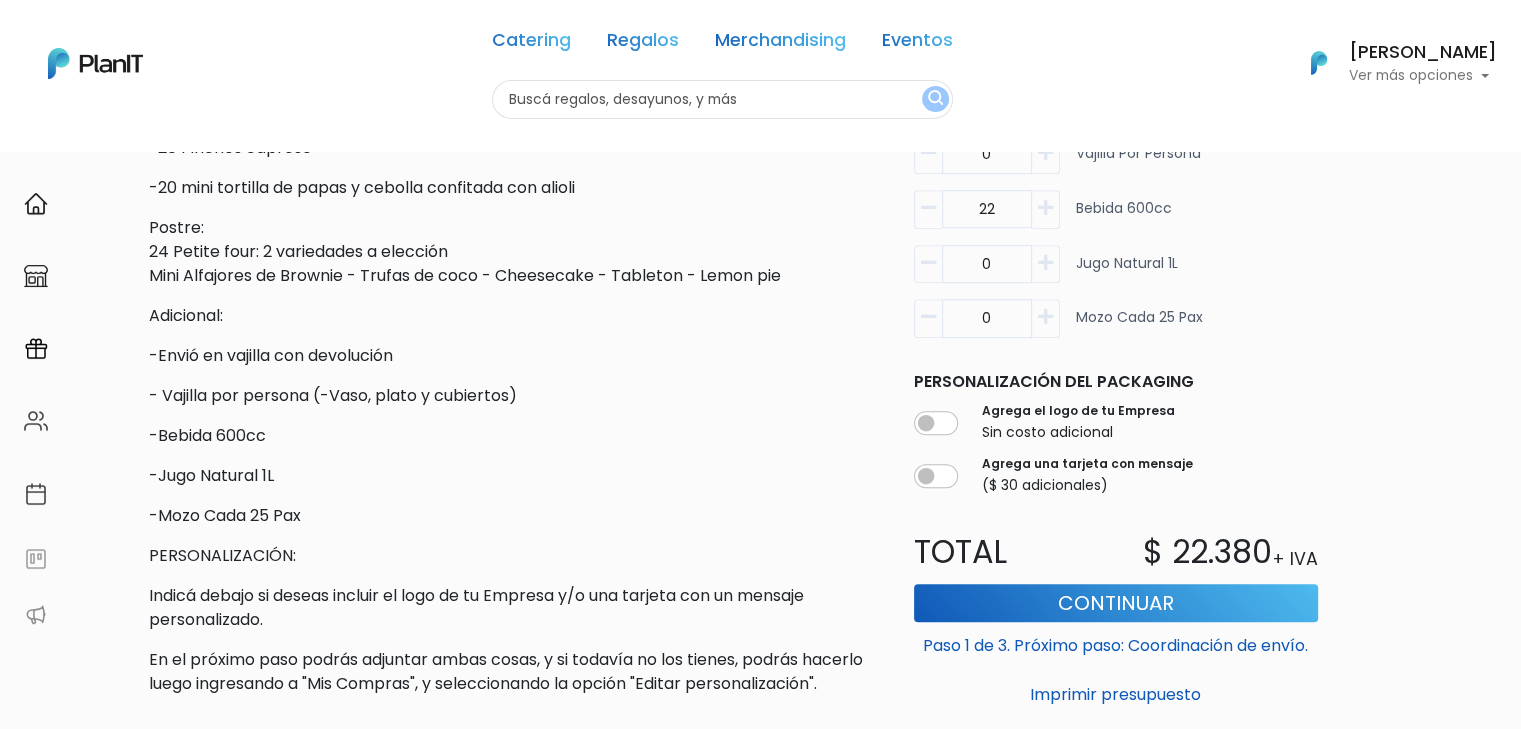 click at bounding box center [1045, 208] 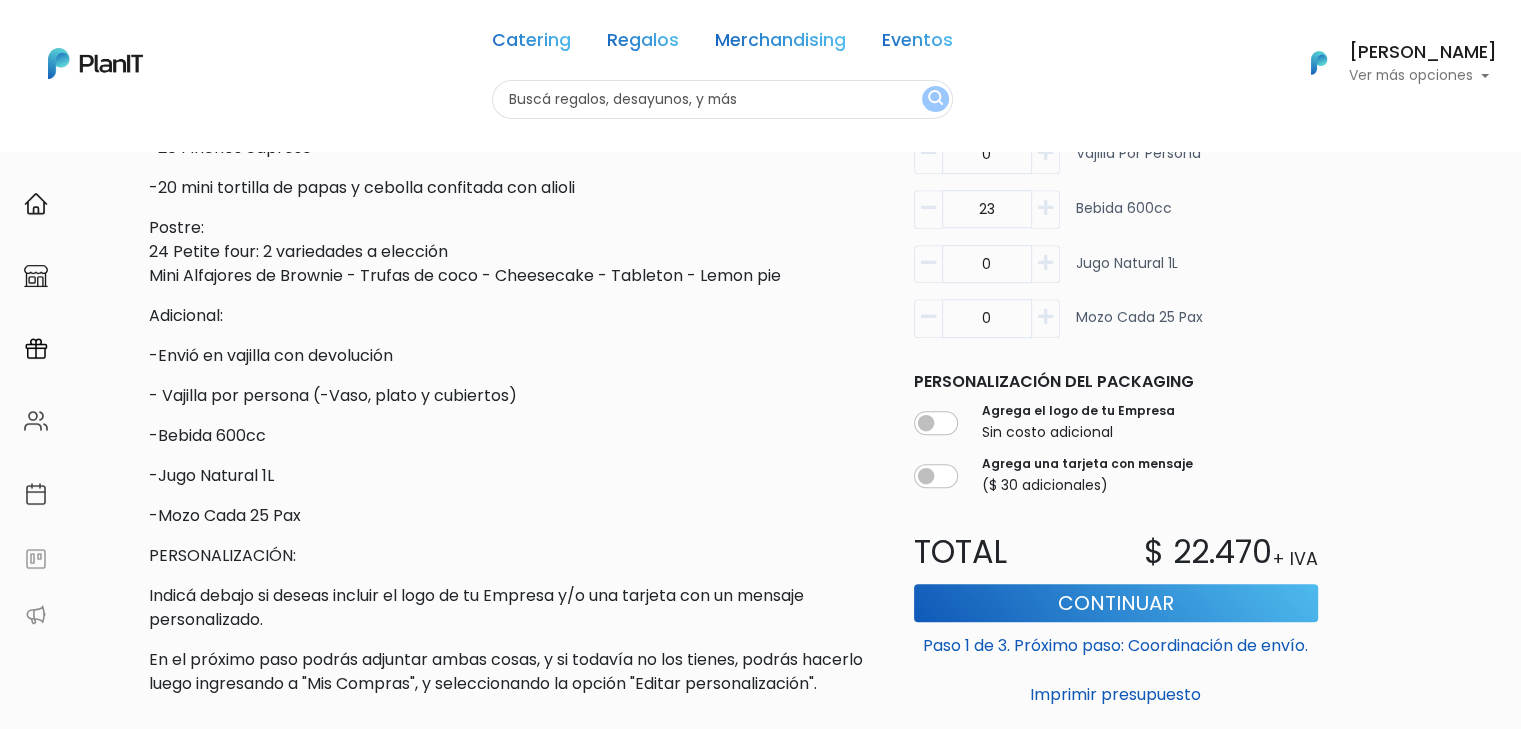 click at bounding box center (1045, 208) 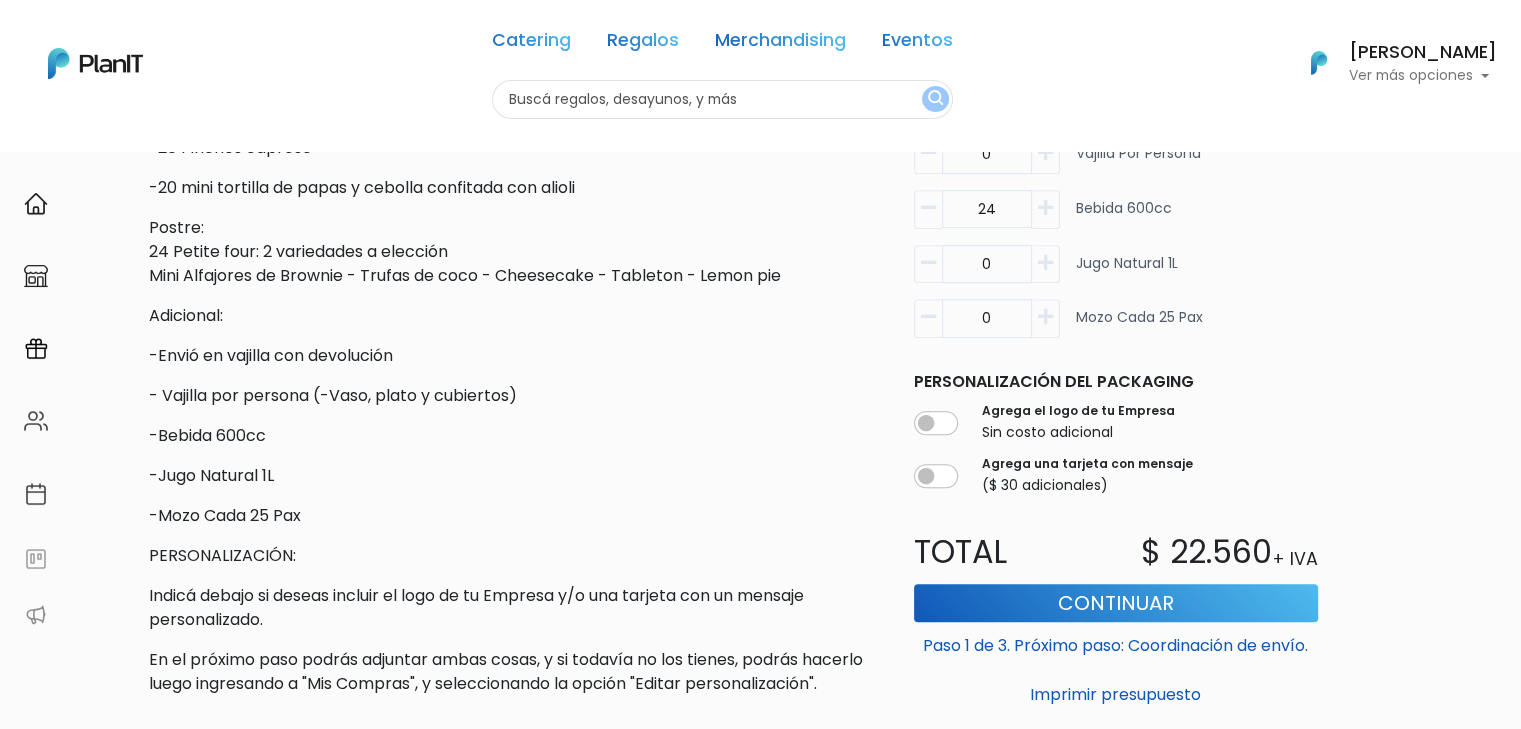 click at bounding box center (1045, 208) 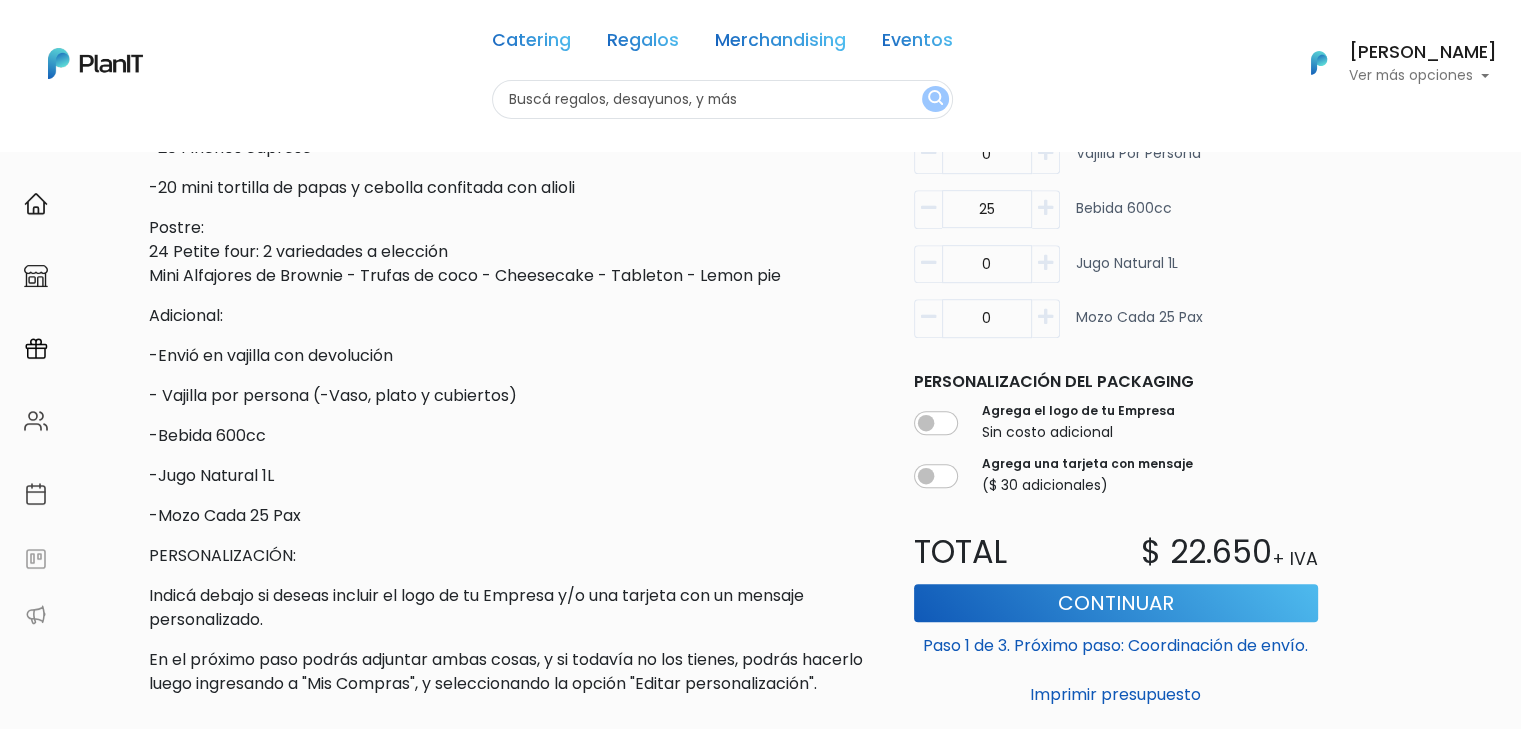 click at bounding box center [1045, 208] 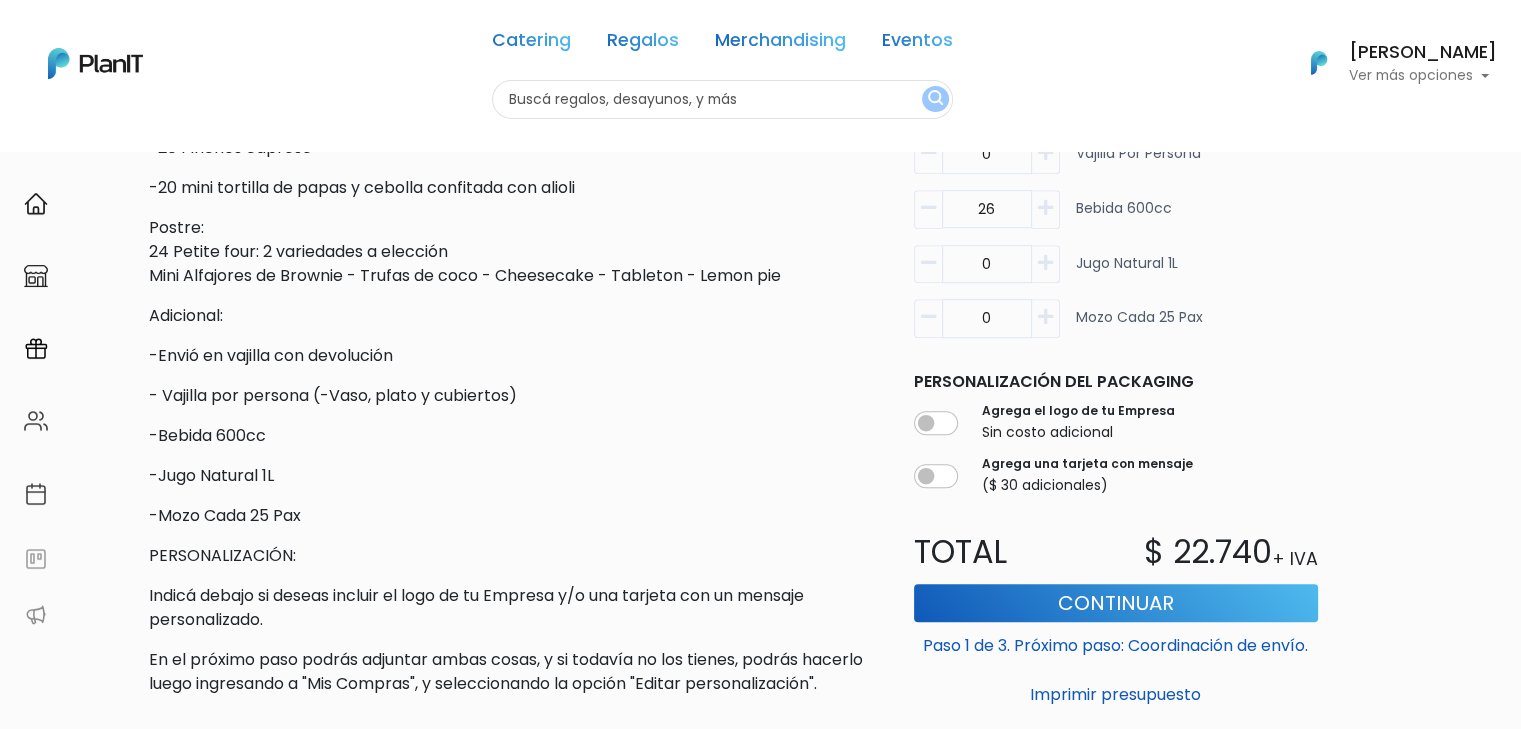 click at bounding box center (1045, 208) 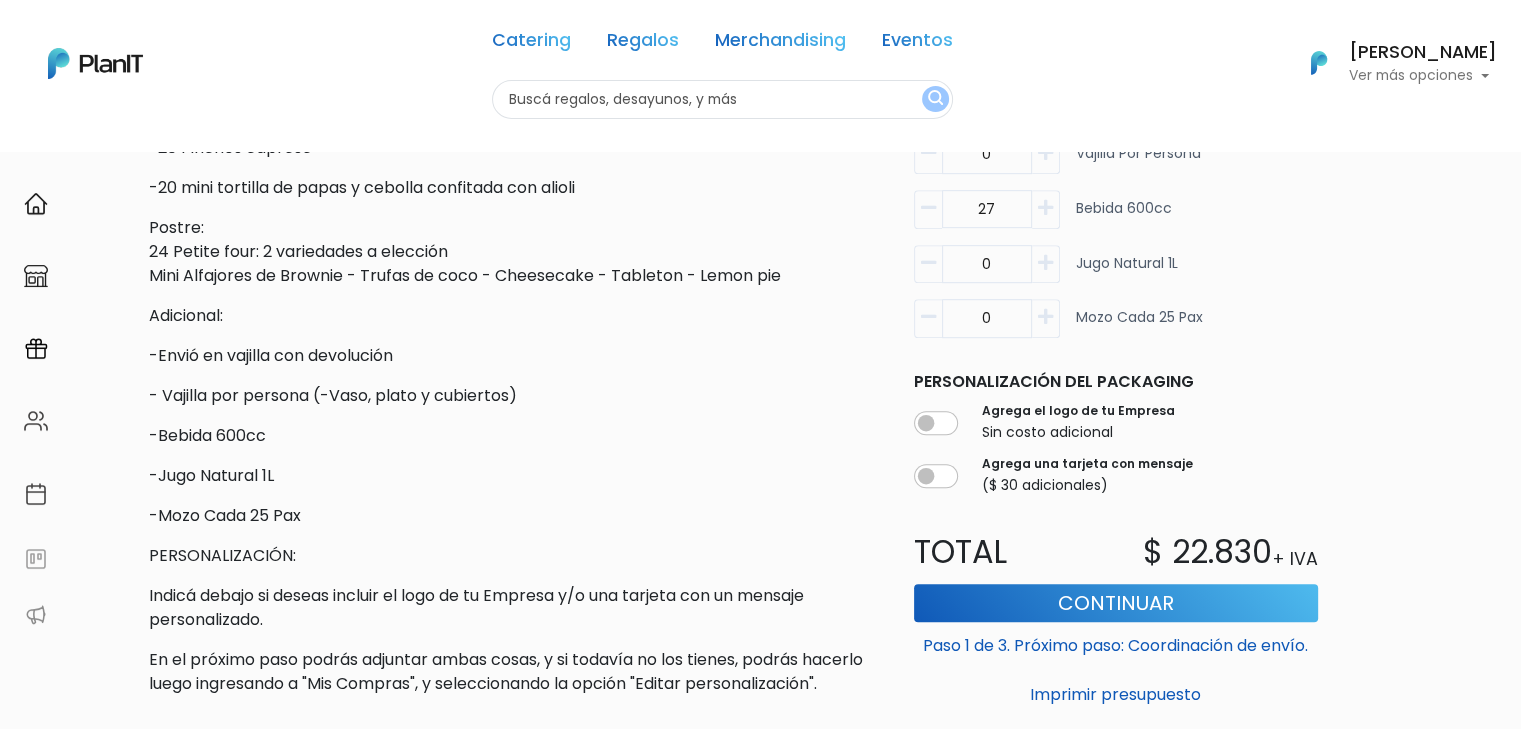 click at bounding box center [1045, 208] 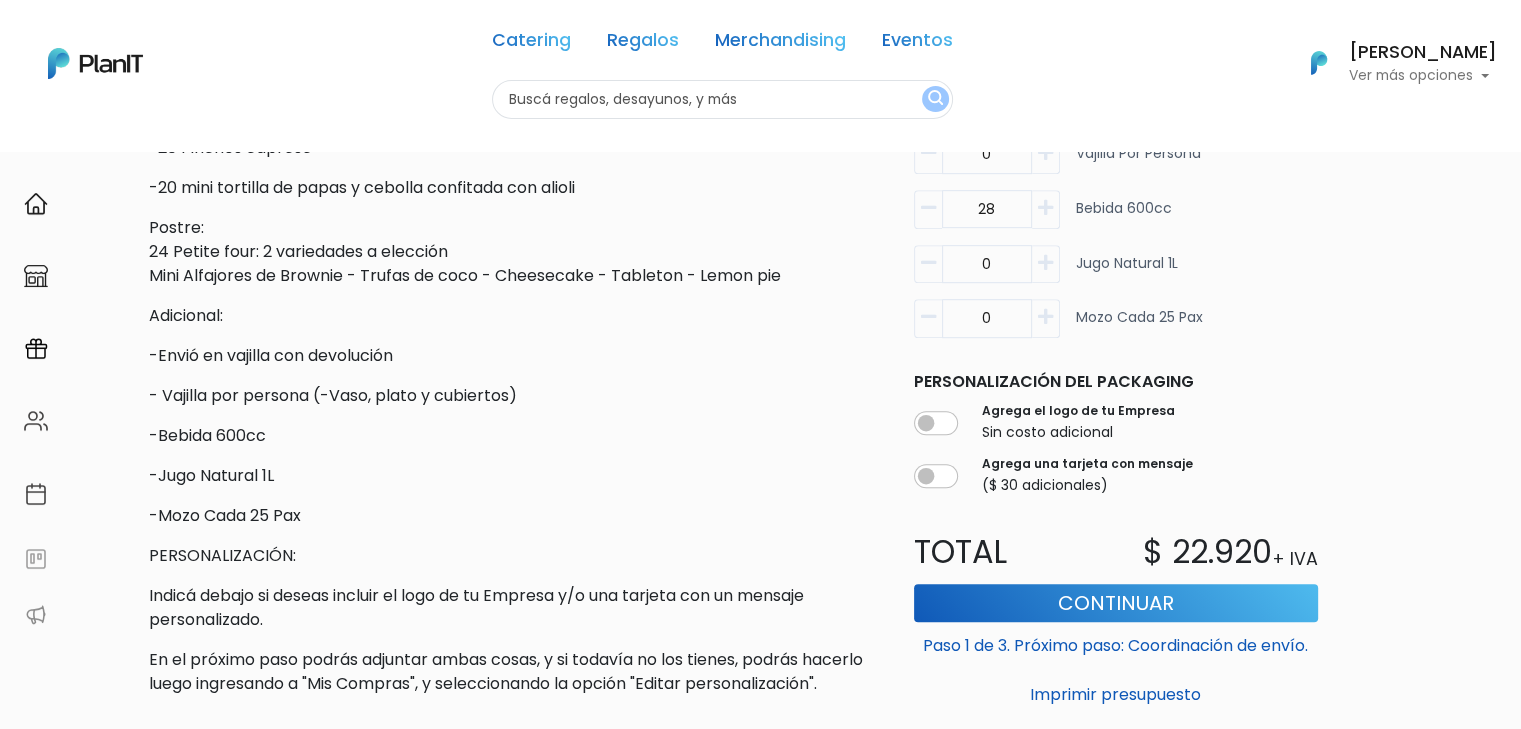 click at bounding box center [1045, 208] 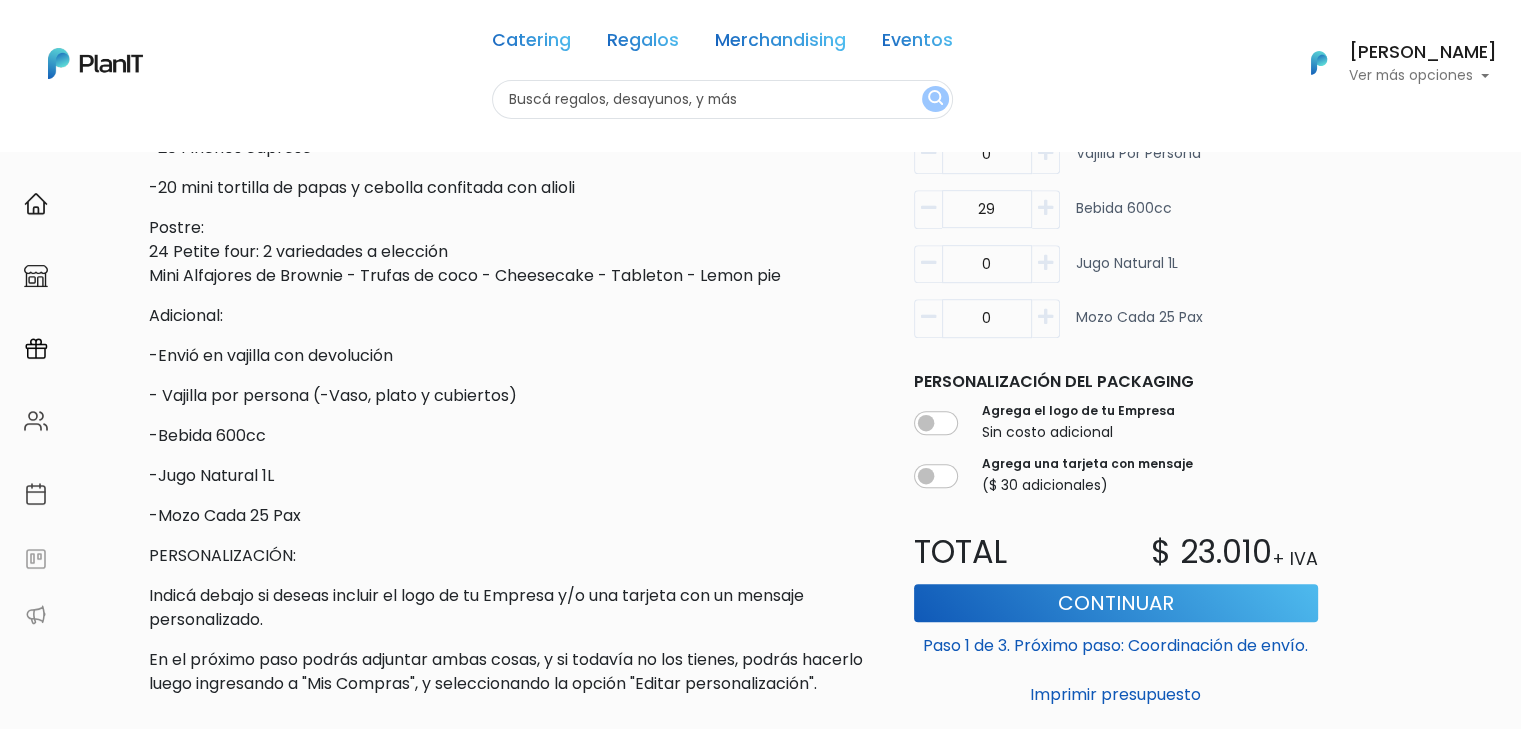 click on "29
Bebida 600cc" at bounding box center (1116, 217) 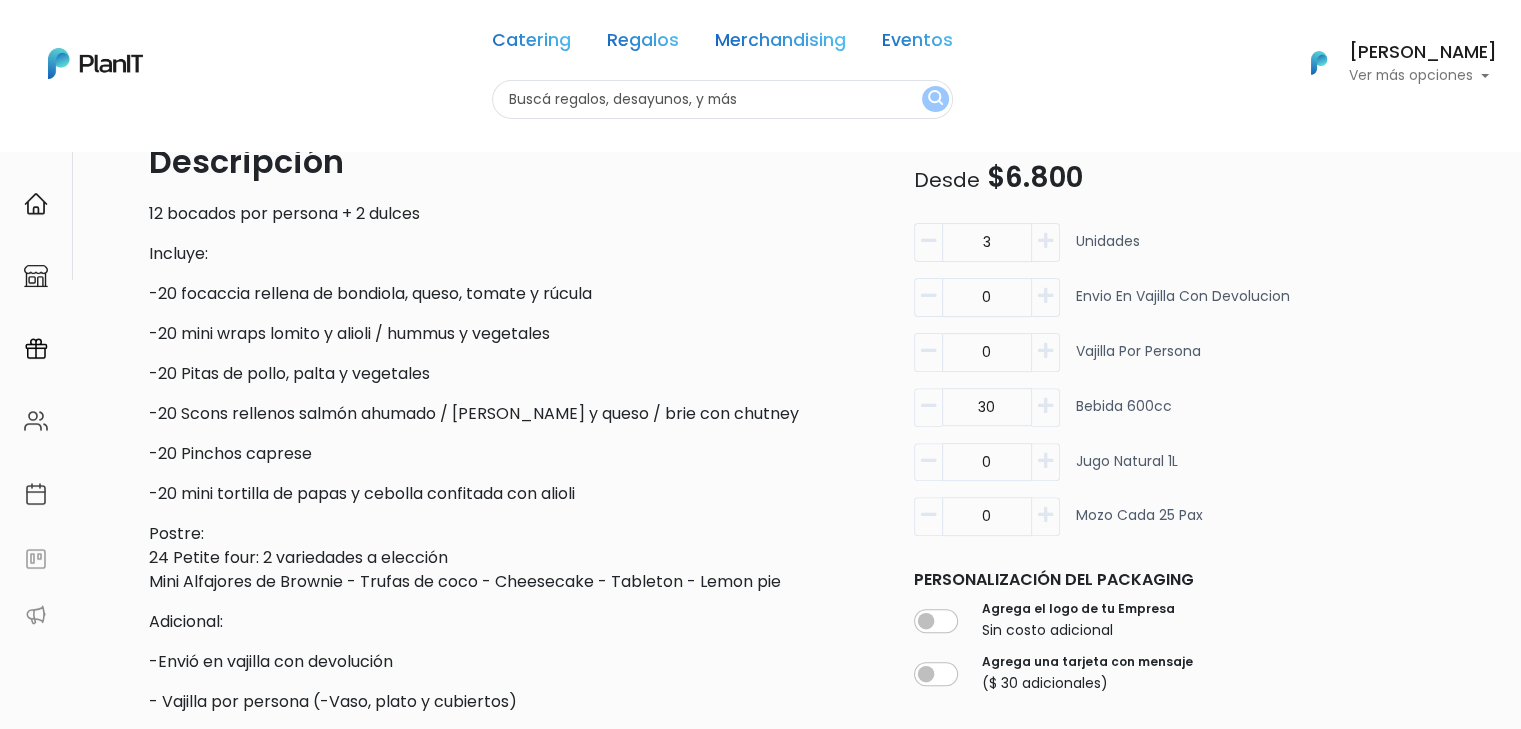 scroll, scrollTop: 583, scrollLeft: 0, axis: vertical 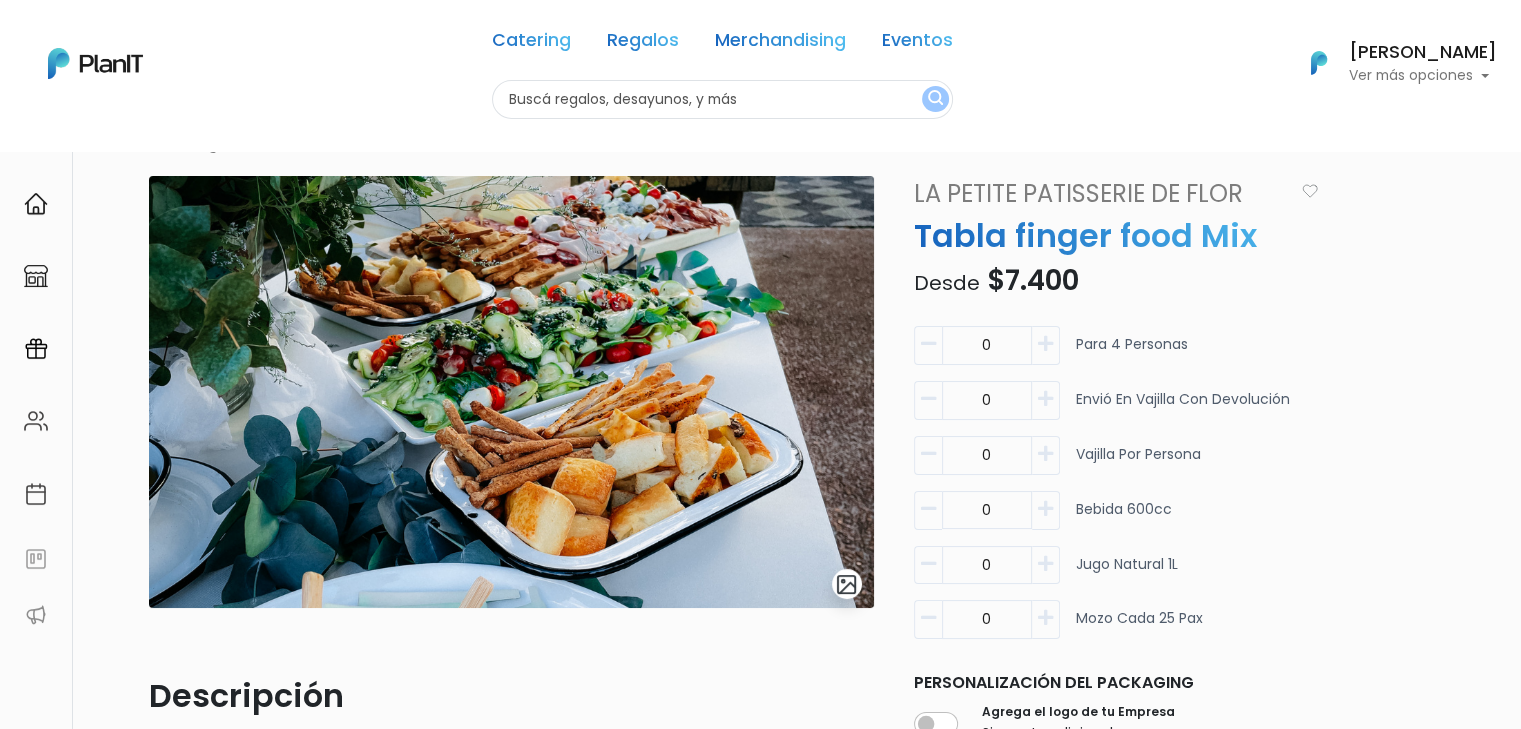 click at bounding box center [1045, 344] 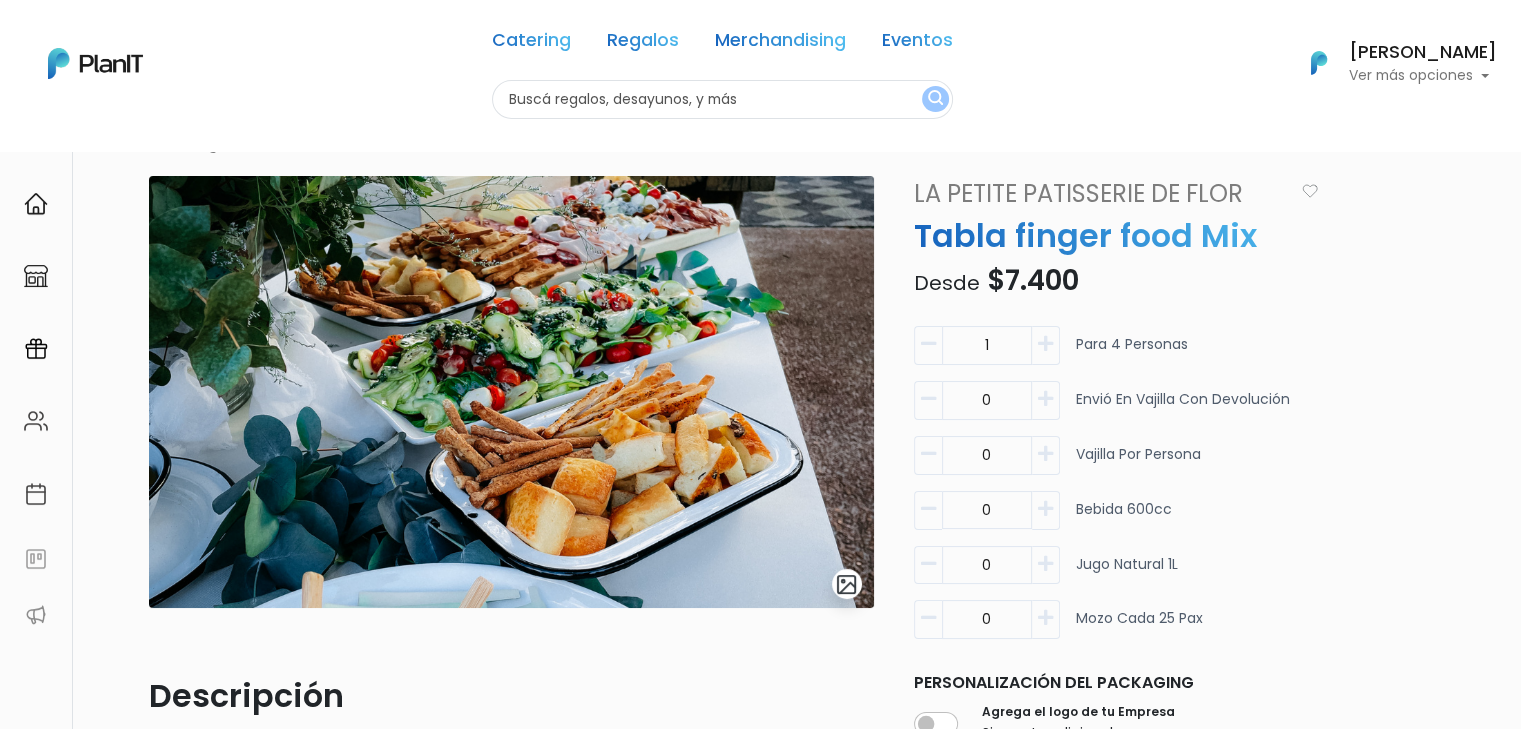 click at bounding box center [1045, 344] 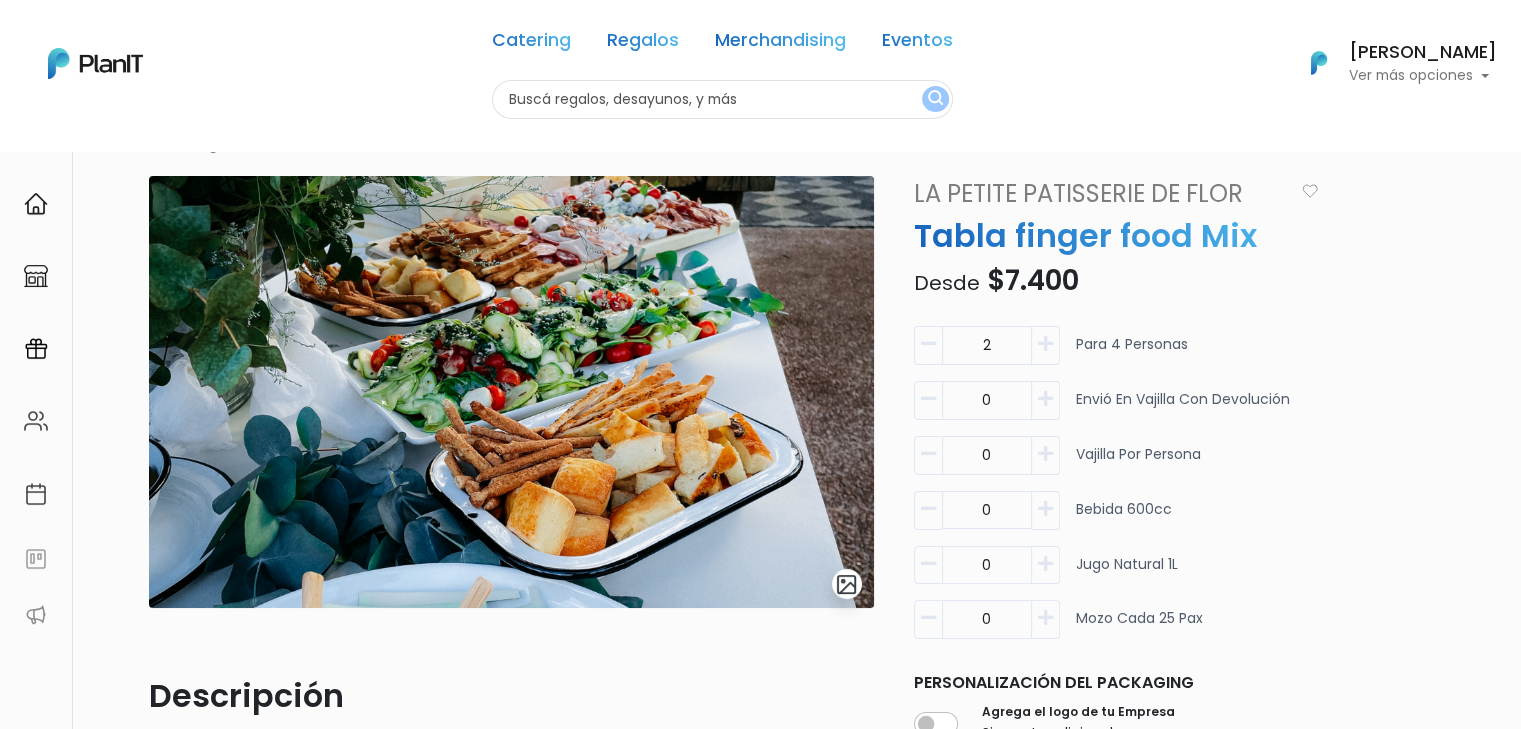 click at bounding box center (1045, 344) 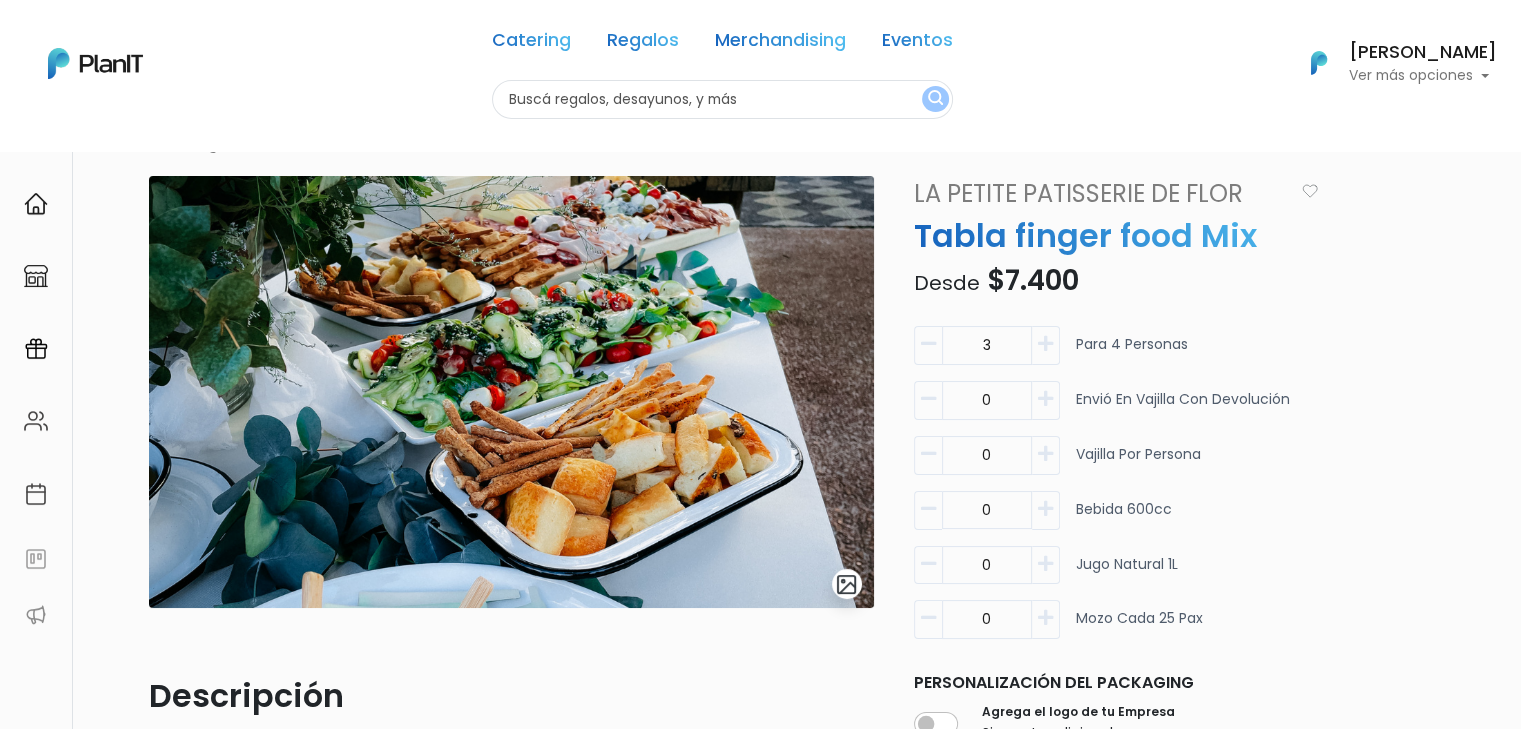 click at bounding box center (1045, 344) 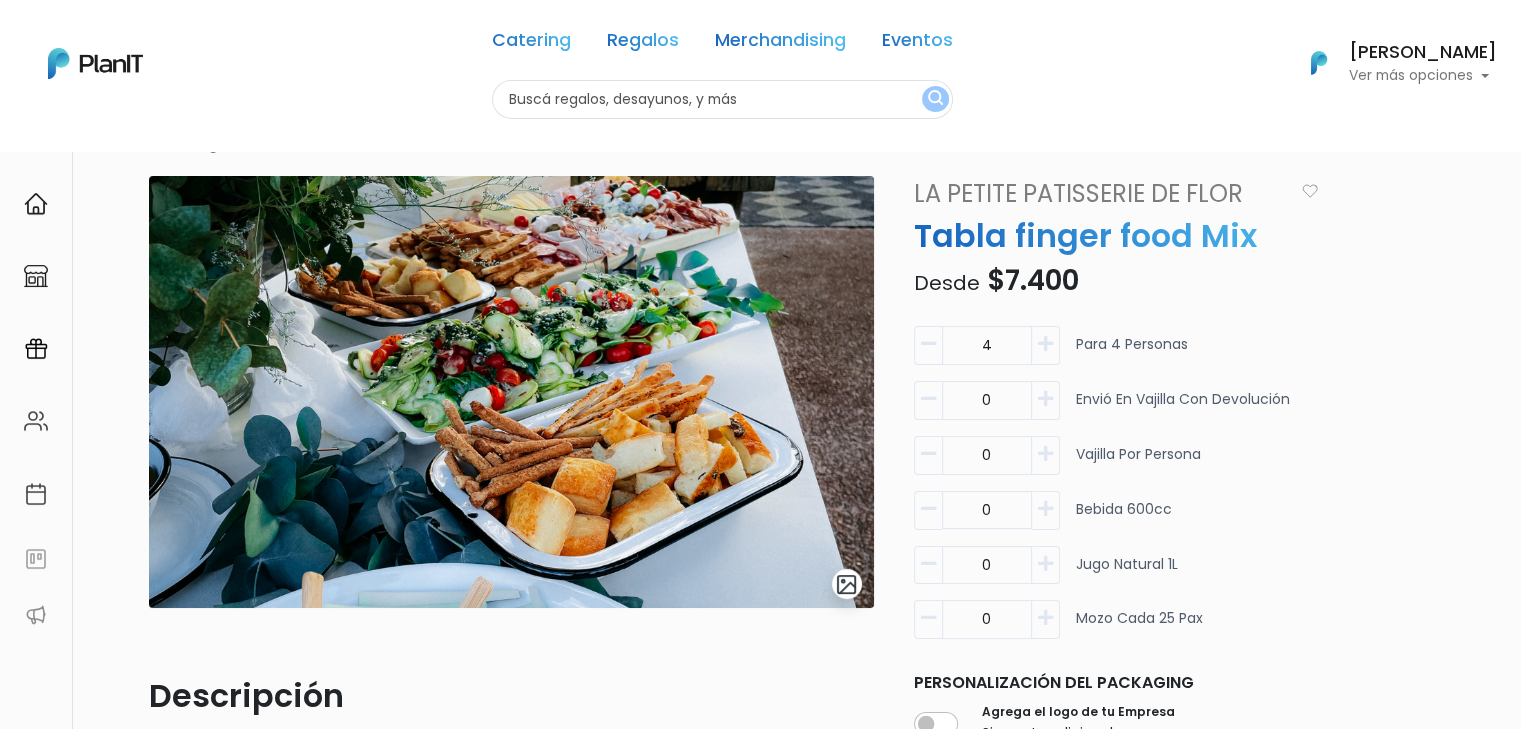 click at bounding box center [1045, 344] 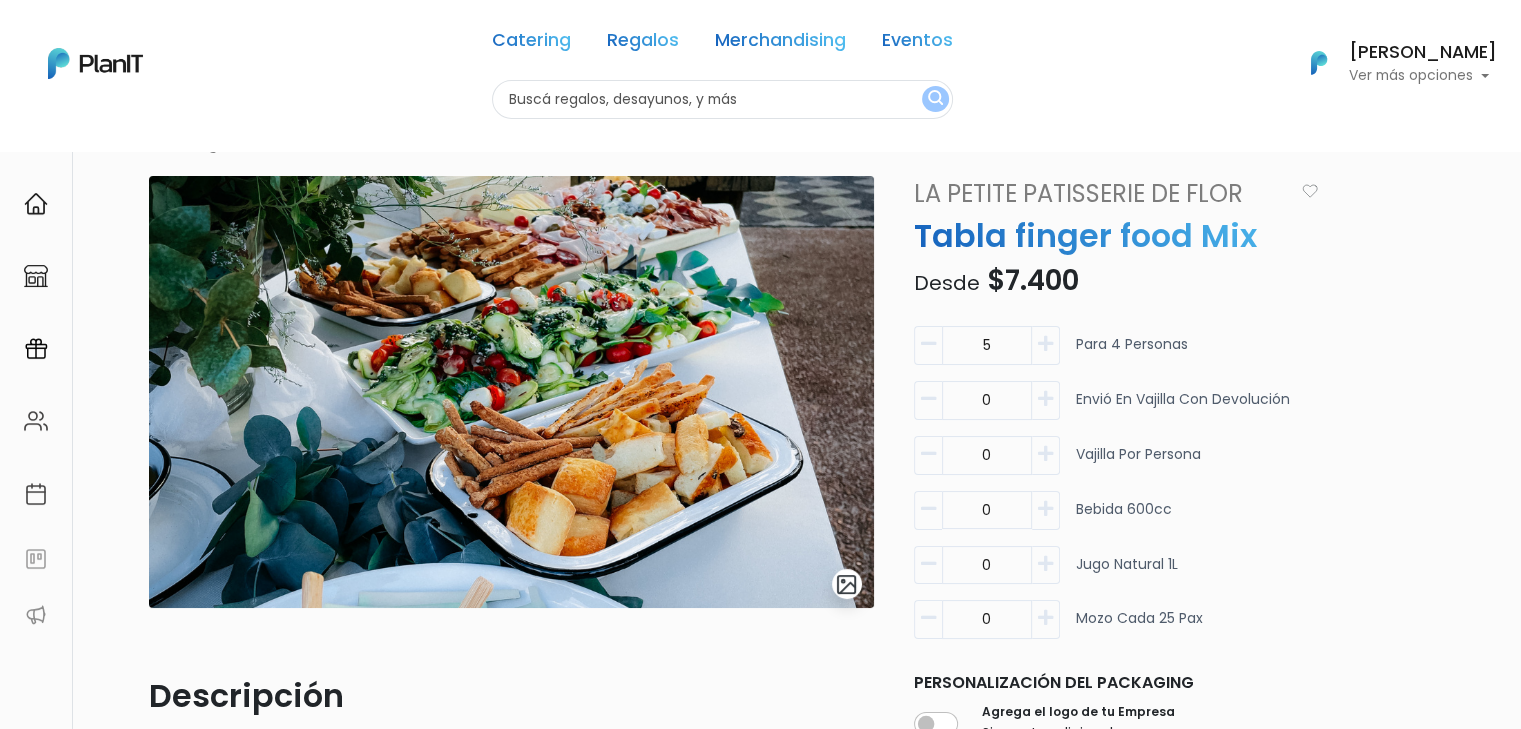 click at bounding box center [1045, 344] 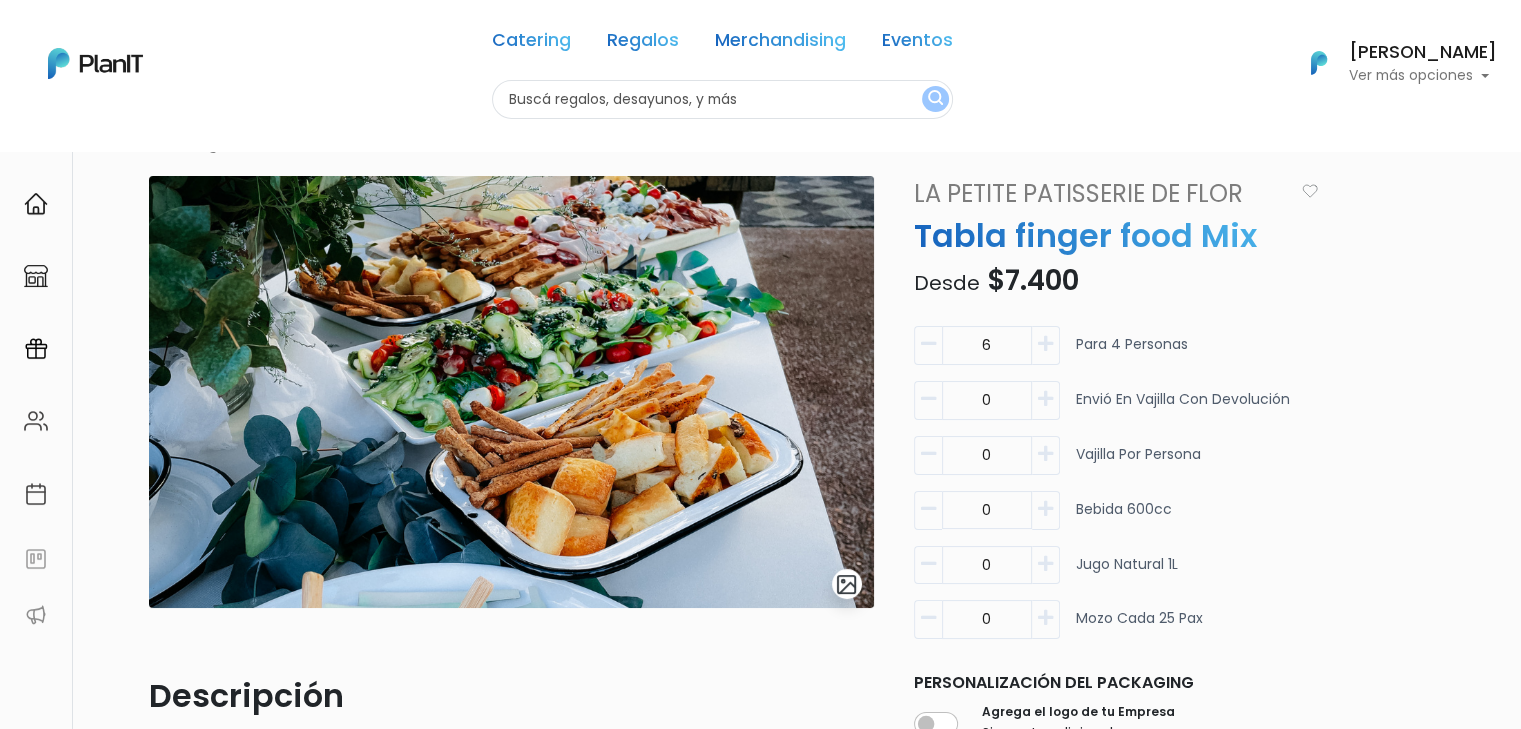 click at bounding box center [1046, 345] 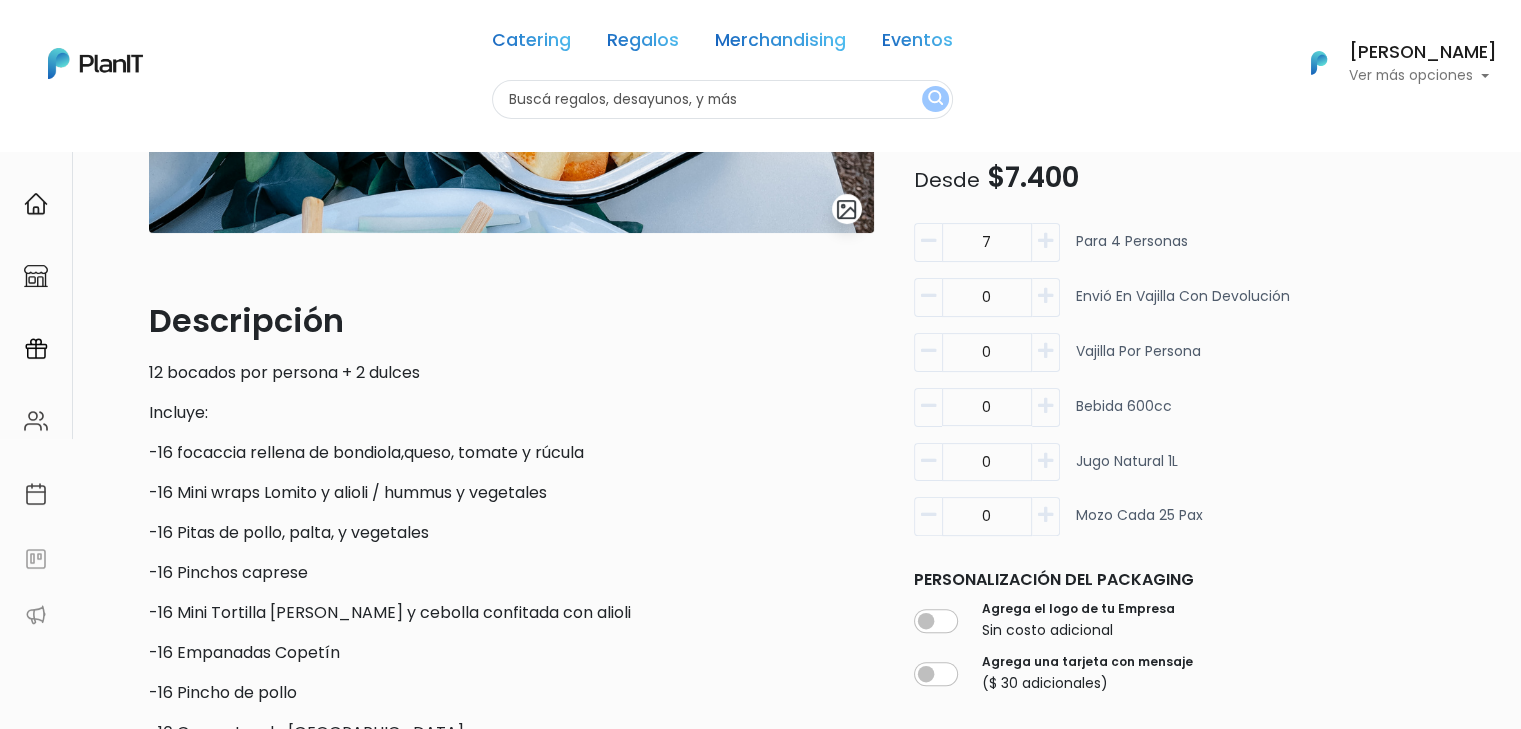 scroll, scrollTop: 0, scrollLeft: 0, axis: both 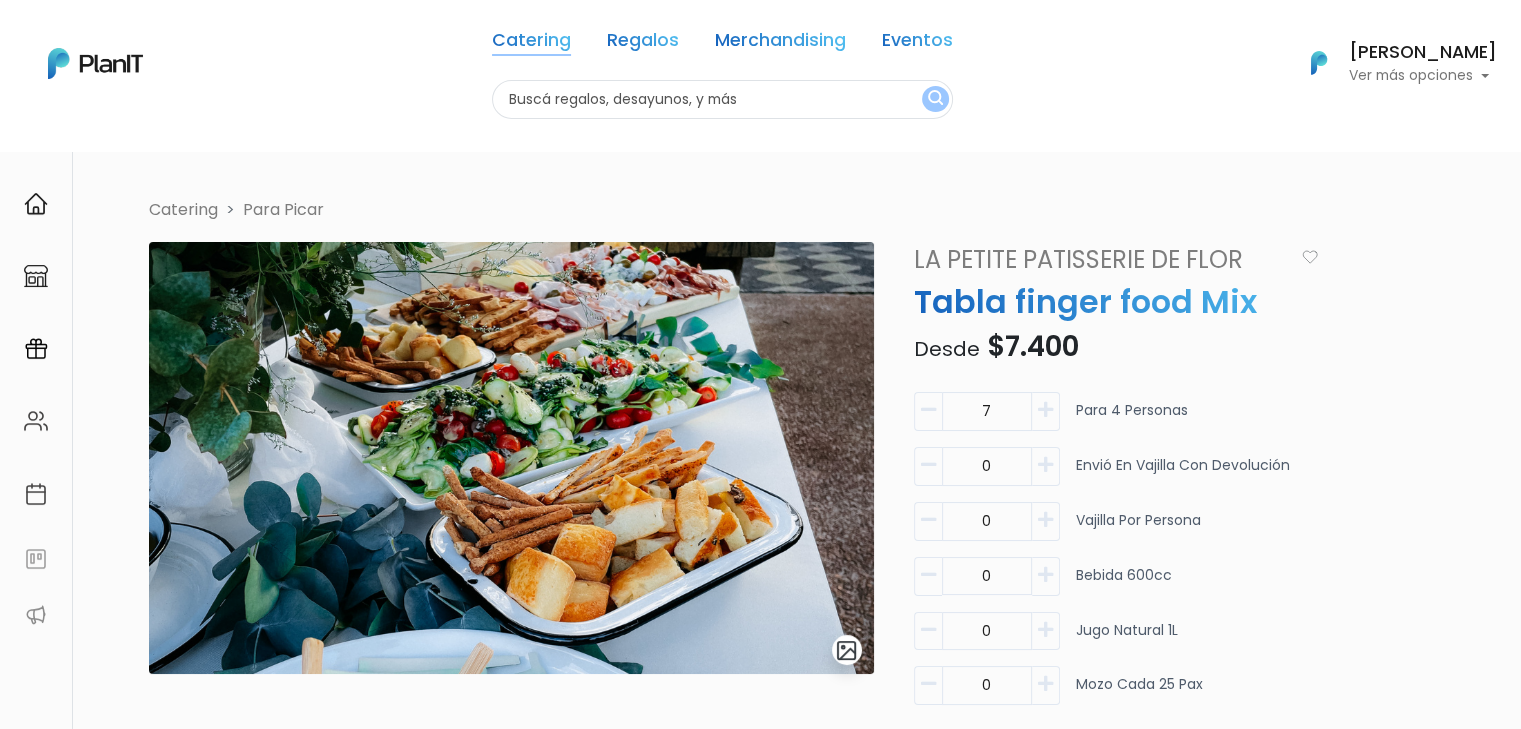 click on "Catering" at bounding box center (531, 44) 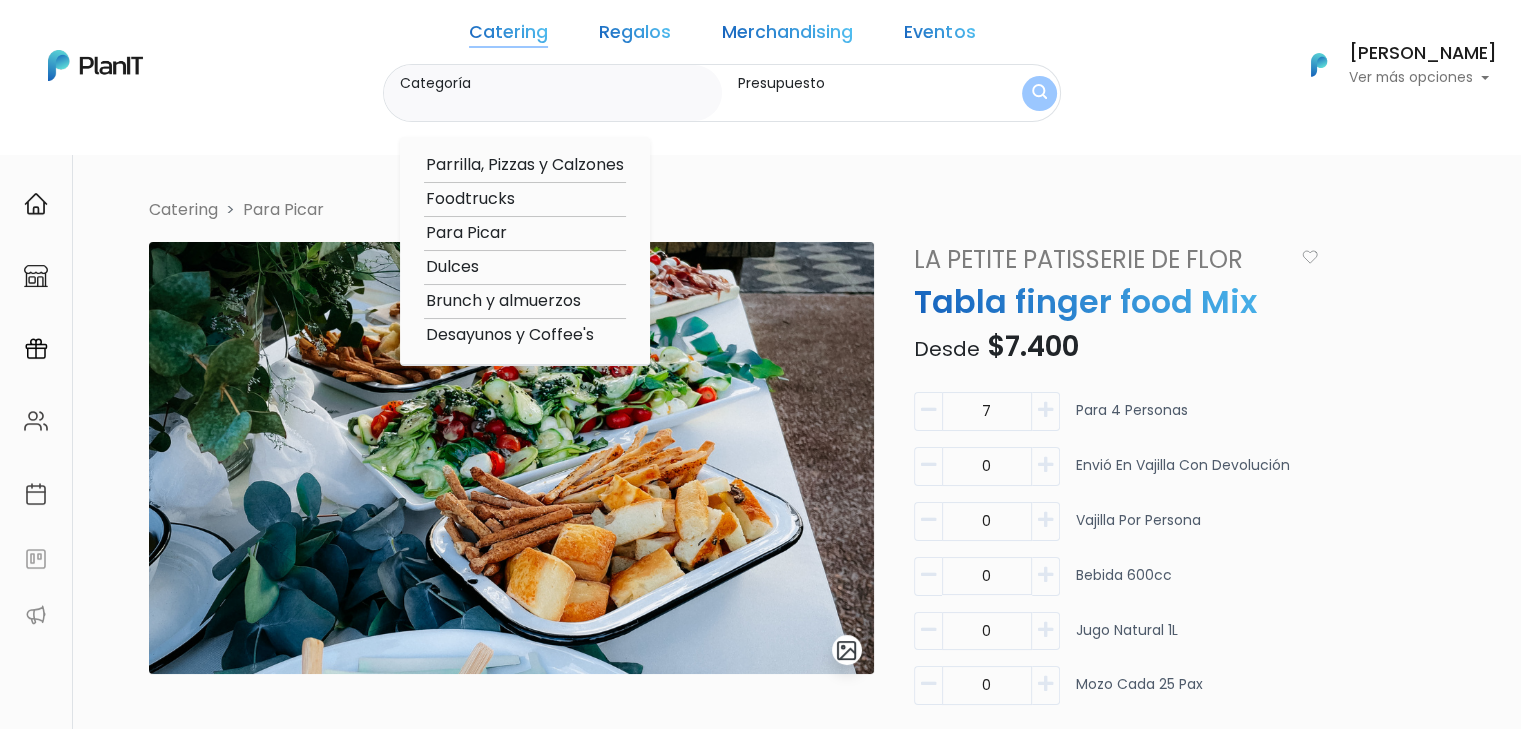 click on "Brunch y almuerzos" at bounding box center [525, 301] 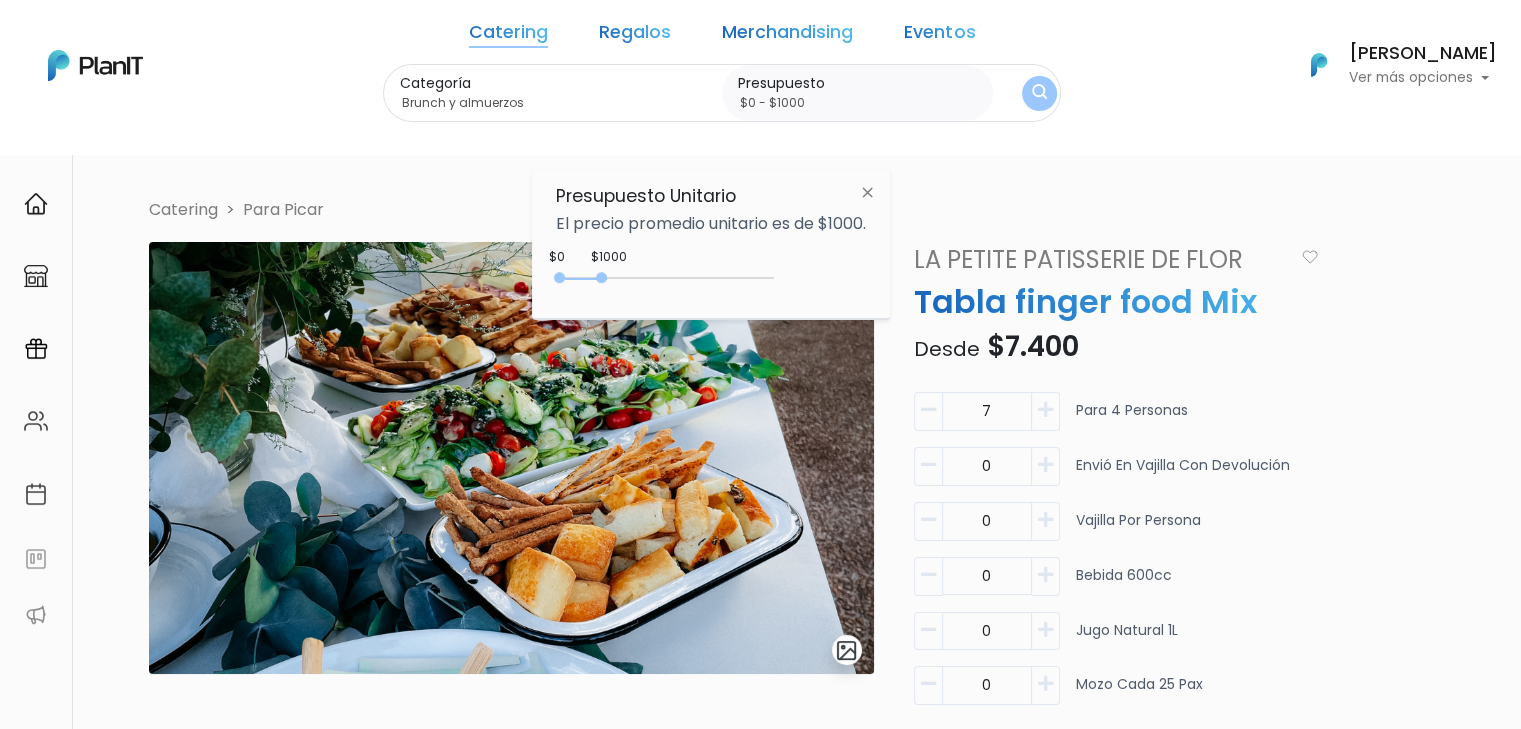 click at bounding box center [669, 278] 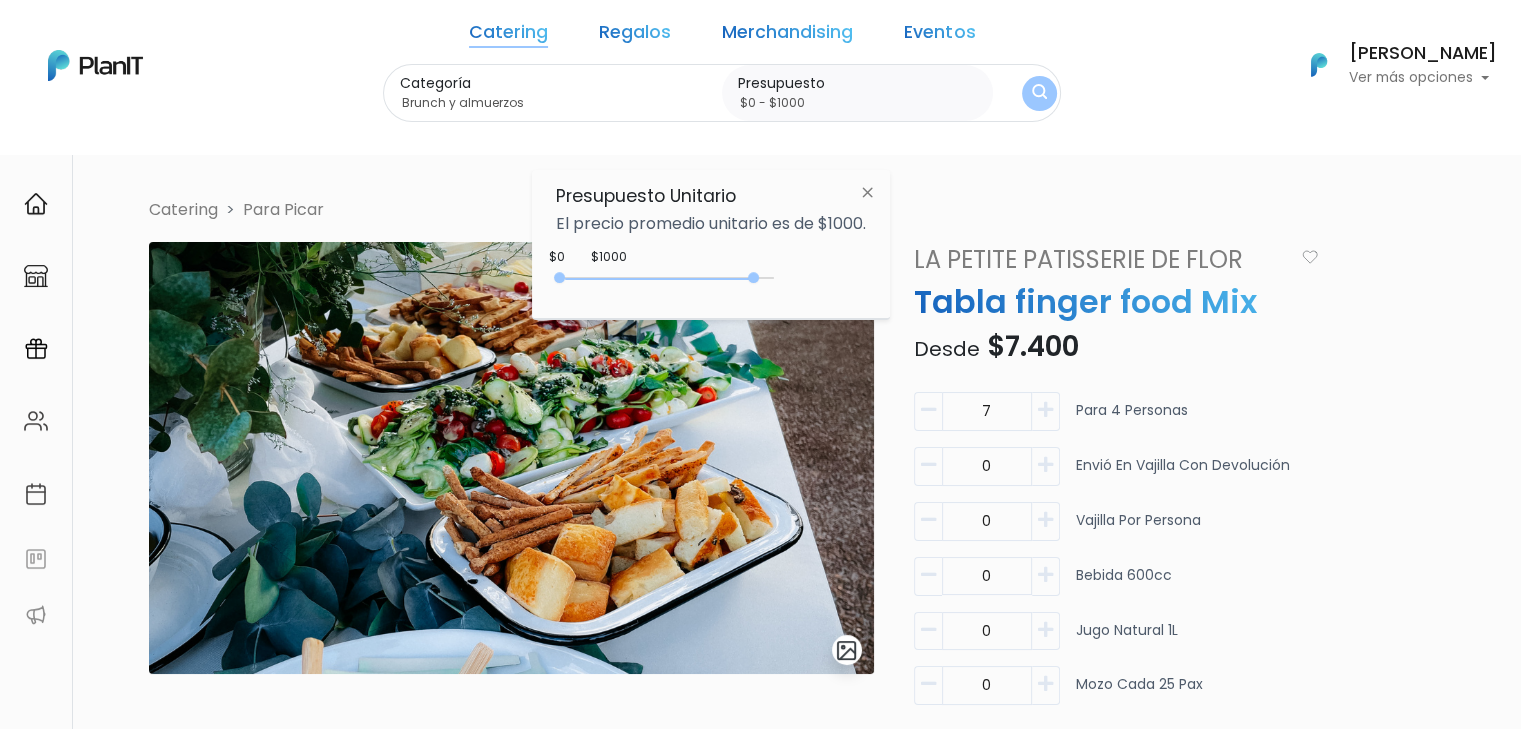 click at bounding box center [1040, 93] 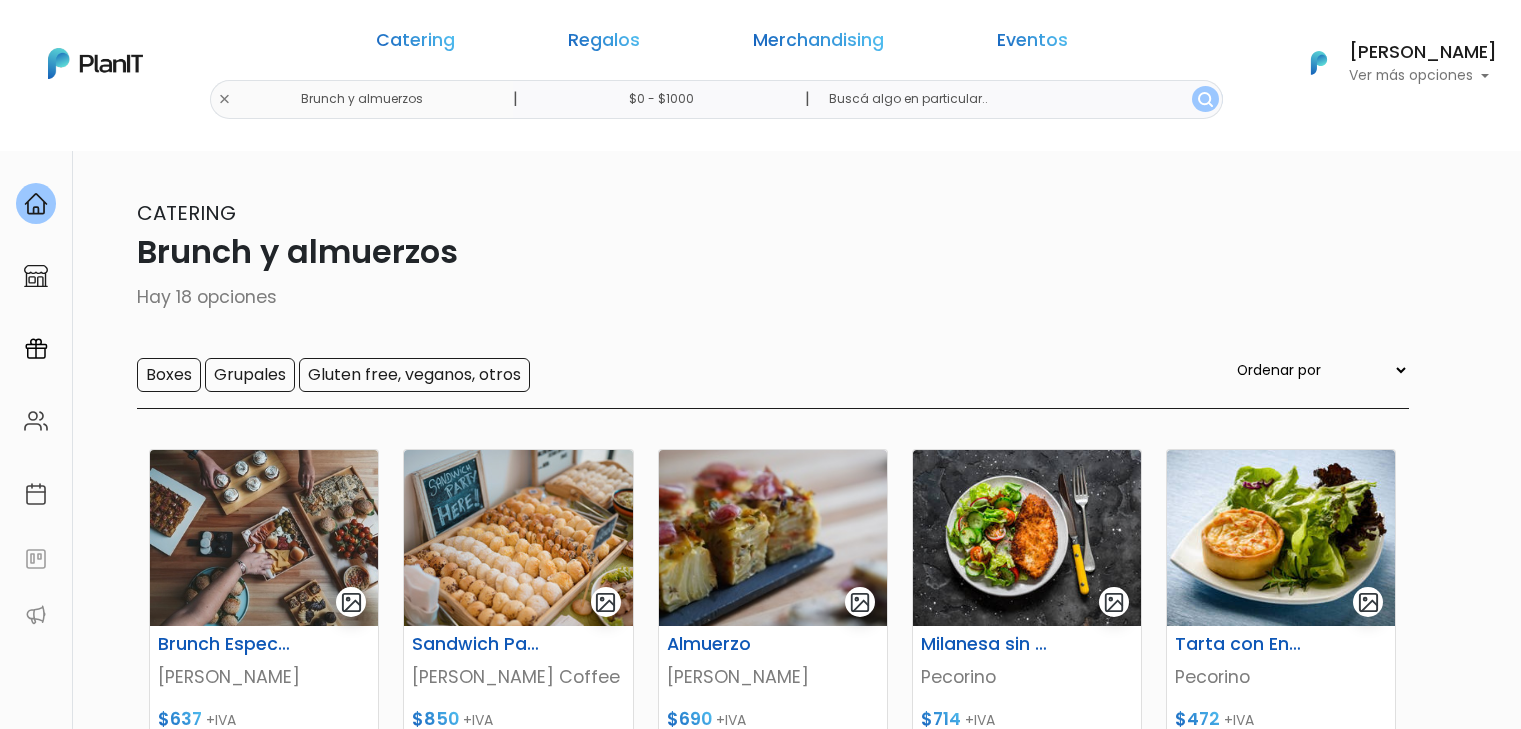 scroll, scrollTop: 0, scrollLeft: 0, axis: both 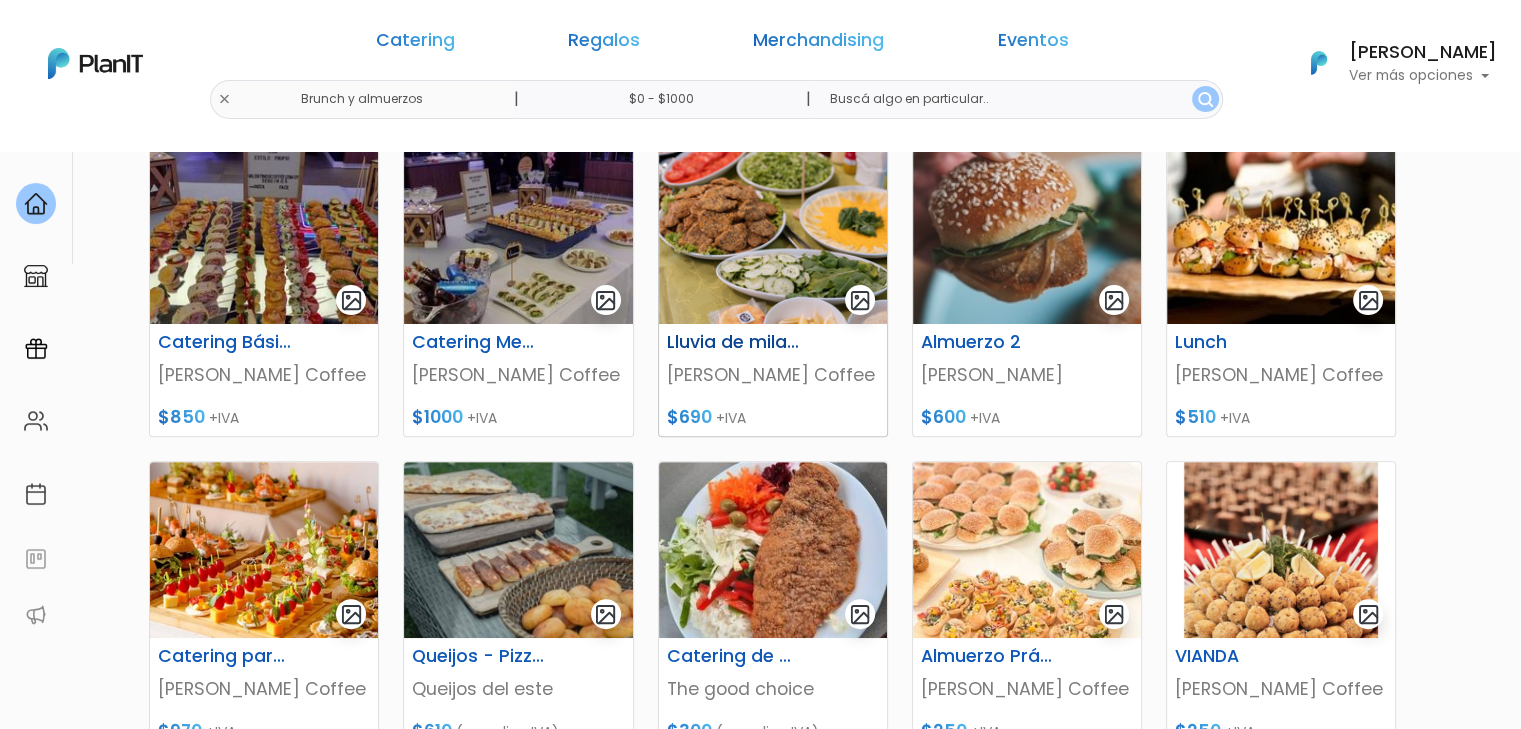 click on "Lluvia de milanesas" at bounding box center (734, 342) 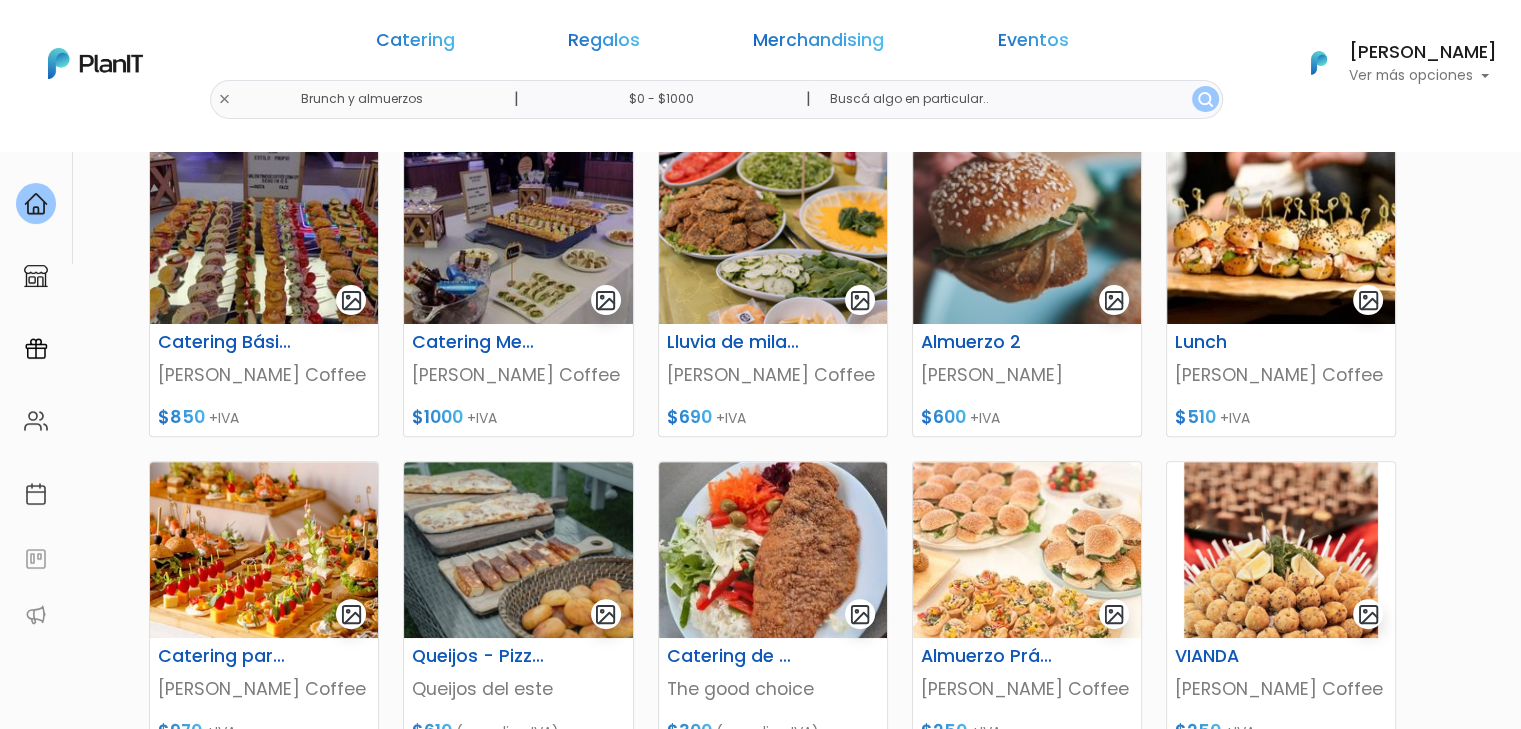 scroll, scrollTop: 618, scrollLeft: 0, axis: vertical 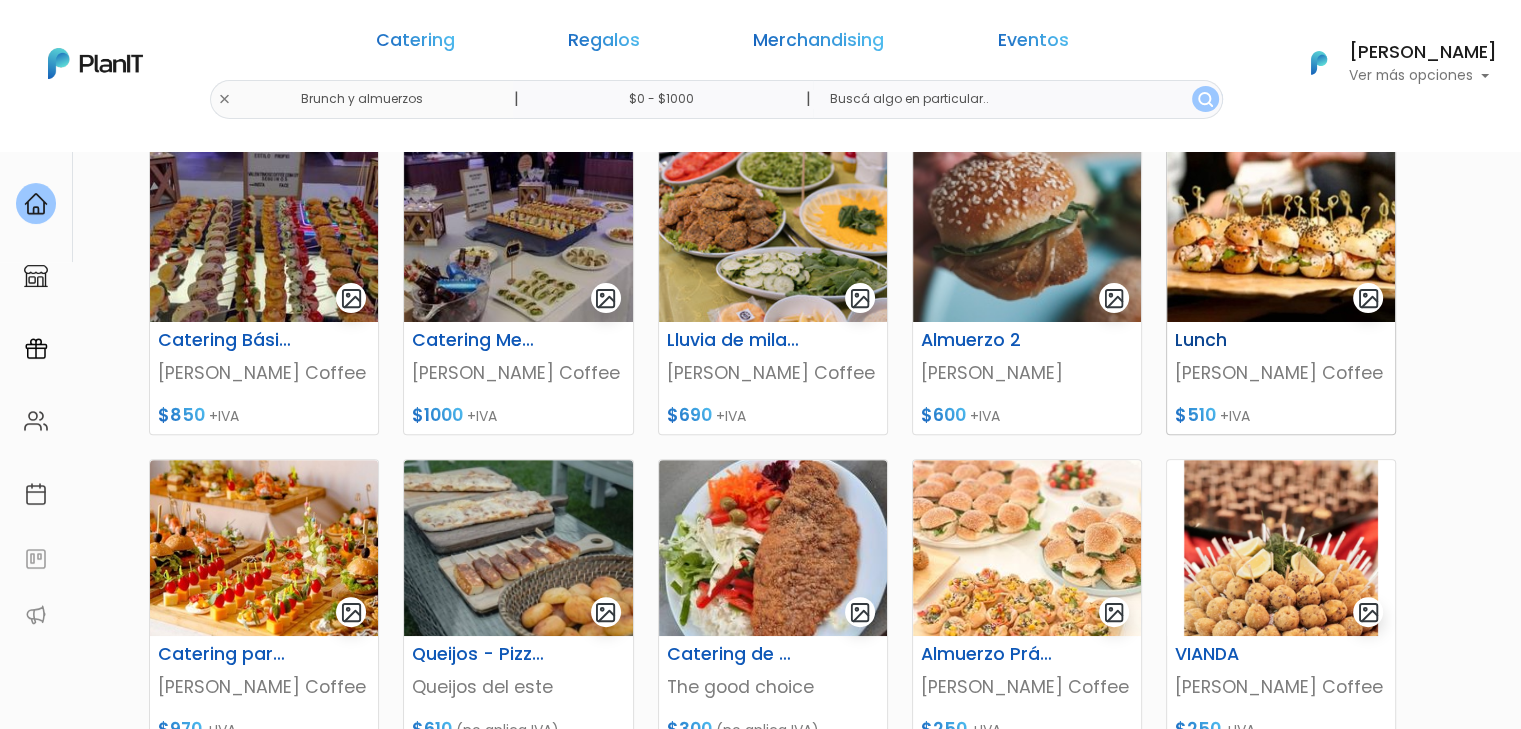 click at bounding box center [1281, 234] 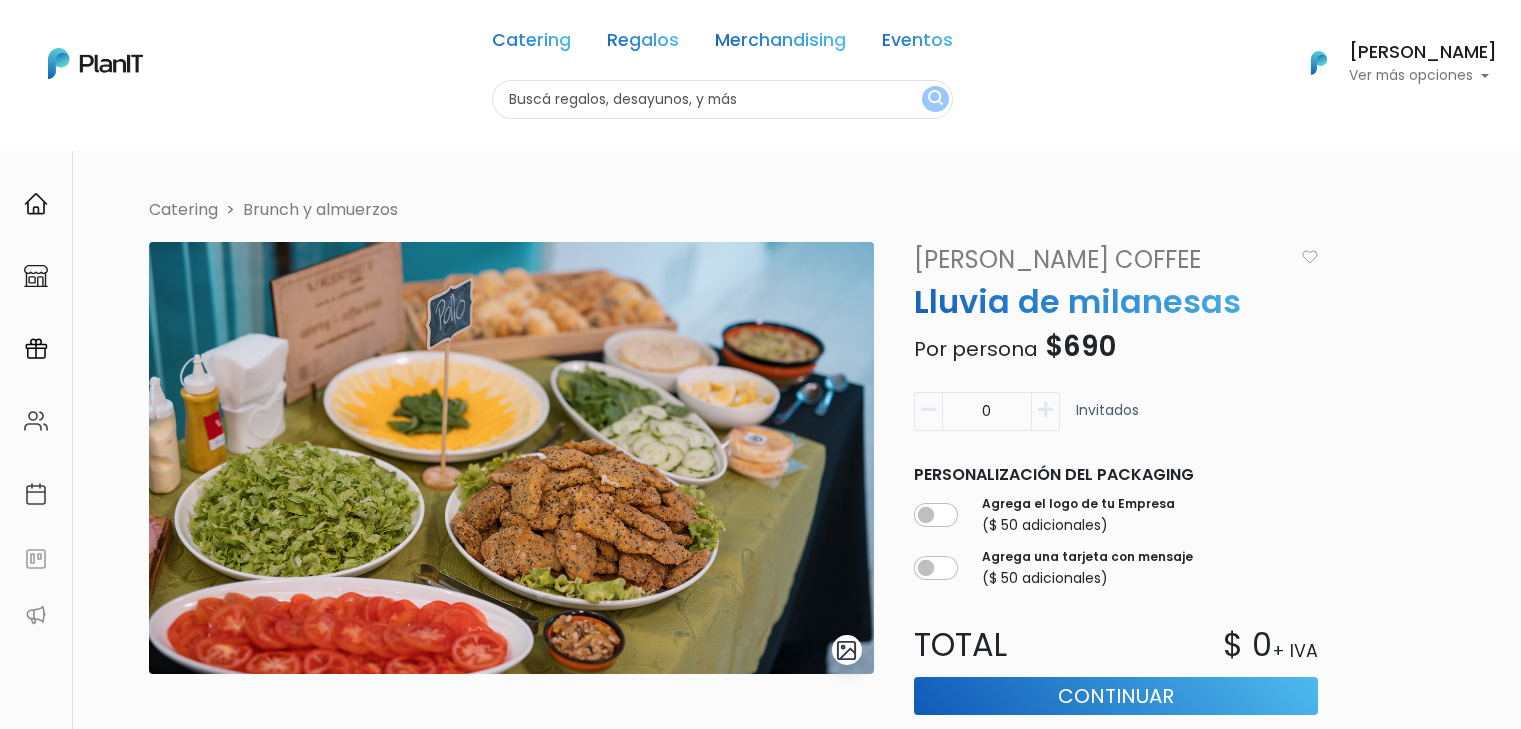 scroll, scrollTop: 0, scrollLeft: 0, axis: both 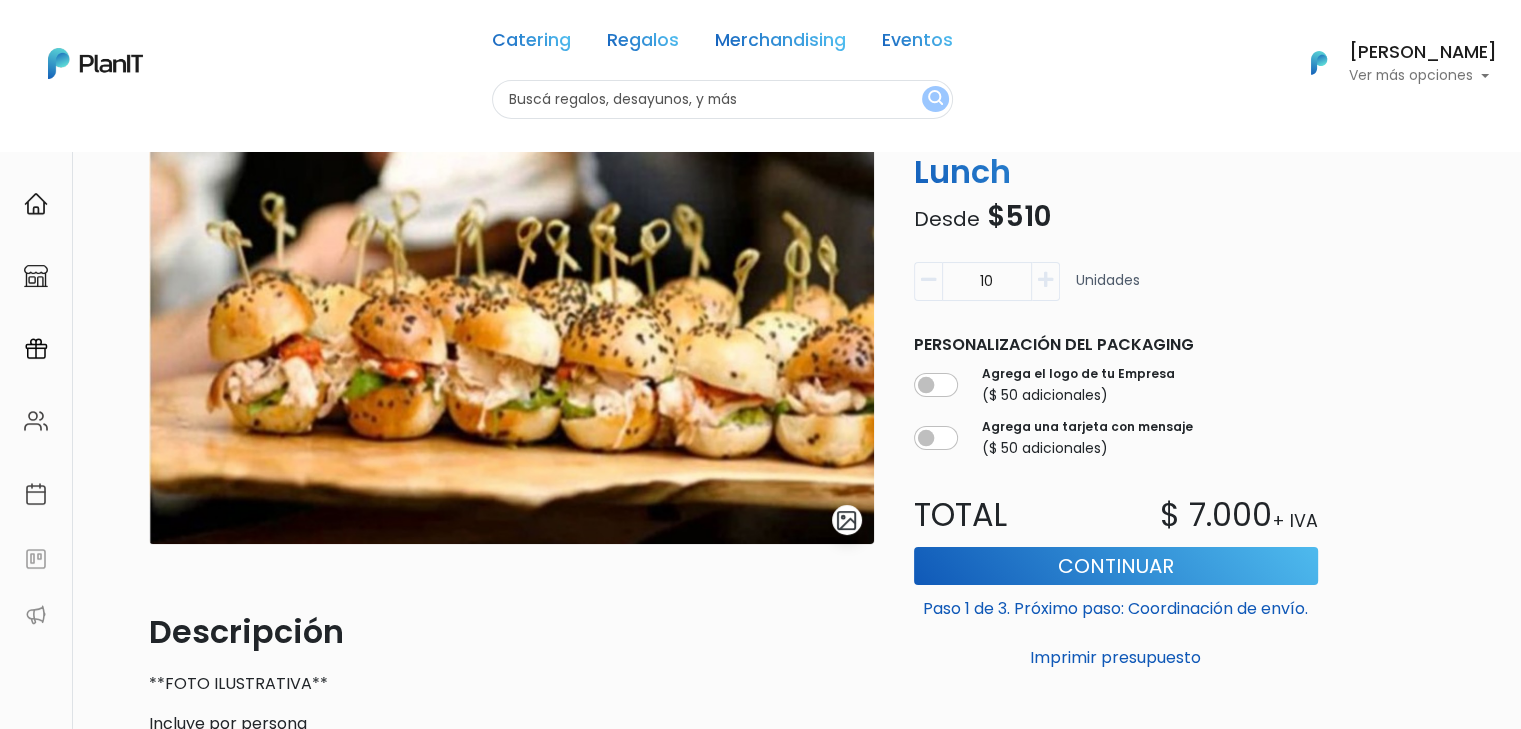 click at bounding box center [1045, 280] 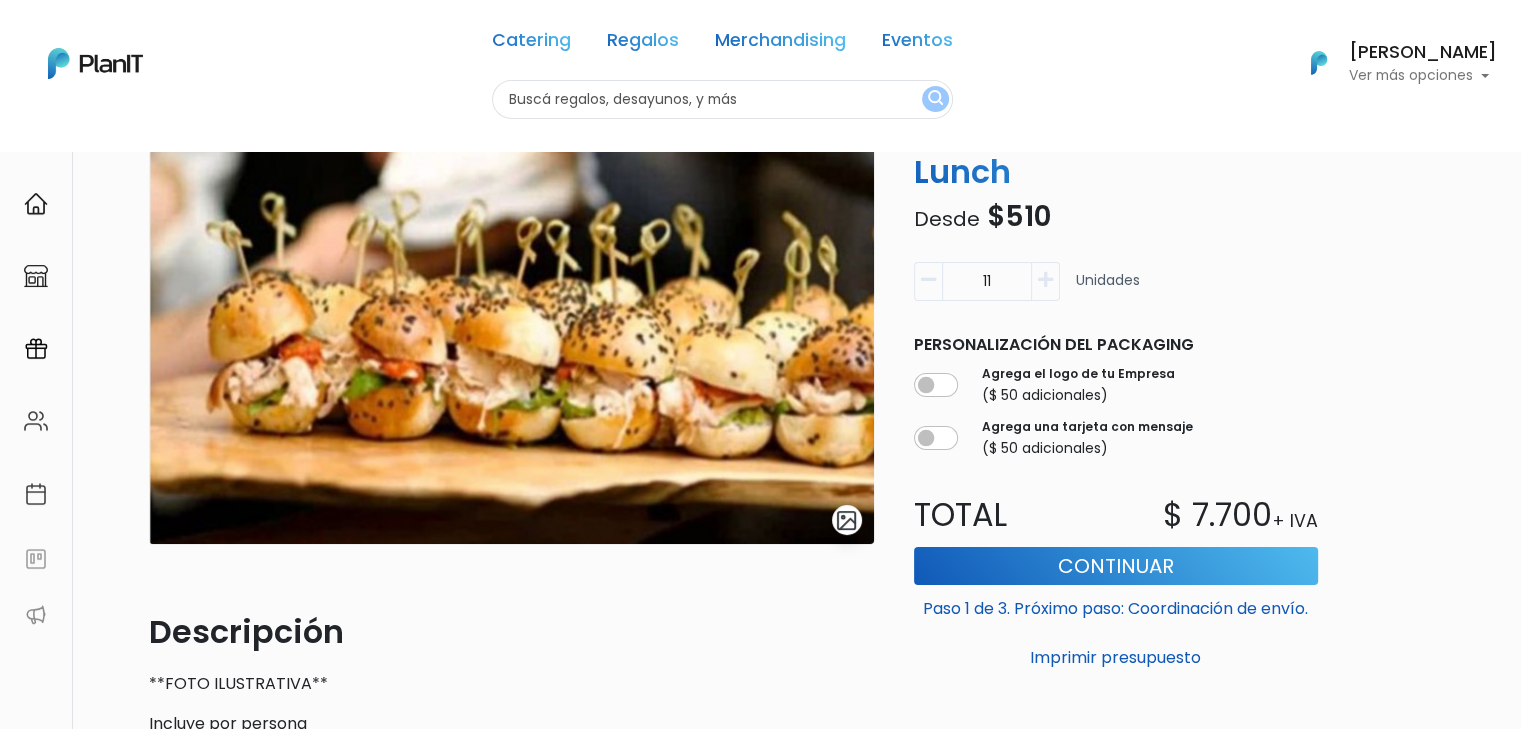 click at bounding box center [1045, 280] 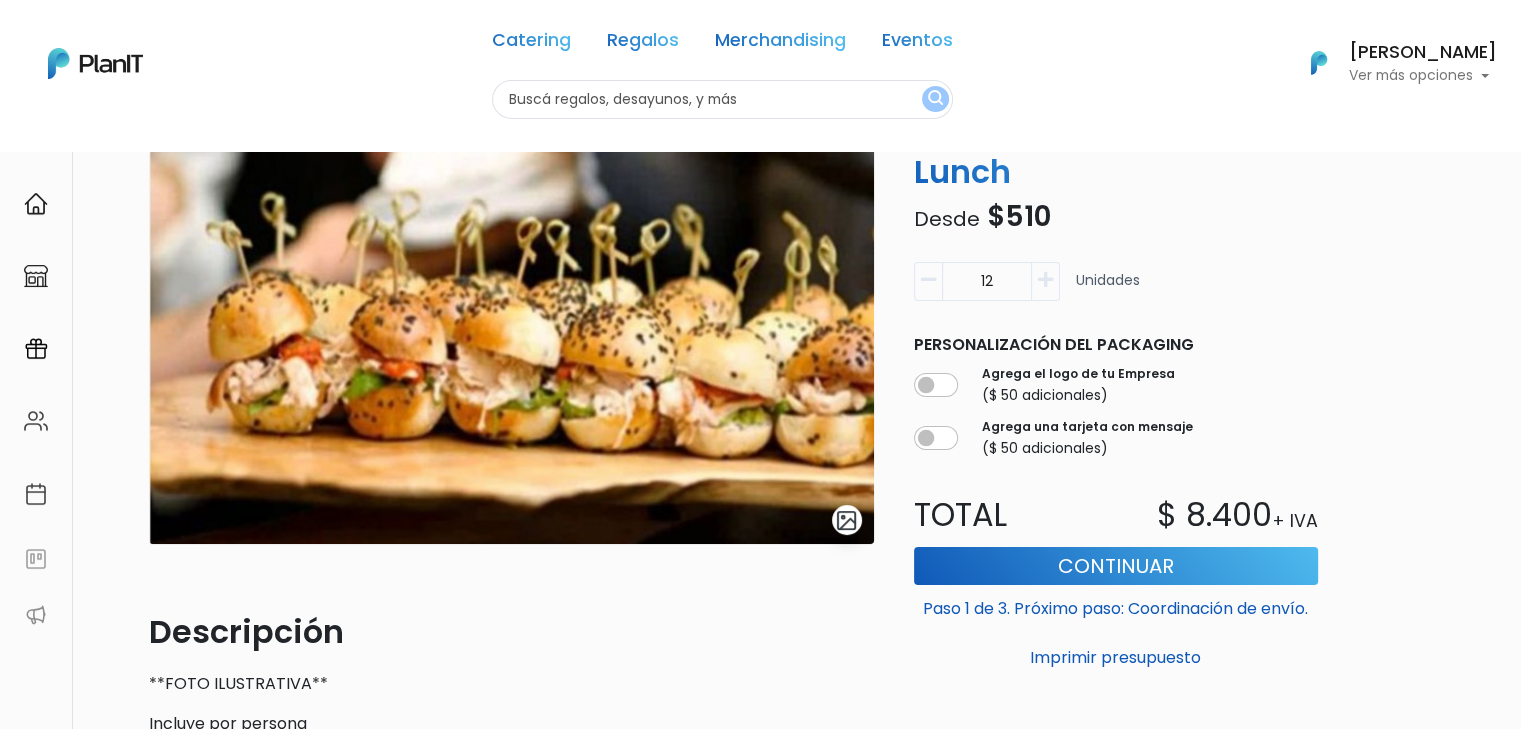 click at bounding box center (1045, 280) 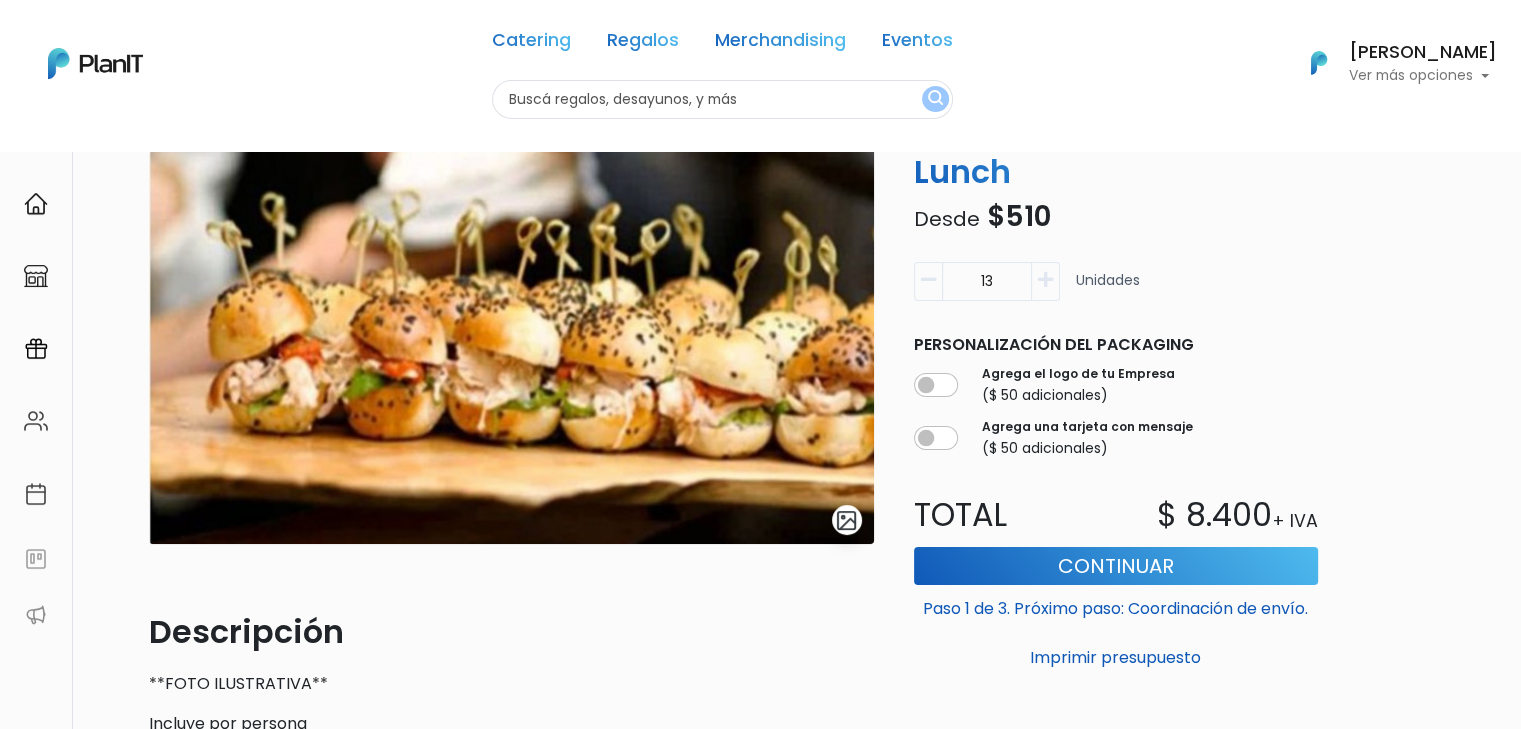 click at bounding box center [1045, 280] 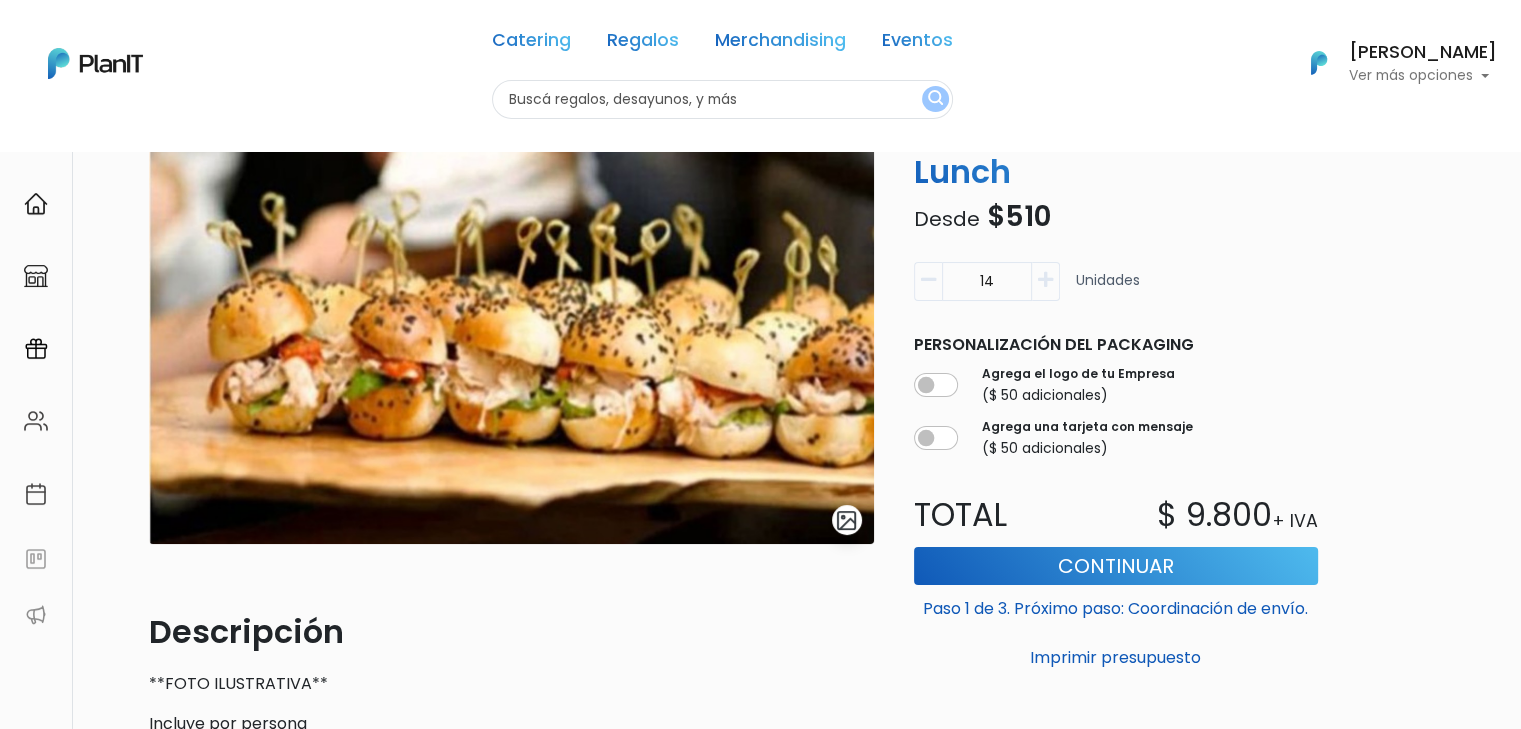 click at bounding box center [1045, 280] 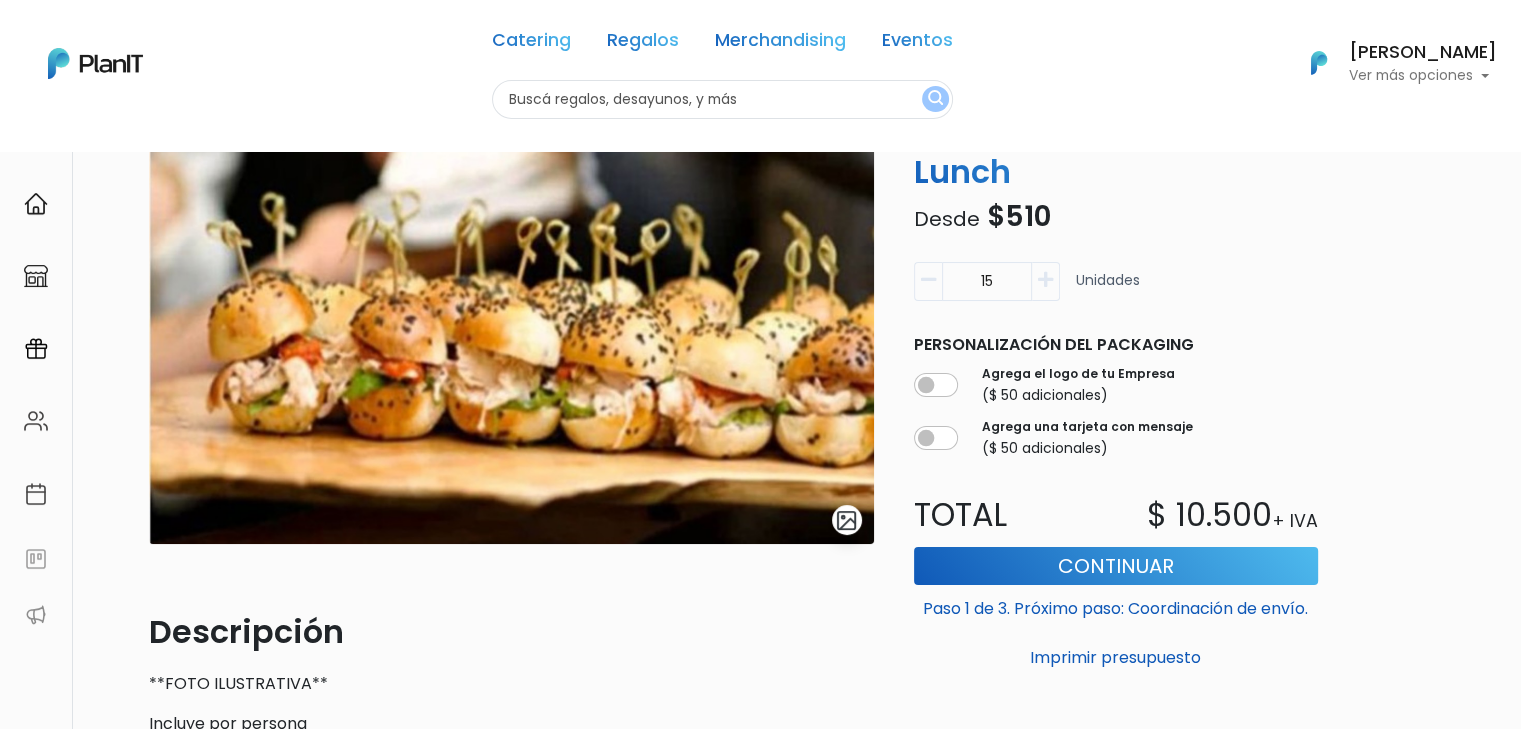 click at bounding box center (1045, 280) 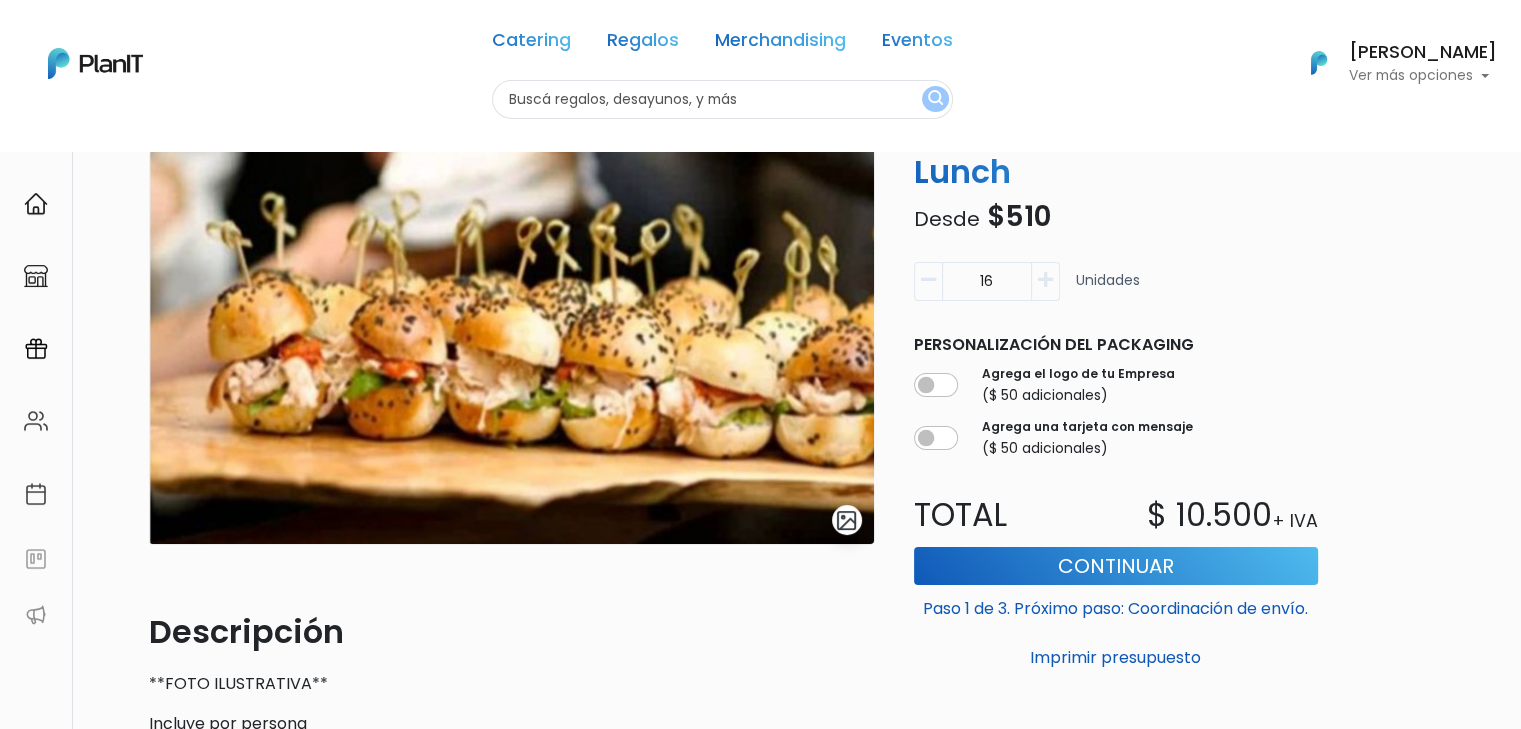 click at bounding box center [1045, 280] 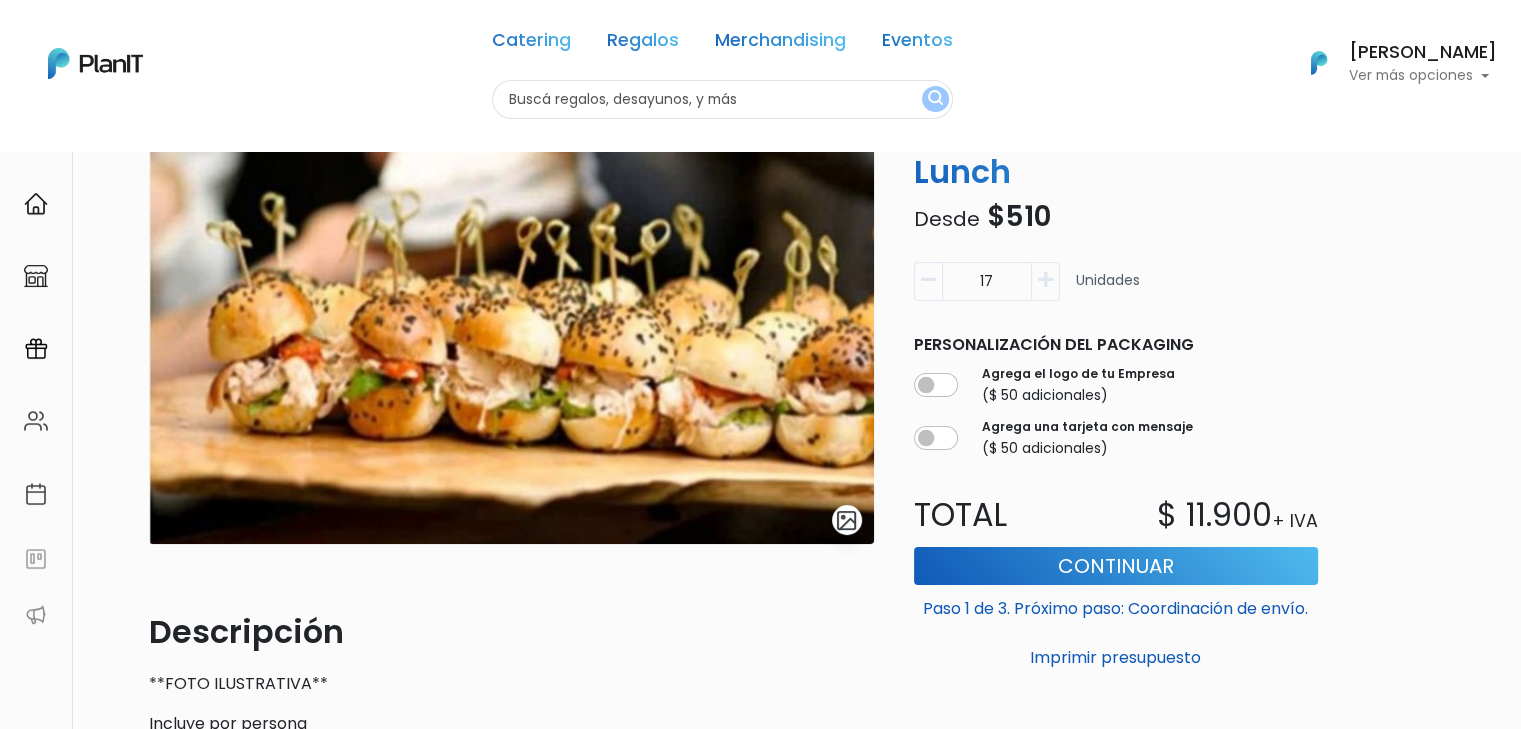 click at bounding box center [1045, 280] 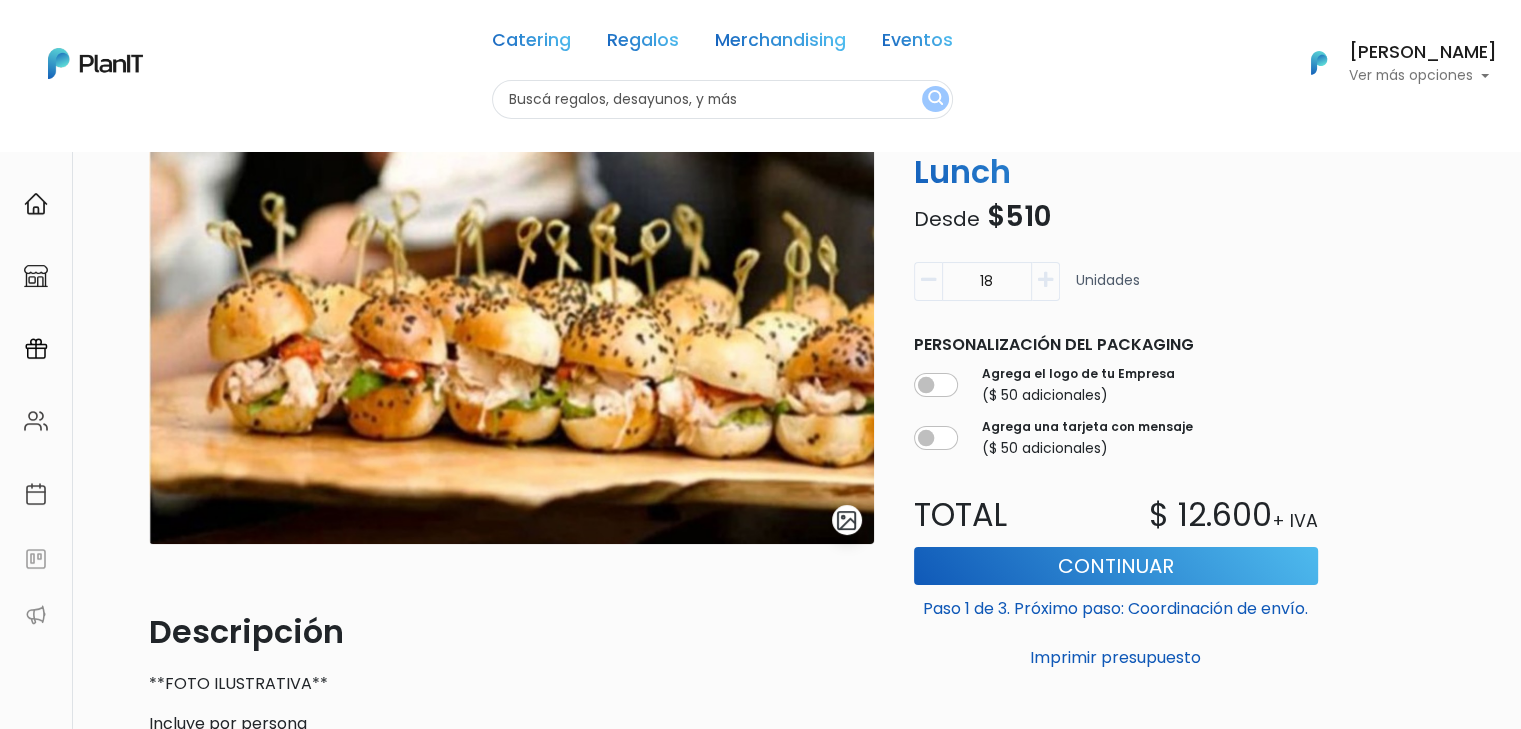 click at bounding box center (1045, 280) 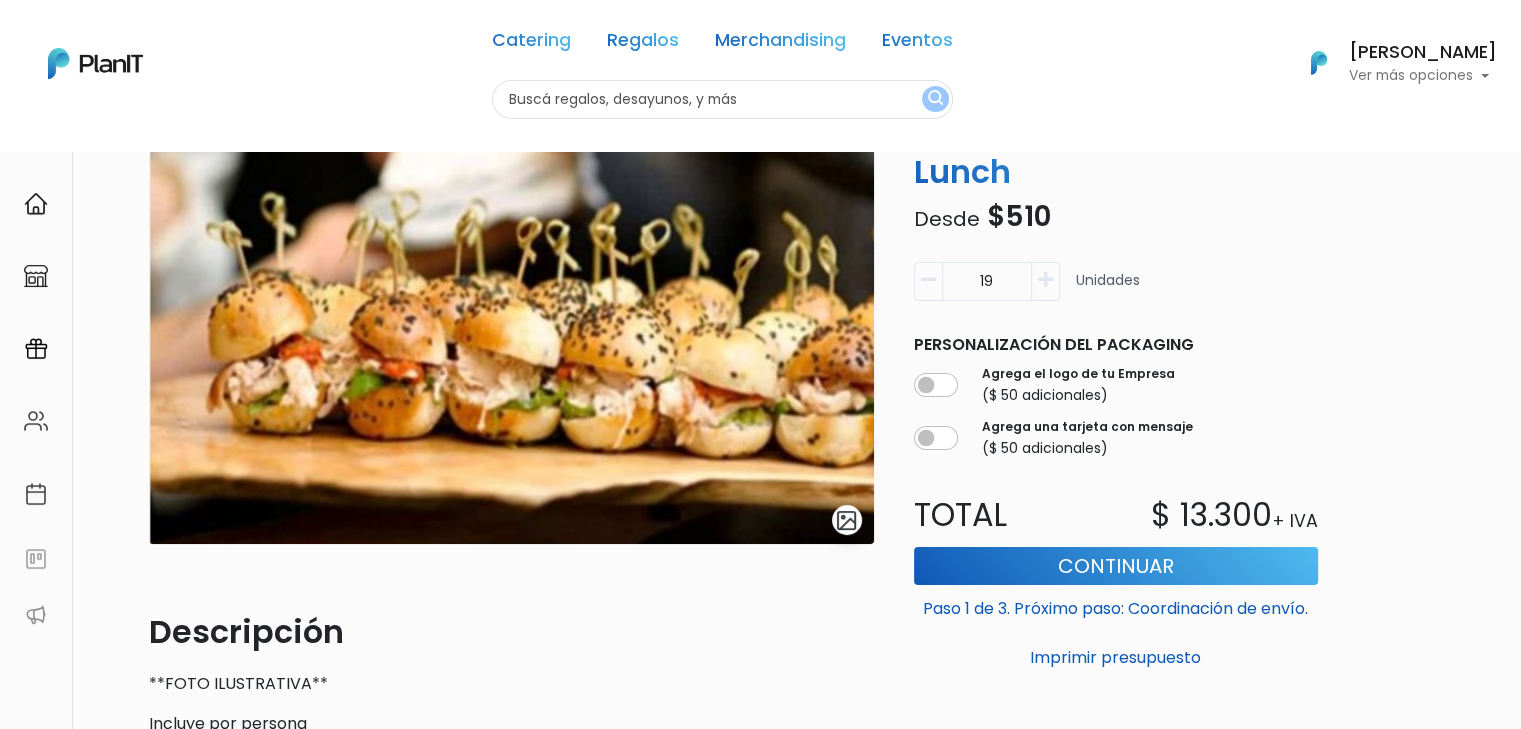 click at bounding box center [1045, 280] 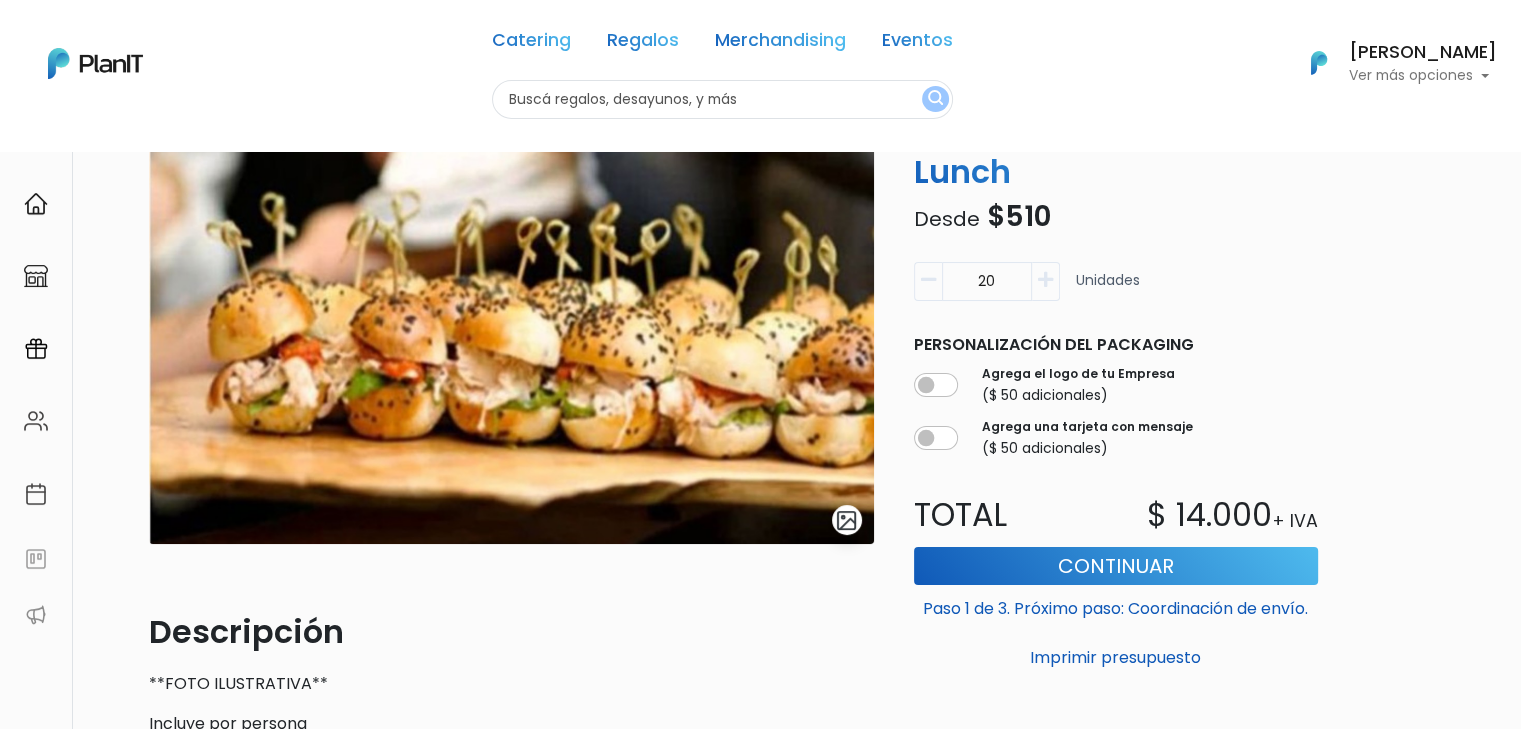click at bounding box center (1045, 280) 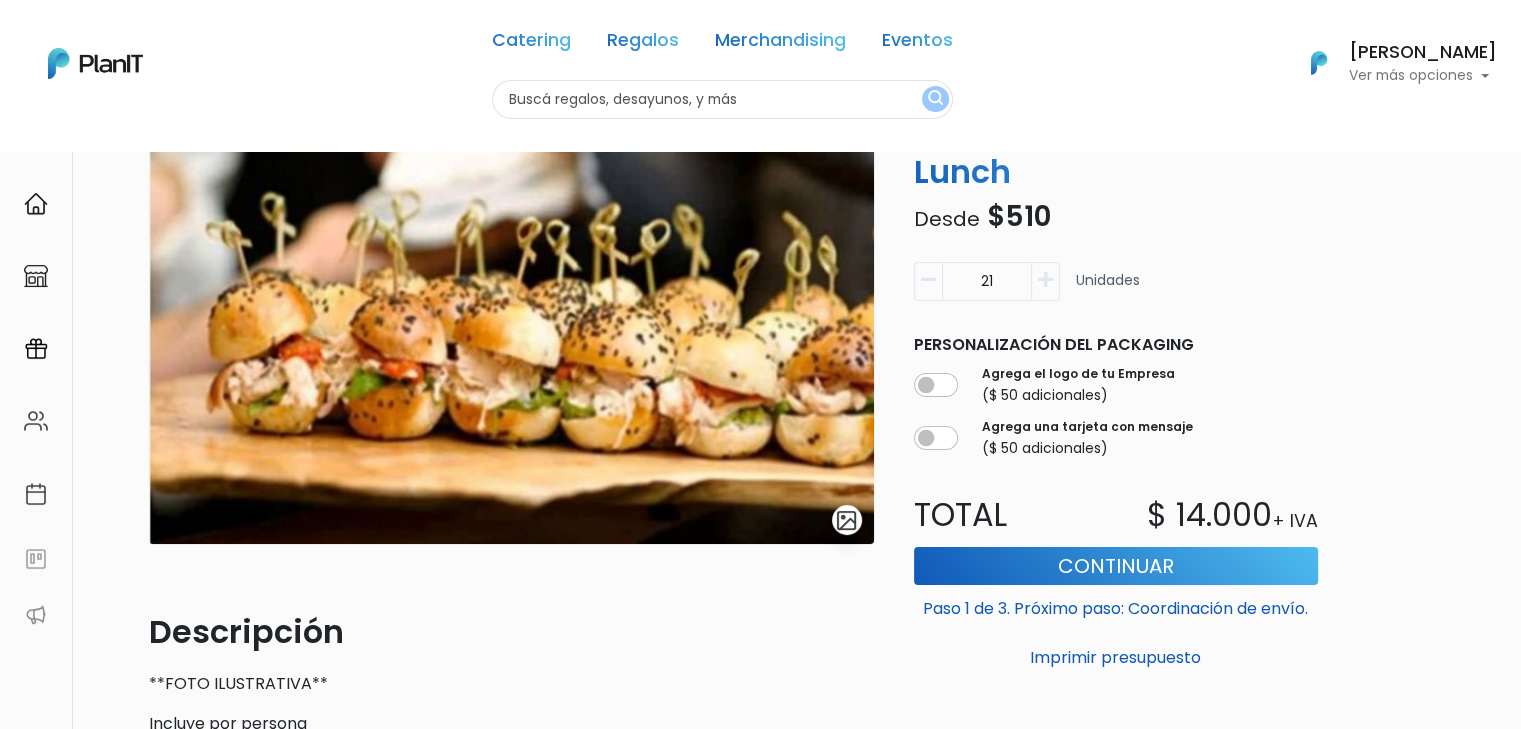click at bounding box center [1045, 280] 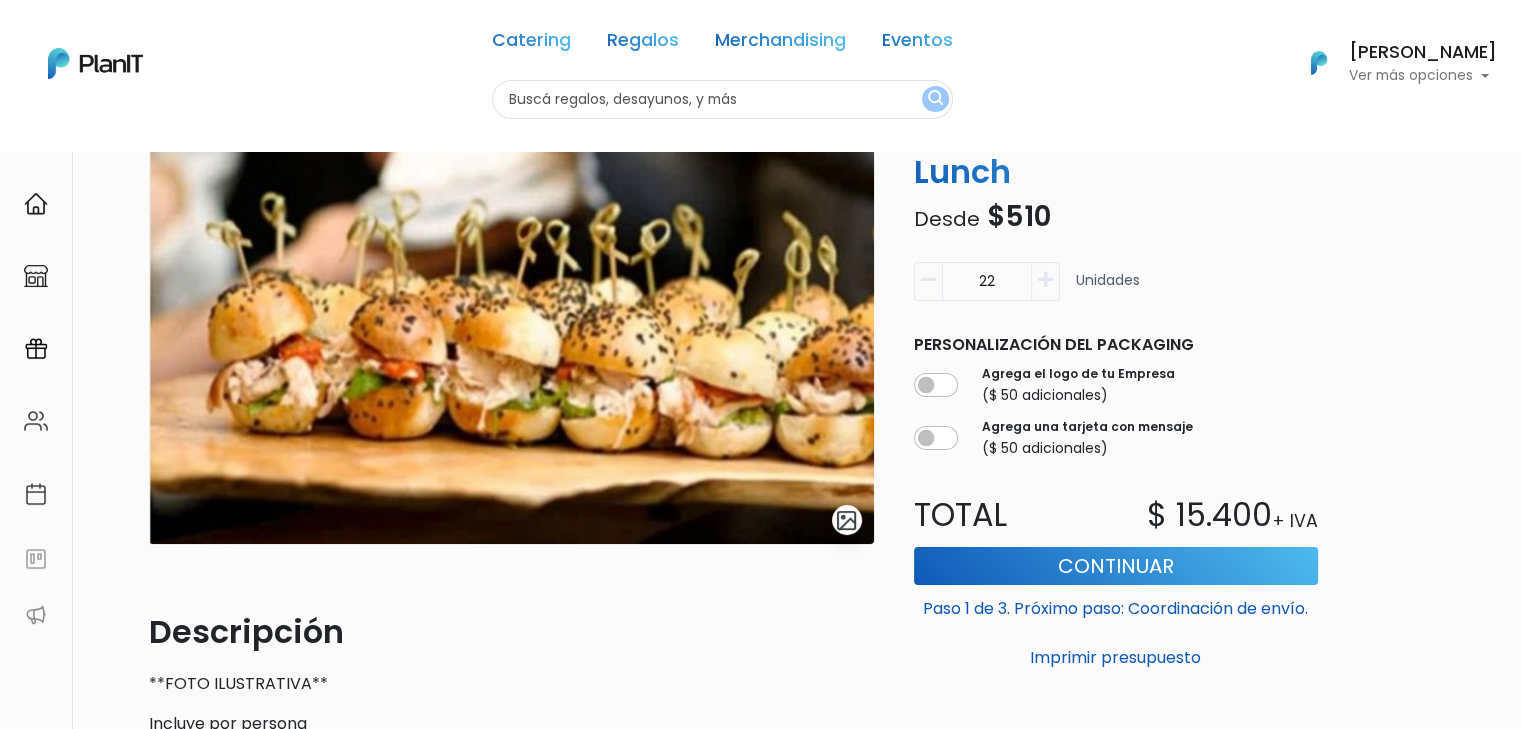 click at bounding box center [1045, 280] 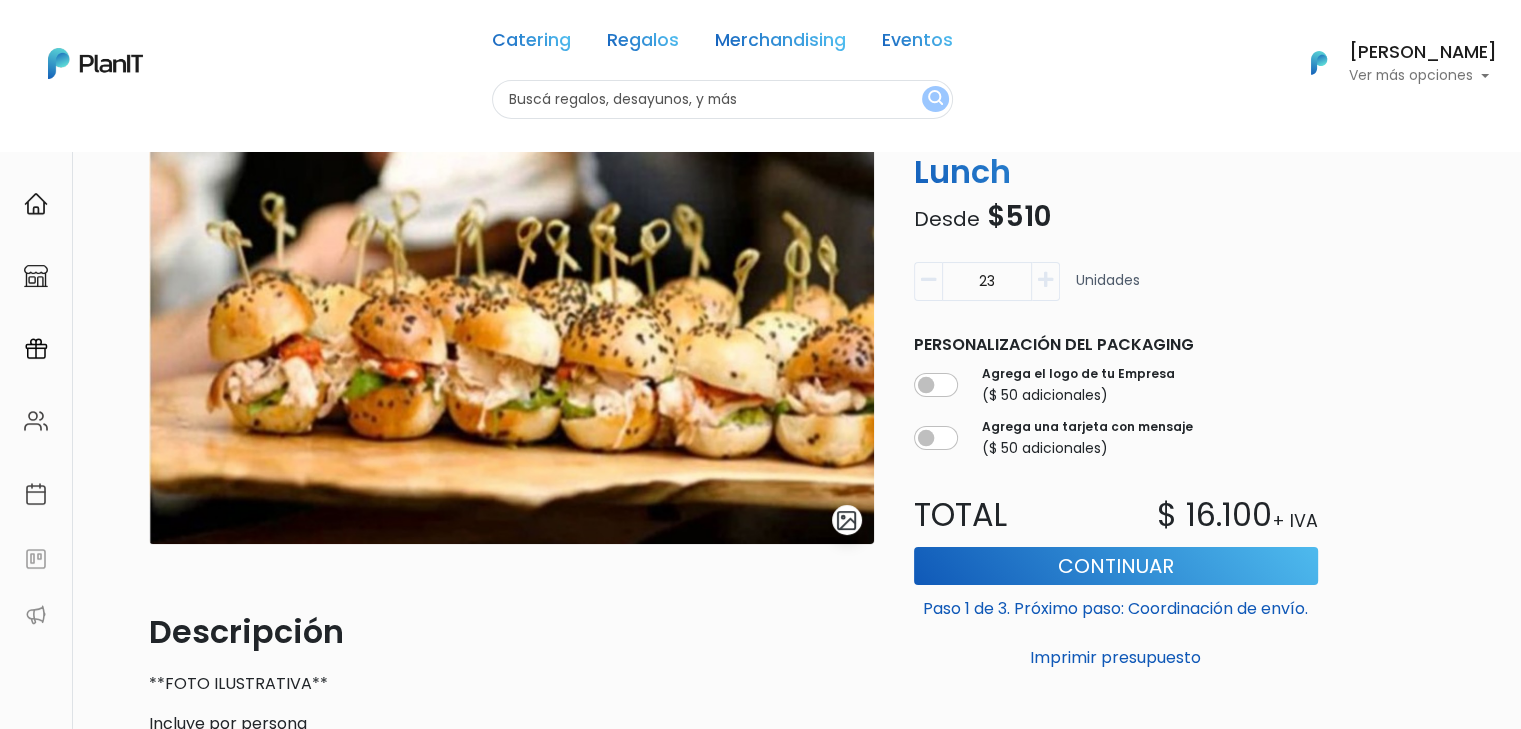 click at bounding box center (1045, 280) 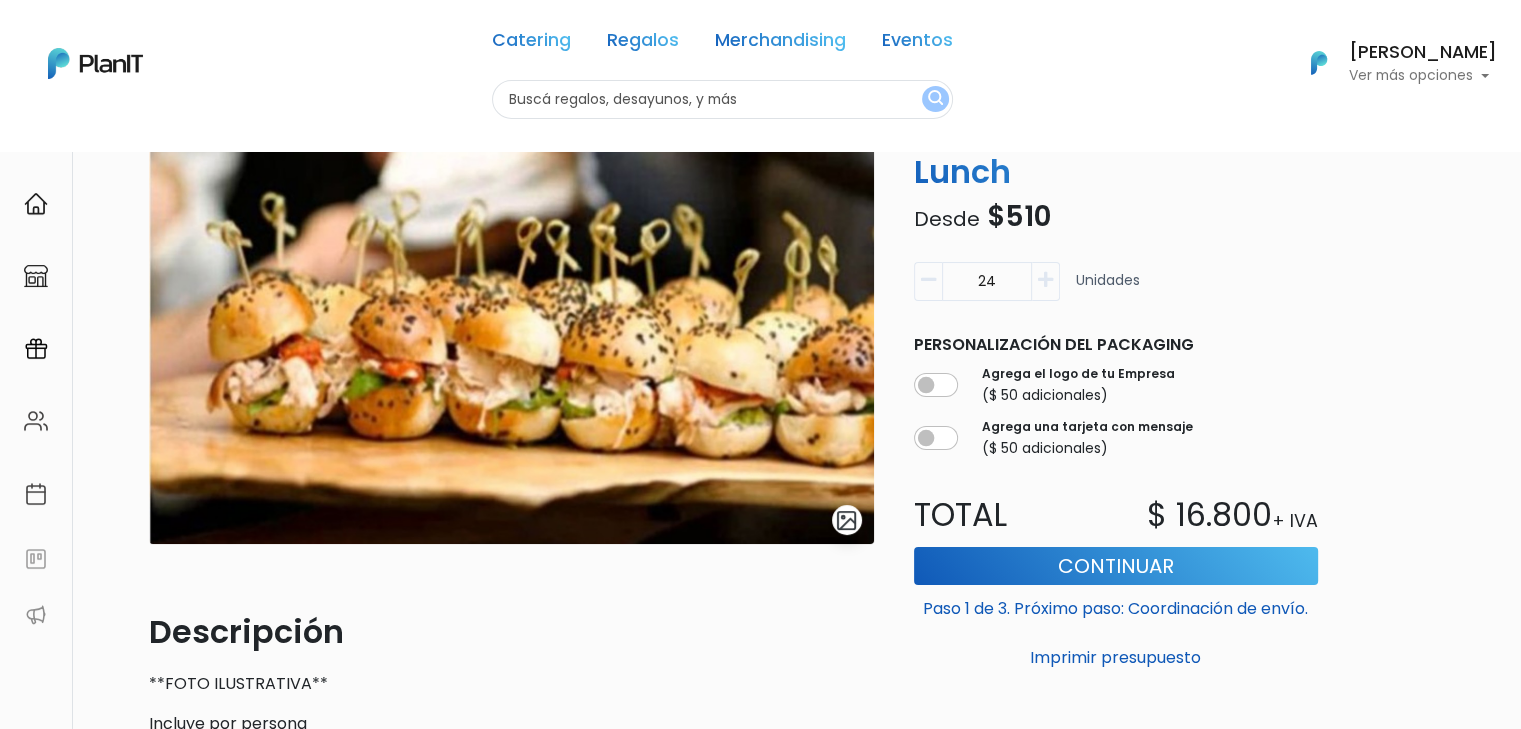click at bounding box center (1045, 280) 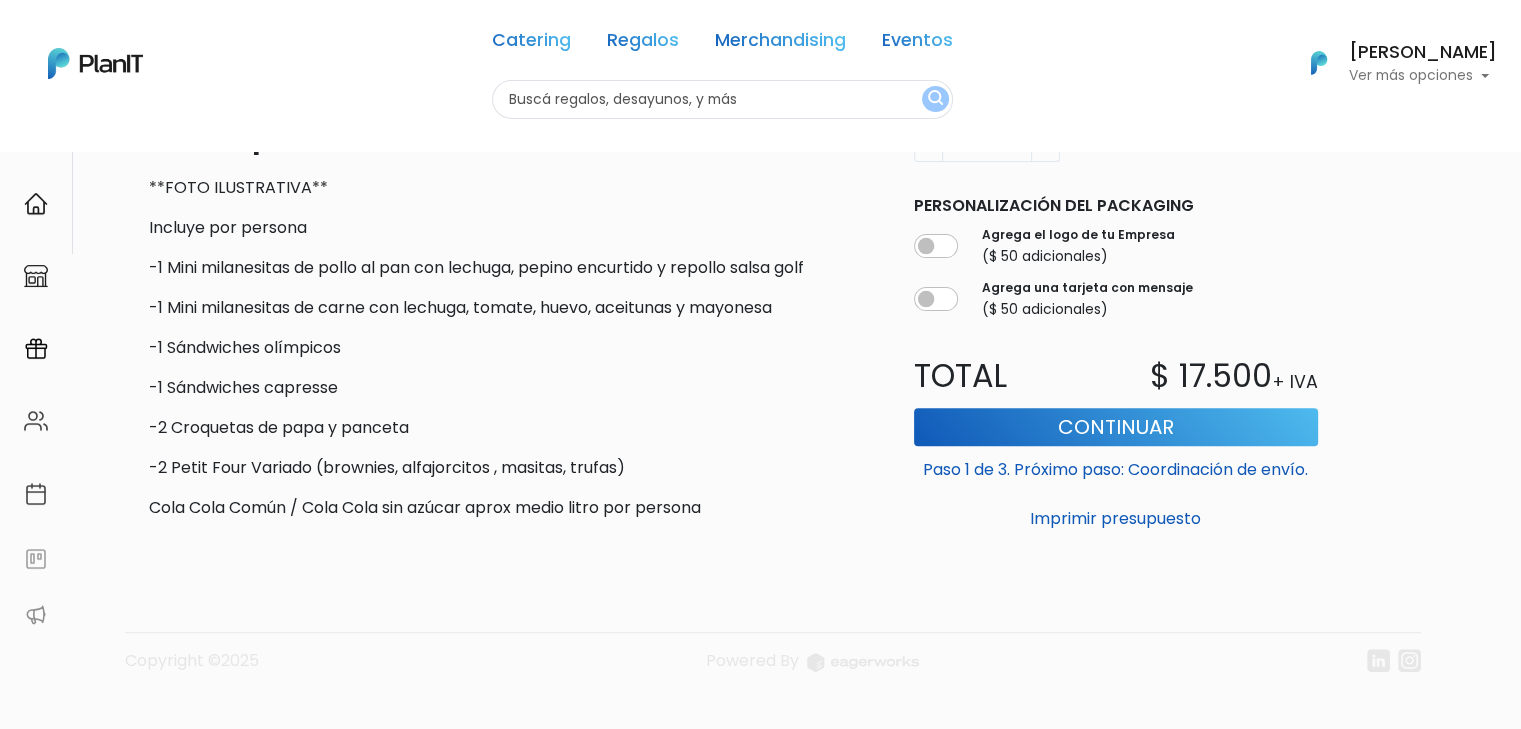 scroll, scrollTop: 628, scrollLeft: 0, axis: vertical 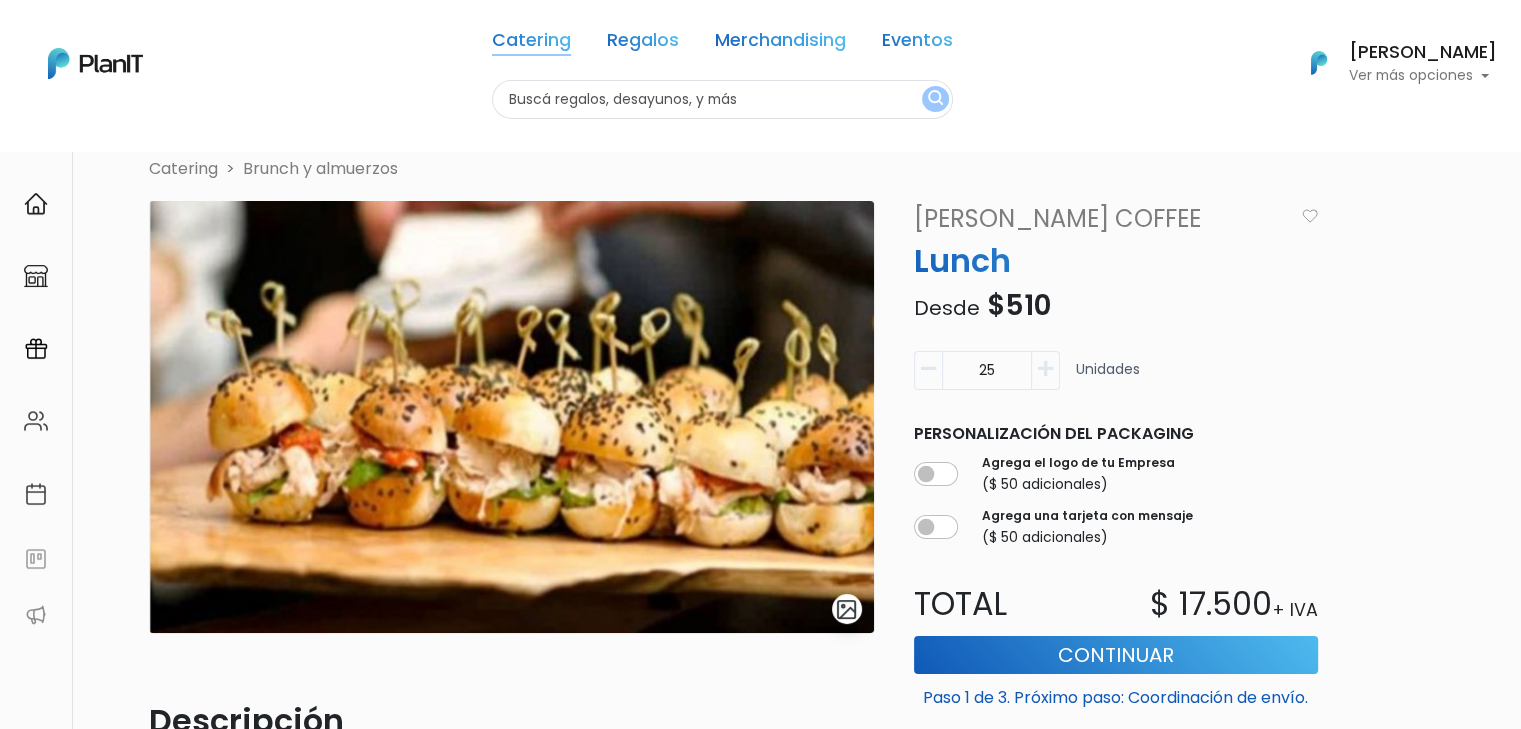 click on "Catering" at bounding box center (531, 44) 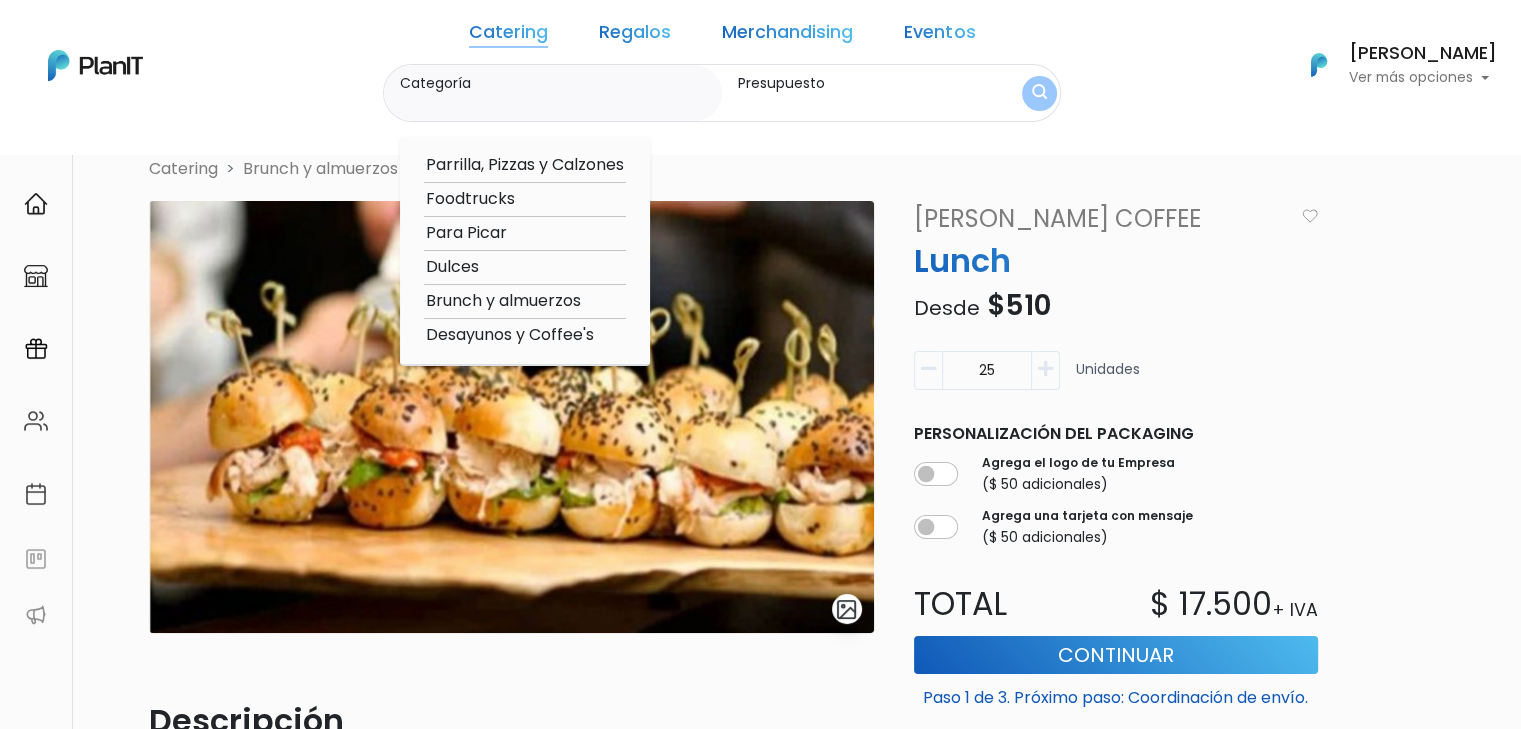 click on "Desayunos y Coffee's" at bounding box center [525, 335] 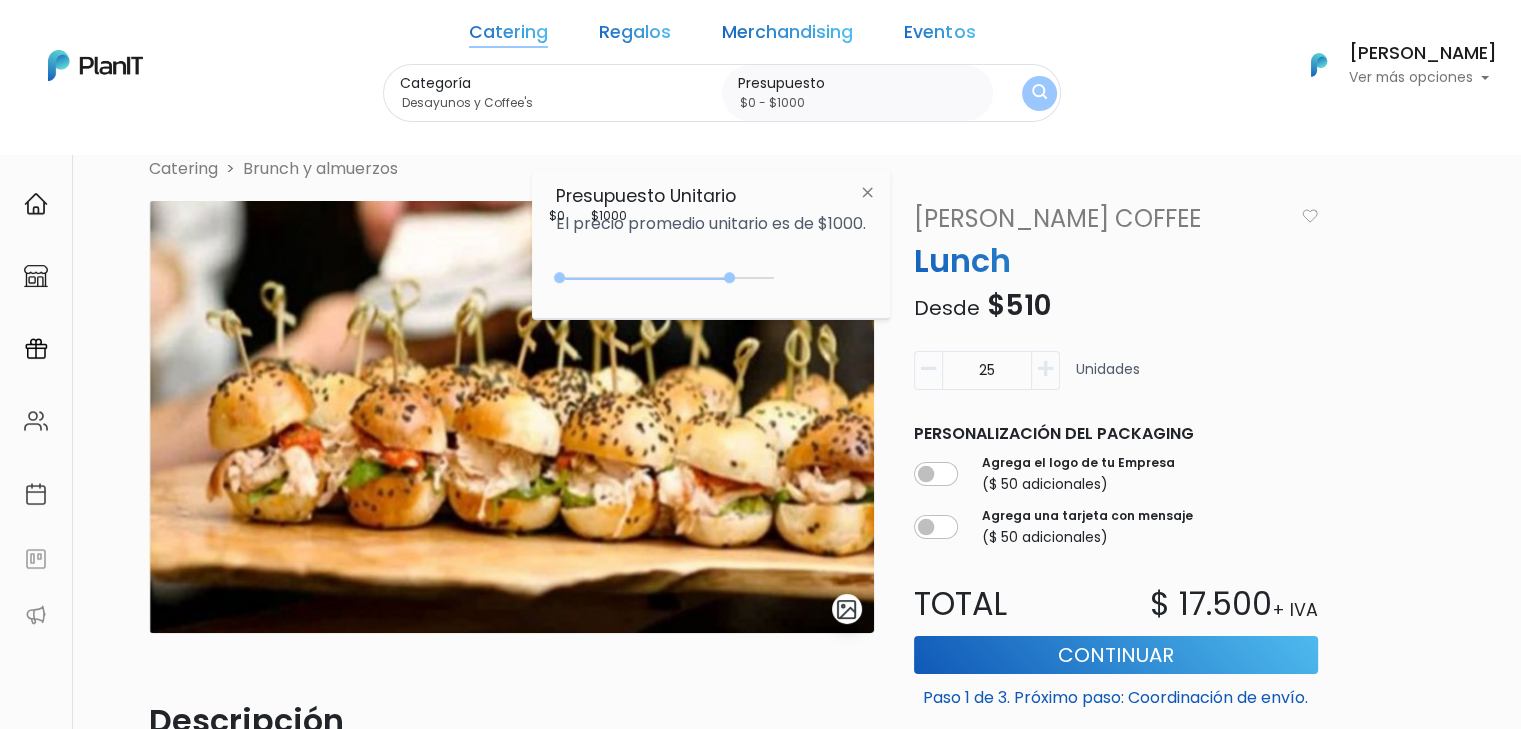 click on "0 : 4050 0 4050" at bounding box center [669, 282] 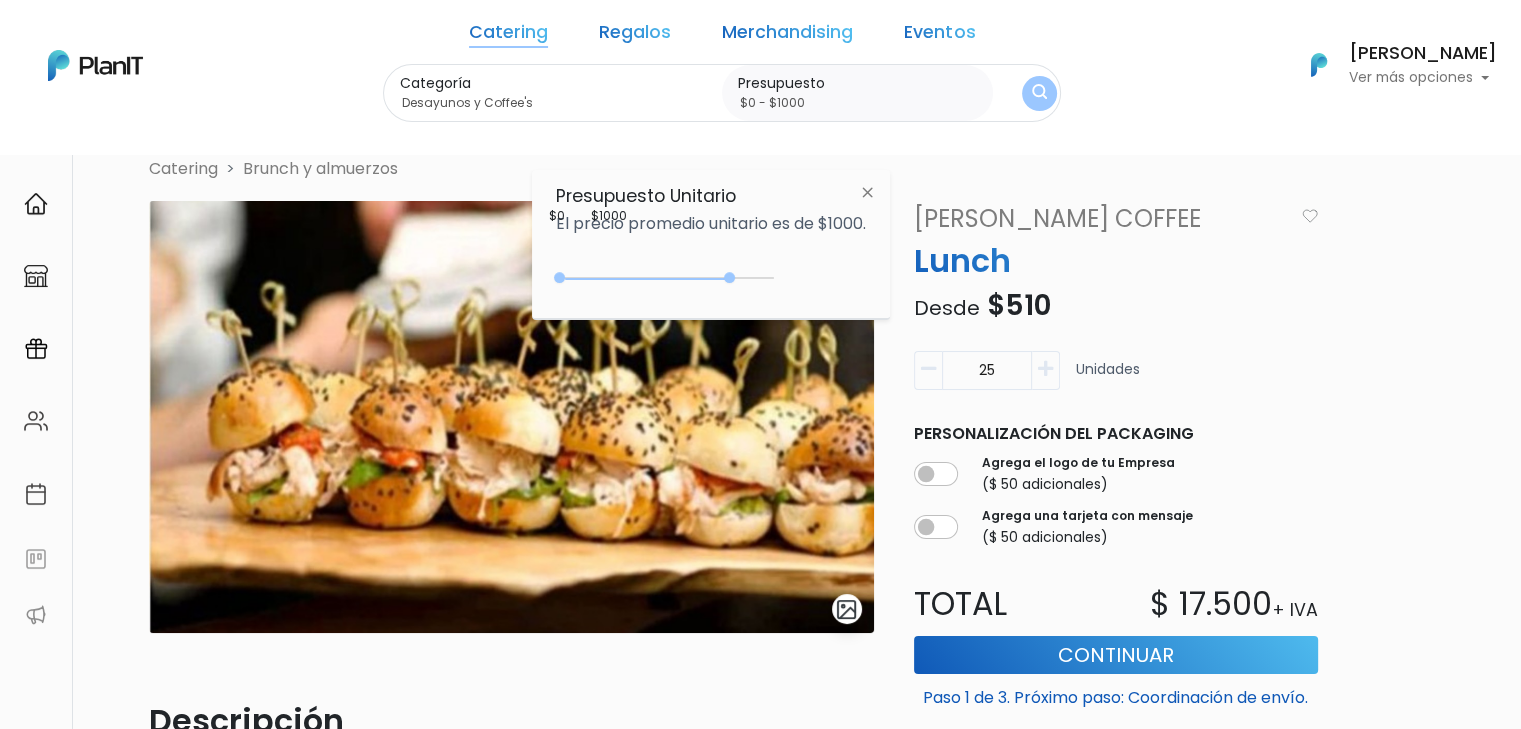 click on "Categoría
Desayunos y Coffee's
Parrilla, Pizzas y Calzones Foodtrucks Para Picar Dulces Brunch y almuerzos Desayunos y Coffee's
Presupuesto
$0 - $1000" at bounding box center [722, 93] 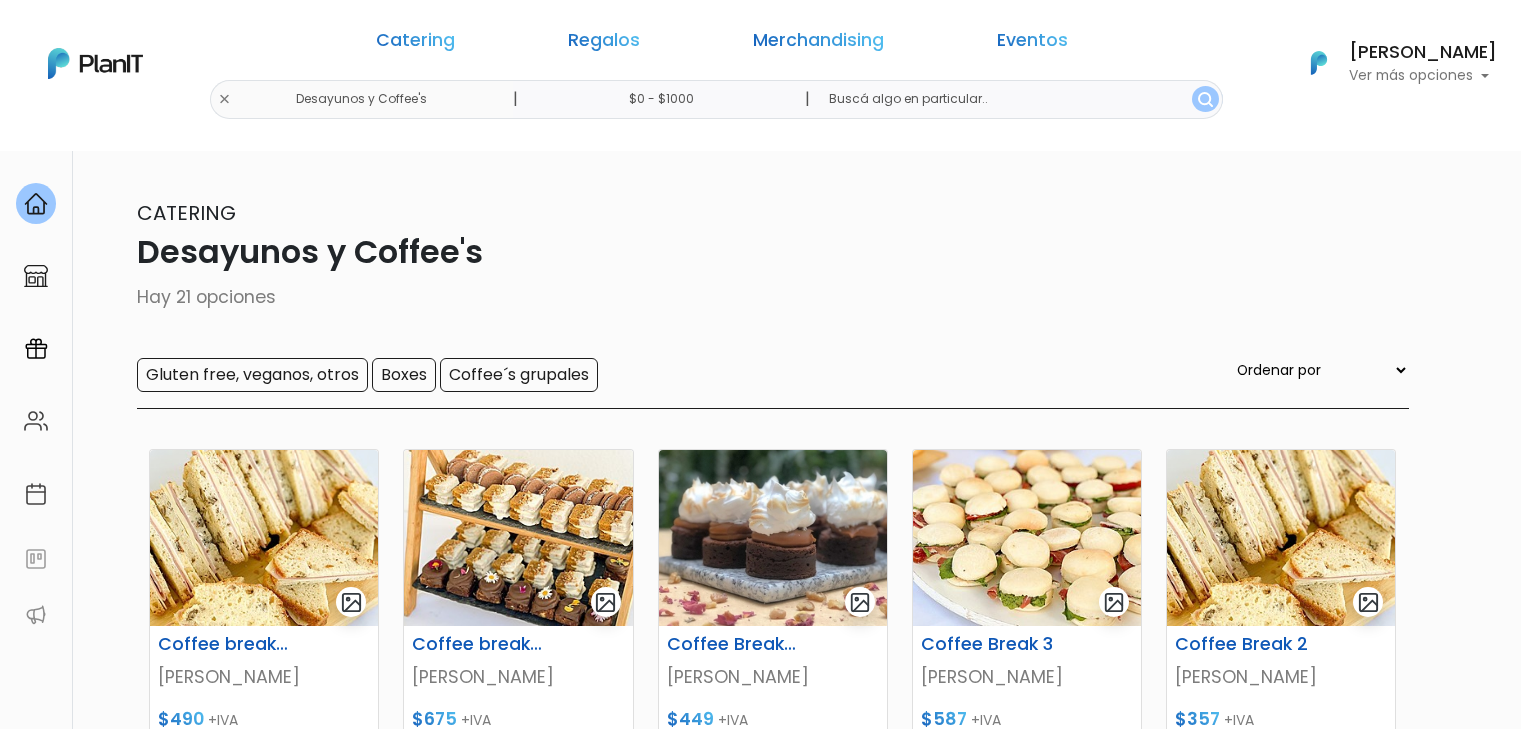 scroll, scrollTop: 0, scrollLeft: 0, axis: both 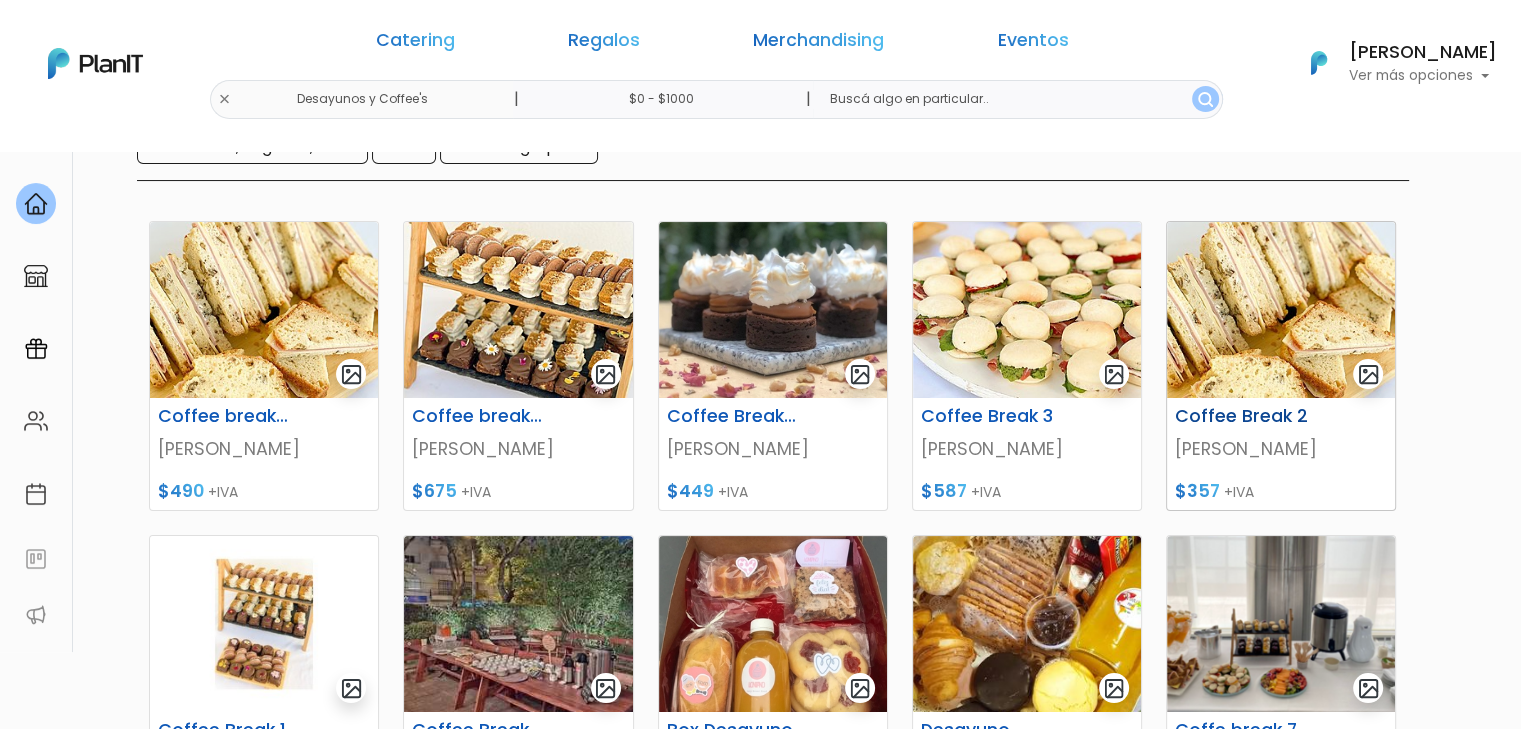 click at bounding box center (1281, 310) 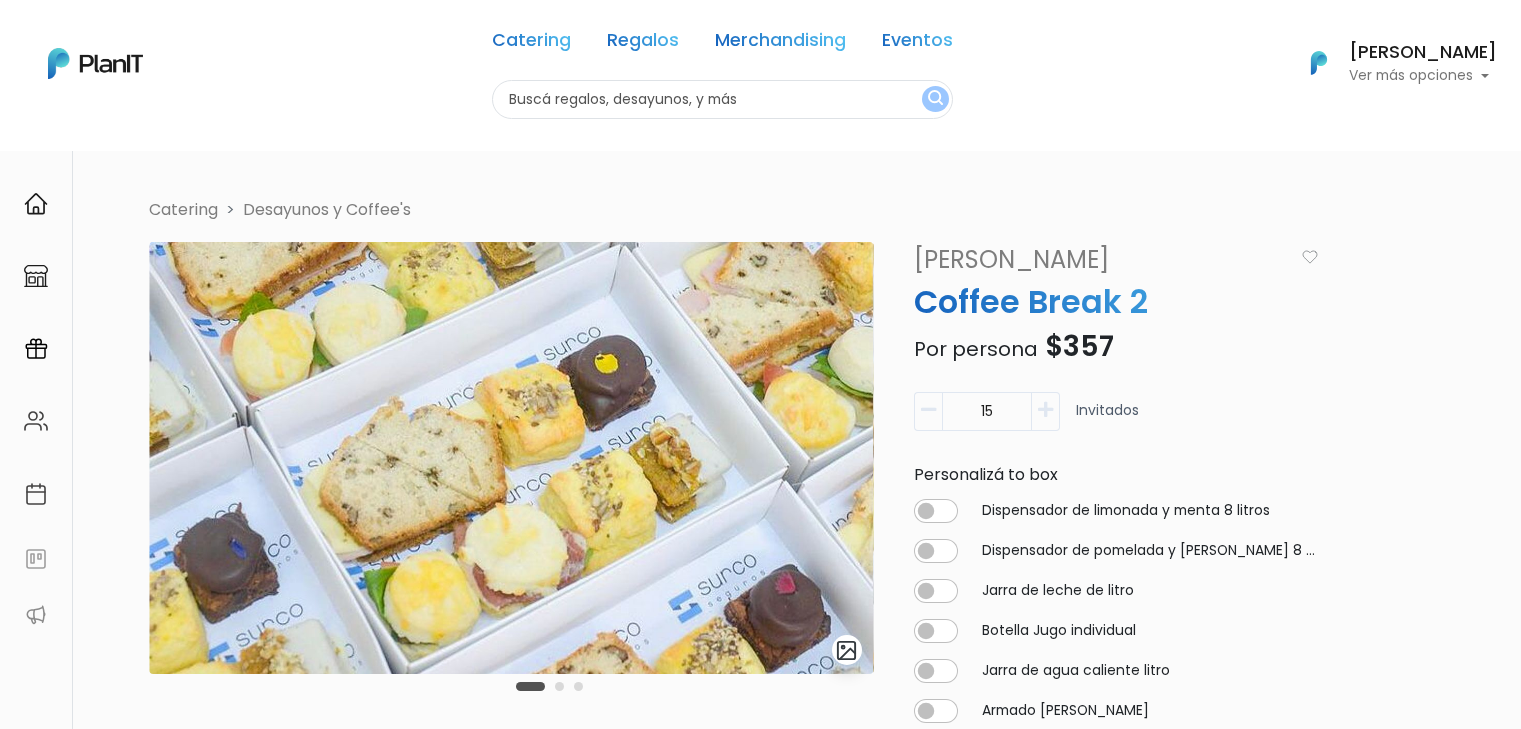 scroll, scrollTop: 0, scrollLeft: 0, axis: both 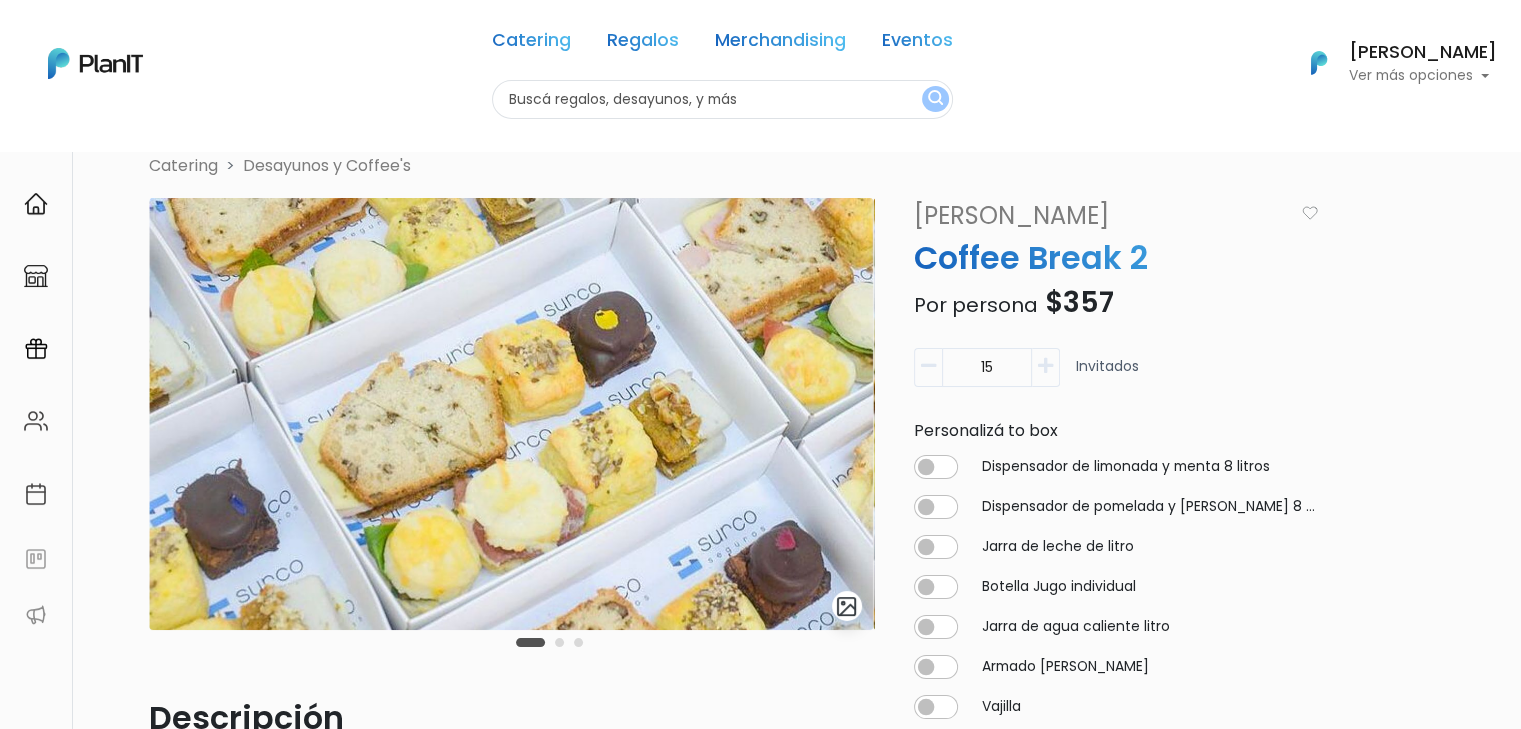 click at bounding box center (1046, 367) 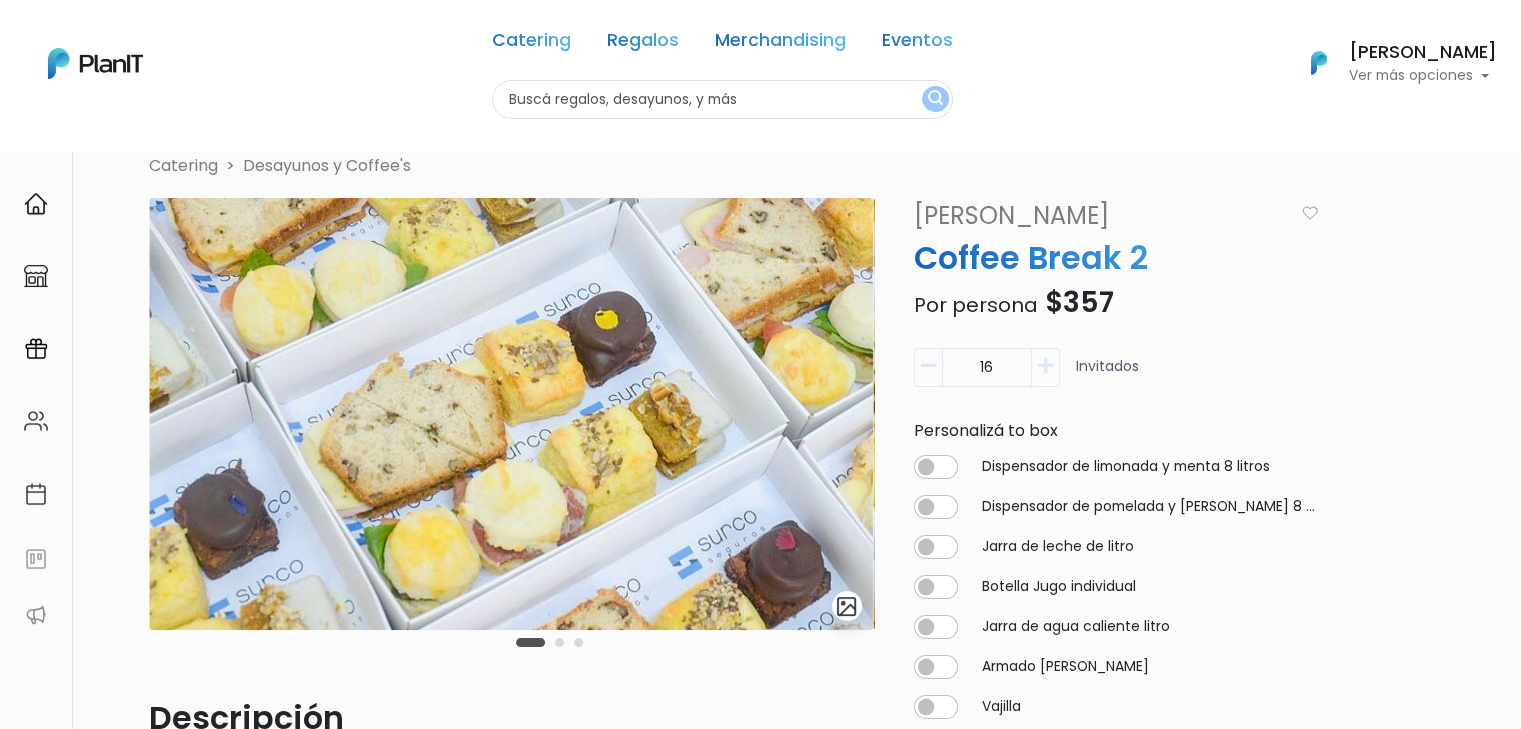 click at bounding box center [1046, 367] 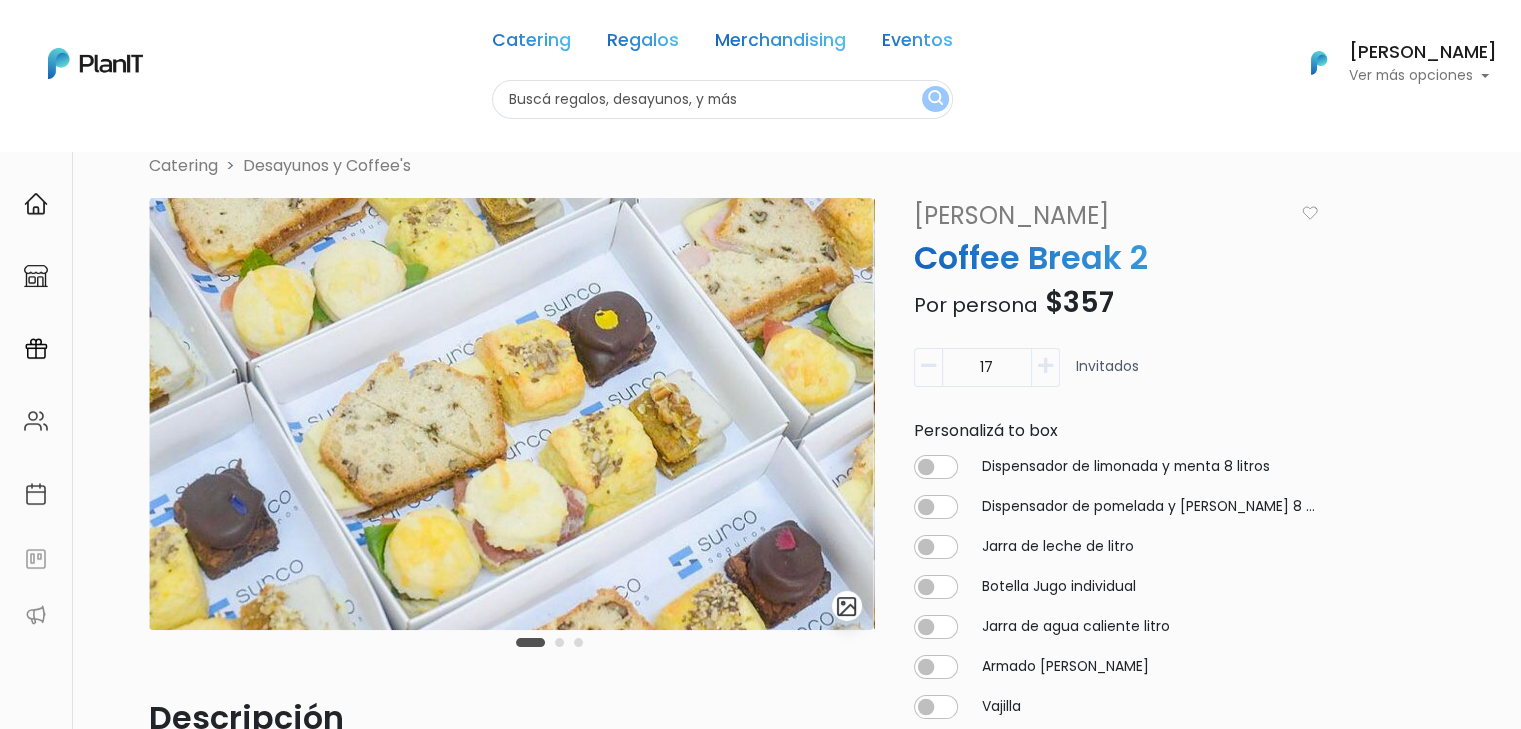click at bounding box center [1046, 367] 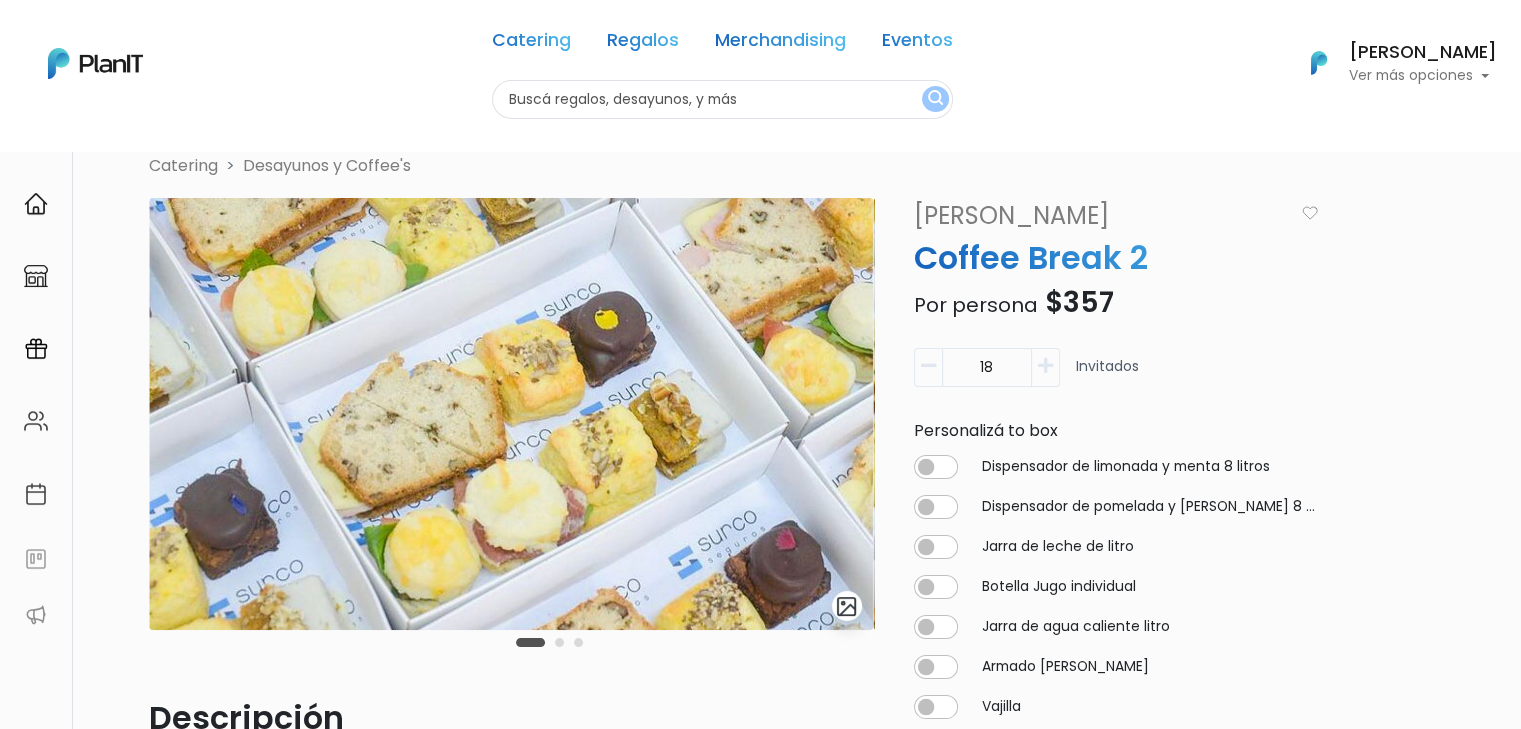 click at bounding box center (1046, 367) 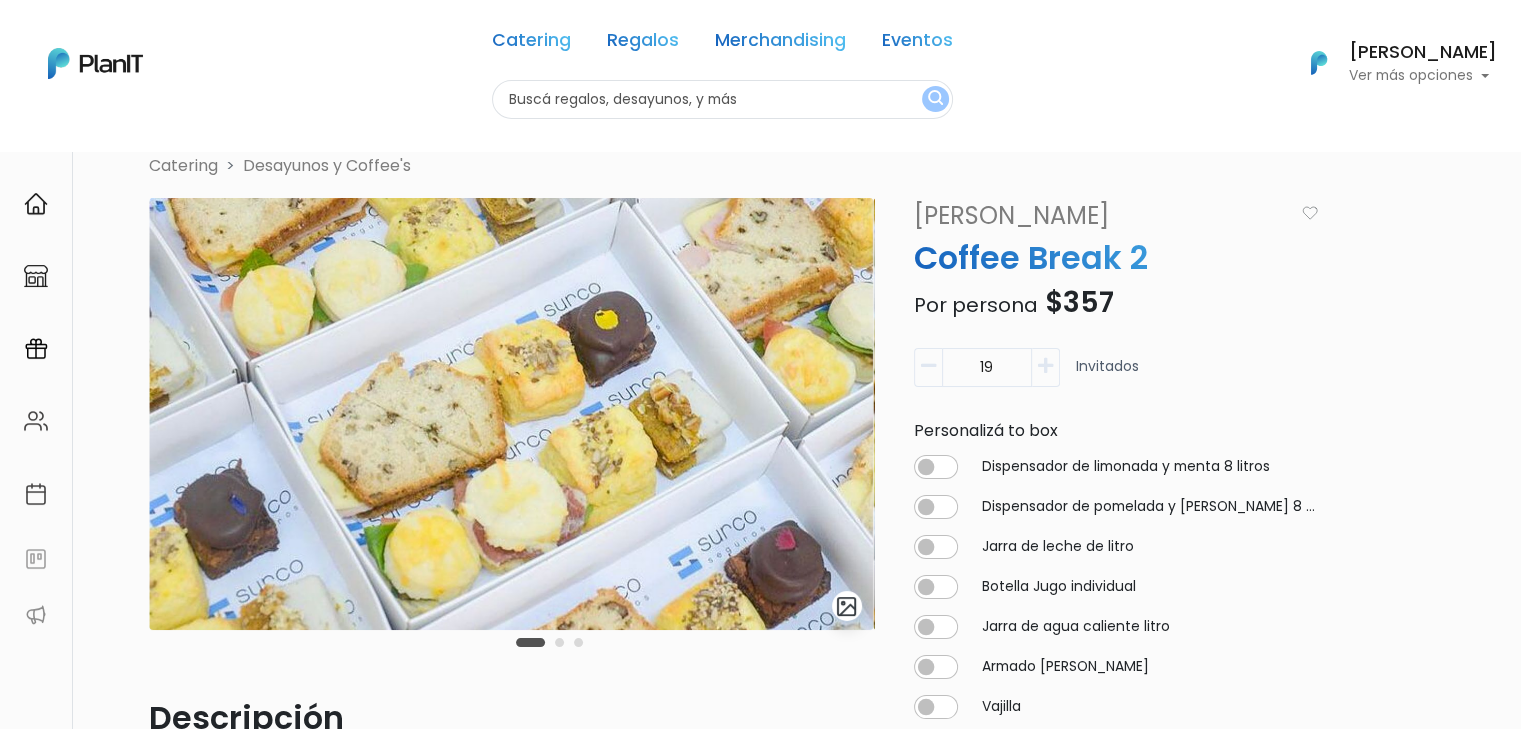 click at bounding box center (1046, 367) 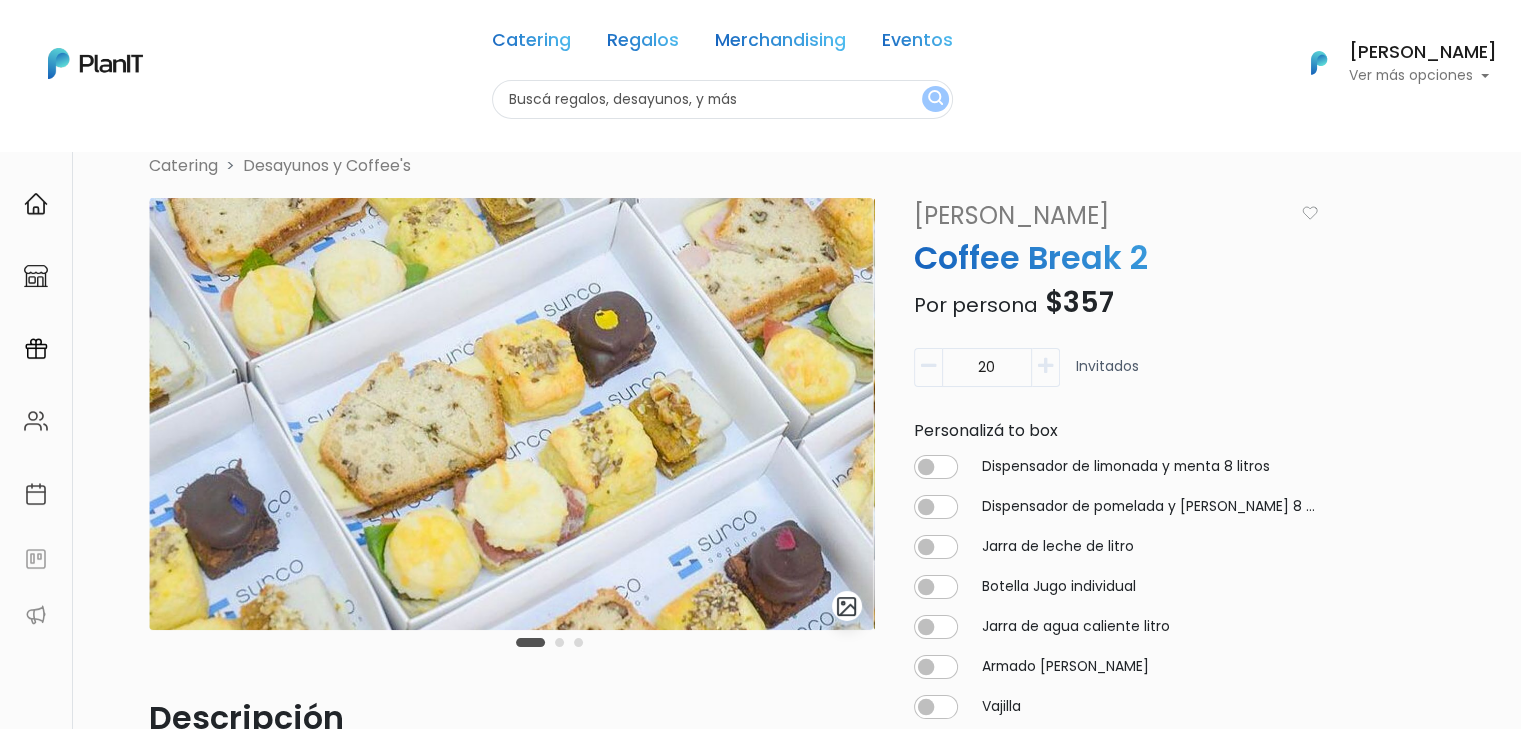 click at bounding box center [1046, 367] 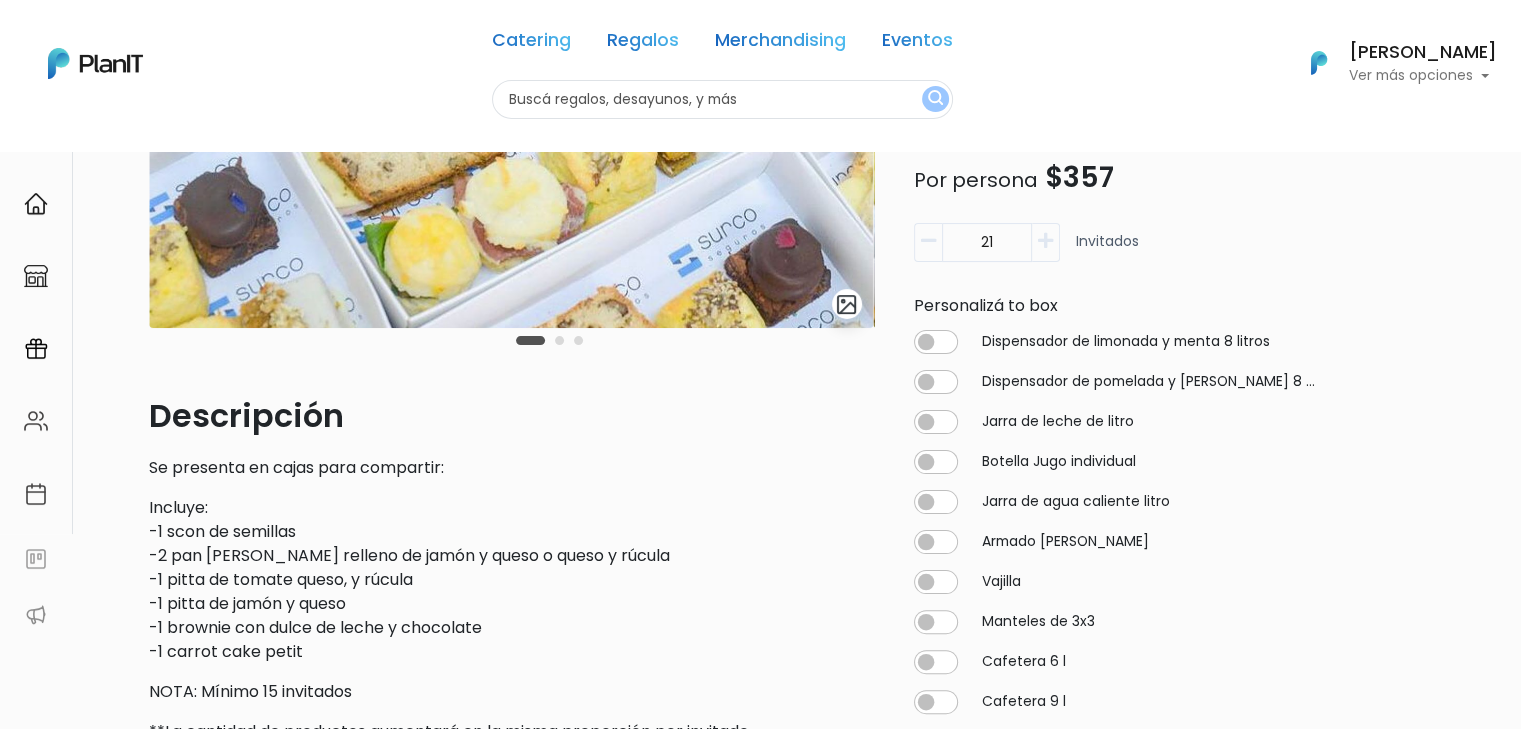 scroll, scrollTop: 343, scrollLeft: 0, axis: vertical 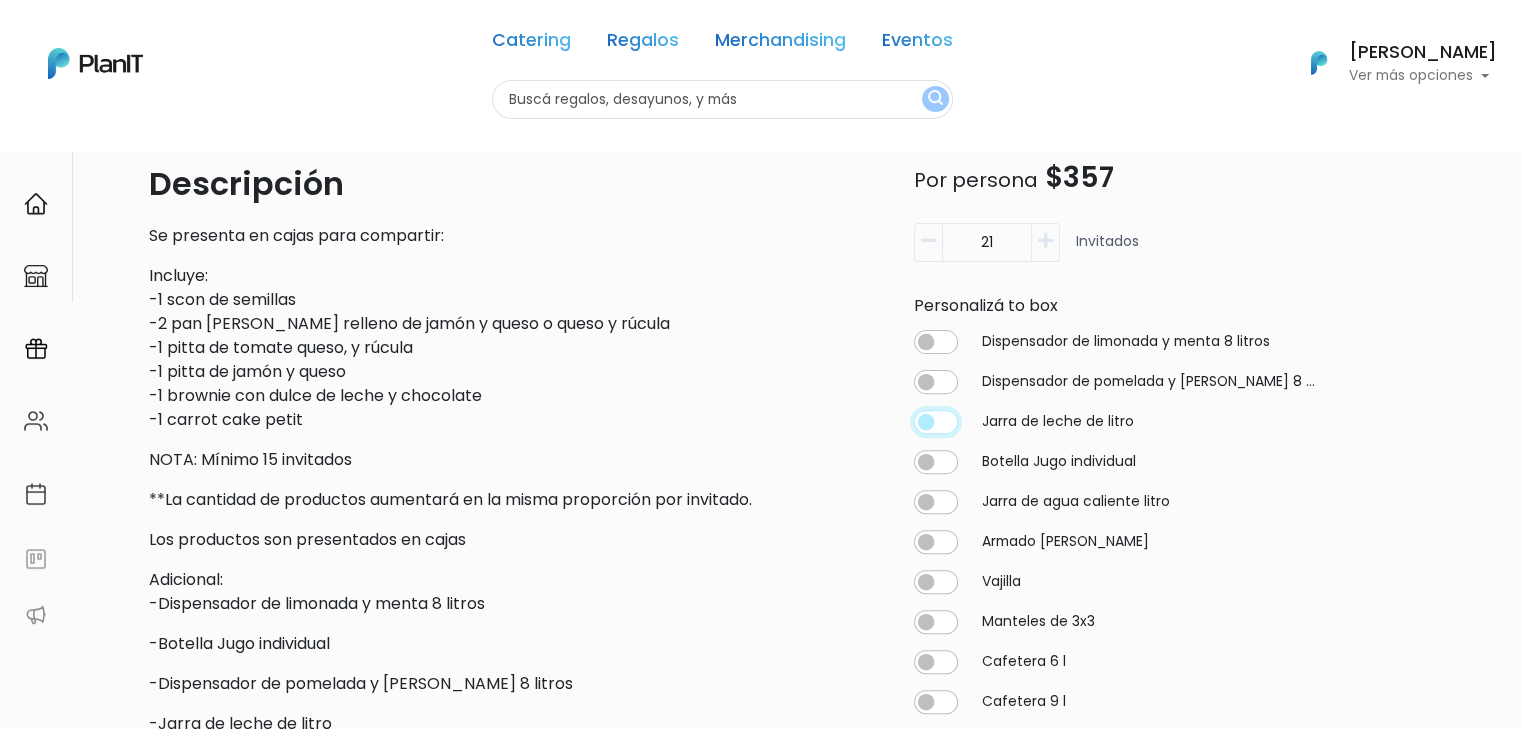 click at bounding box center (936, 342) 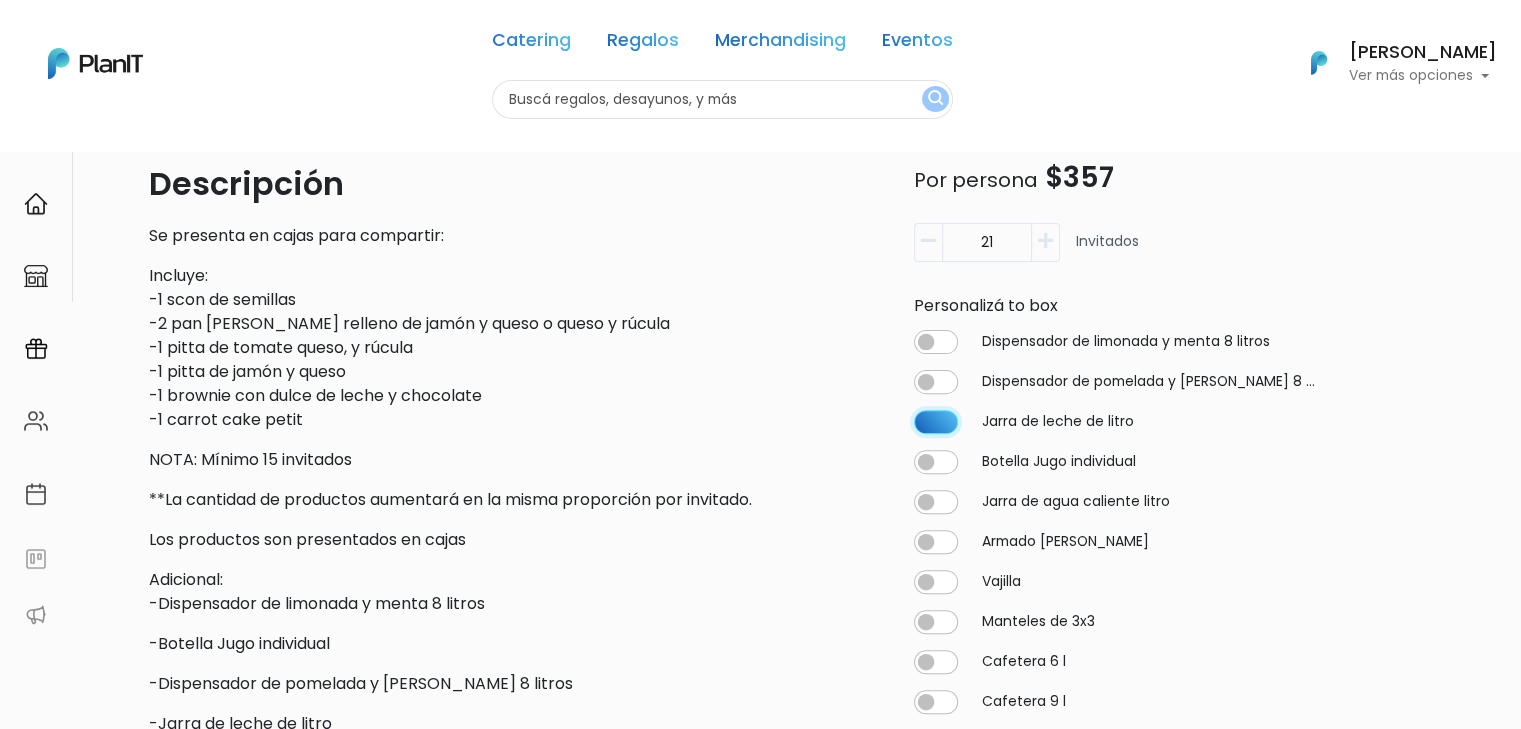 type on "21" 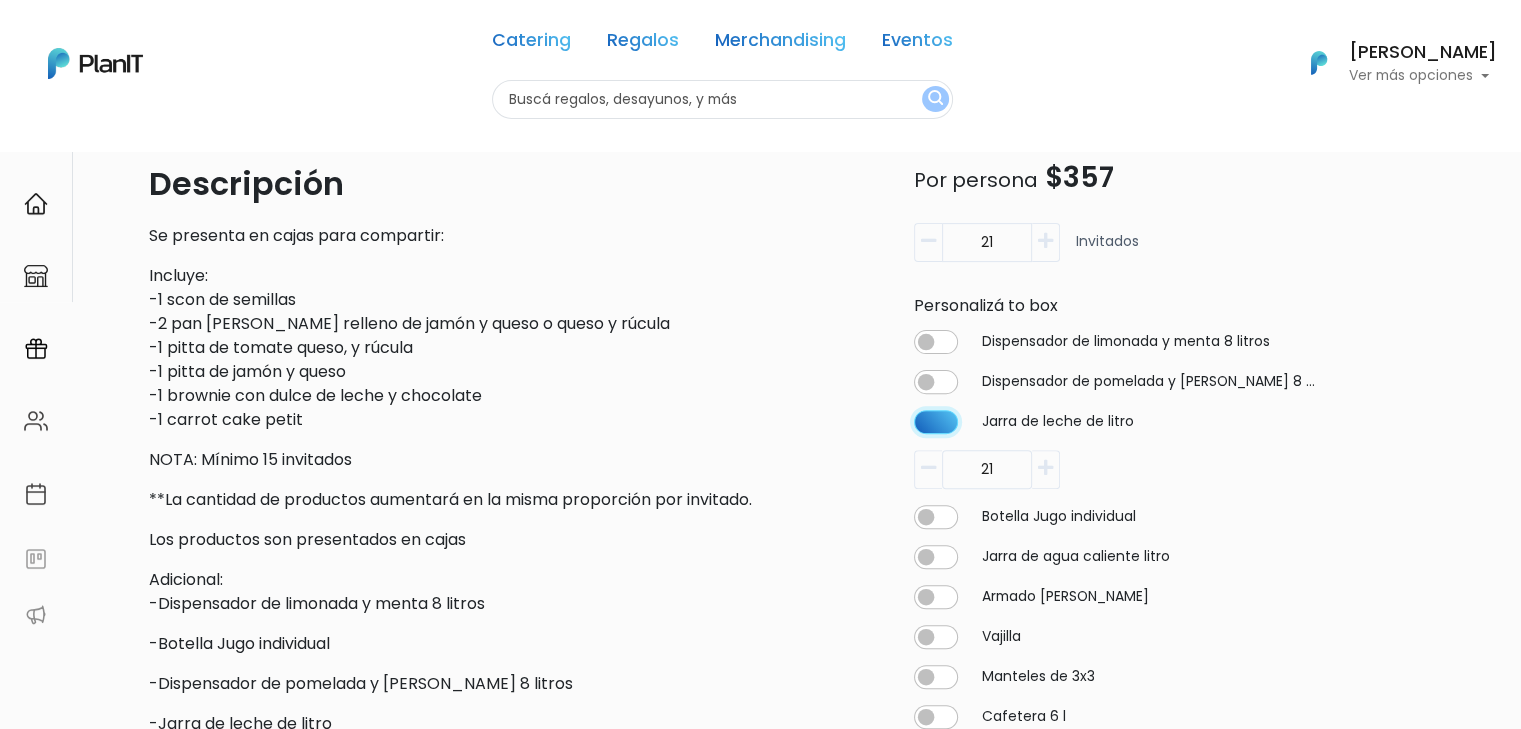 click at bounding box center [936, 342] 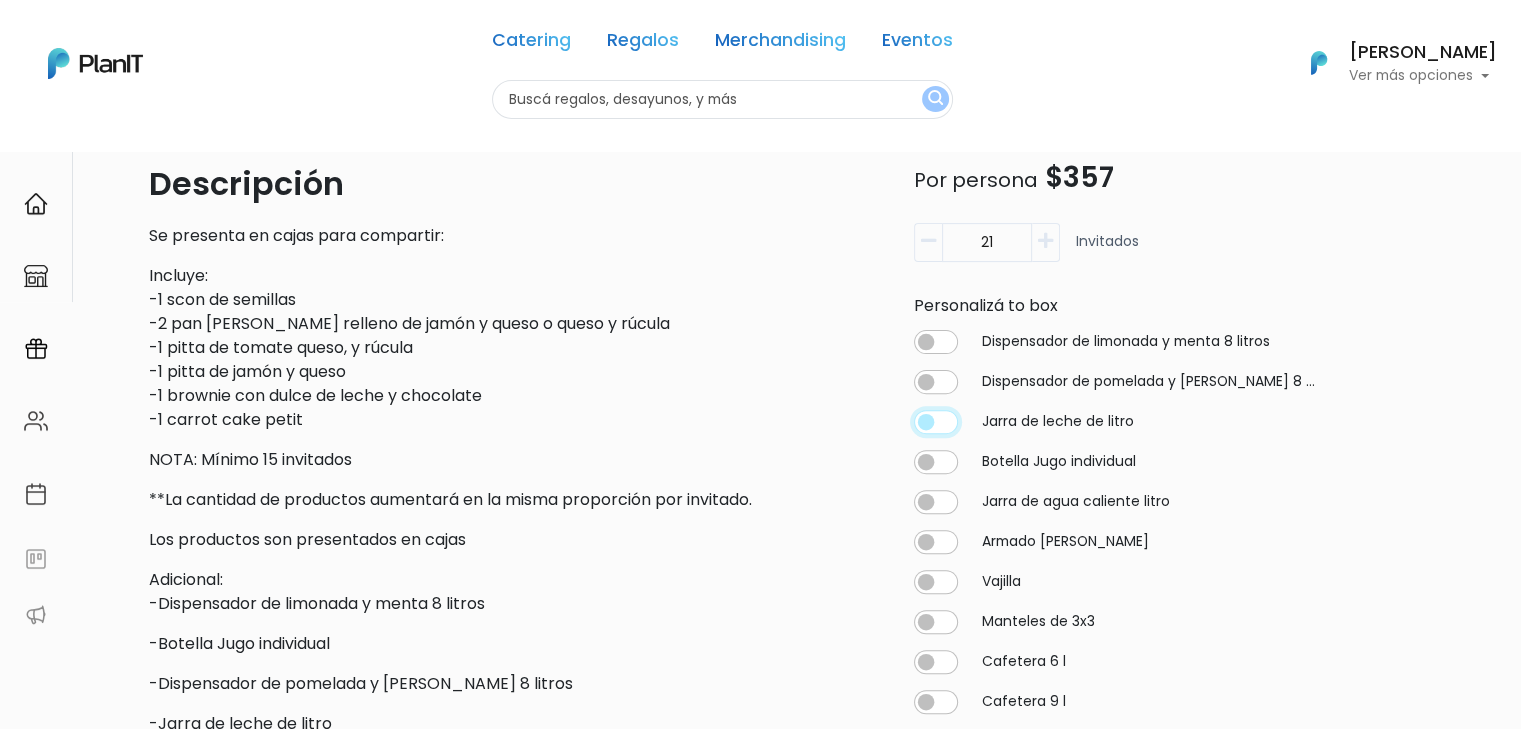 scroll, scrollTop: 518, scrollLeft: 0, axis: vertical 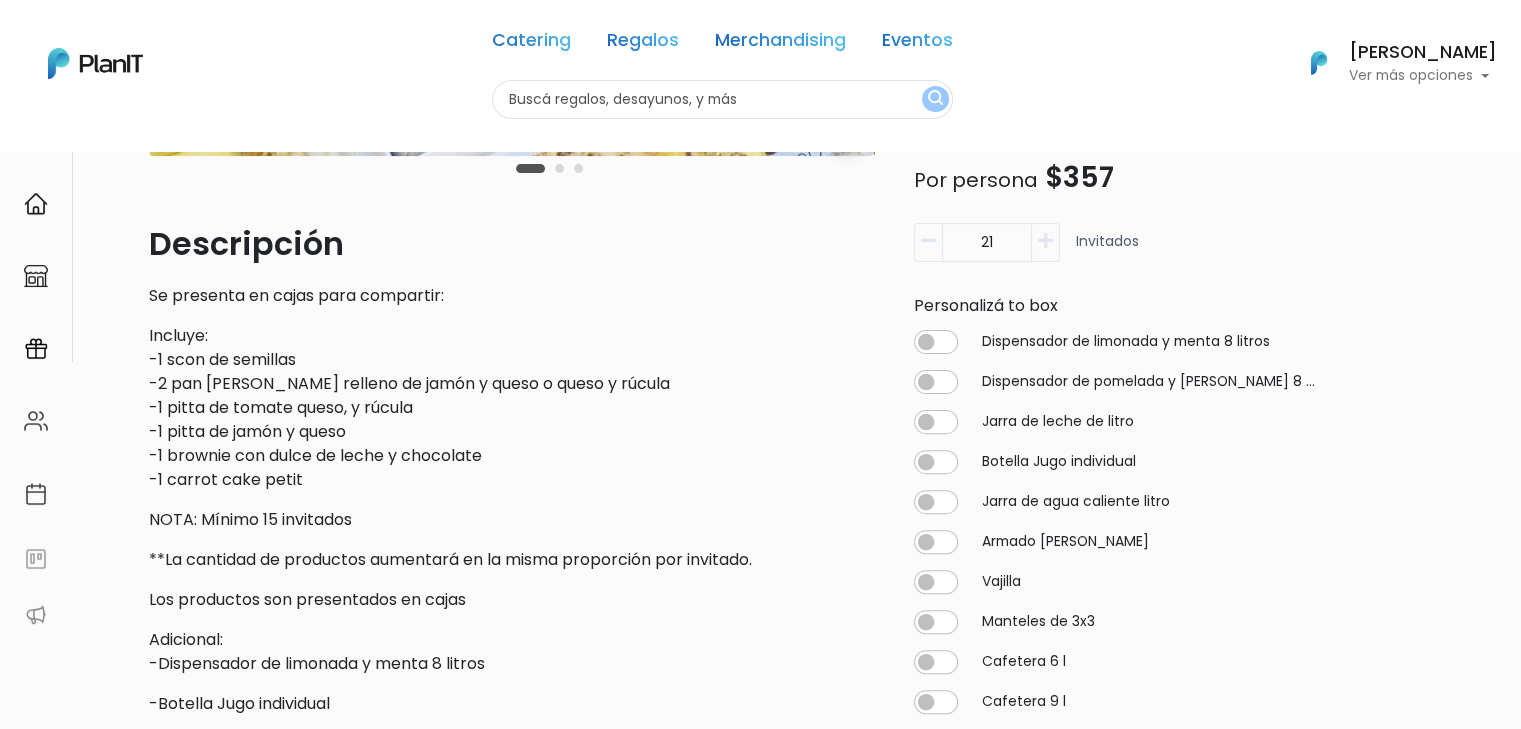 click at bounding box center (1045, 241) 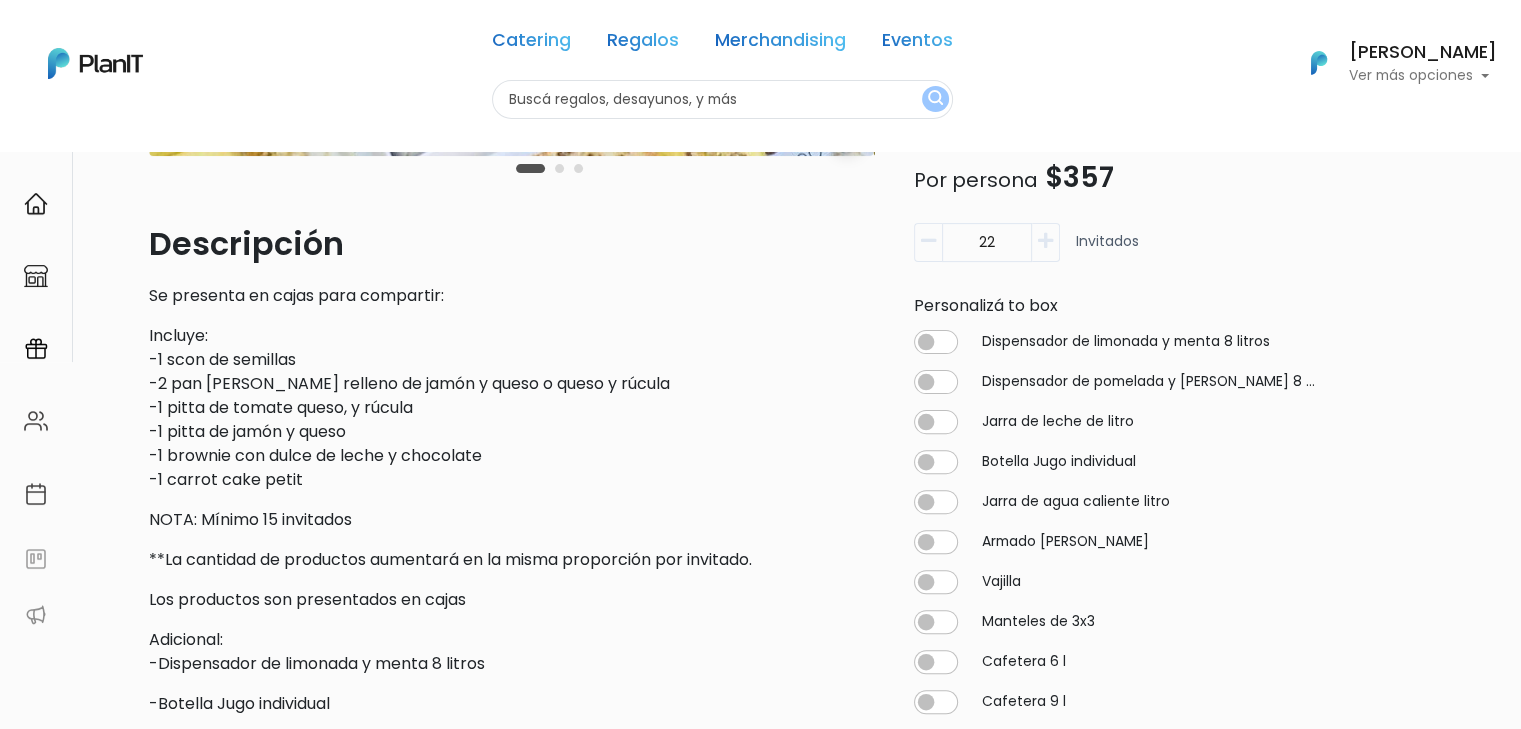 click at bounding box center (1045, 241) 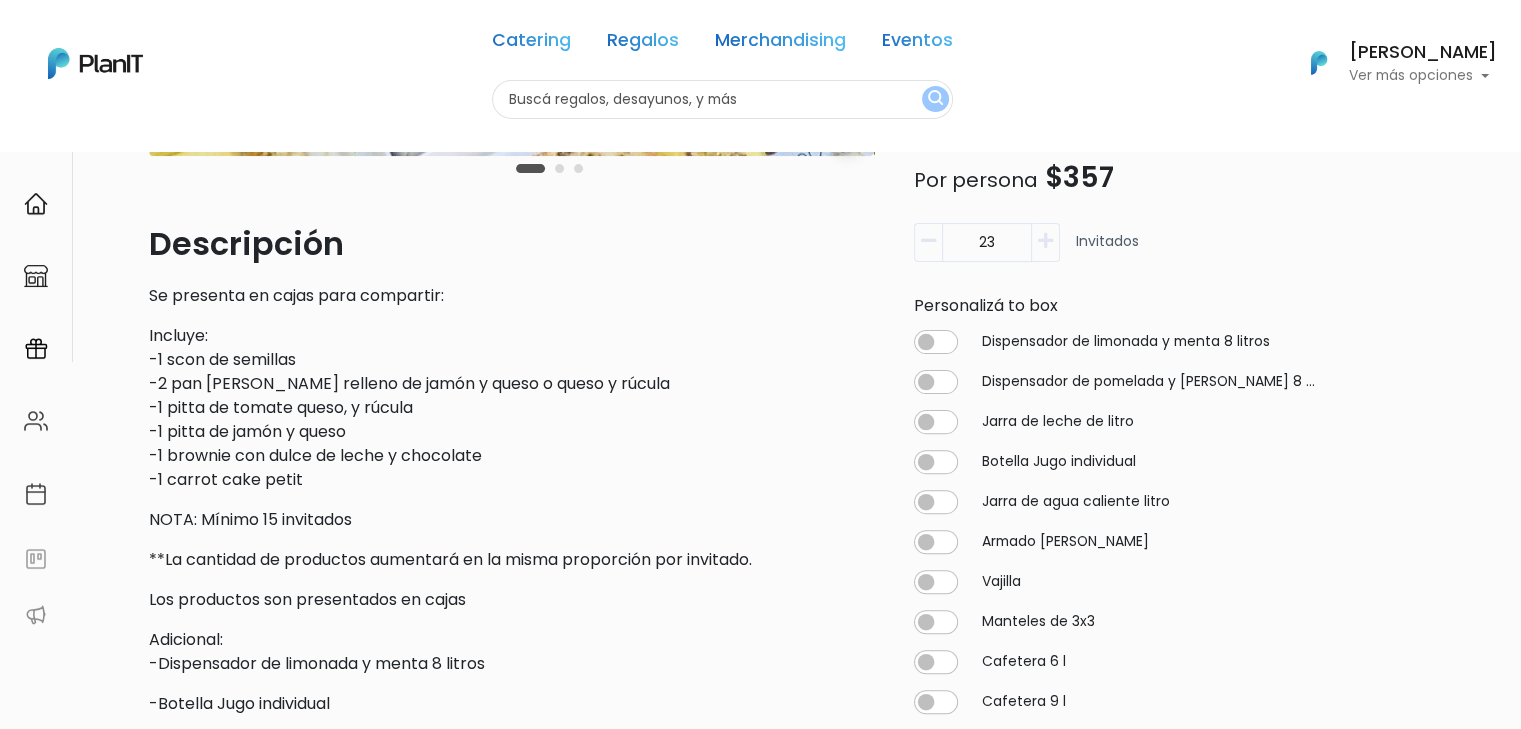 click at bounding box center [1045, 241] 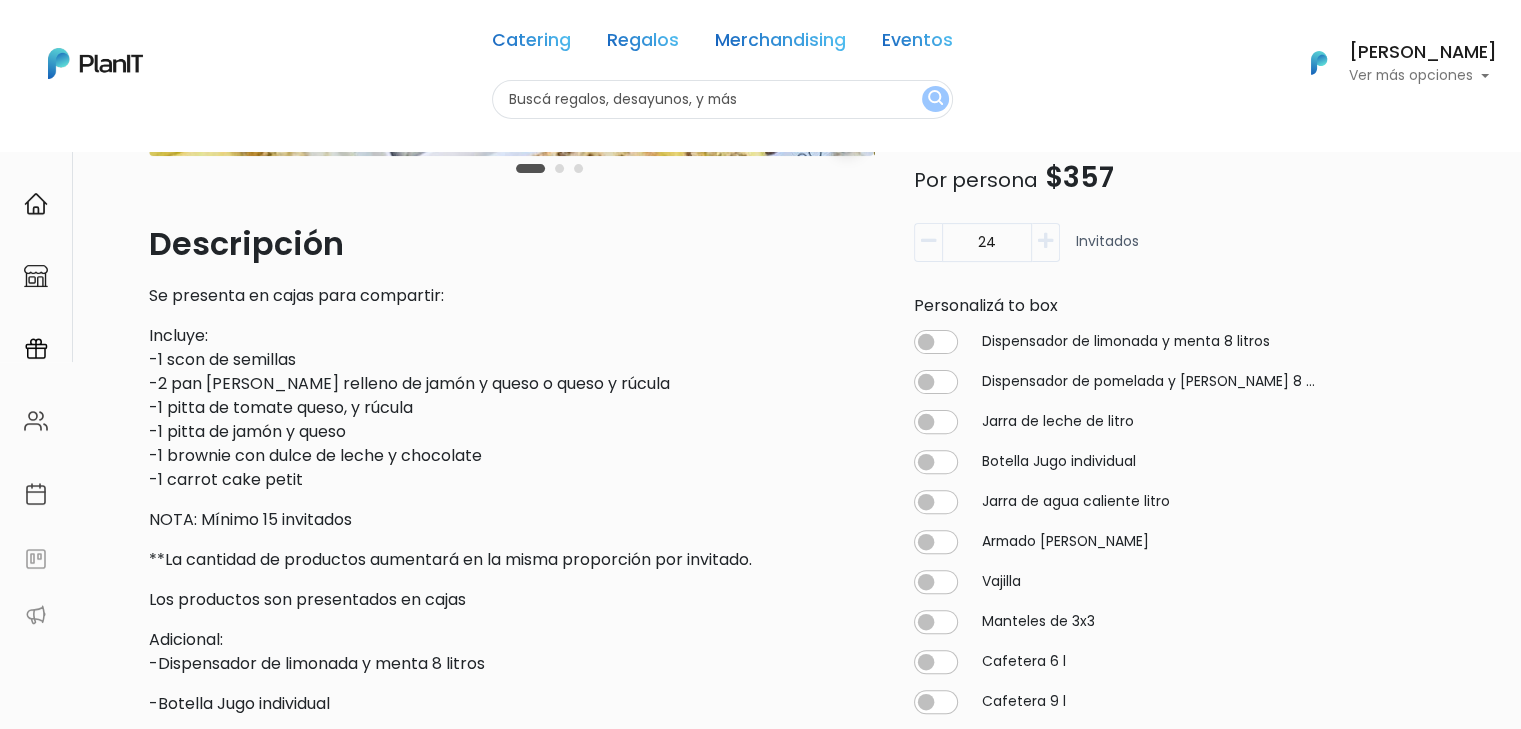 click at bounding box center (1045, 241) 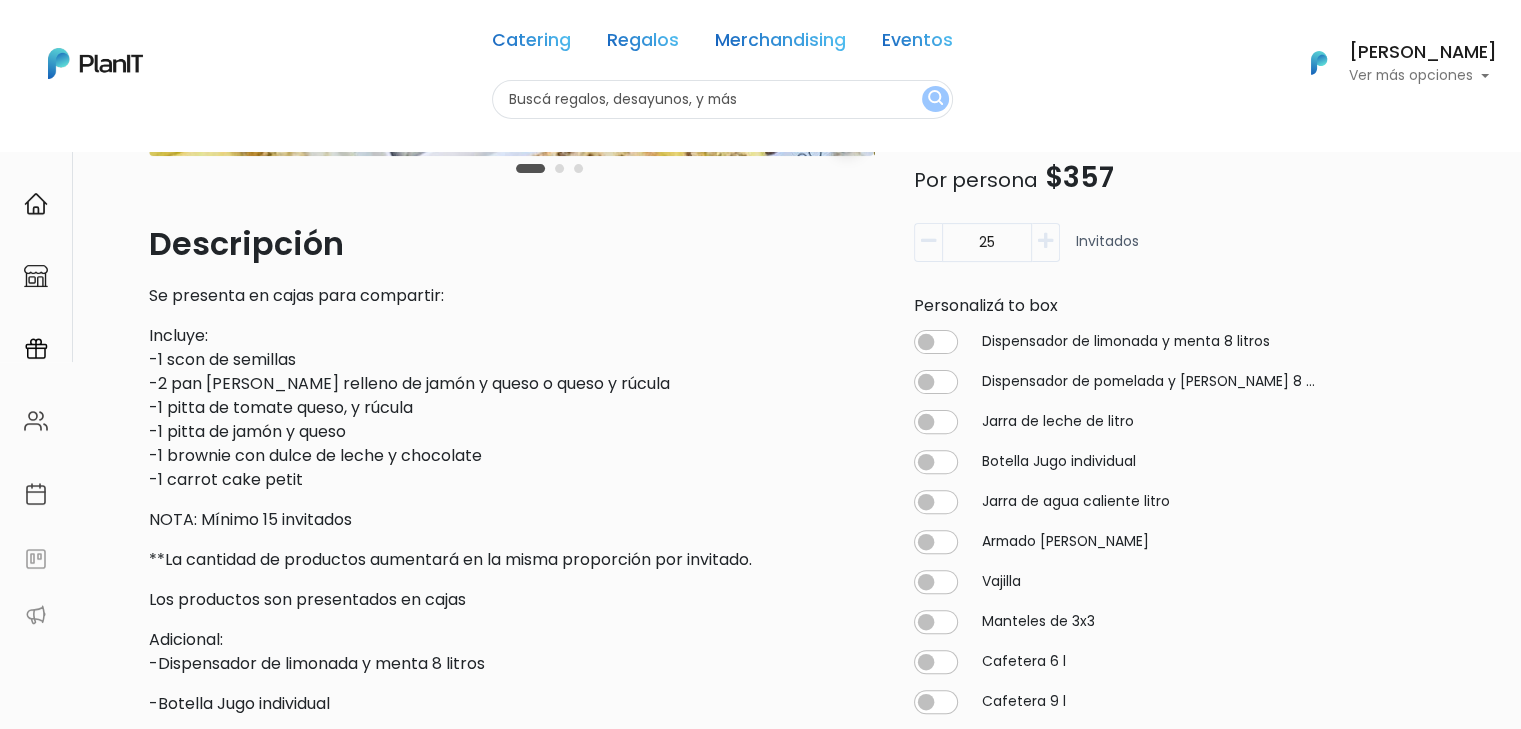 click at bounding box center [1045, 241] 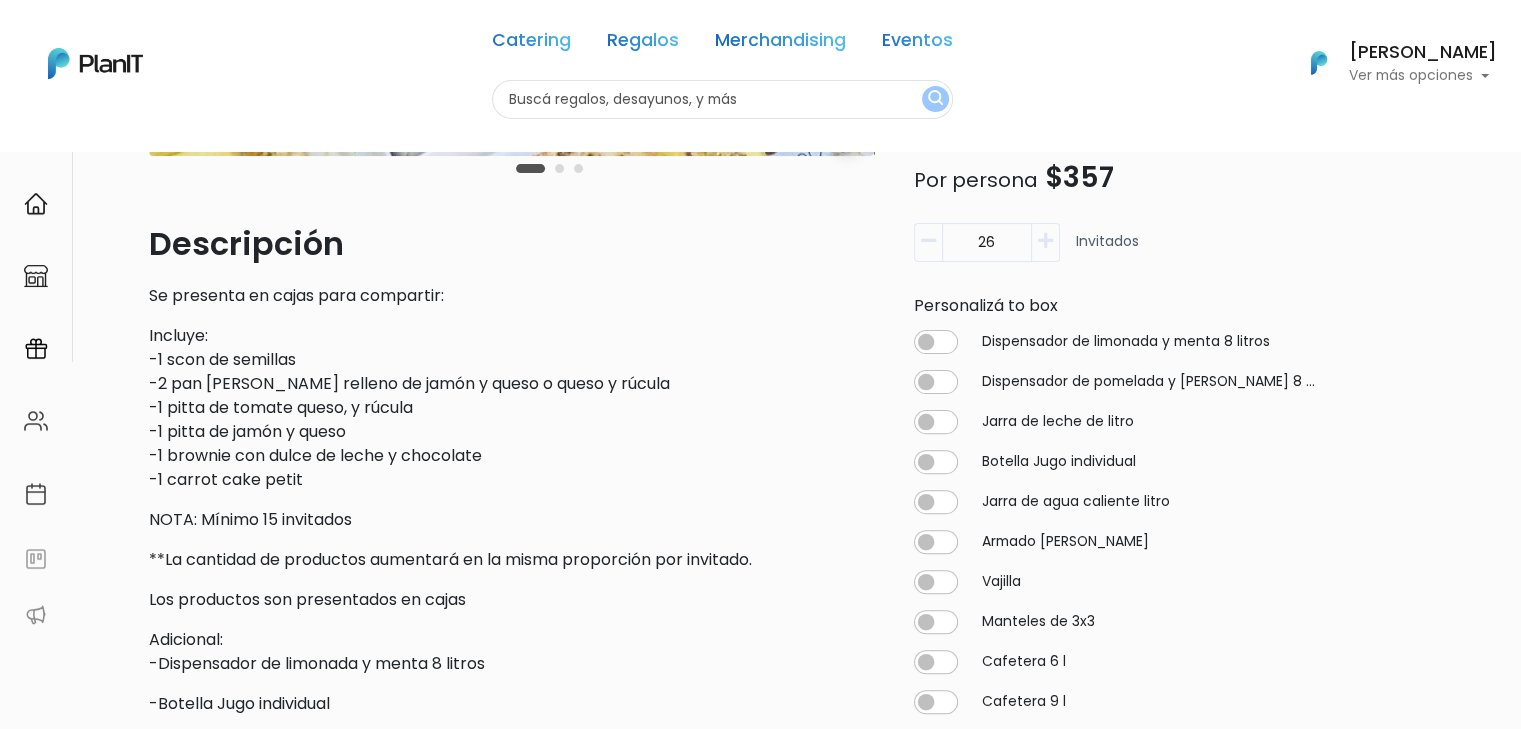 click at bounding box center (1045, 241) 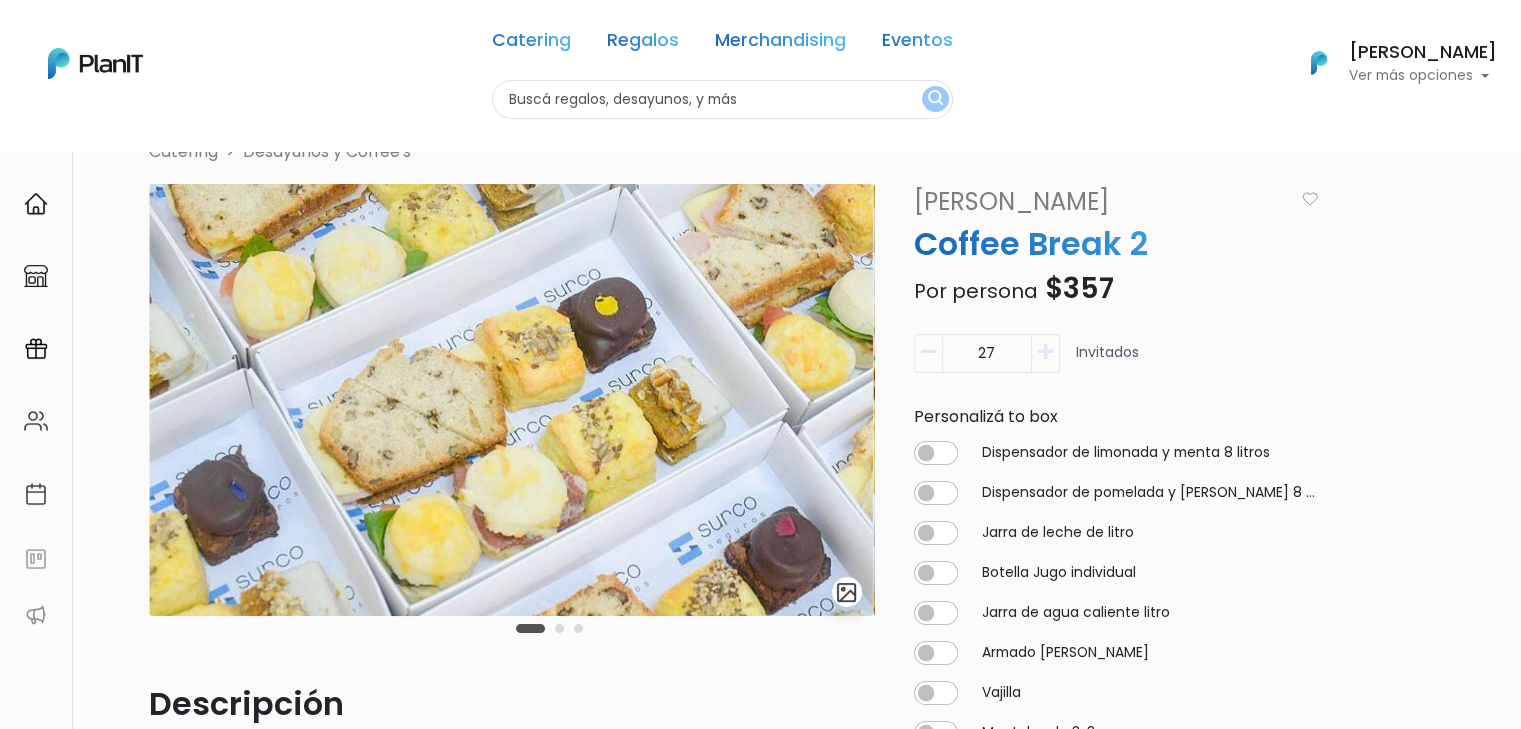 scroll, scrollTop: 0, scrollLeft: 0, axis: both 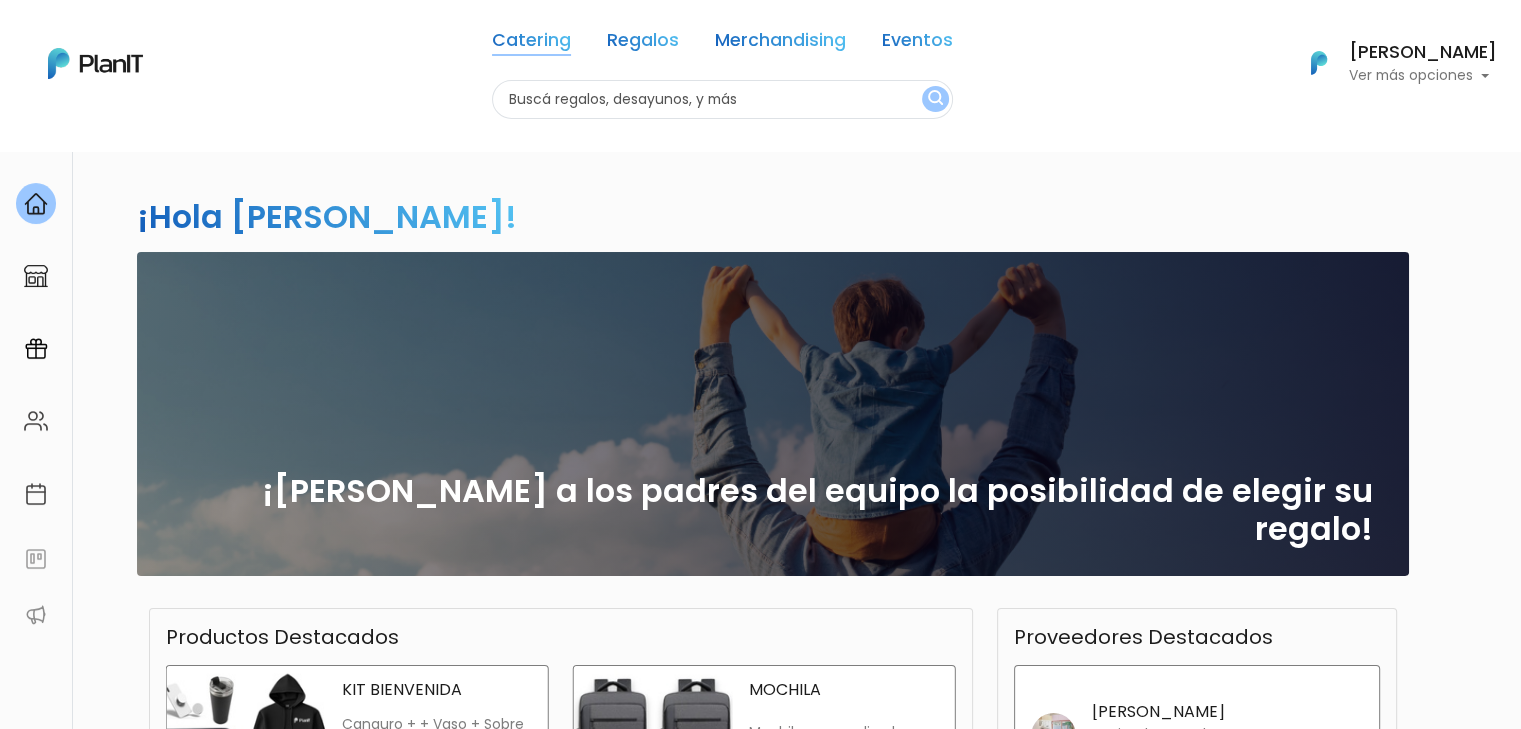 click on "Catering" at bounding box center [531, 44] 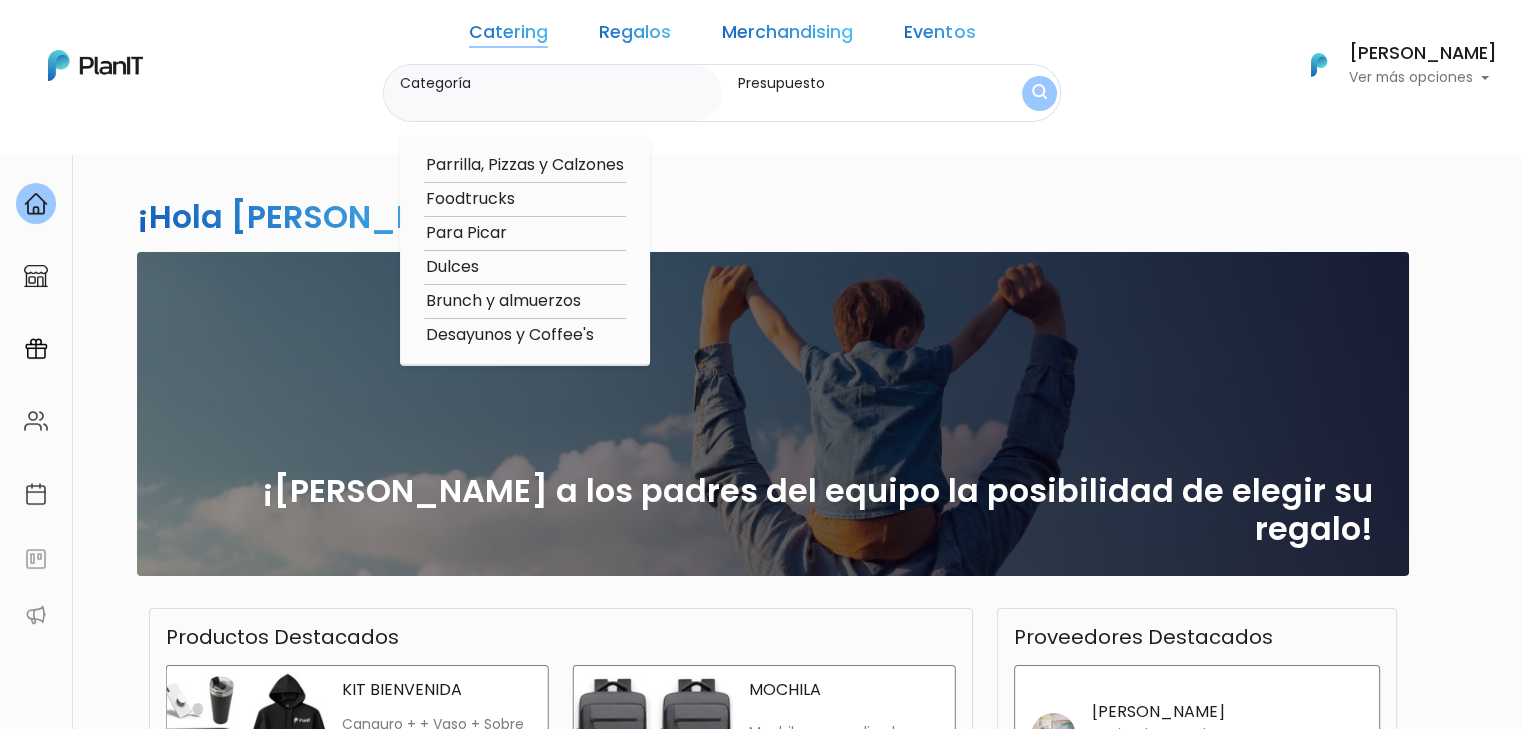 click on "Desayunos y Coffee's" at bounding box center (525, 335) 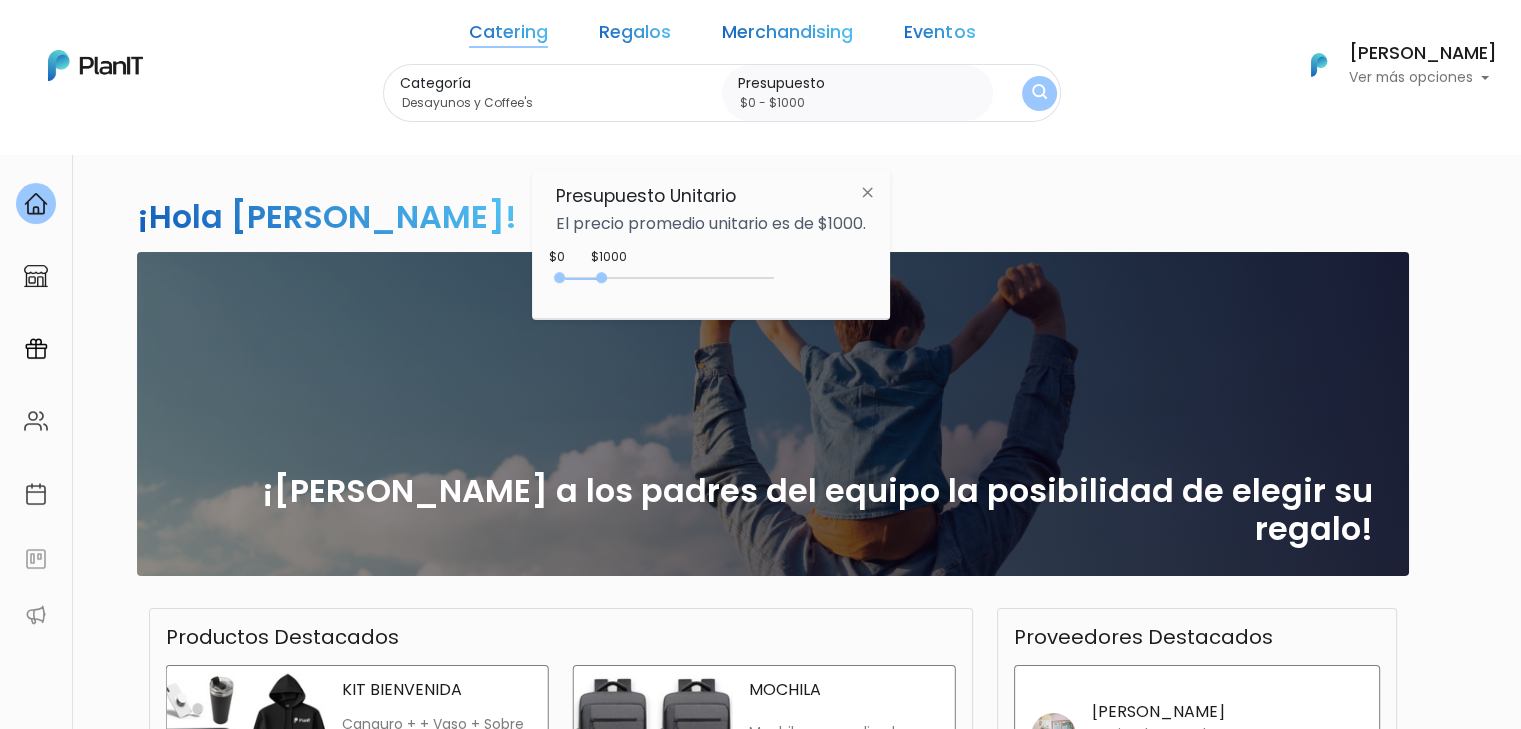 click on "0 : 1000 0 1000" at bounding box center [669, 282] 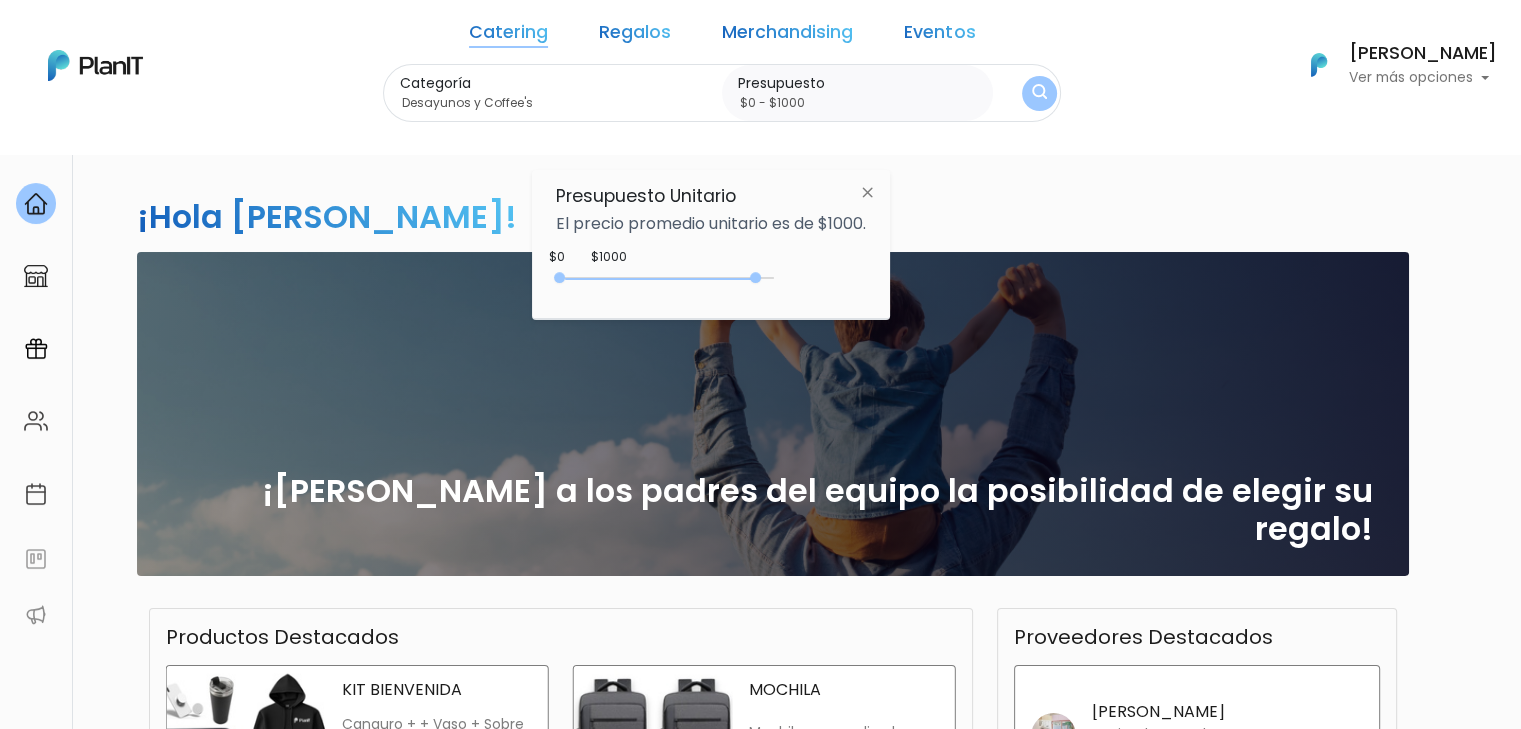click at bounding box center (1040, 93) 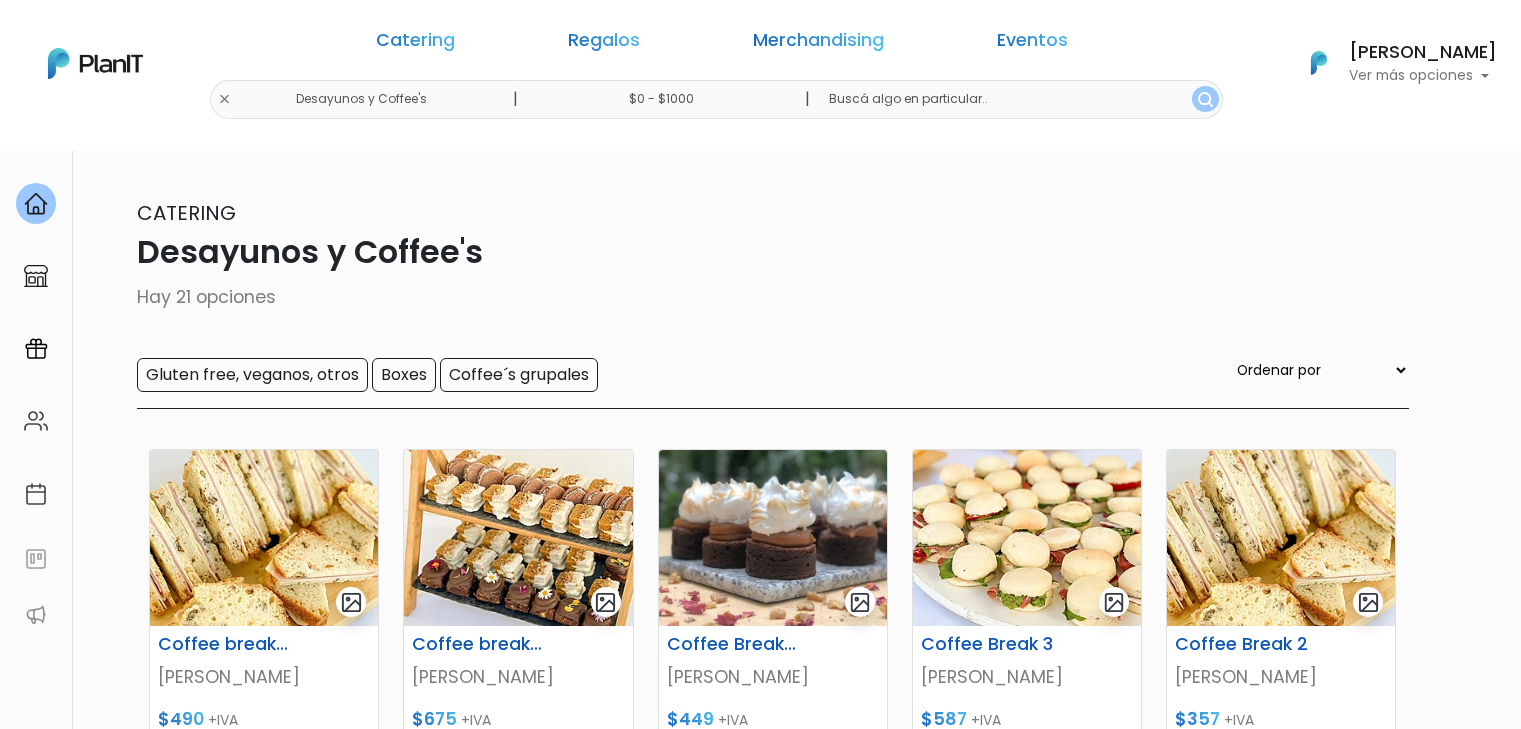 scroll, scrollTop: 0, scrollLeft: 0, axis: both 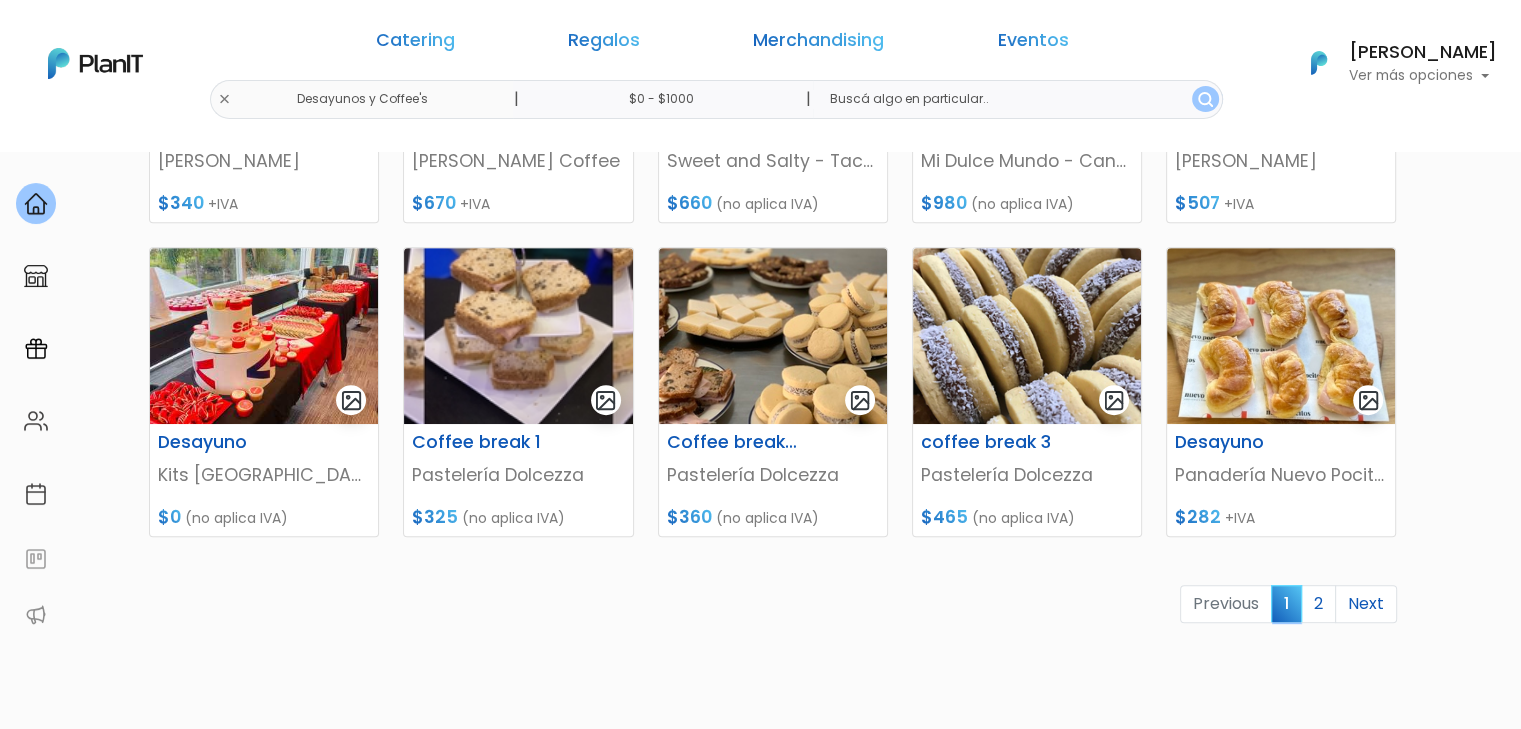 click on "keyboard_arrow_down" at bounding box center [1446, 1917] 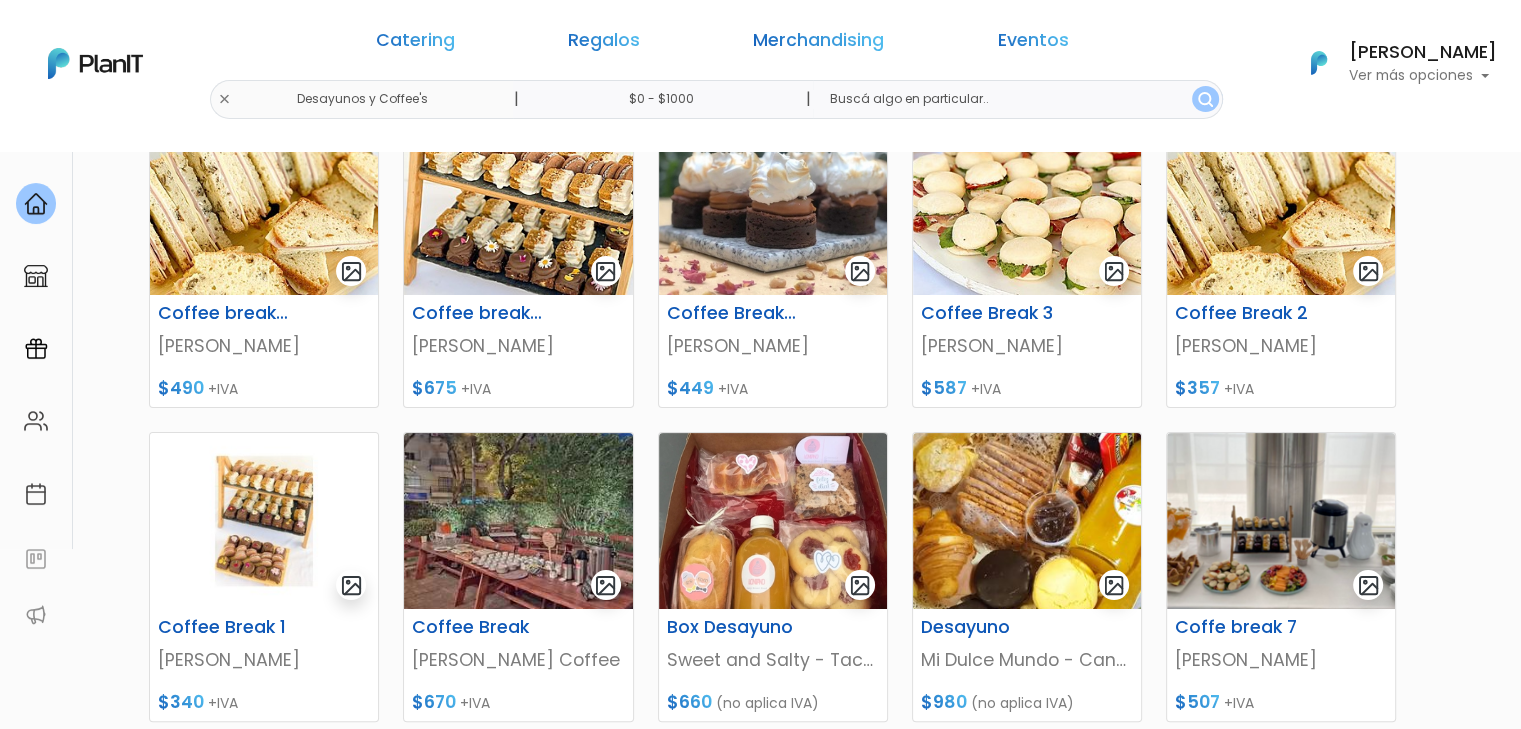 scroll, scrollTop: 329, scrollLeft: 0, axis: vertical 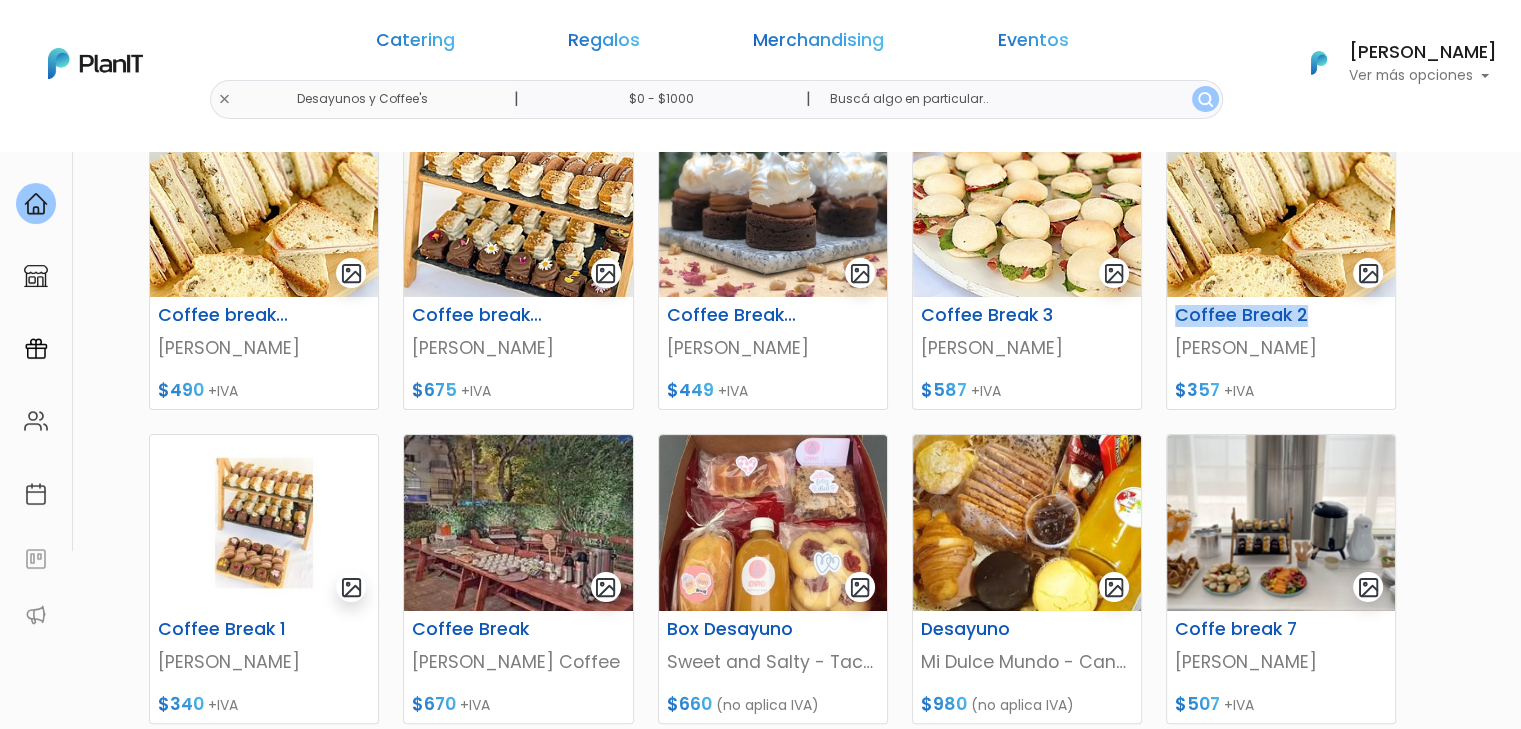 drag, startPoint x: 1517, startPoint y: 266, endPoint x: 1468, endPoint y: 321, distance: 73.661385 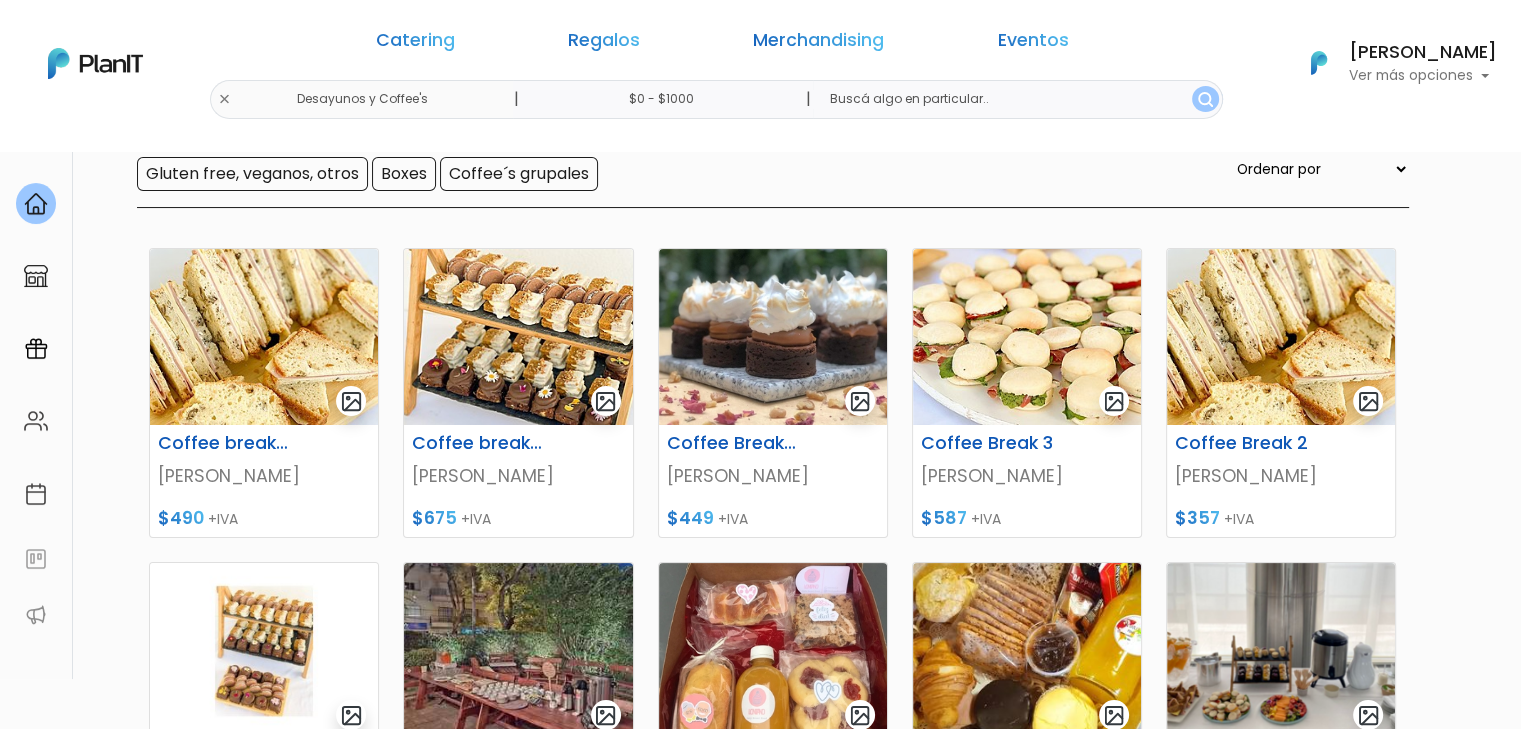scroll, scrollTop: 192, scrollLeft: 0, axis: vertical 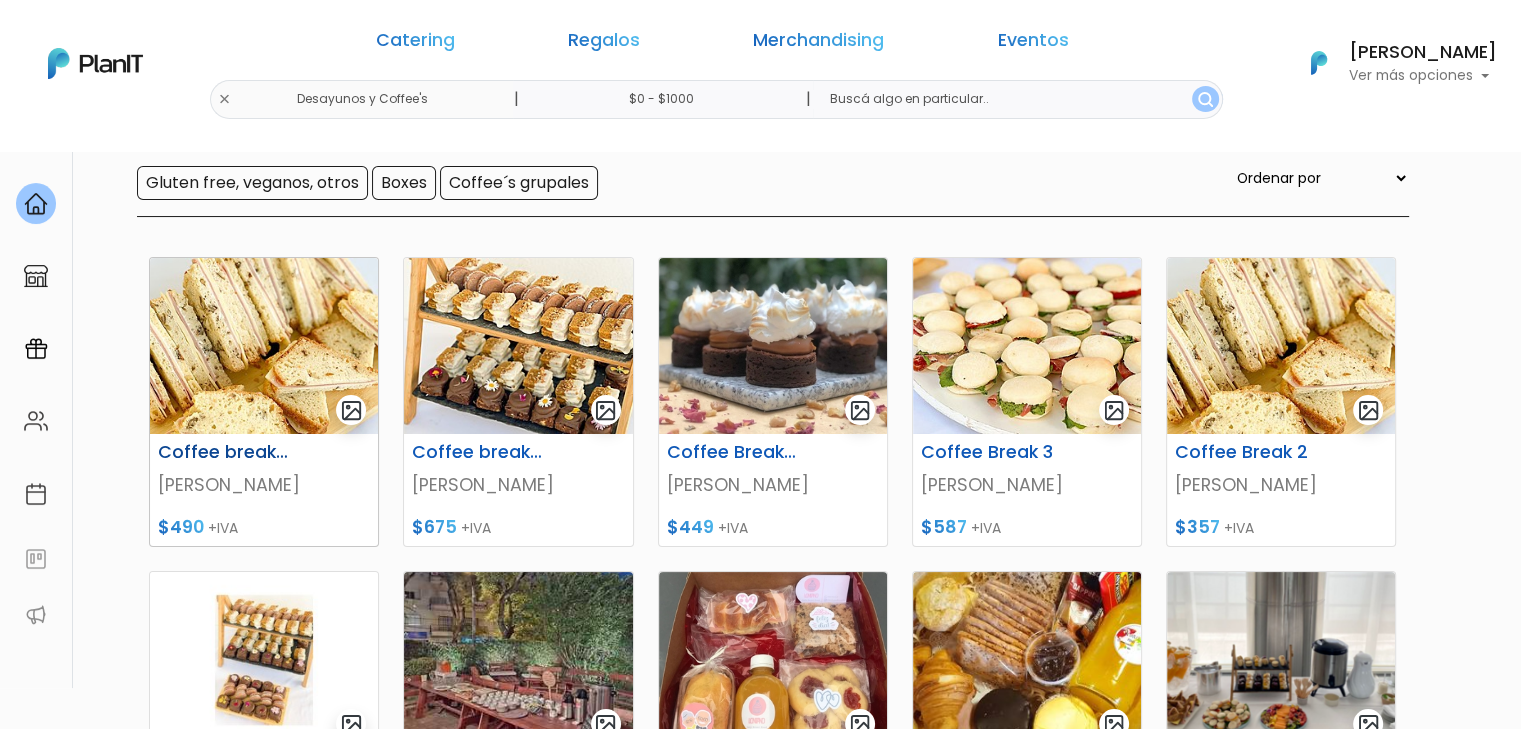 click at bounding box center (264, 346) 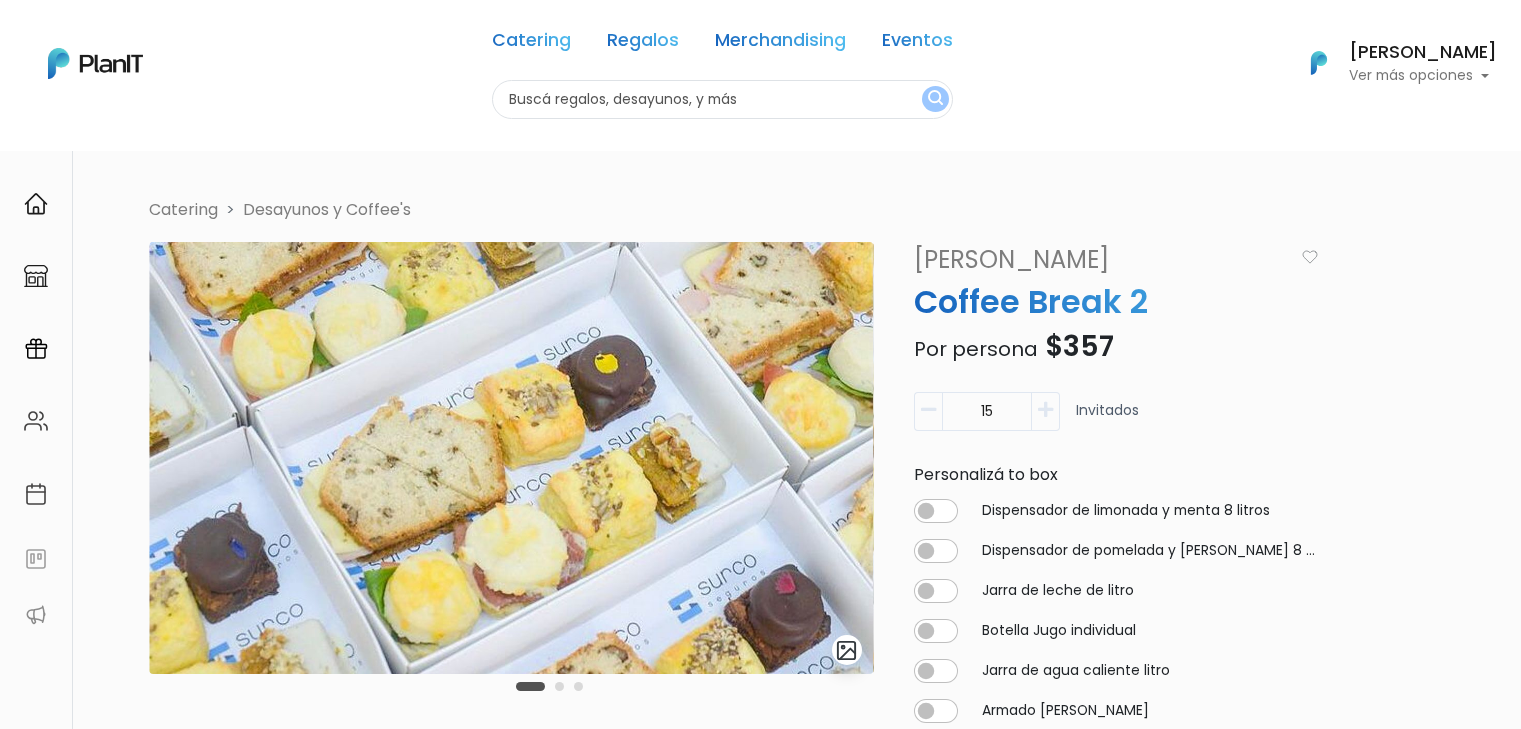 scroll, scrollTop: 0, scrollLeft: 0, axis: both 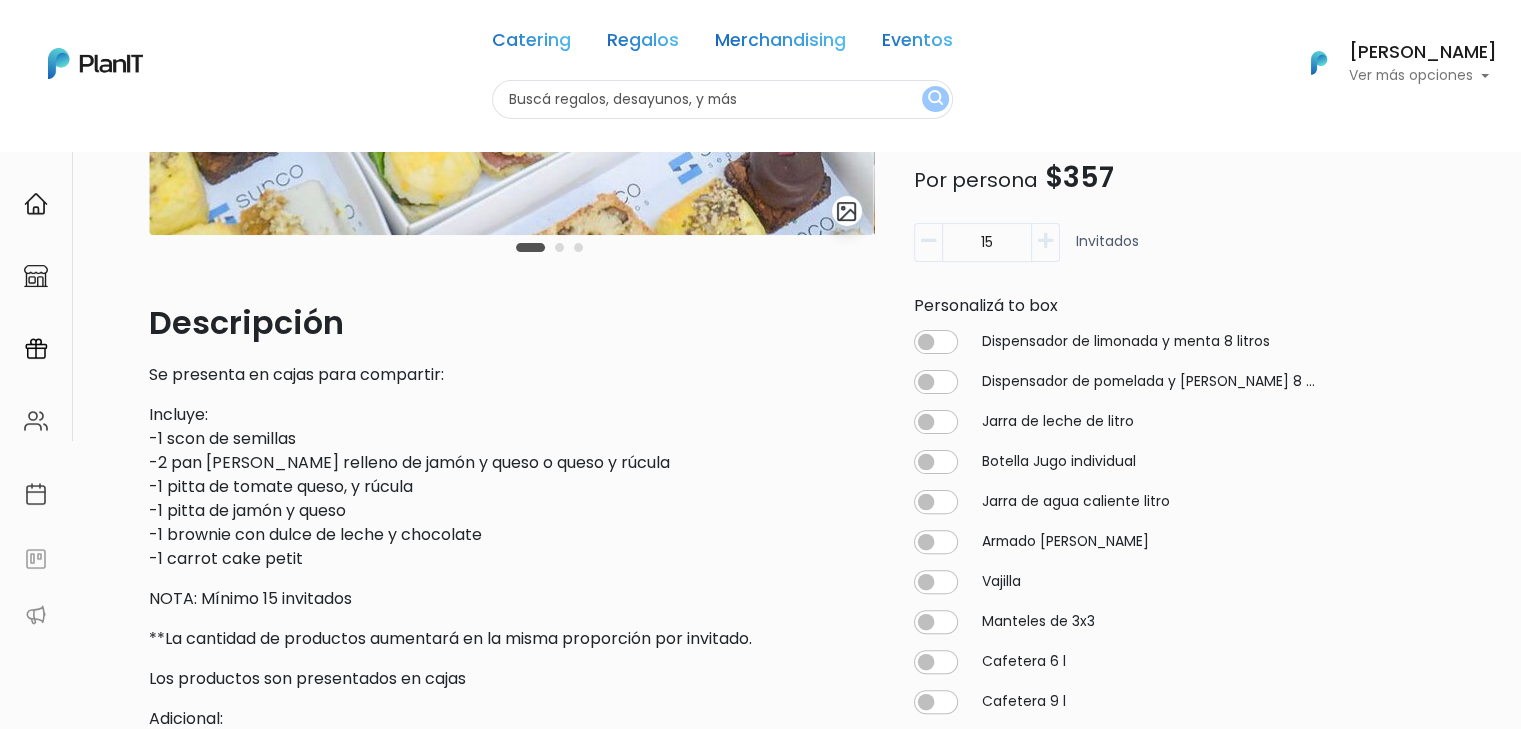 click at bounding box center [722, 99] 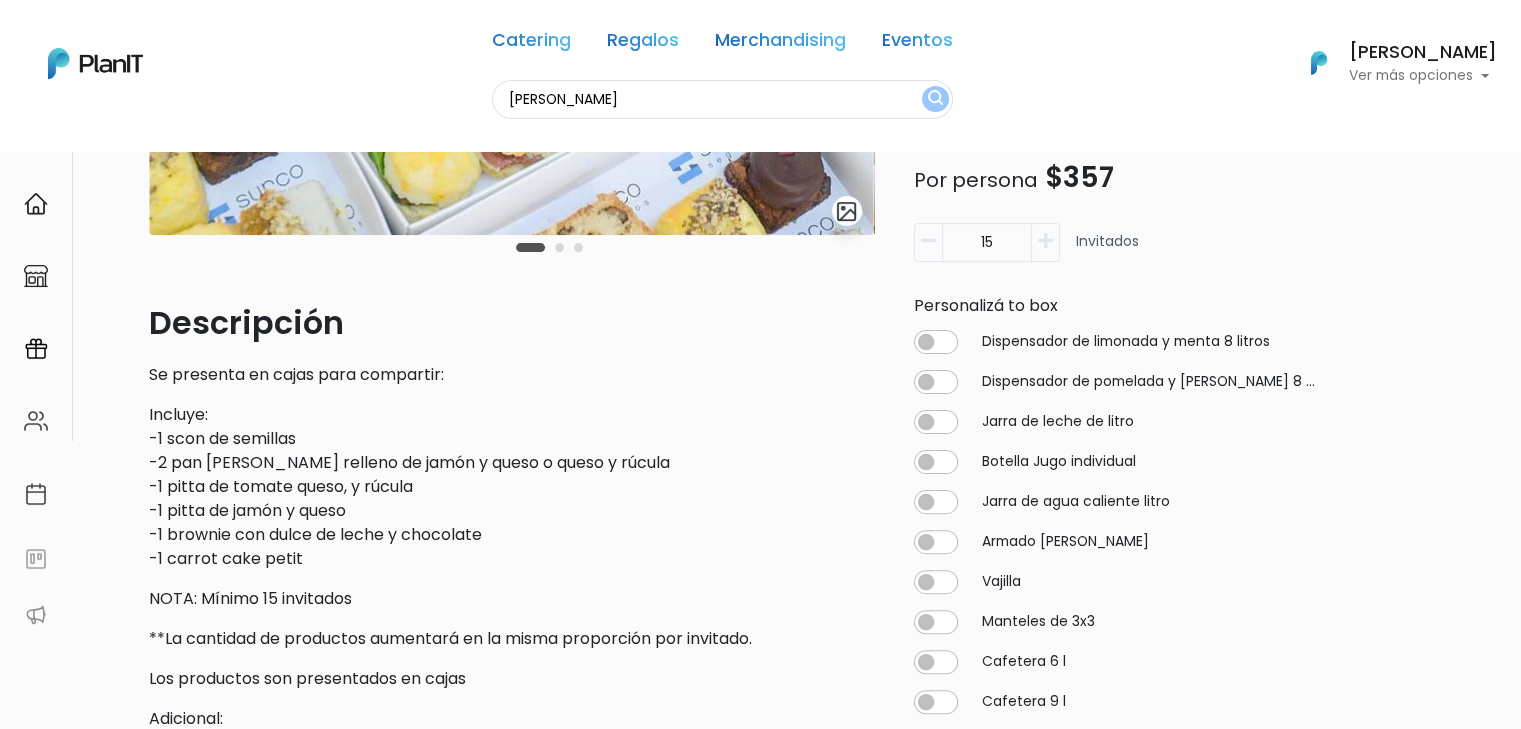 type on "[PERSON_NAME]" 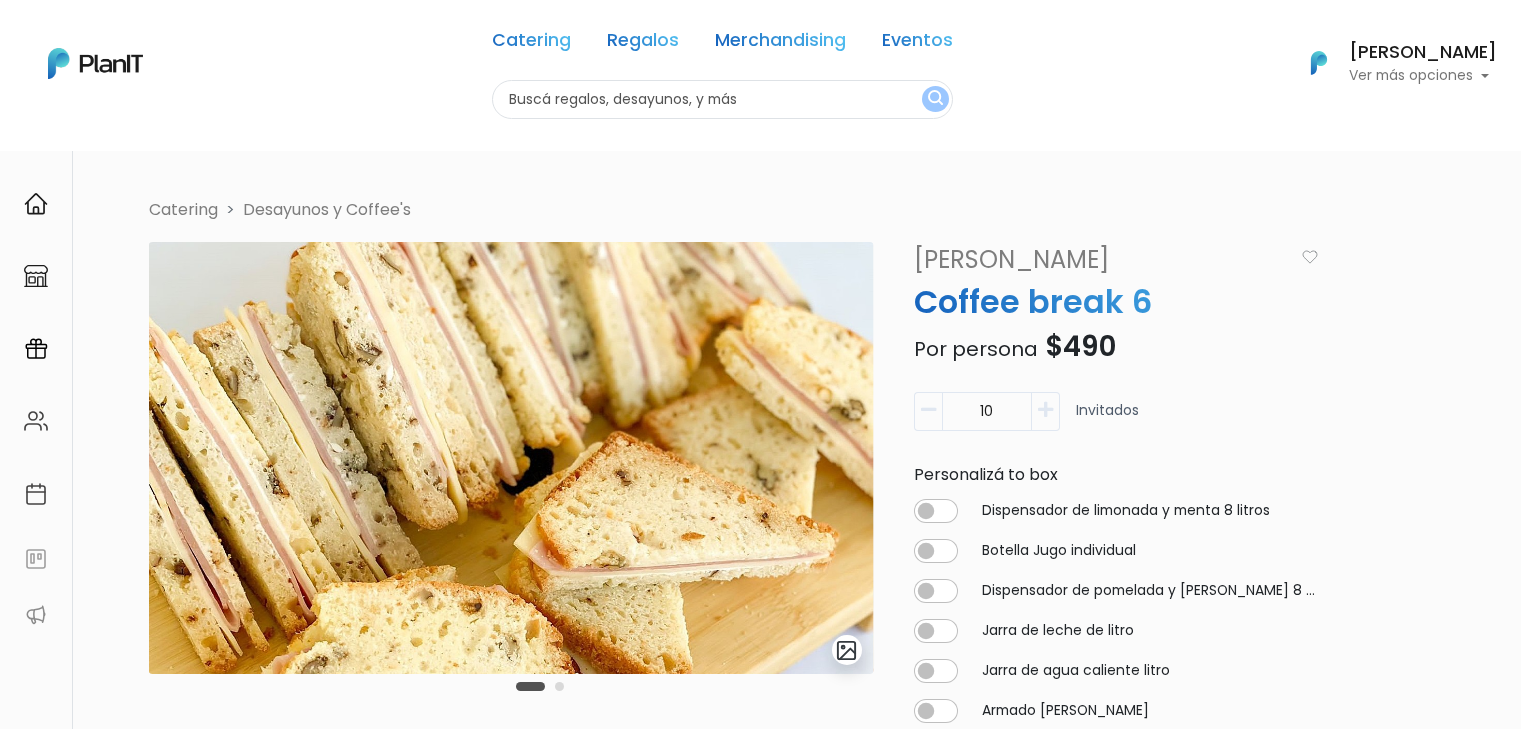 scroll, scrollTop: 0, scrollLeft: 0, axis: both 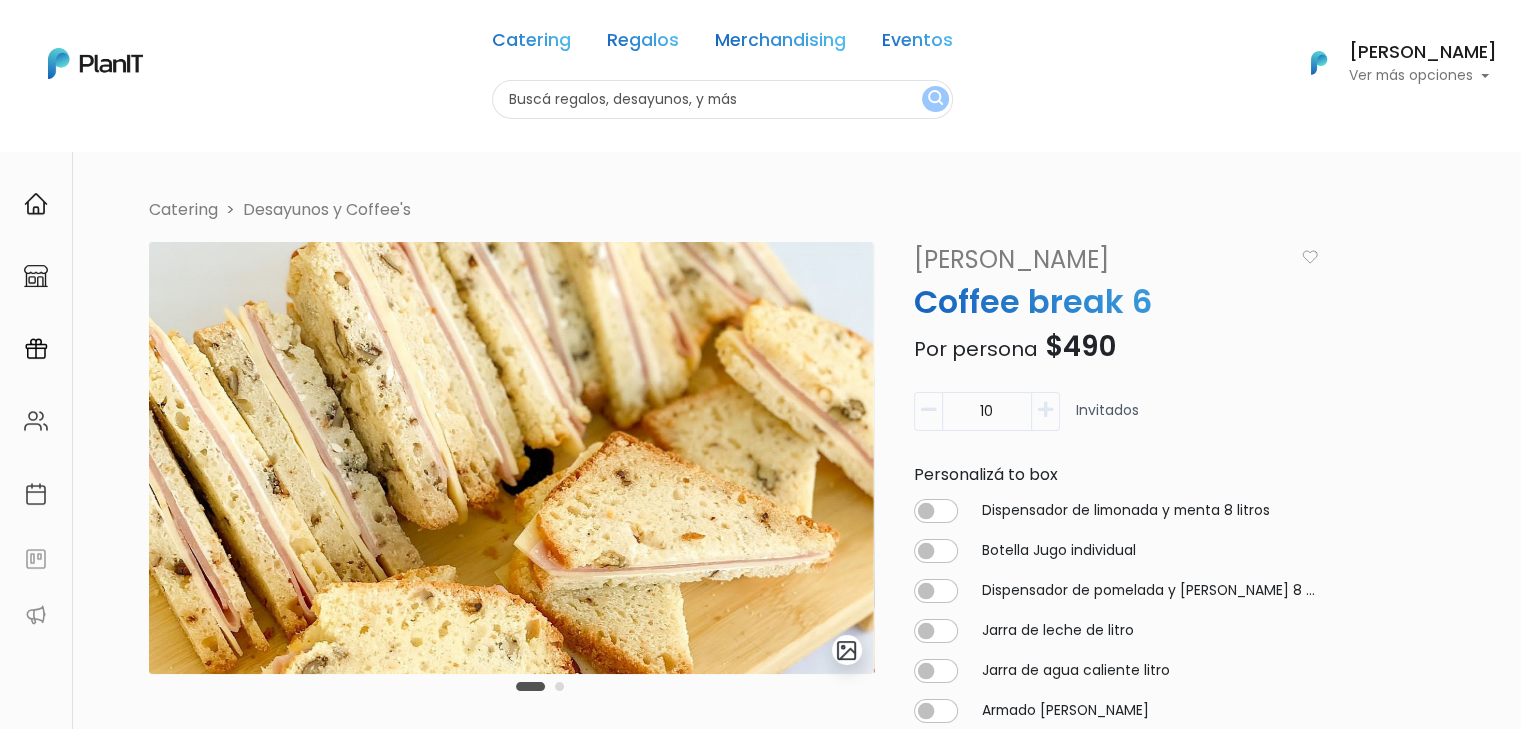 drag, startPoint x: 1445, startPoint y: 215, endPoint x: 1508, endPoint y: 204, distance: 63.953106 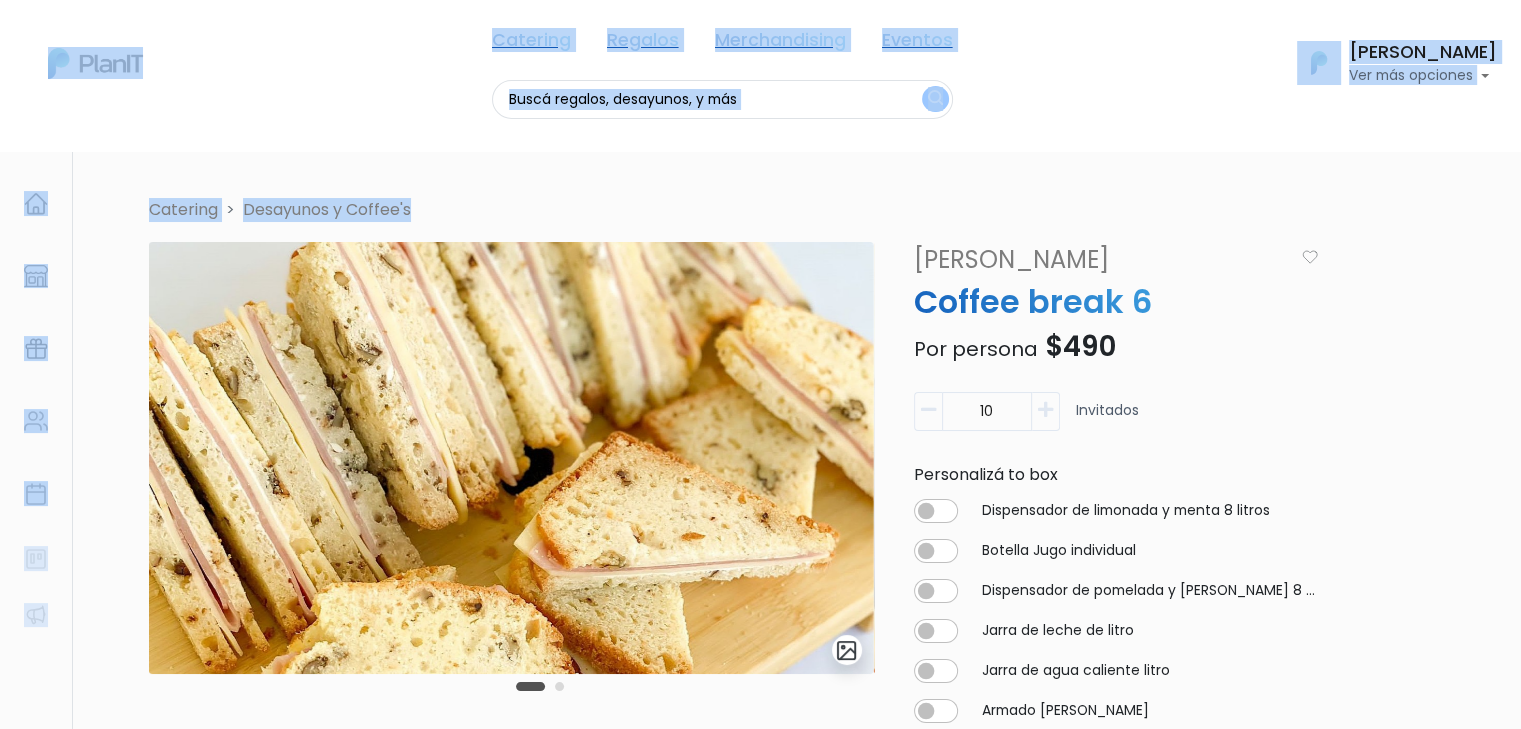 drag, startPoint x: 1508, startPoint y: 204, endPoint x: 1535, endPoint y: 198, distance: 27.658634 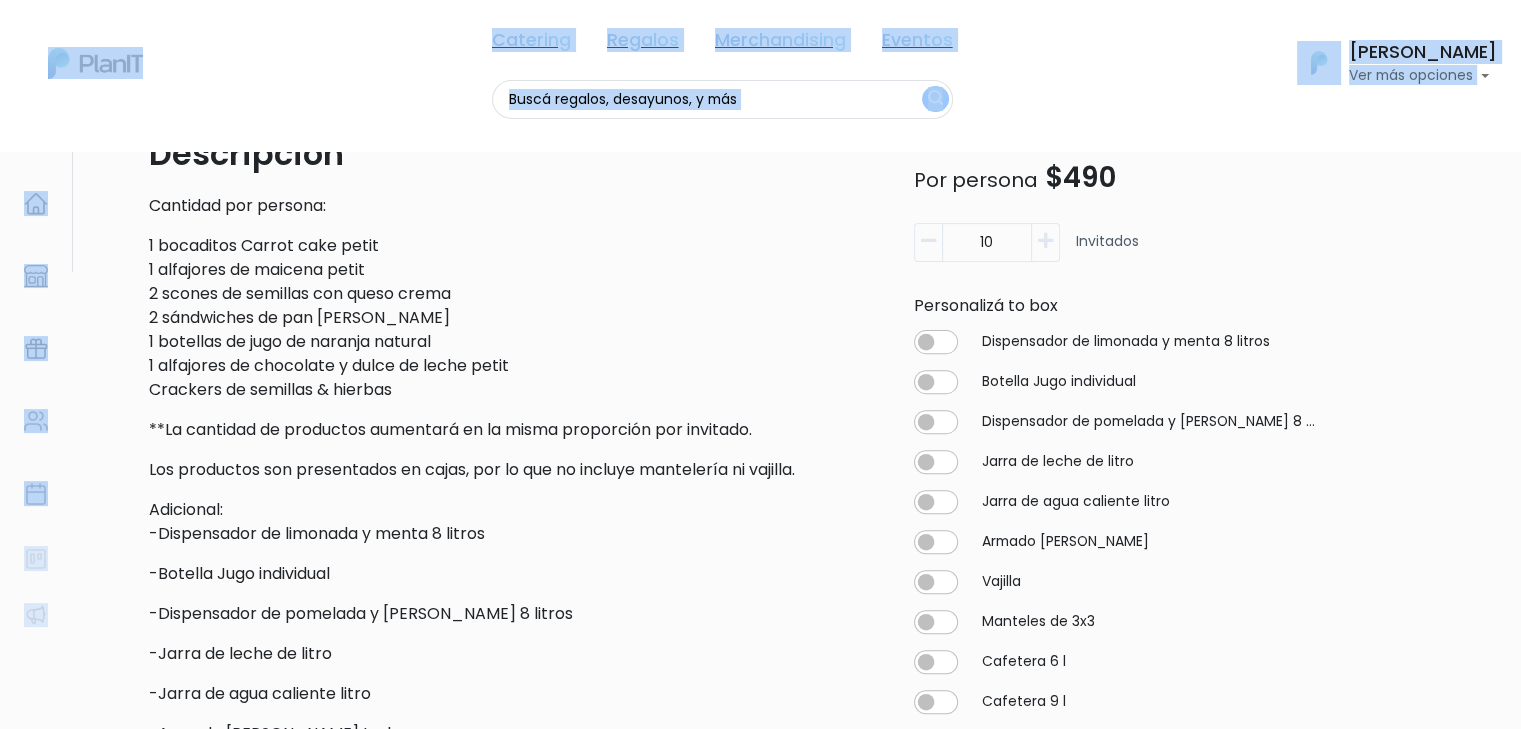 scroll, scrollTop: 657, scrollLeft: 0, axis: vertical 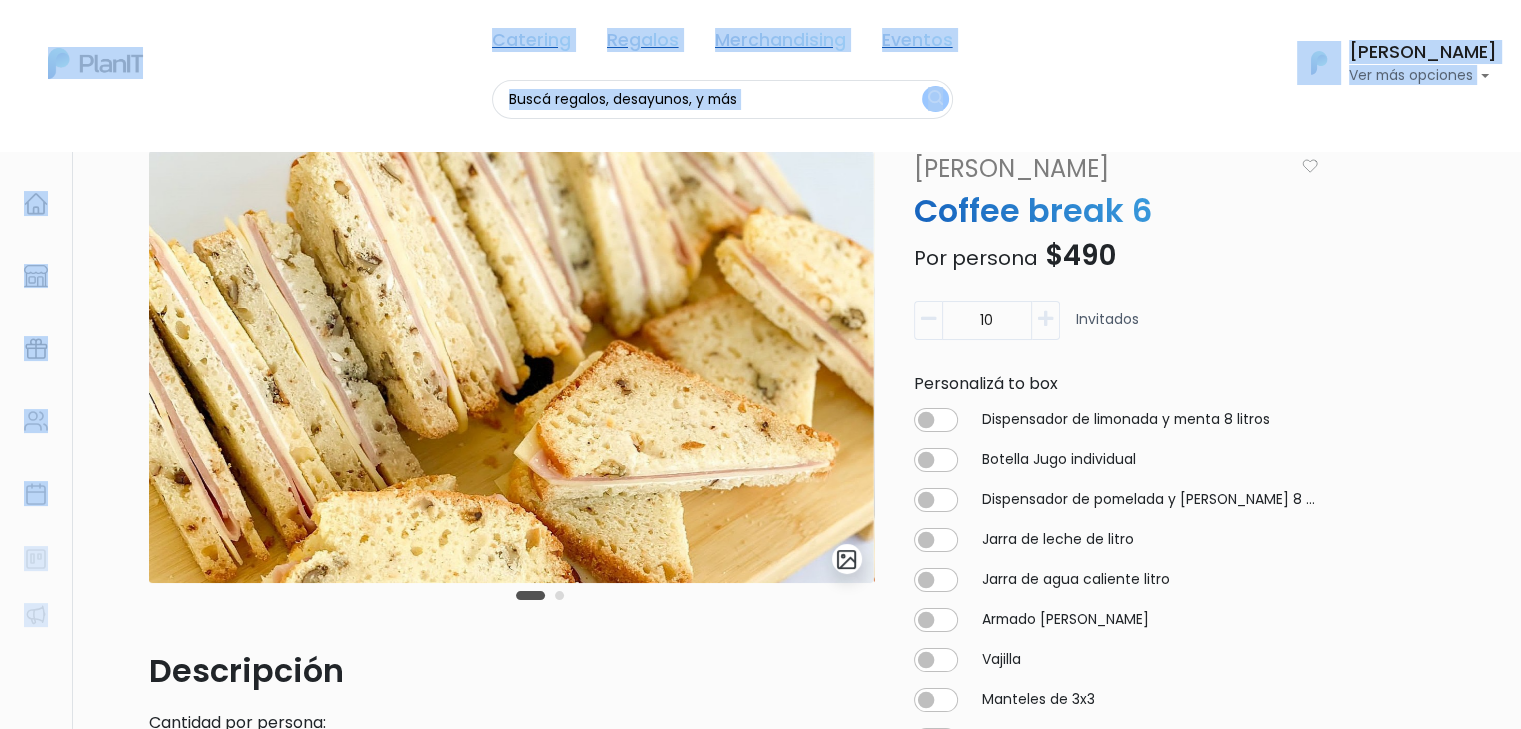 click at bounding box center [722, 99] 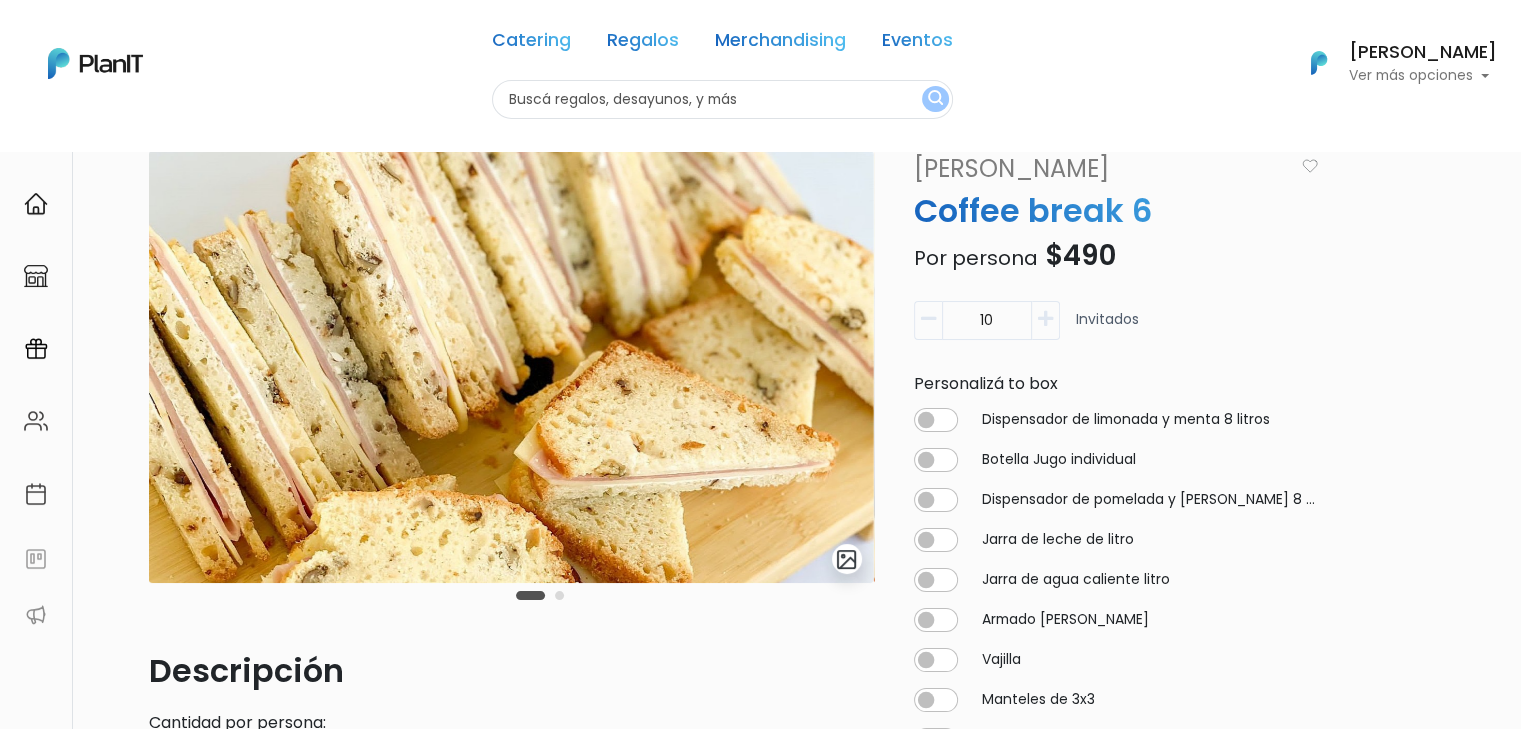 click at bounding box center (722, 99) 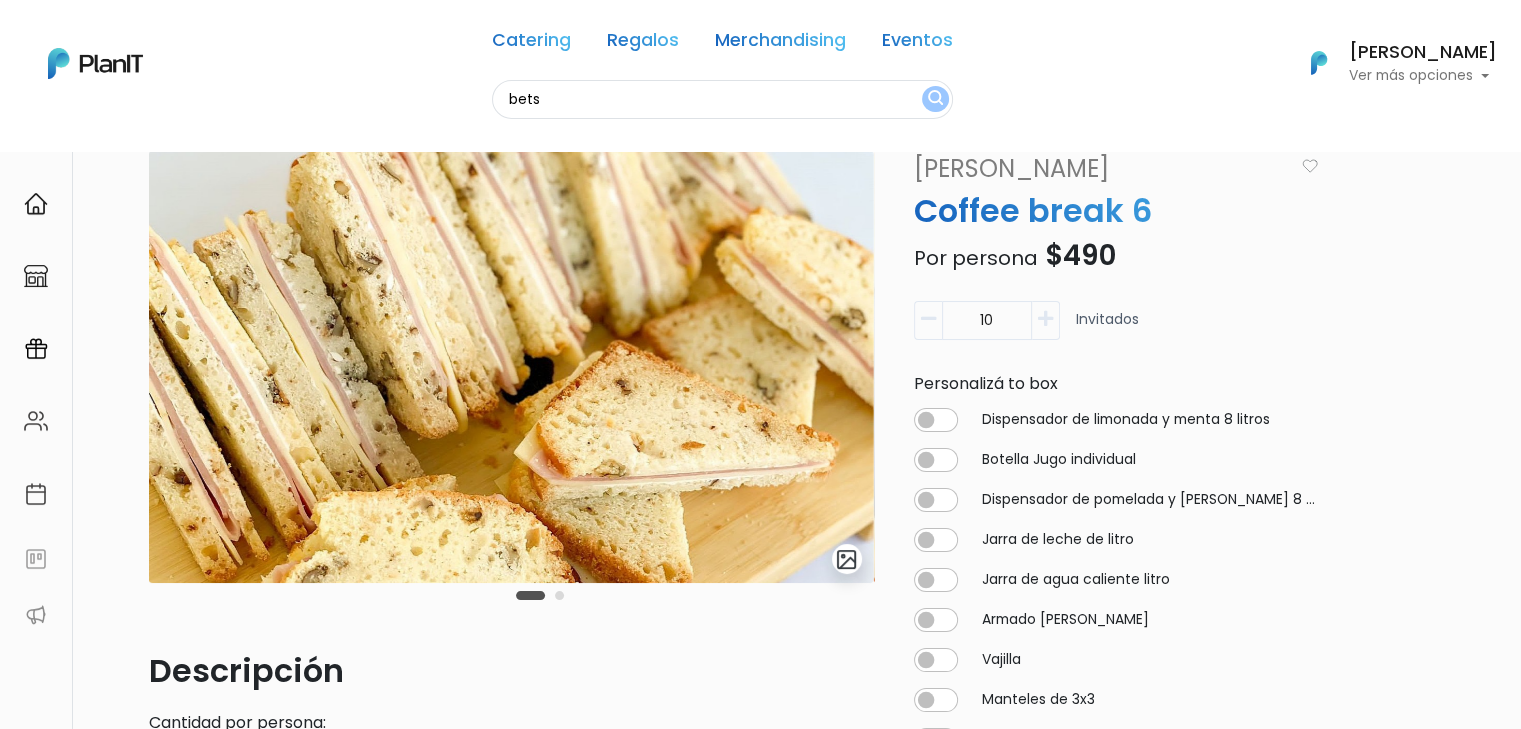 type on "bets" 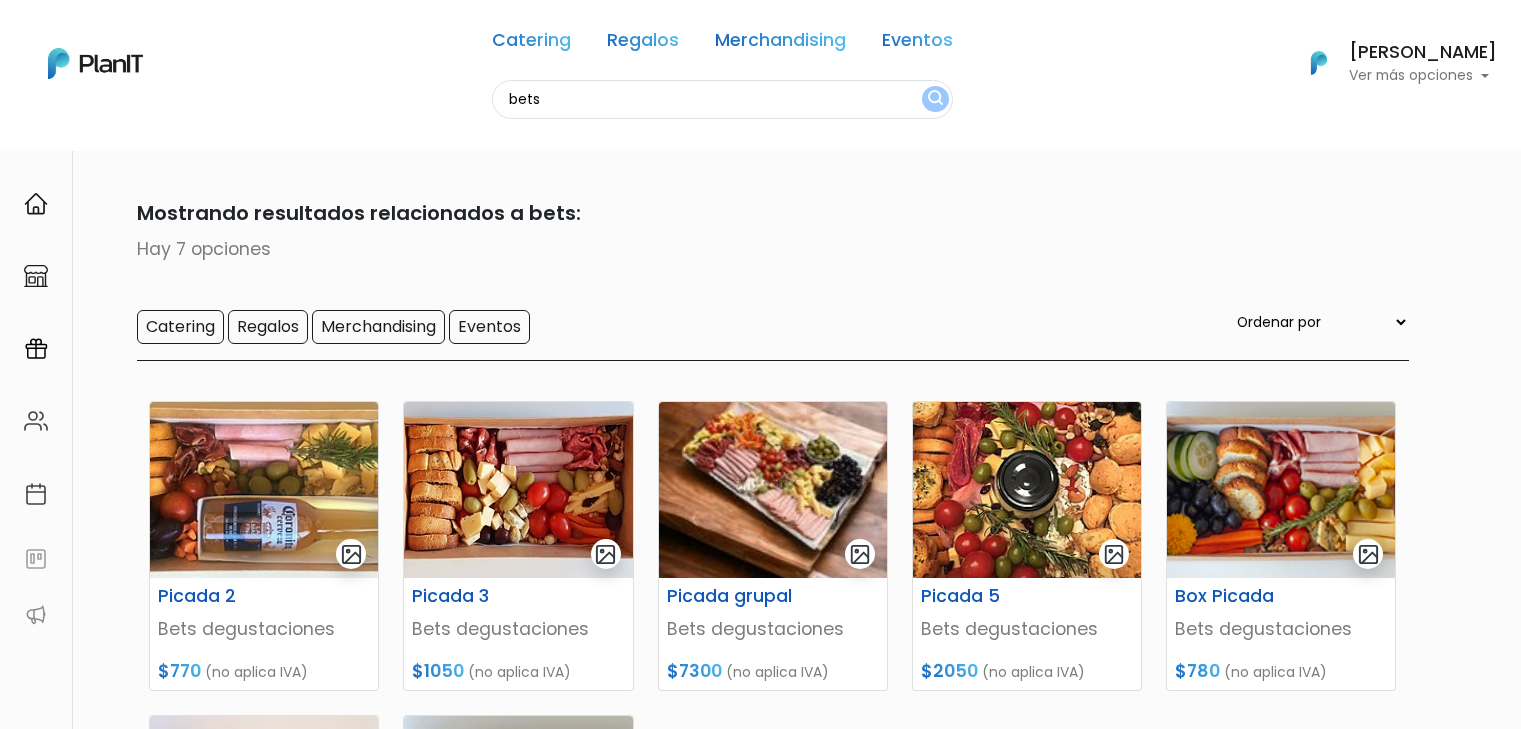 scroll, scrollTop: 0, scrollLeft: 0, axis: both 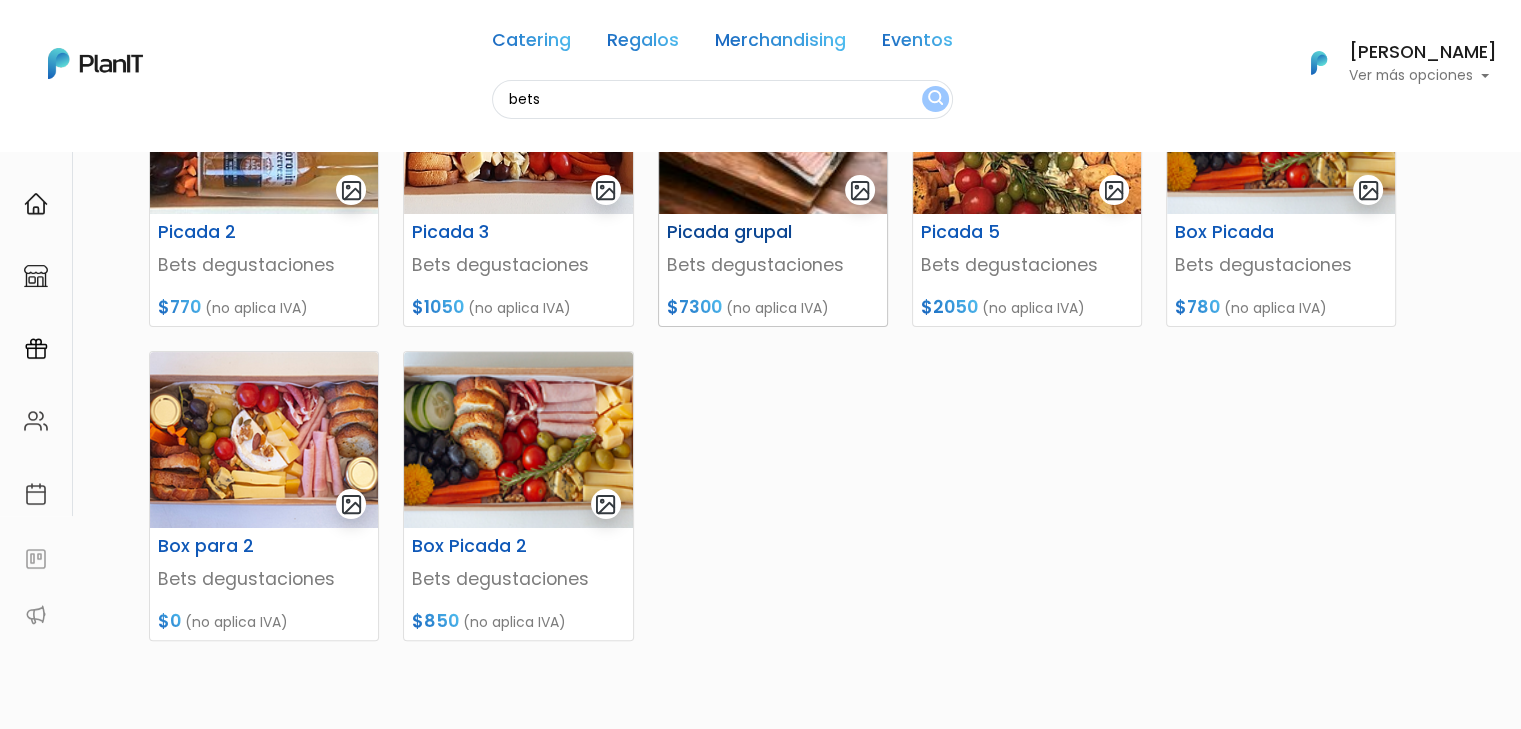 click on "Bets degustaciones" at bounding box center (773, 265) 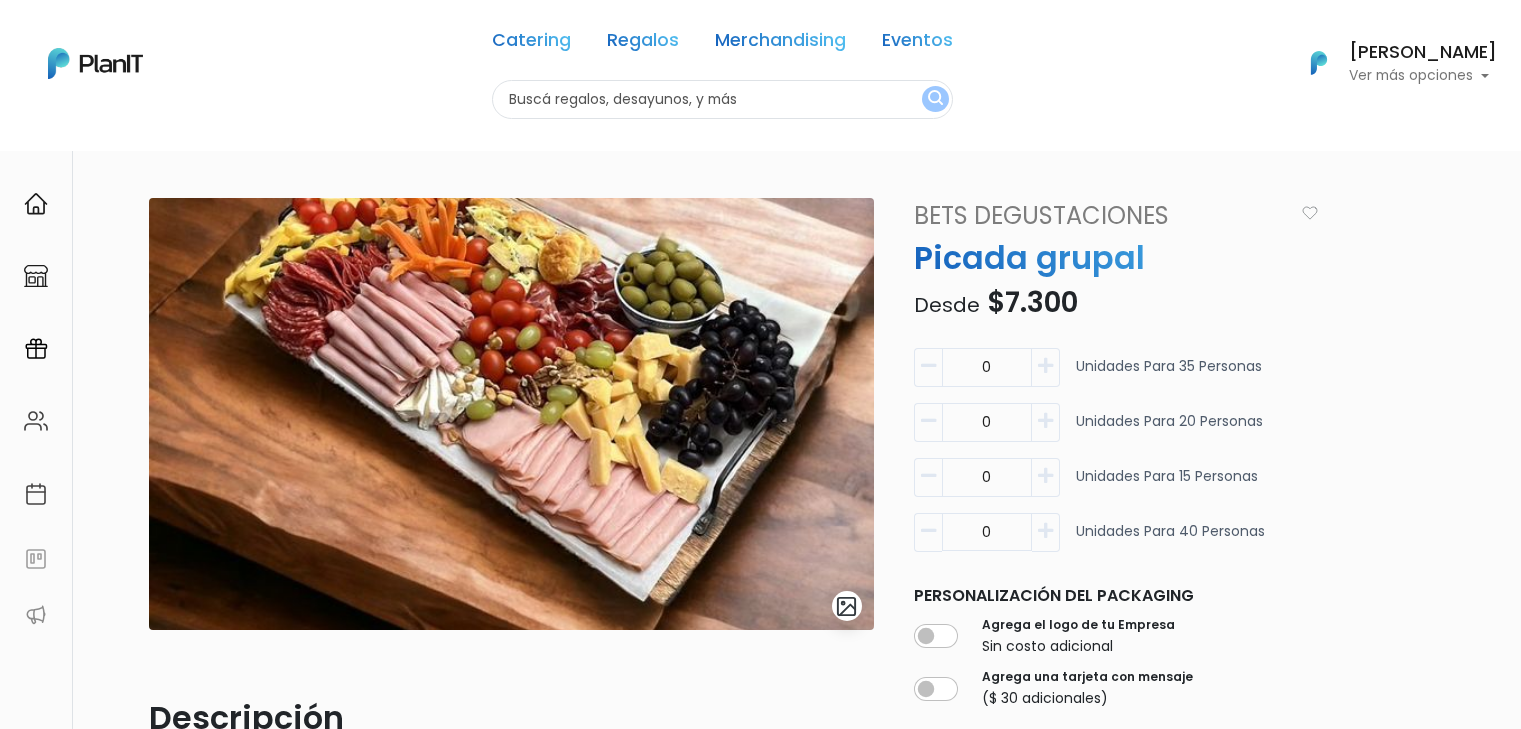 scroll, scrollTop: 0, scrollLeft: 0, axis: both 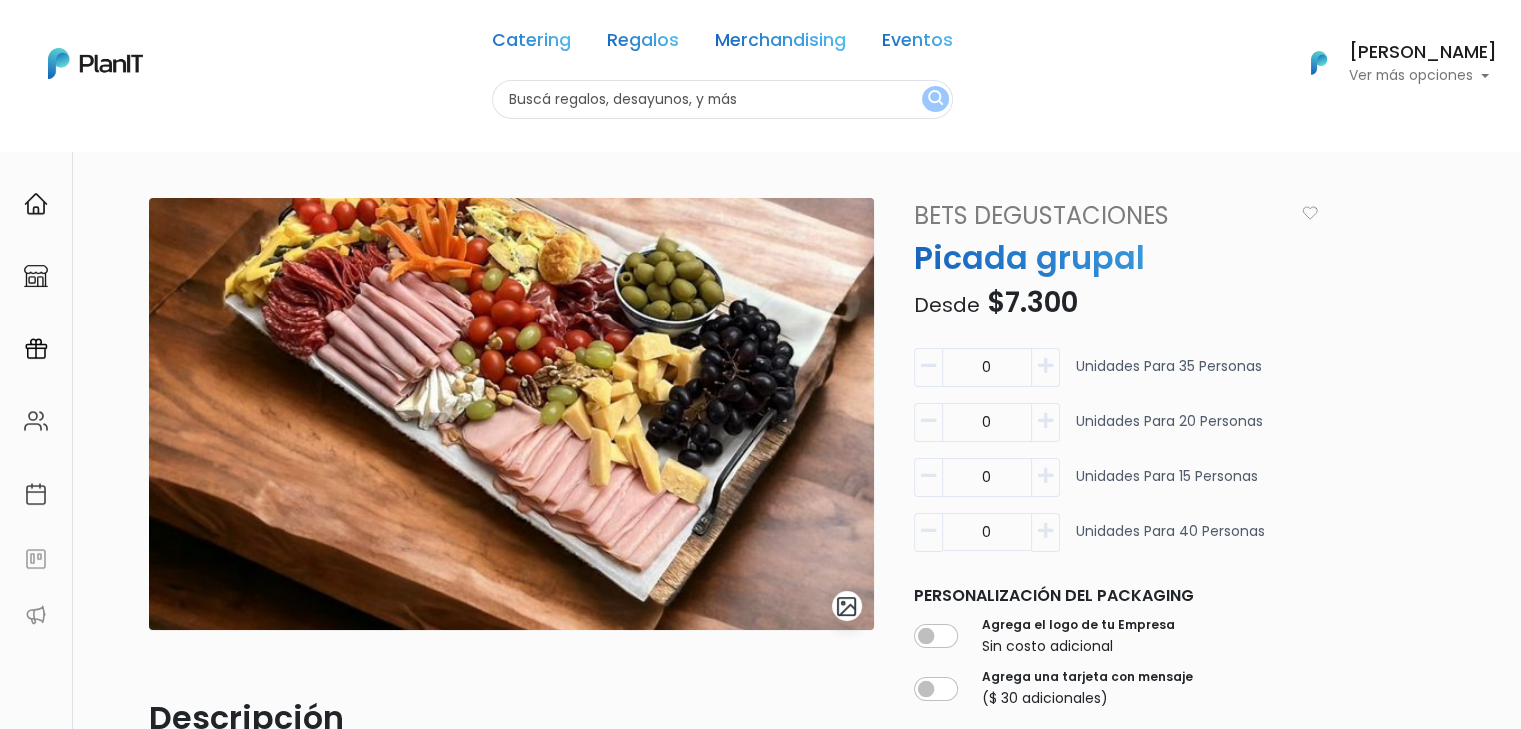 click at bounding box center (1046, 367) 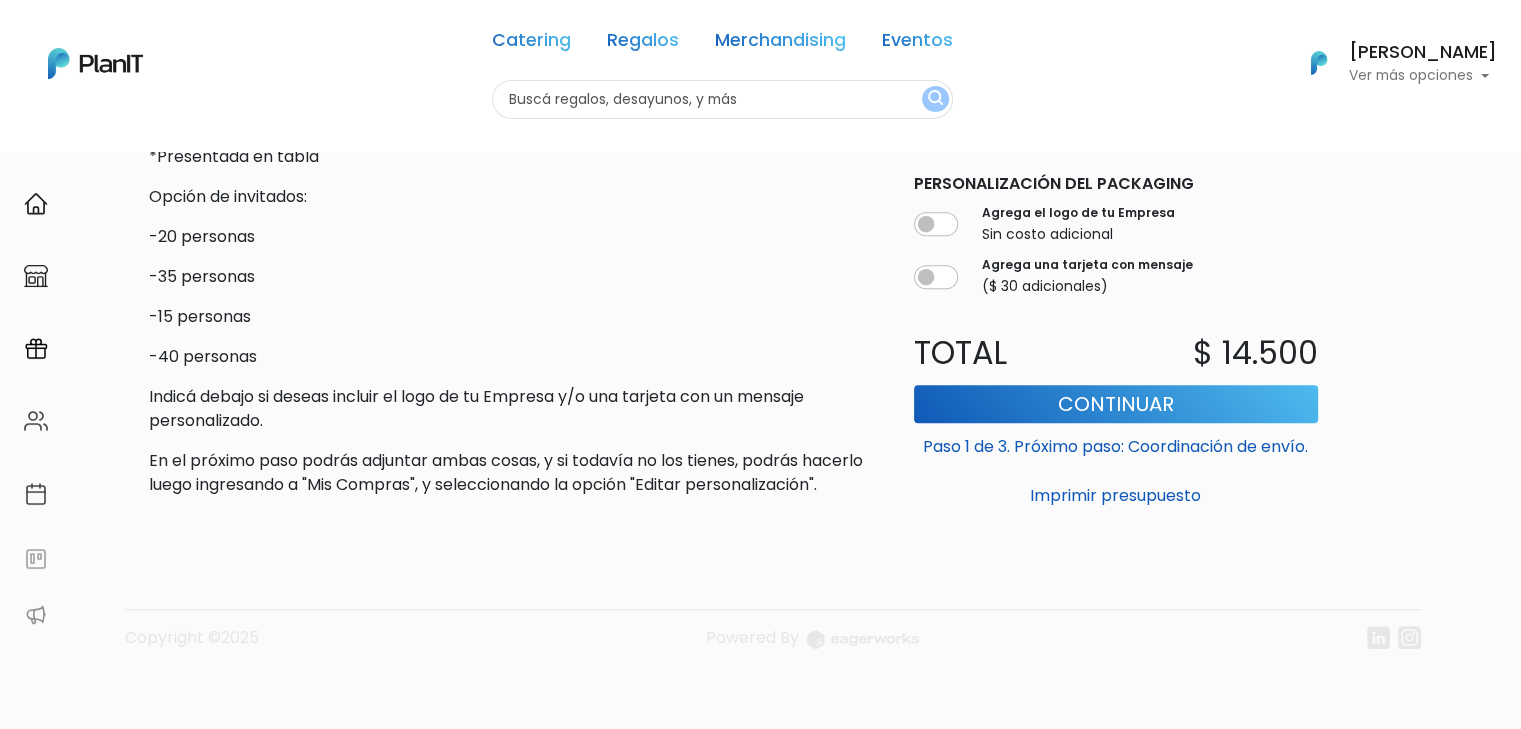 scroll, scrollTop: 244, scrollLeft: 0, axis: vertical 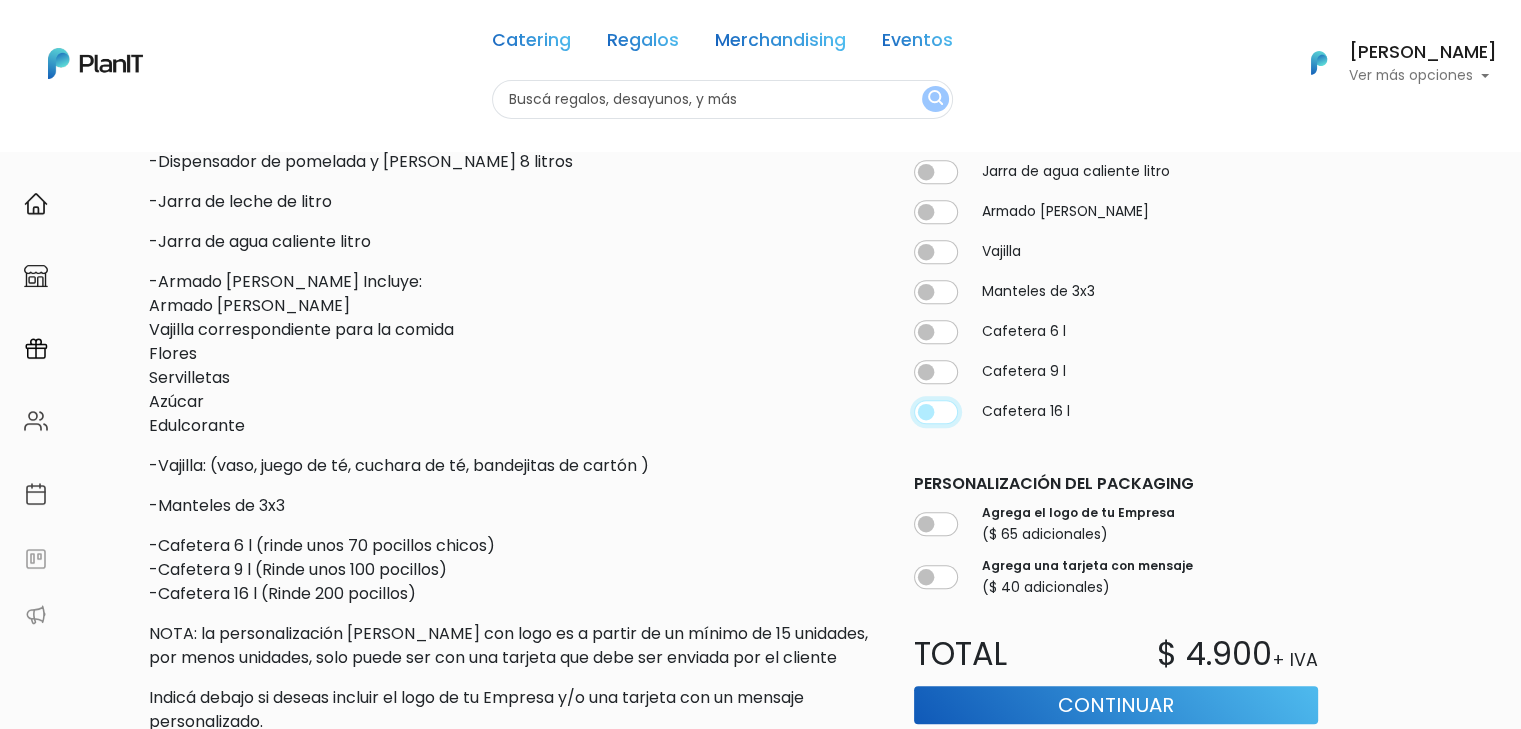 click at bounding box center [936, 12] 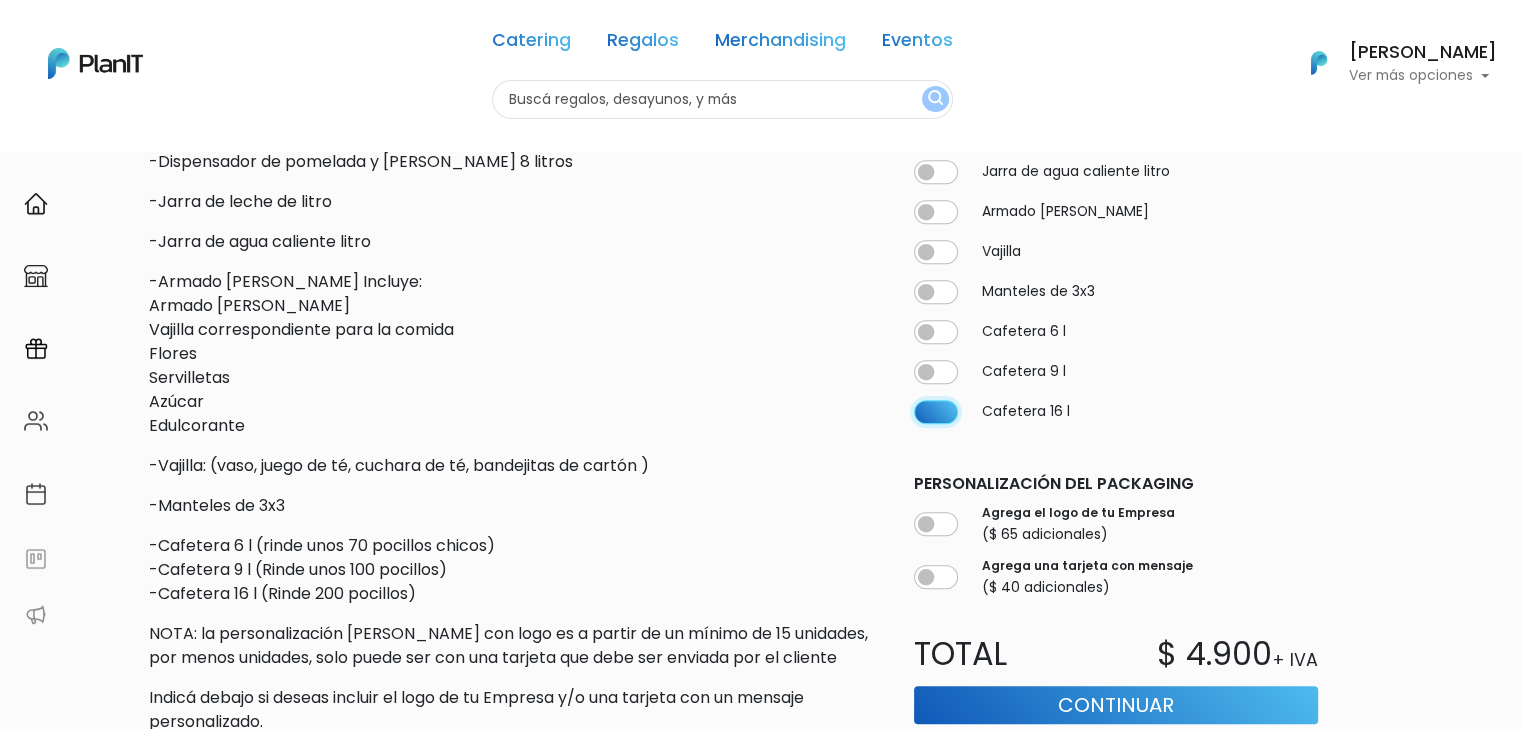 type on "10" 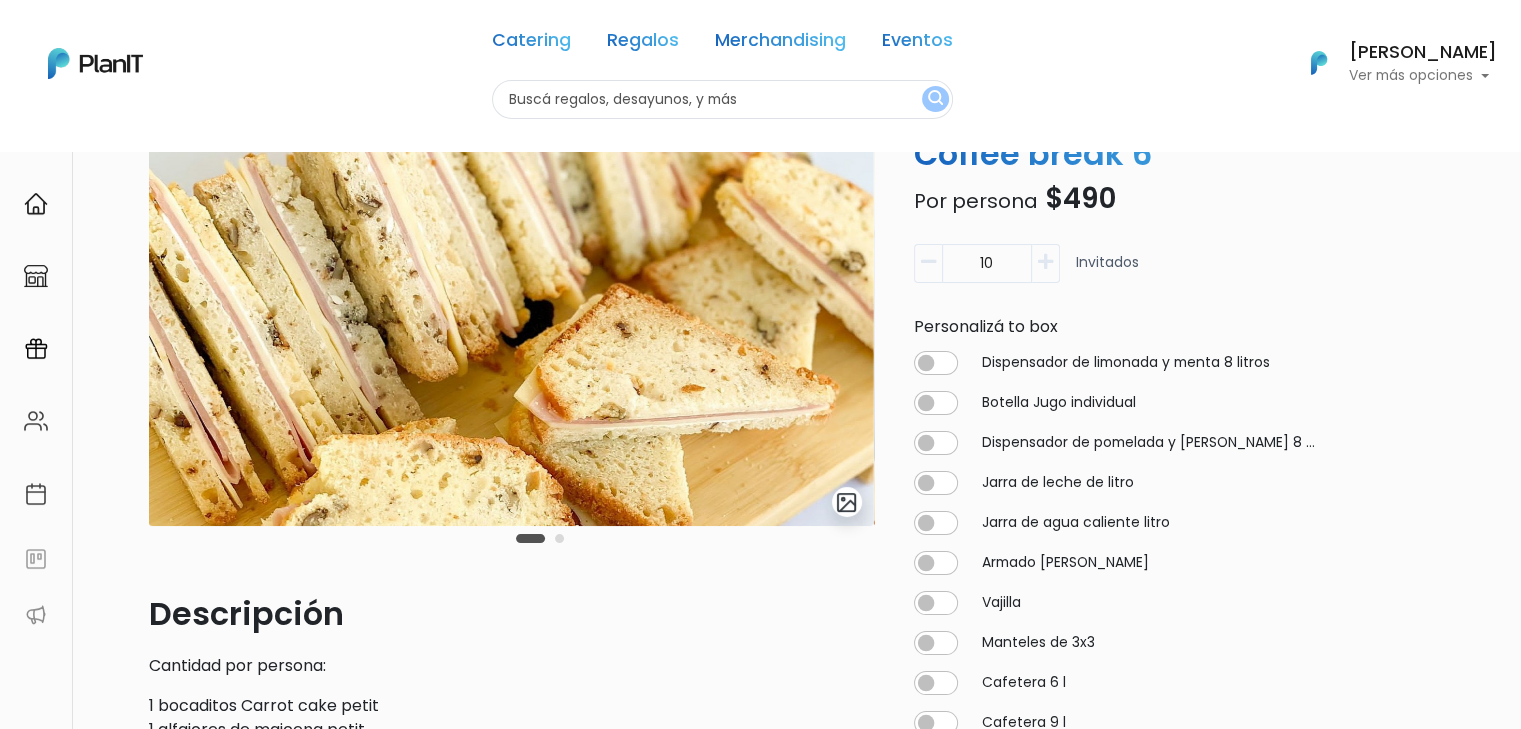 scroll, scrollTop: 95, scrollLeft: 0, axis: vertical 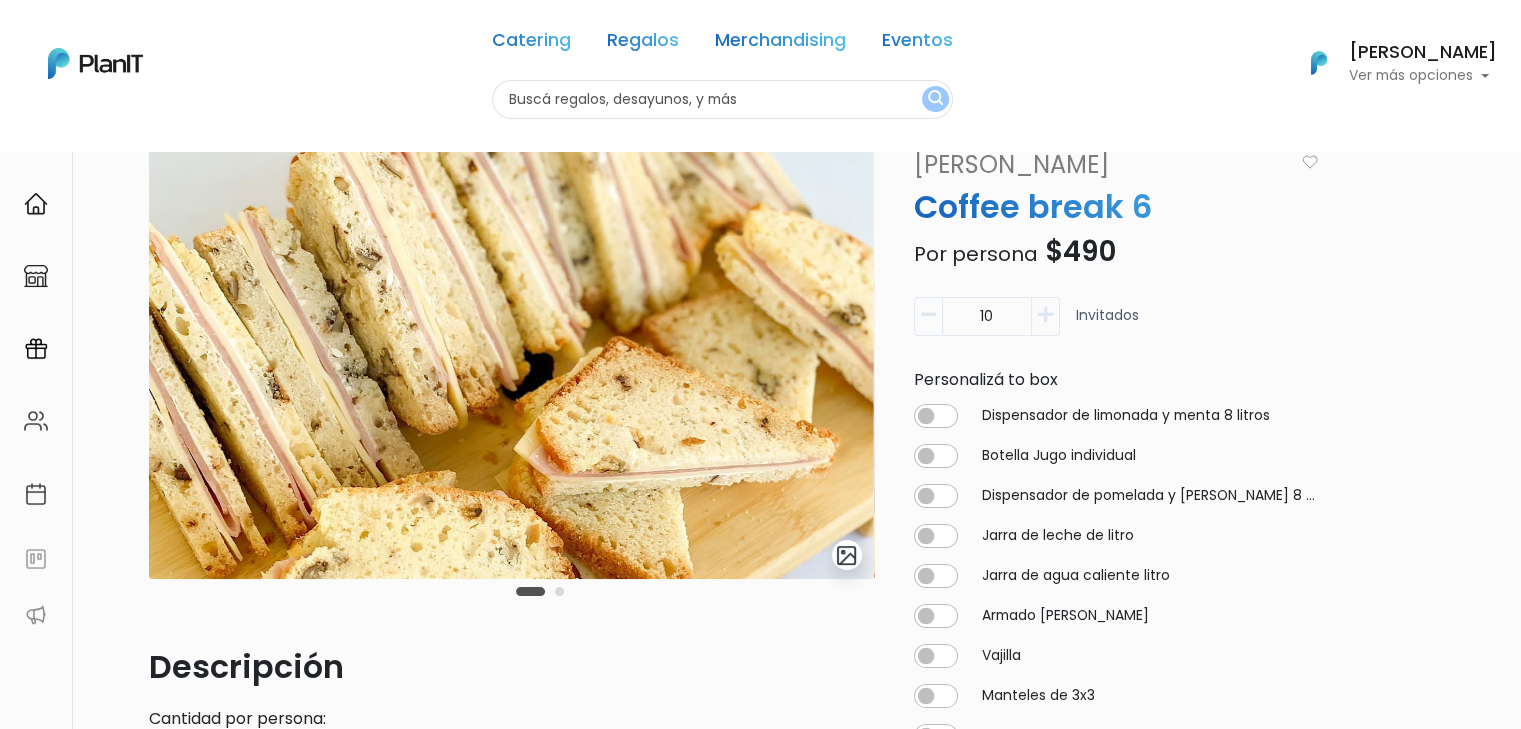 click on "10" at bounding box center [987, 316] 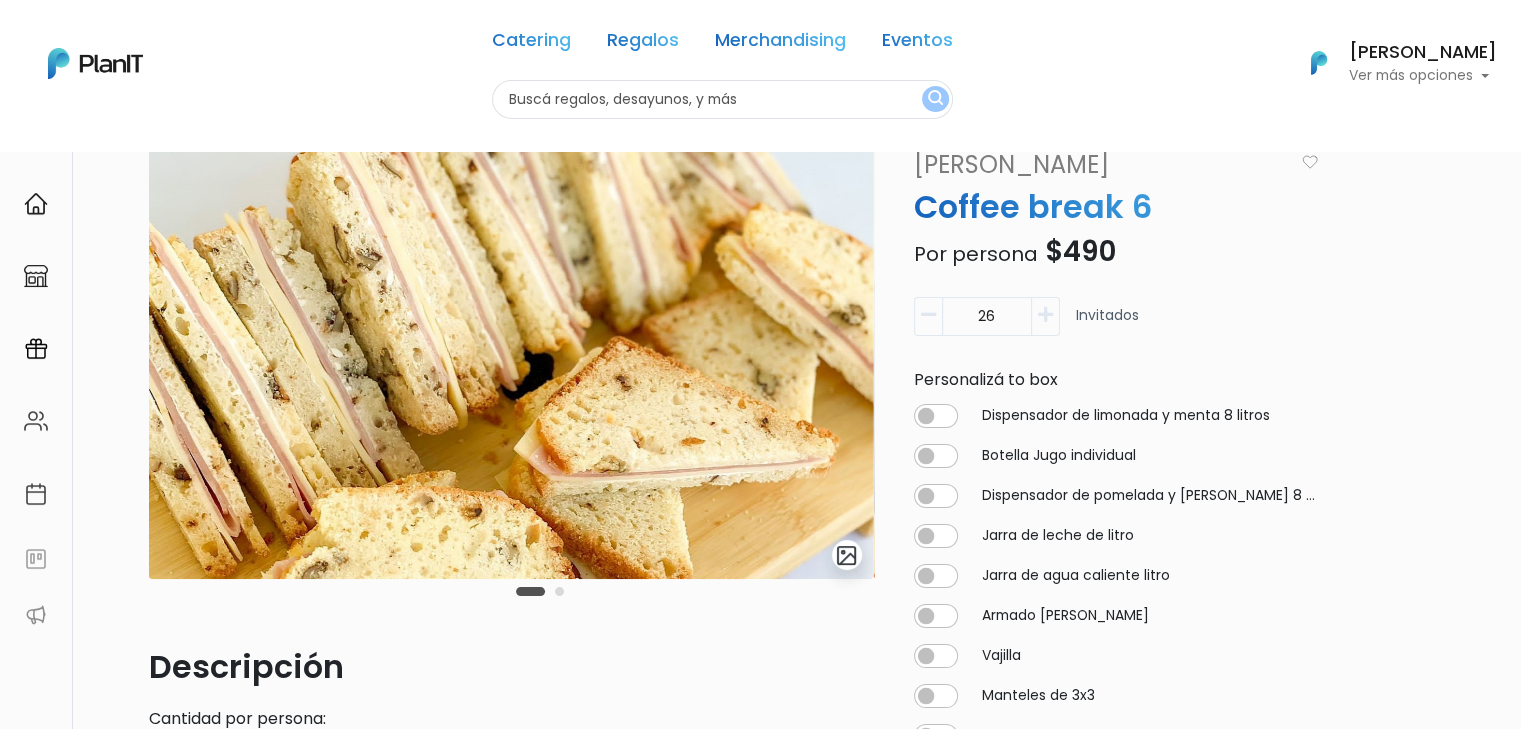 click on "26
Invitados" at bounding box center (1116, 324) 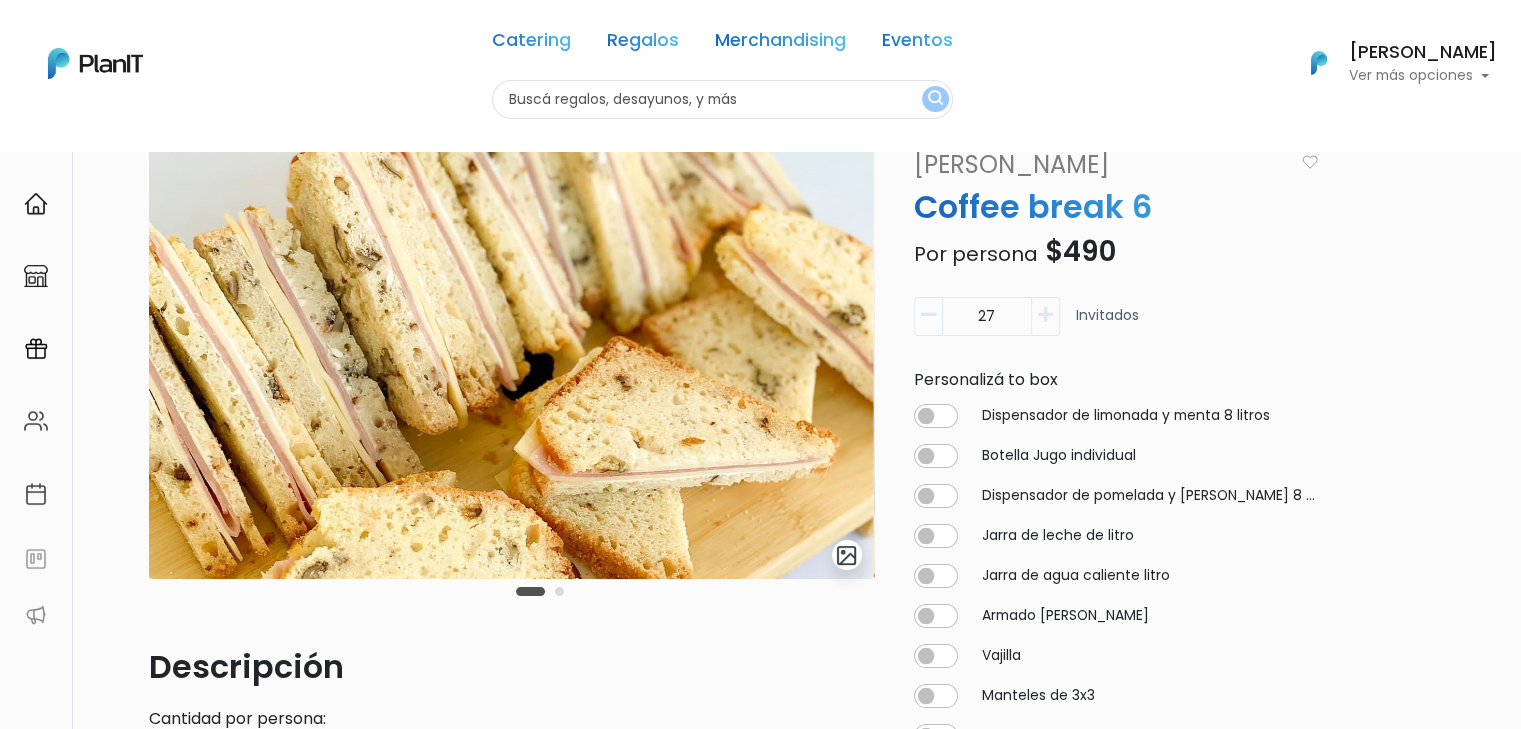 type on "27" 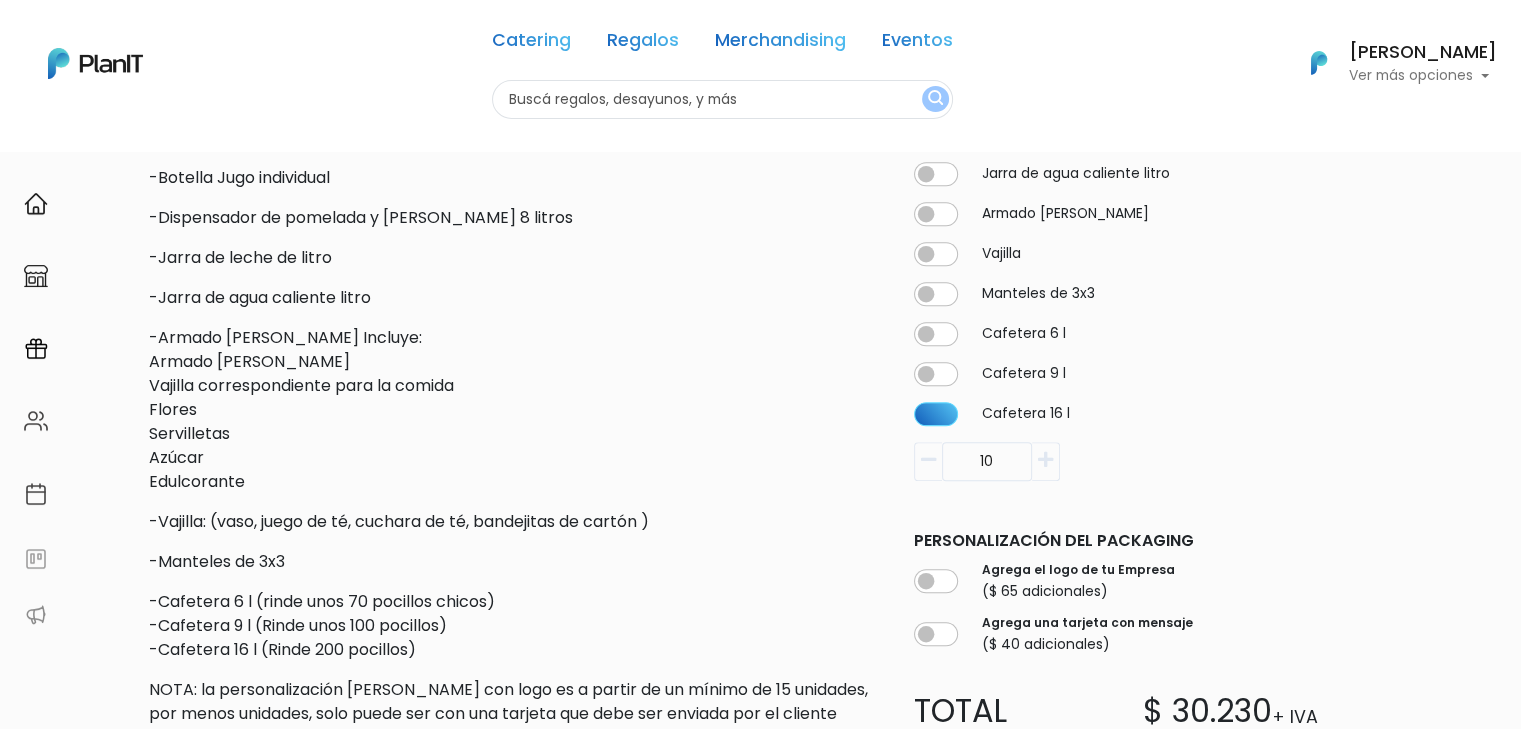 scroll, scrollTop: 1027, scrollLeft: 0, axis: vertical 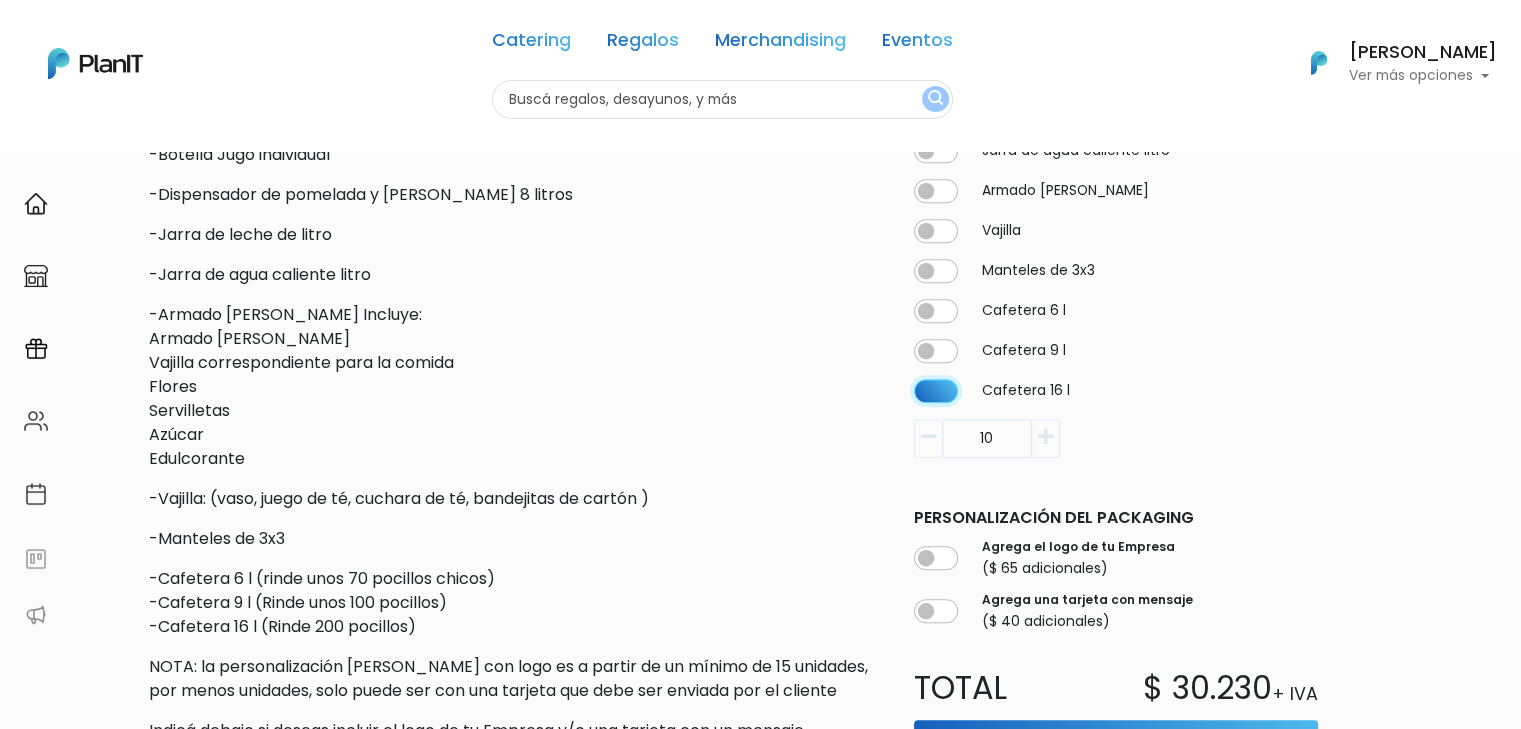 click at bounding box center (936, -10) 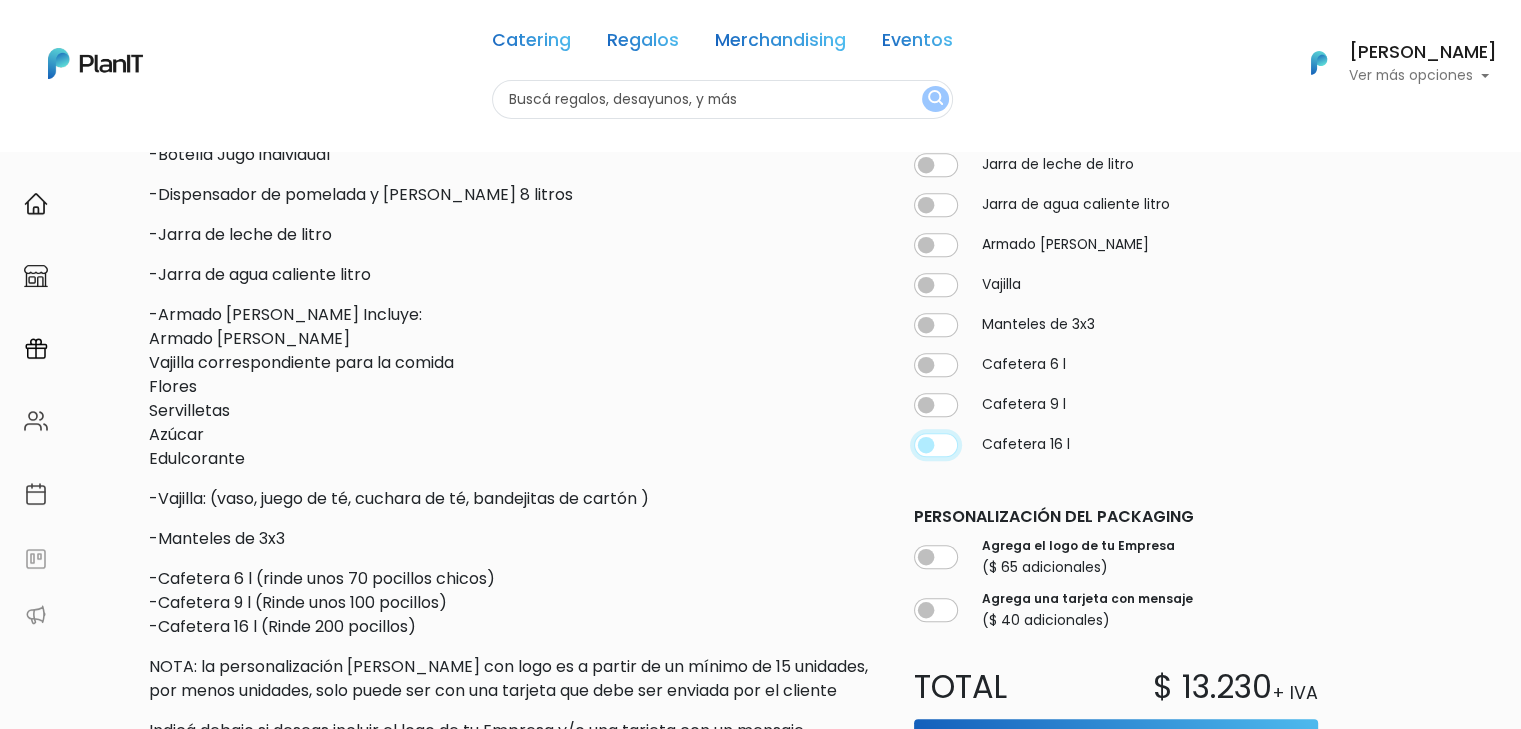 click at bounding box center [936, 45] 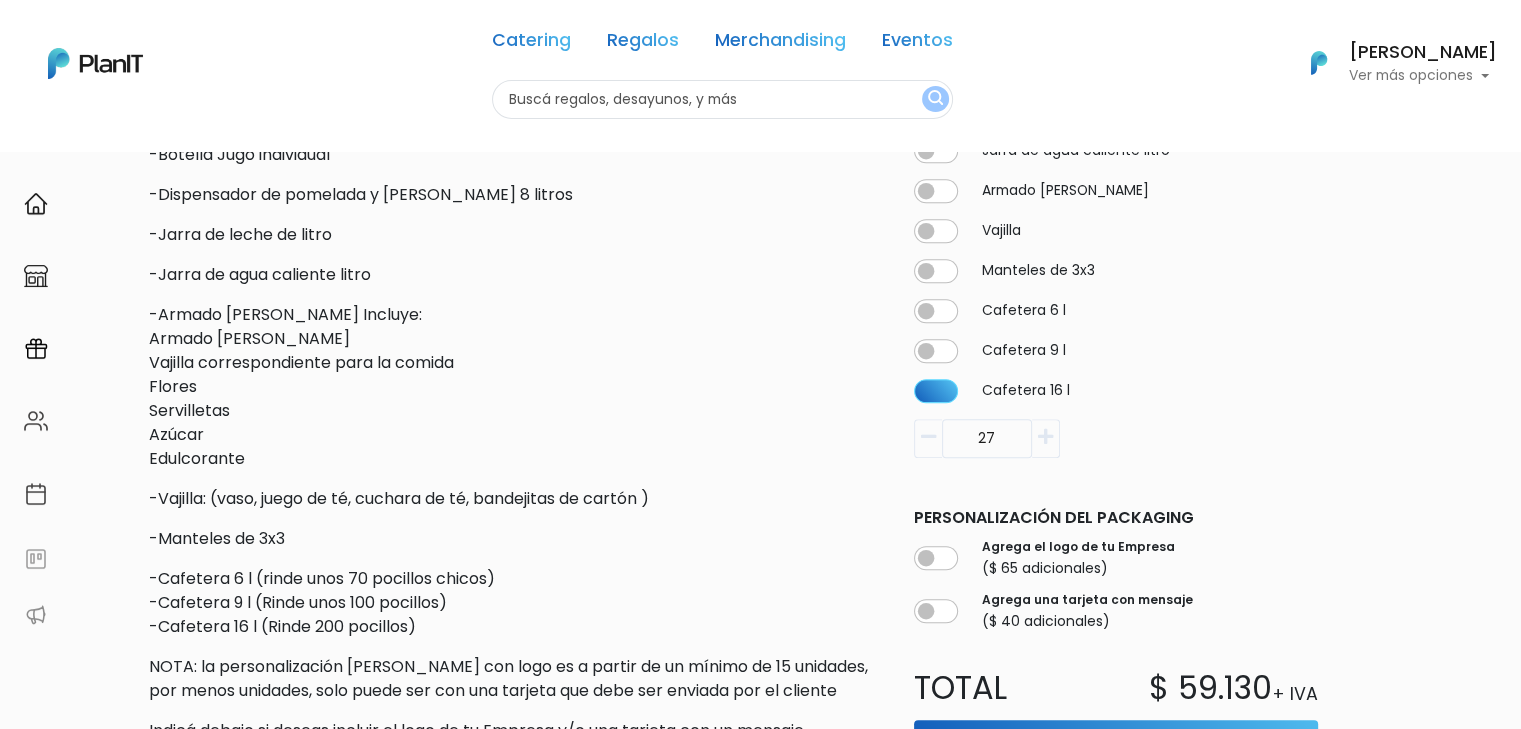 click at bounding box center (928, 437) 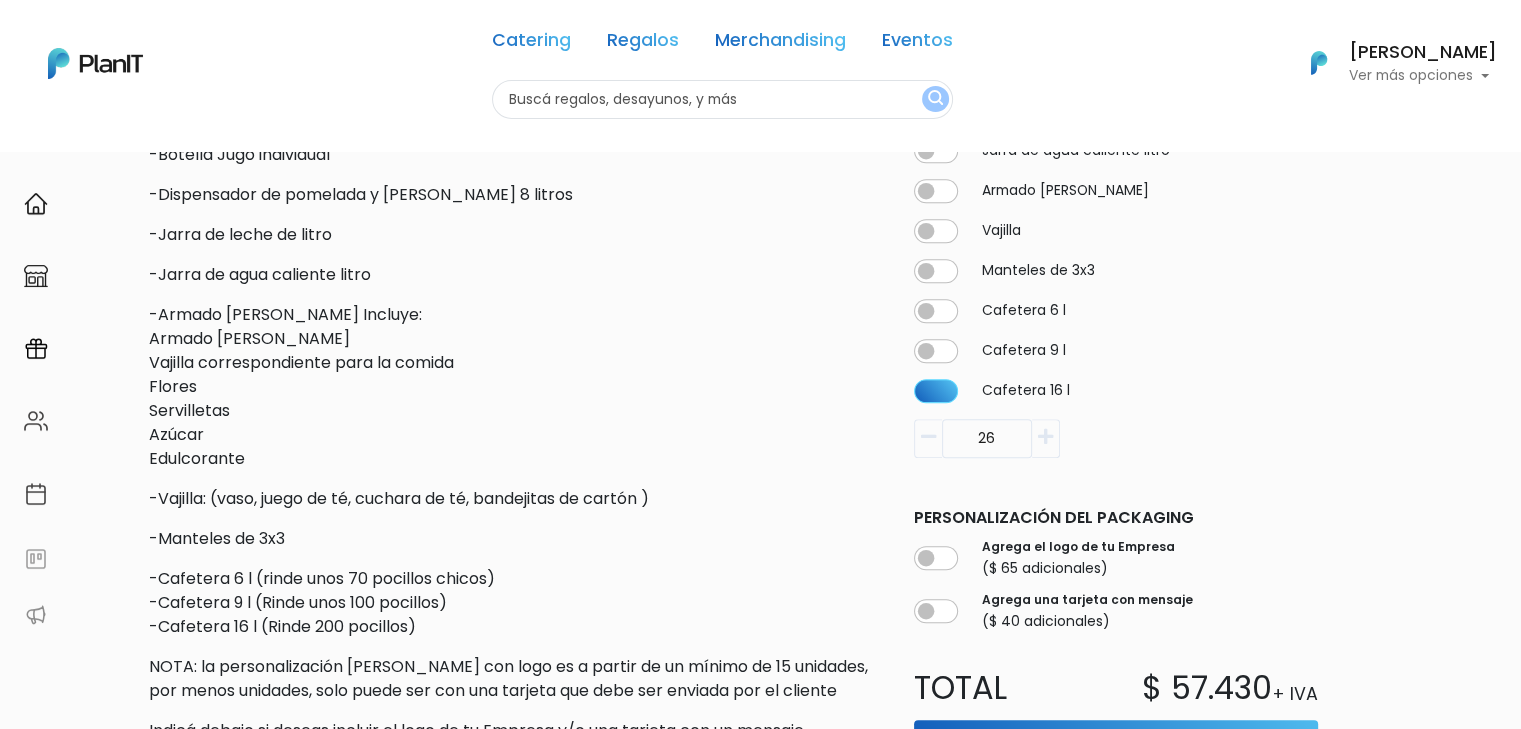 click at bounding box center [928, 437] 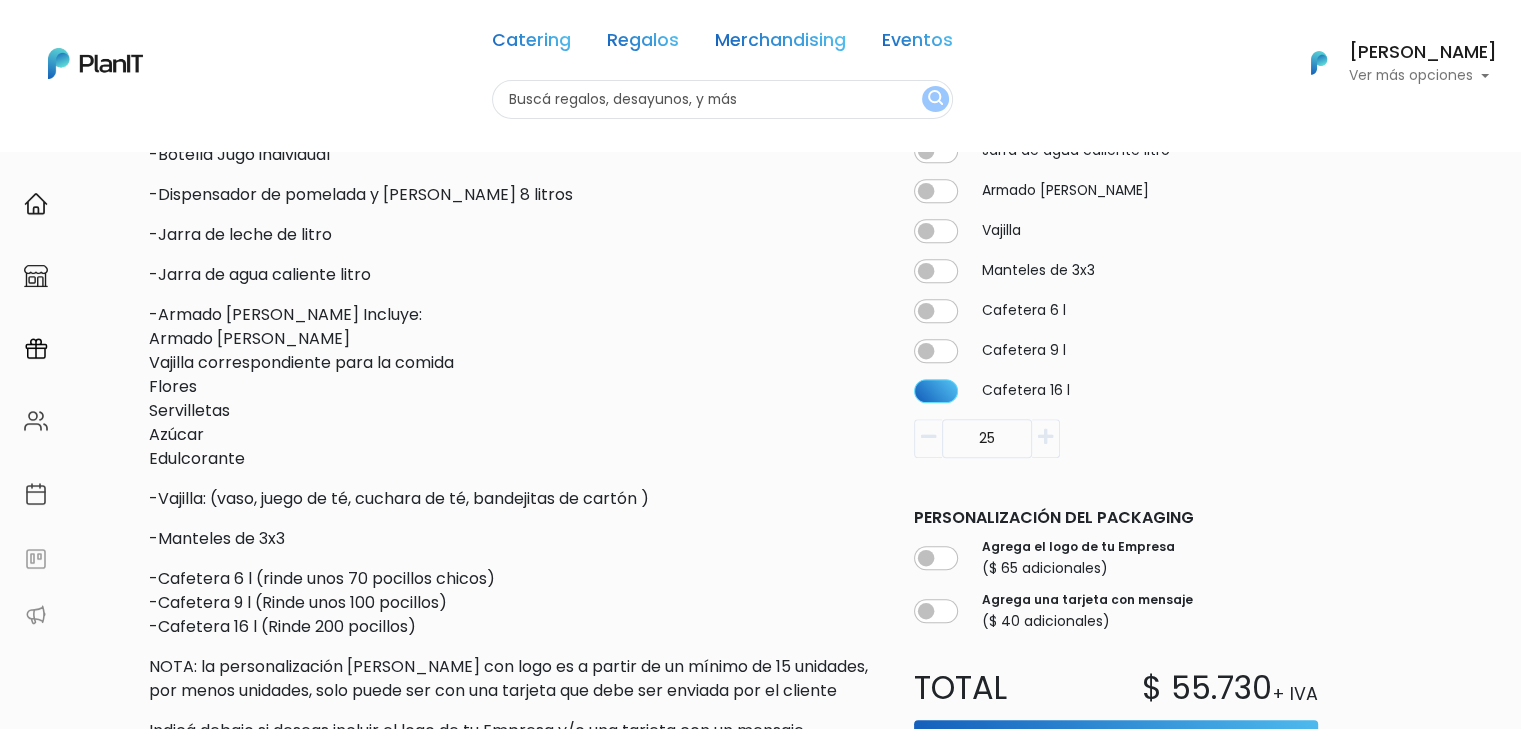 click at bounding box center (928, 437) 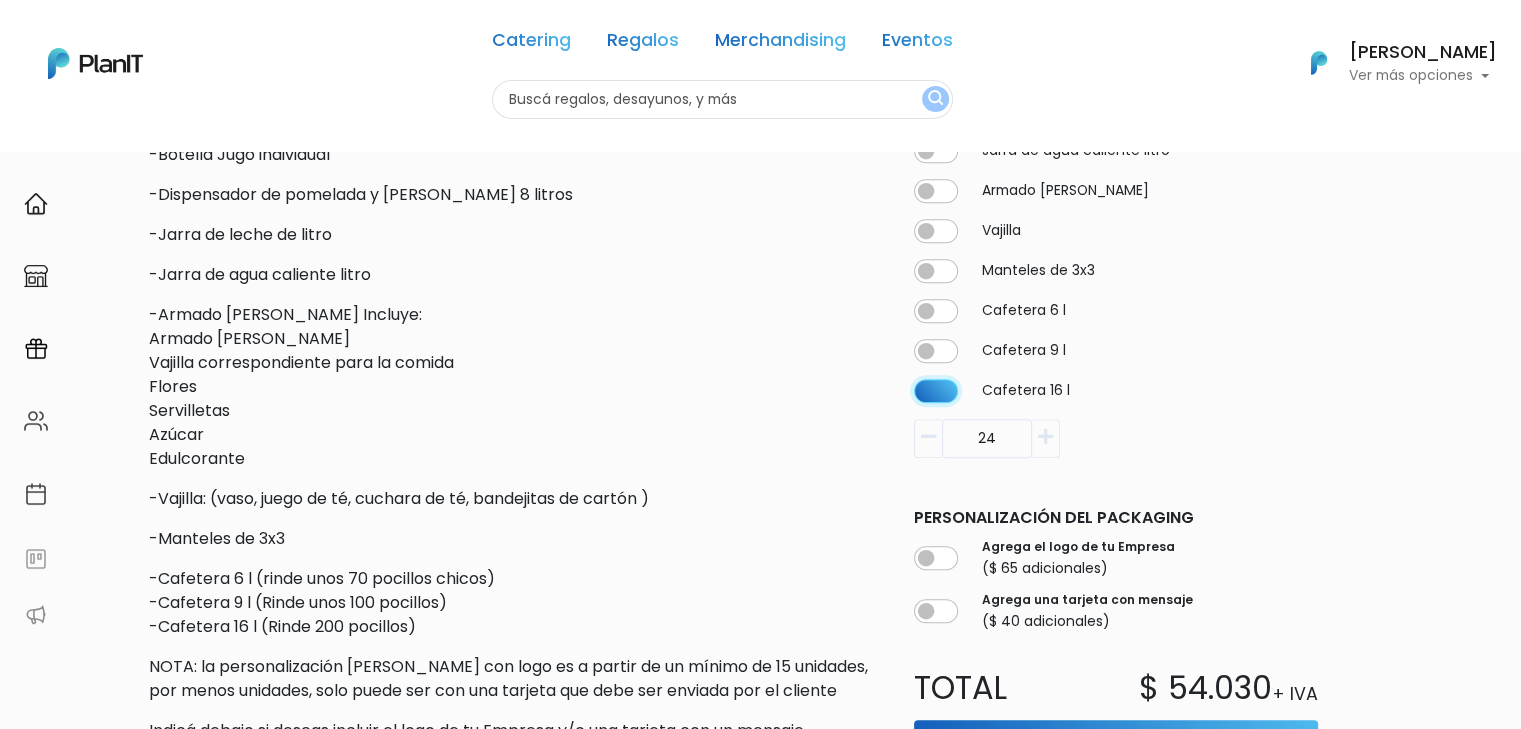 click at bounding box center [936, -10] 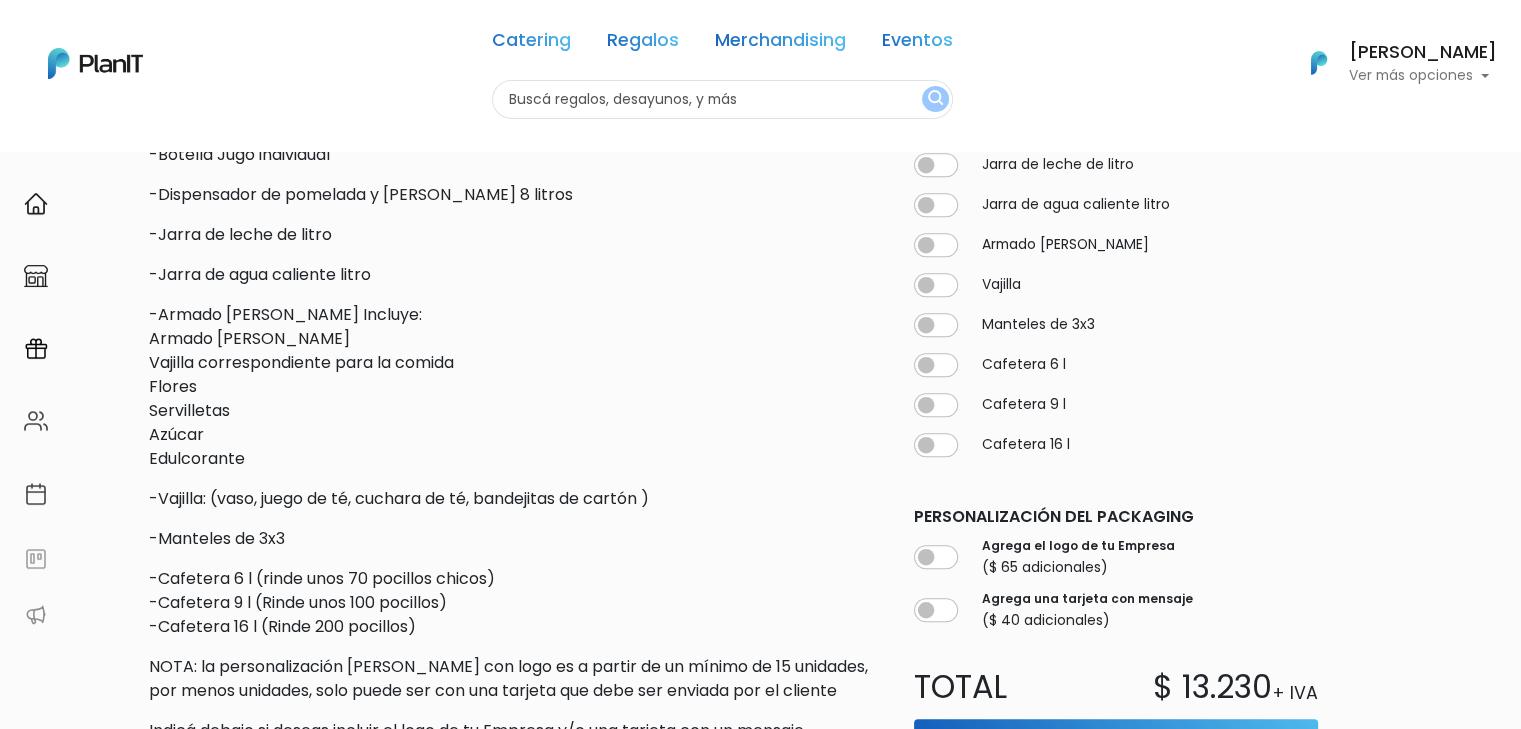 click on "Dispensador de limonada y menta 8 litros
0
Botella Jugo individual
0
Dispensador de pomelada y romero 8 litros
0" at bounding box center [1116, 249] 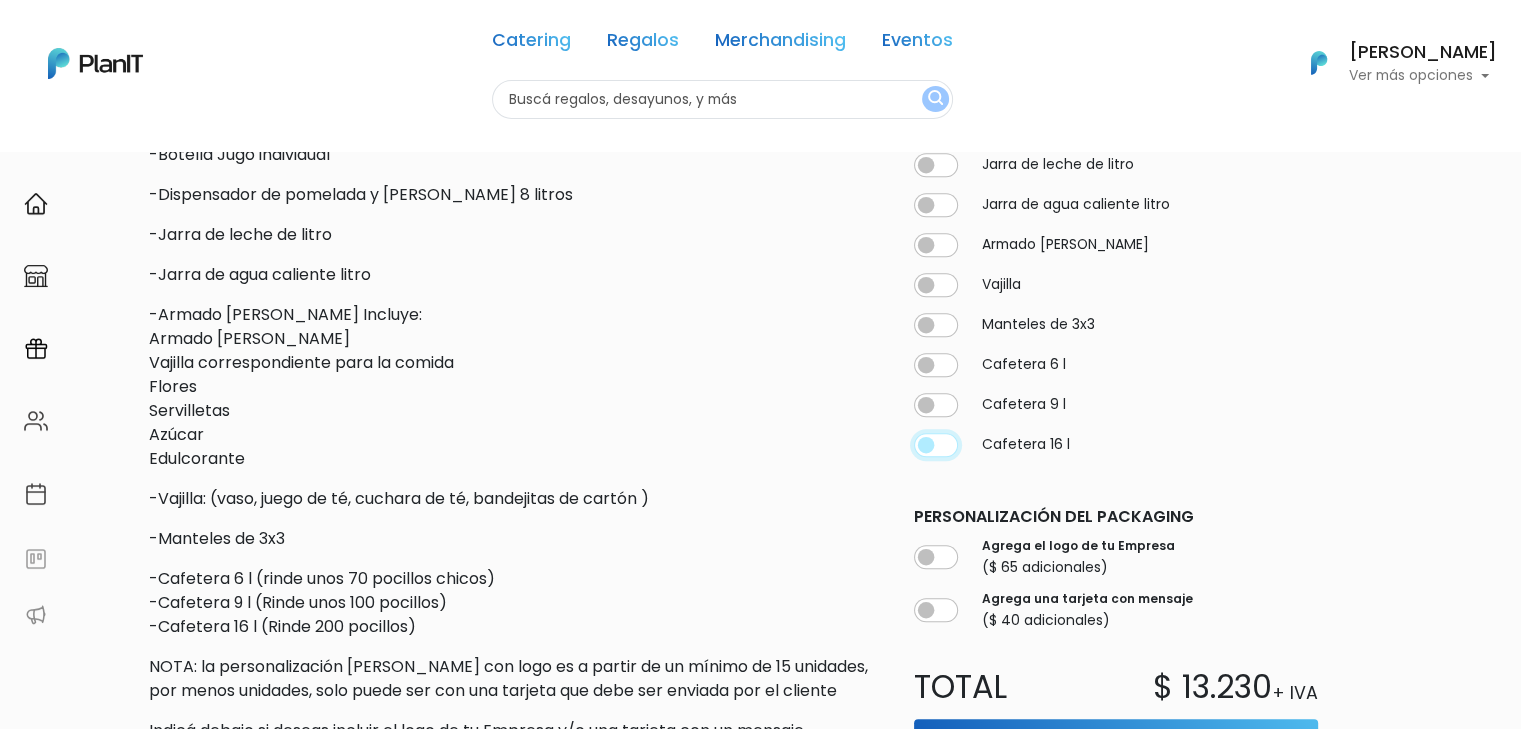 click at bounding box center [936, 45] 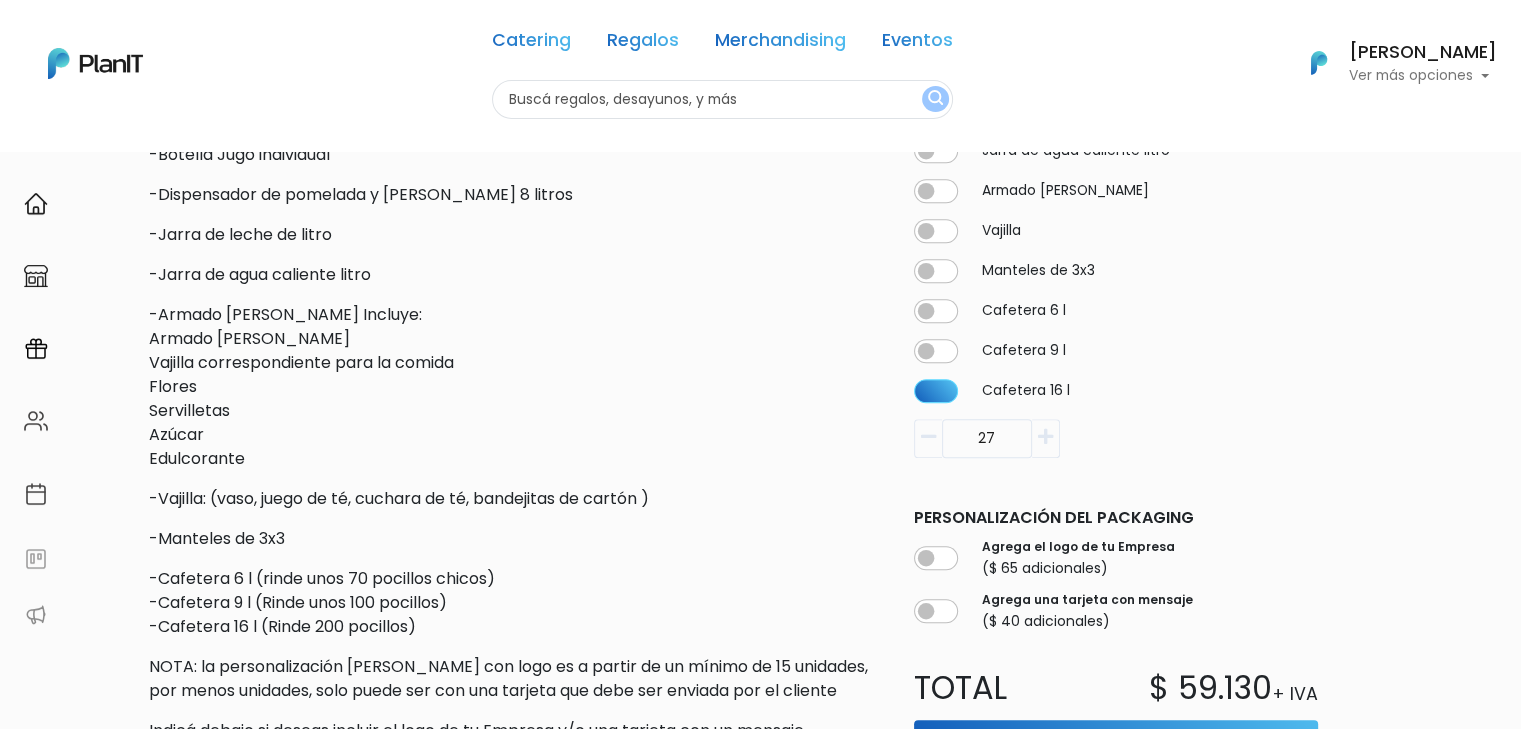 click at bounding box center [928, 437] 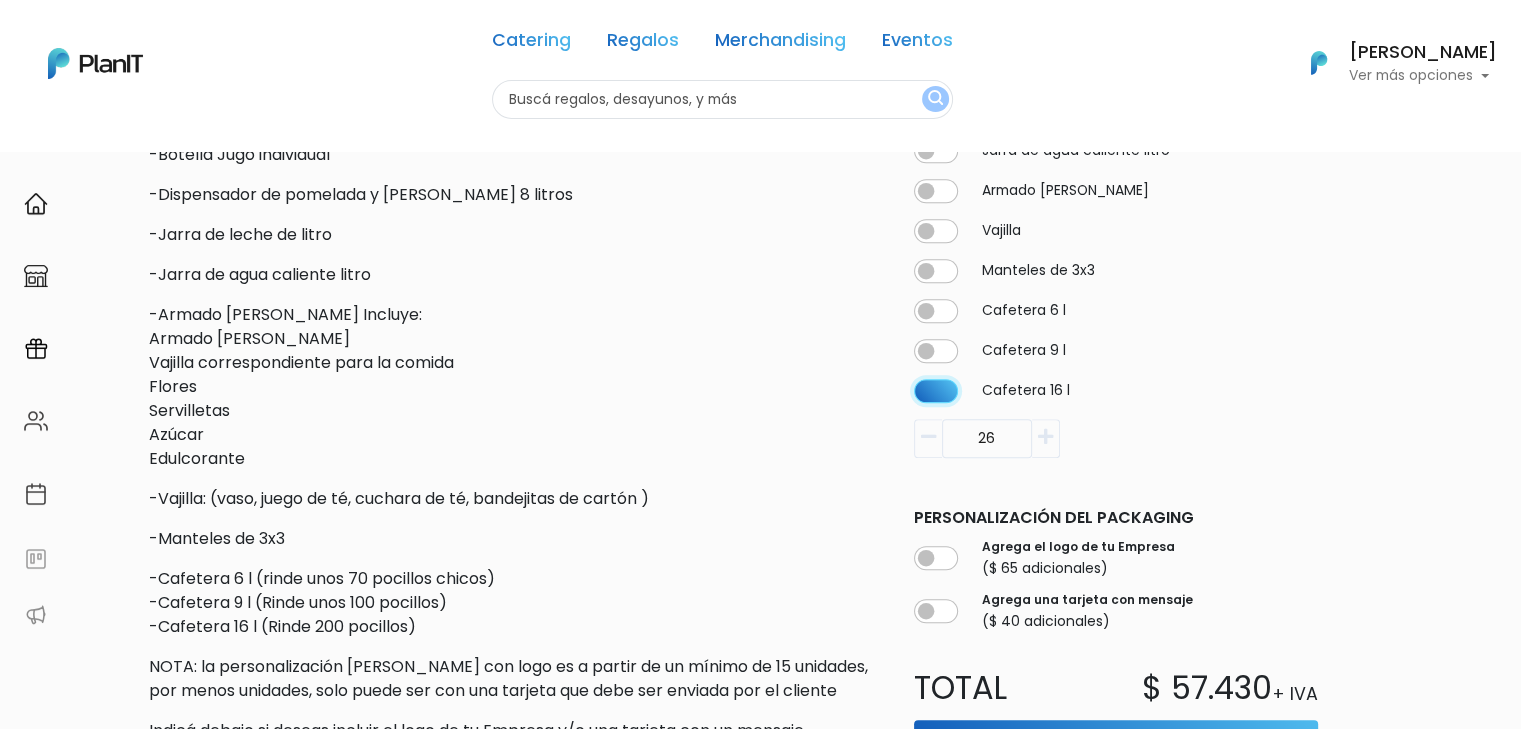 click at bounding box center [936, -10] 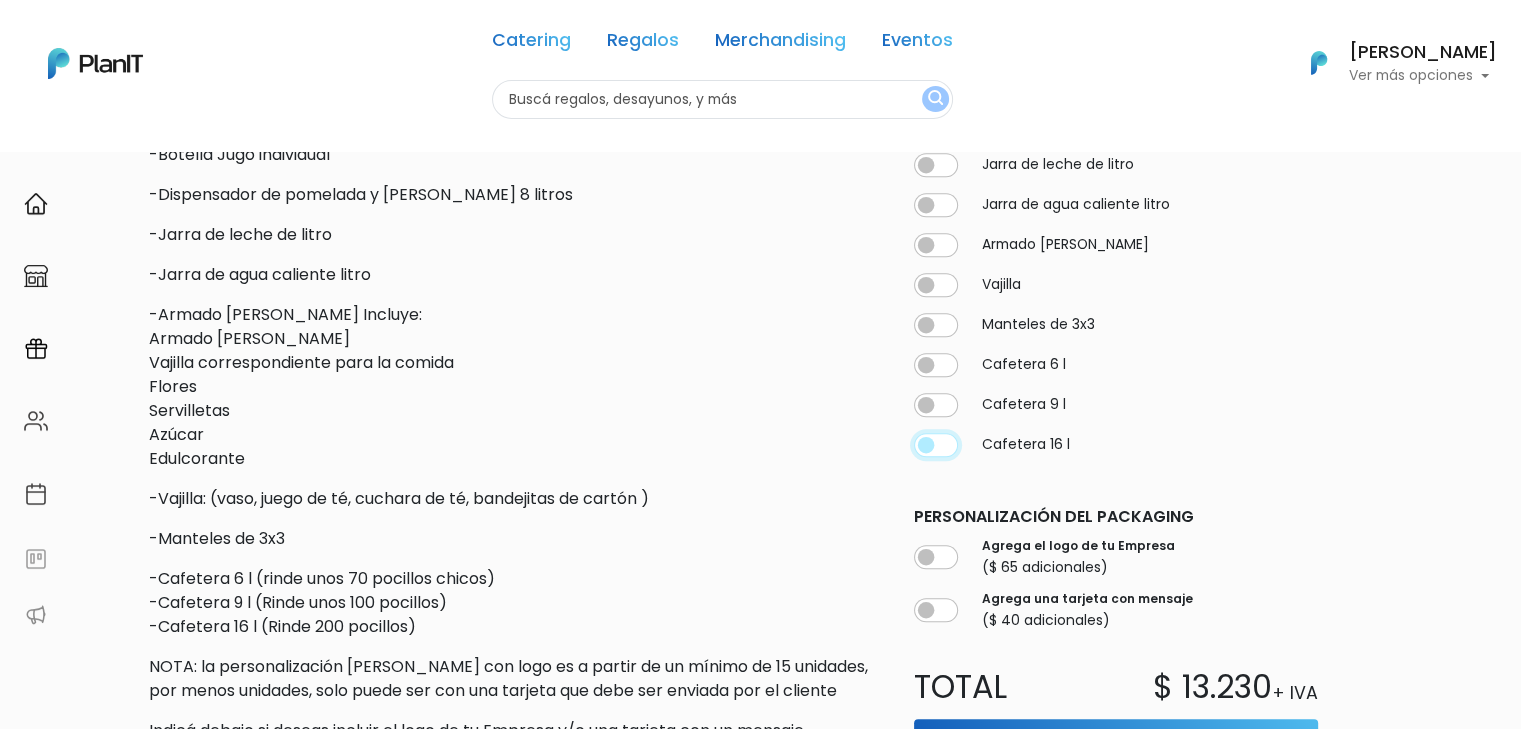 click at bounding box center [936, 45] 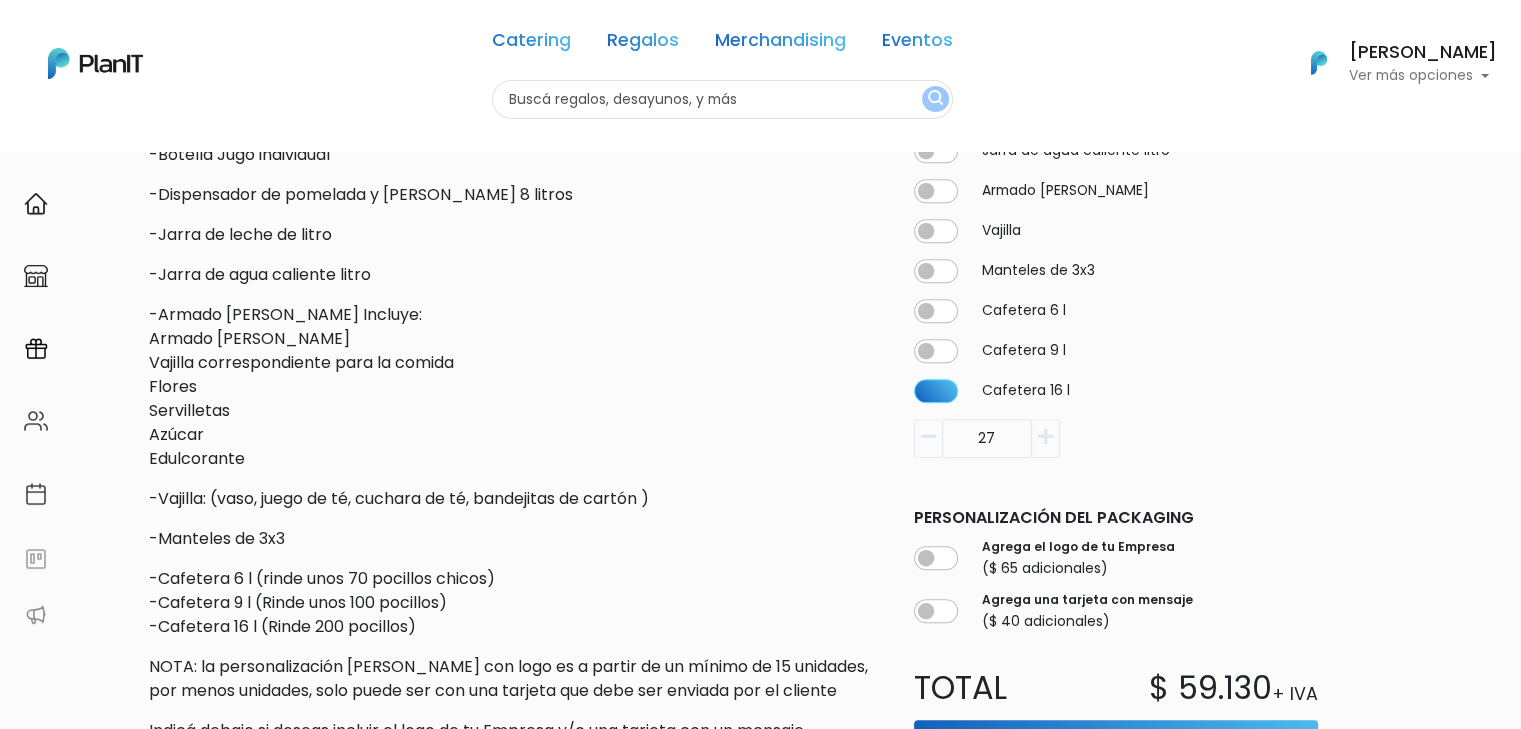 click at bounding box center [928, 437] 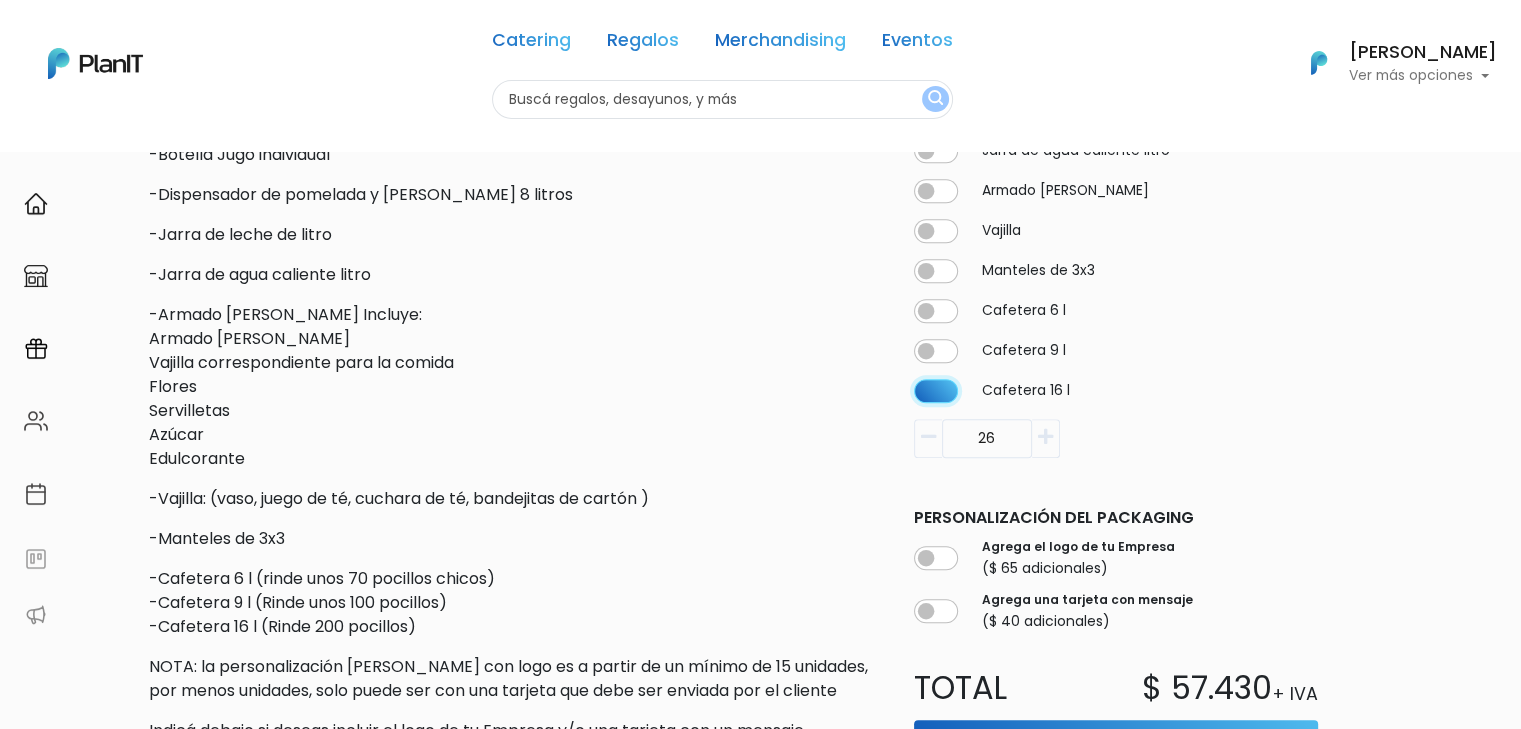 click at bounding box center (936, -10) 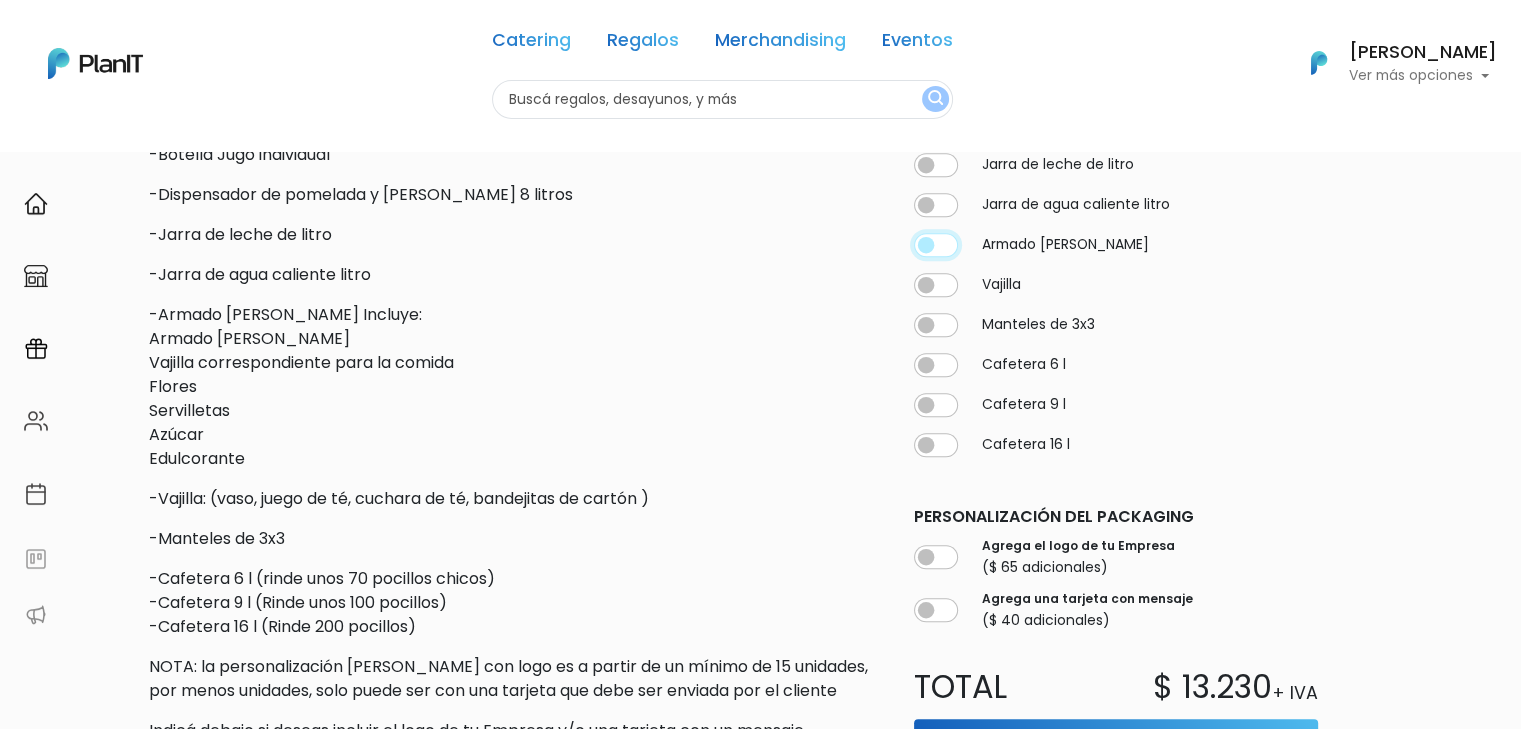 click at bounding box center [936, 45] 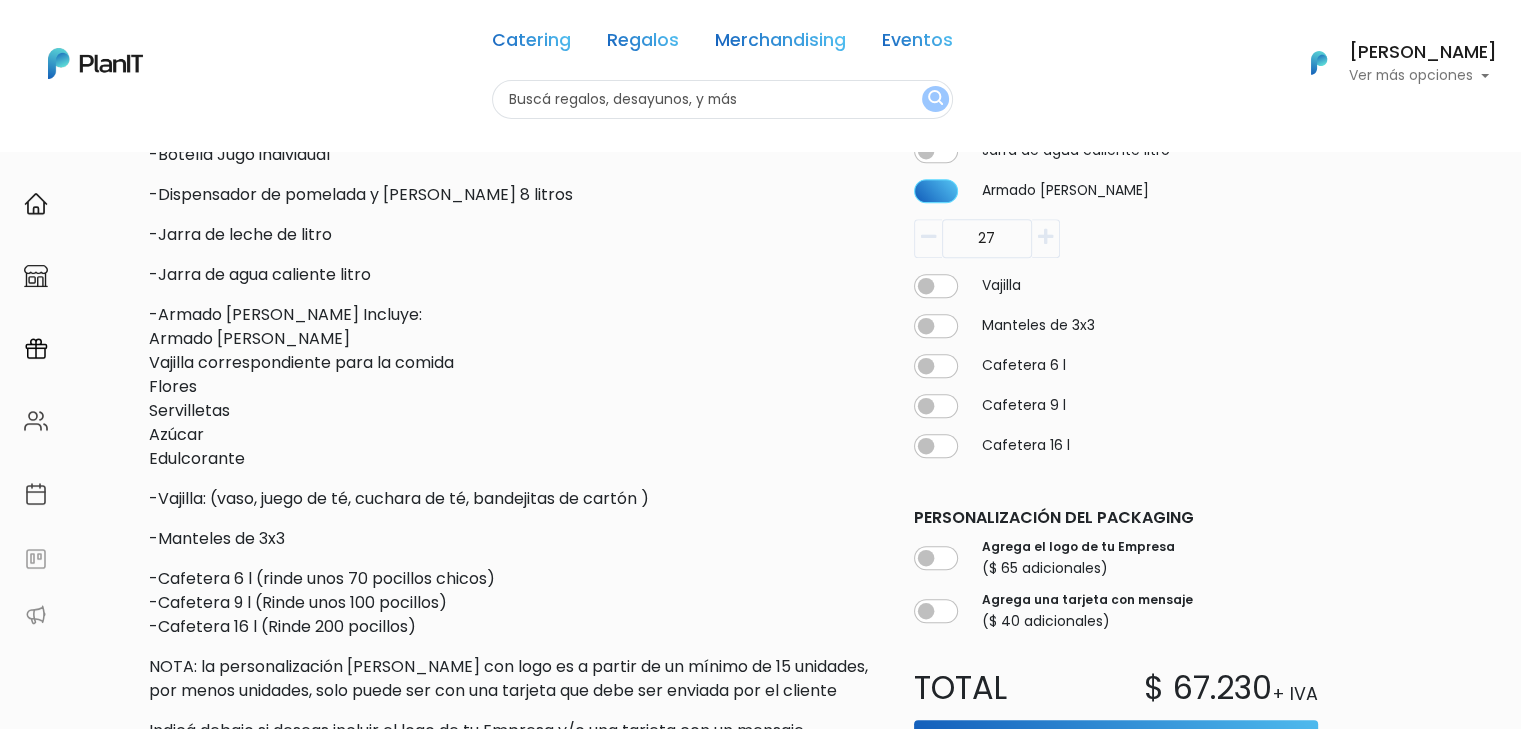 click at bounding box center [928, 236] 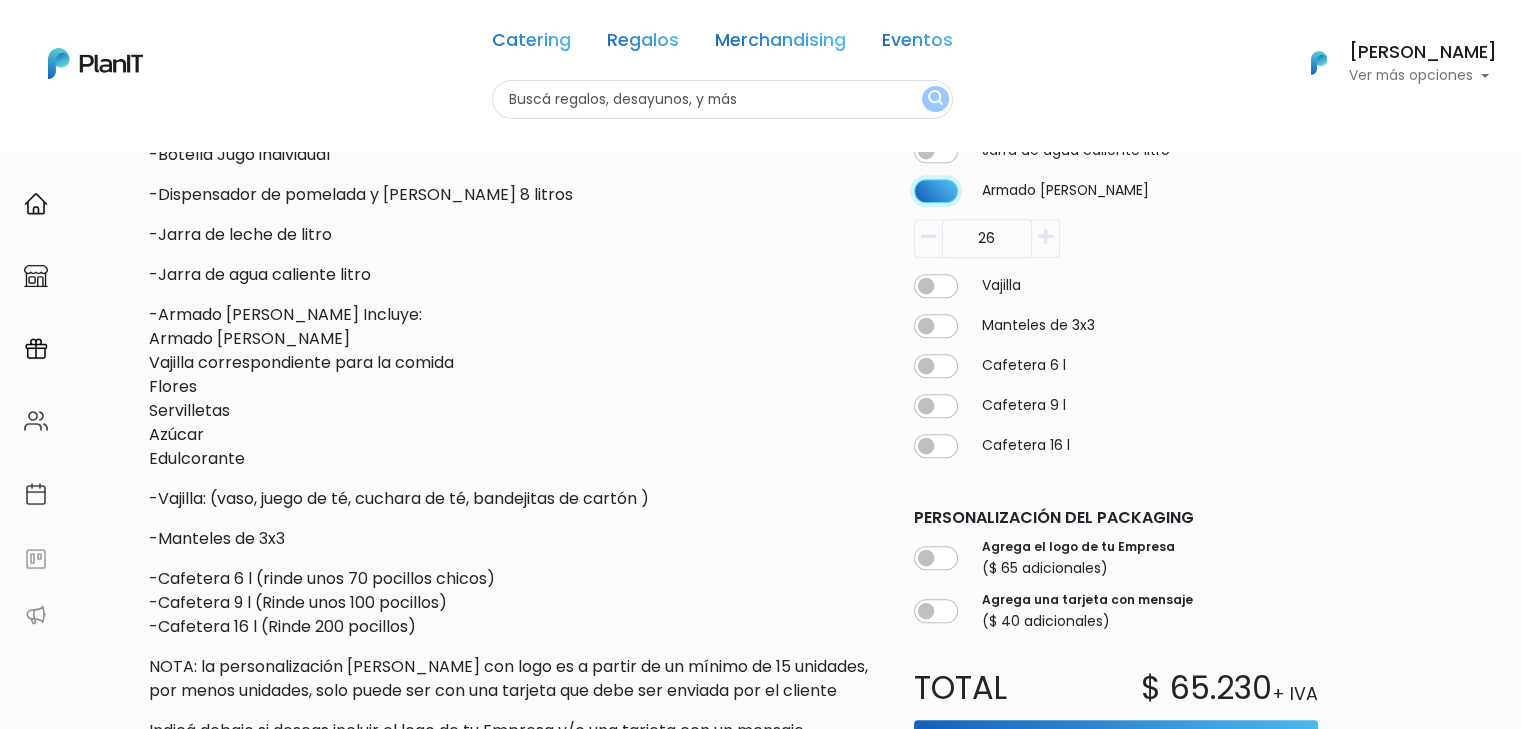 click at bounding box center [936, -10] 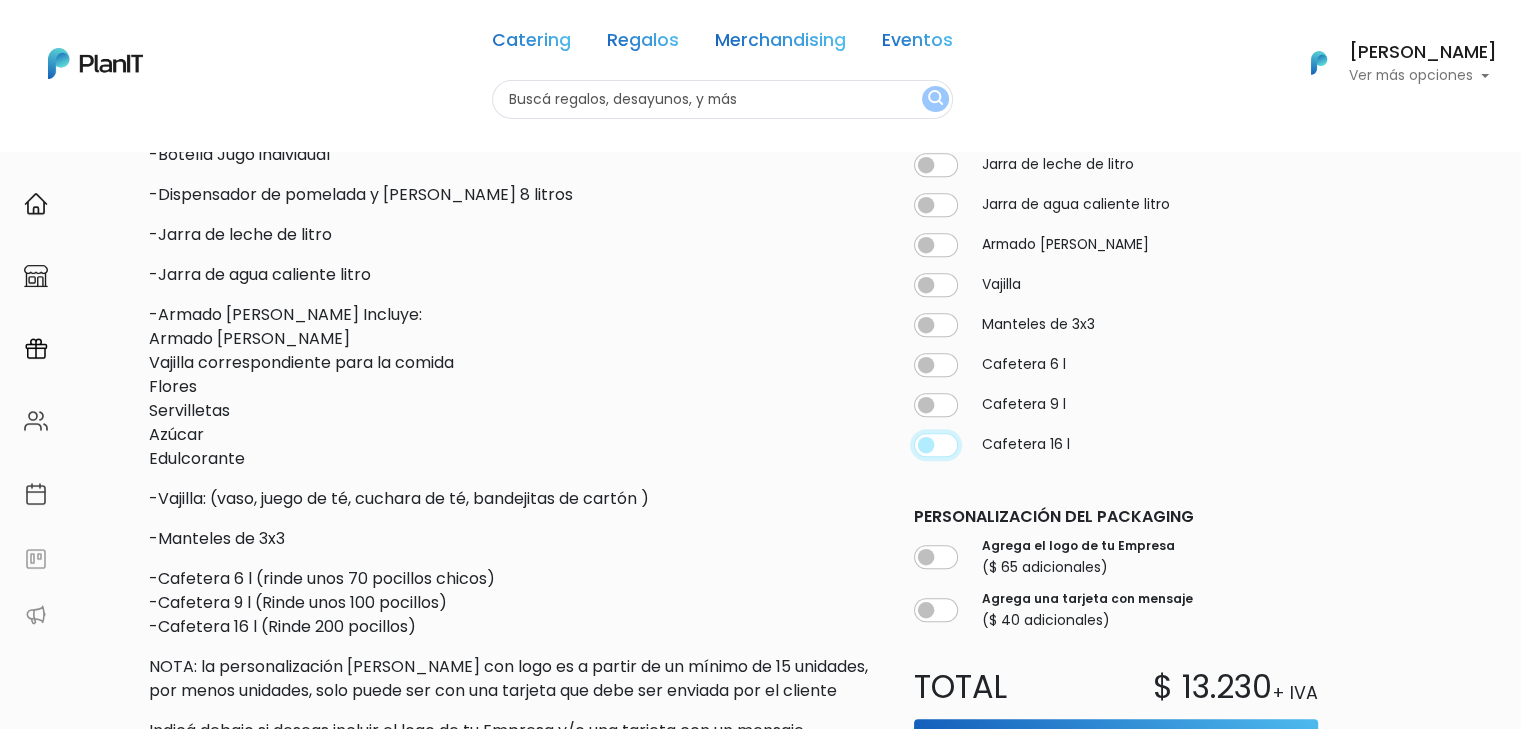 click at bounding box center [936, 45] 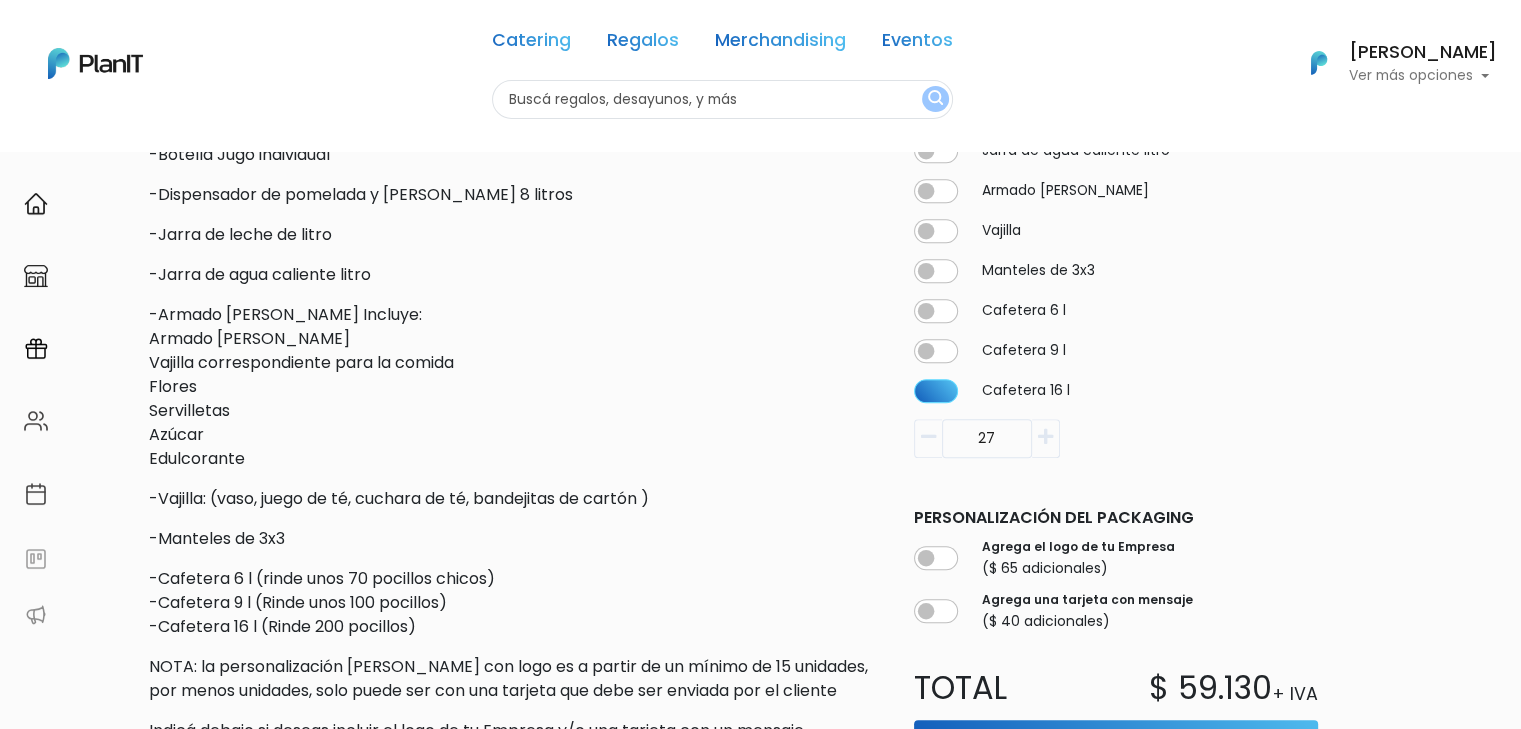 click on "27" at bounding box center [0, 0] 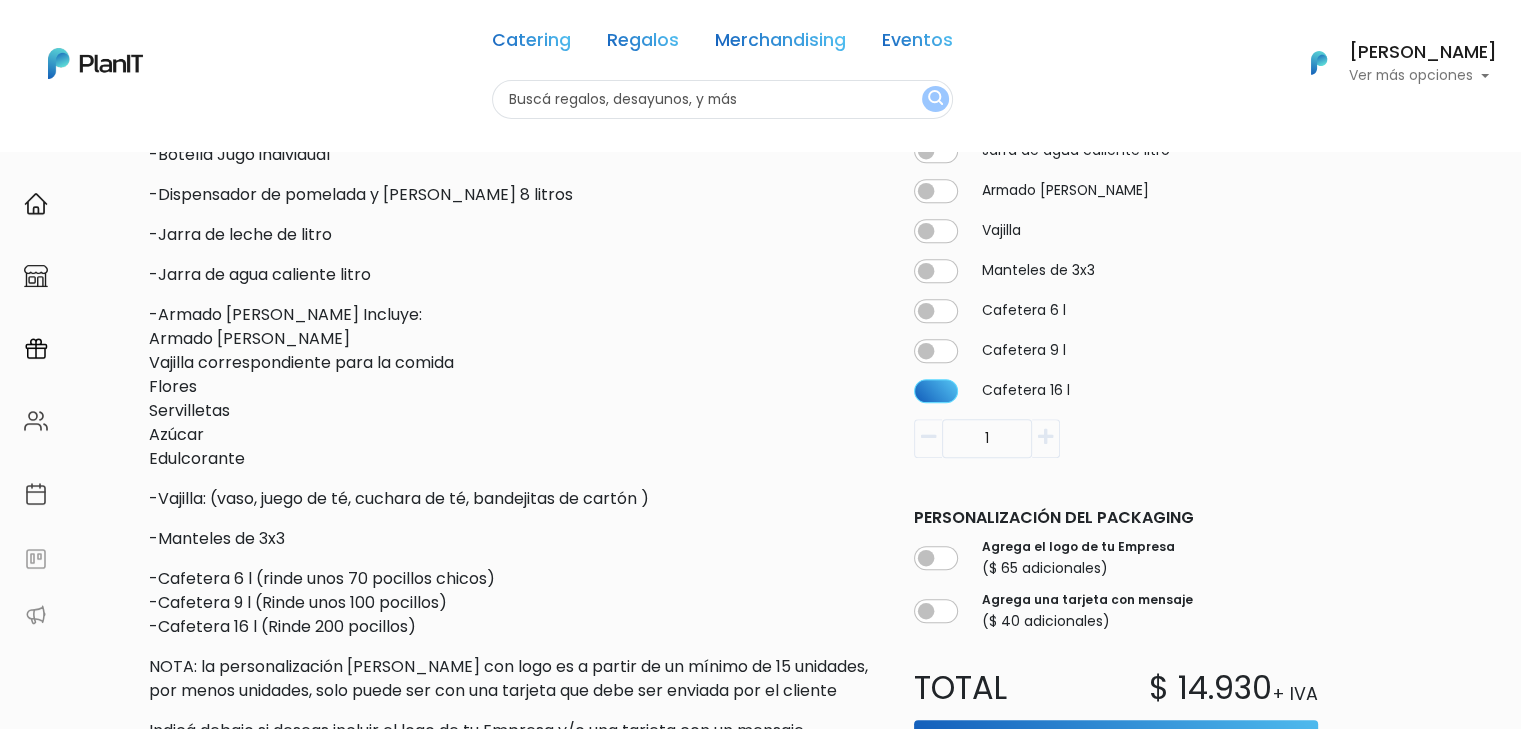 type on "1" 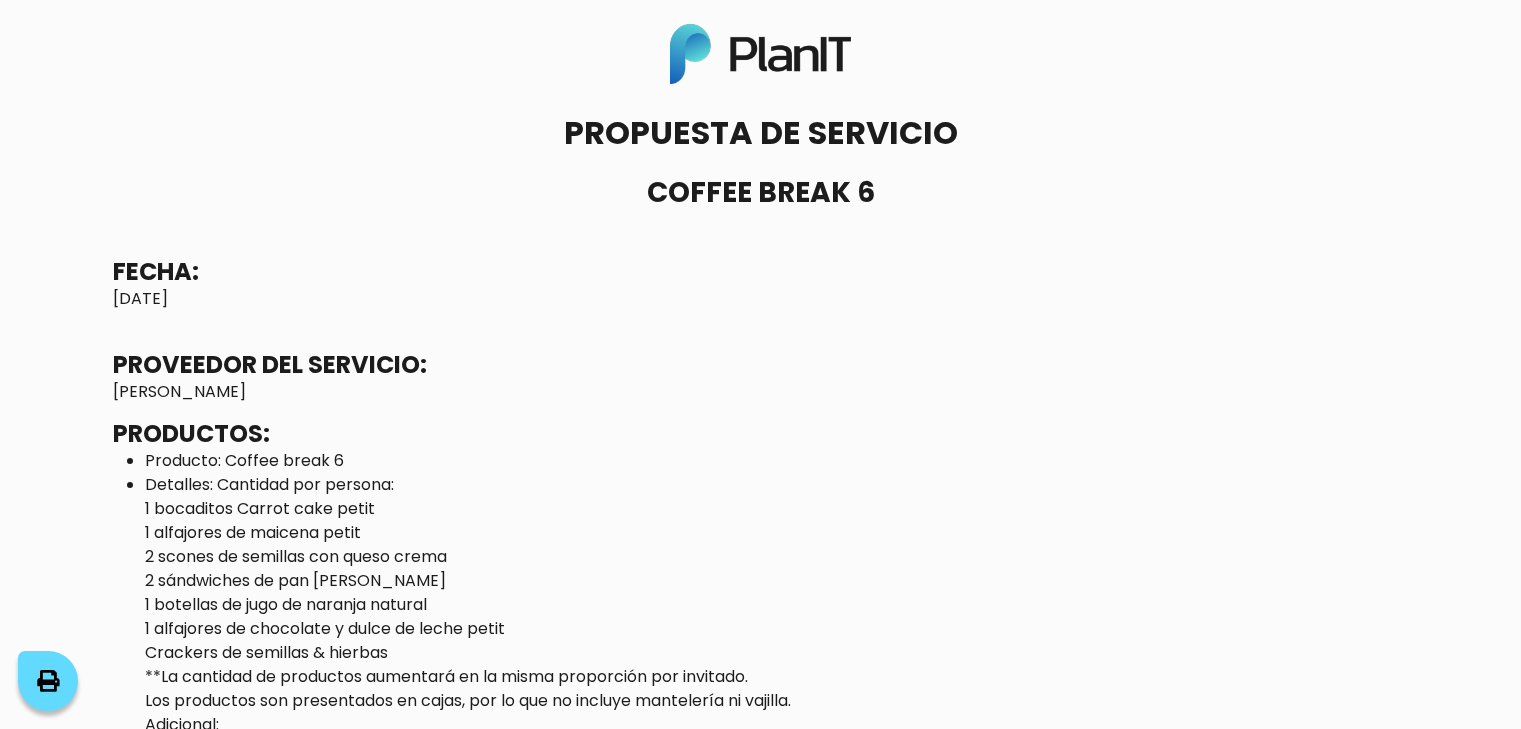 scroll, scrollTop: 0, scrollLeft: 0, axis: both 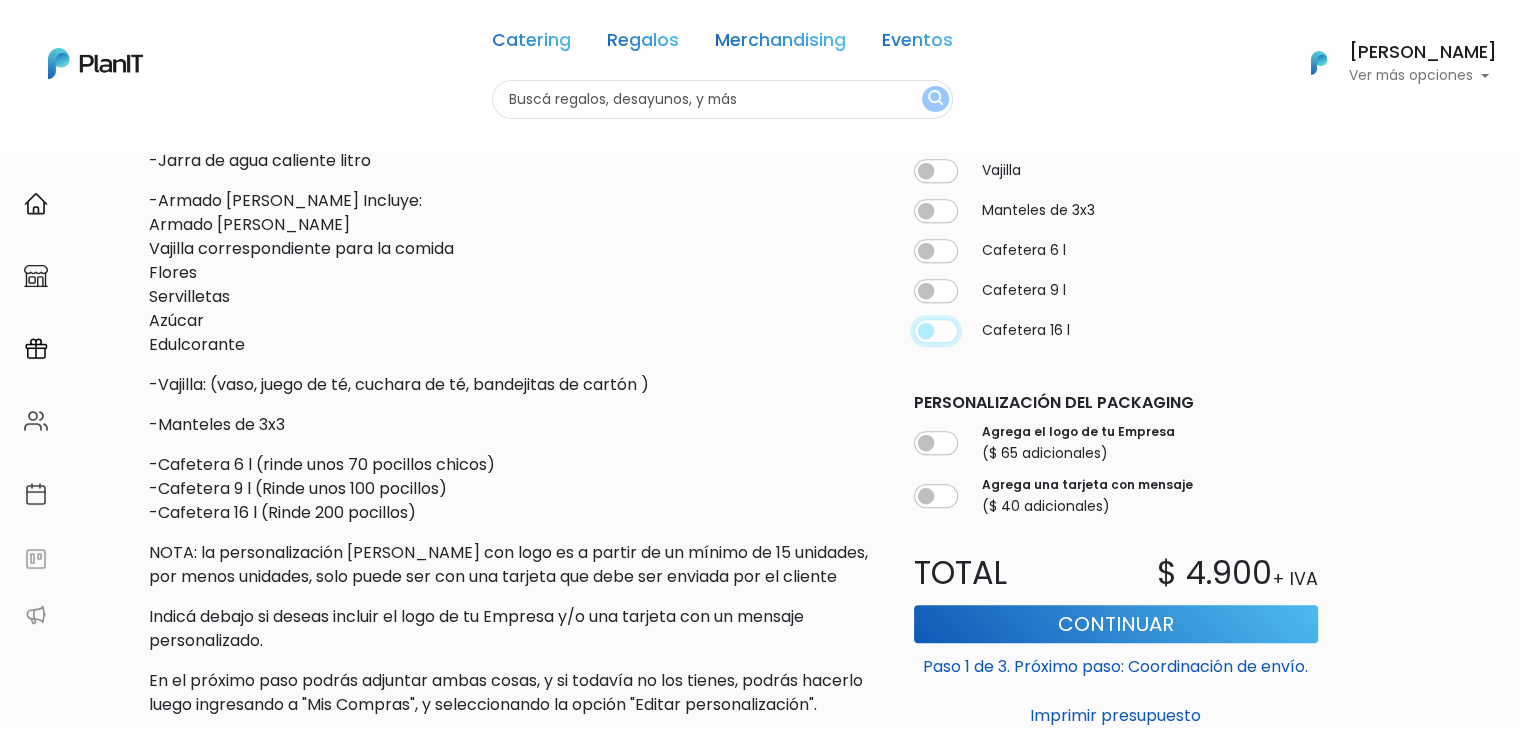 click at bounding box center (936, -69) 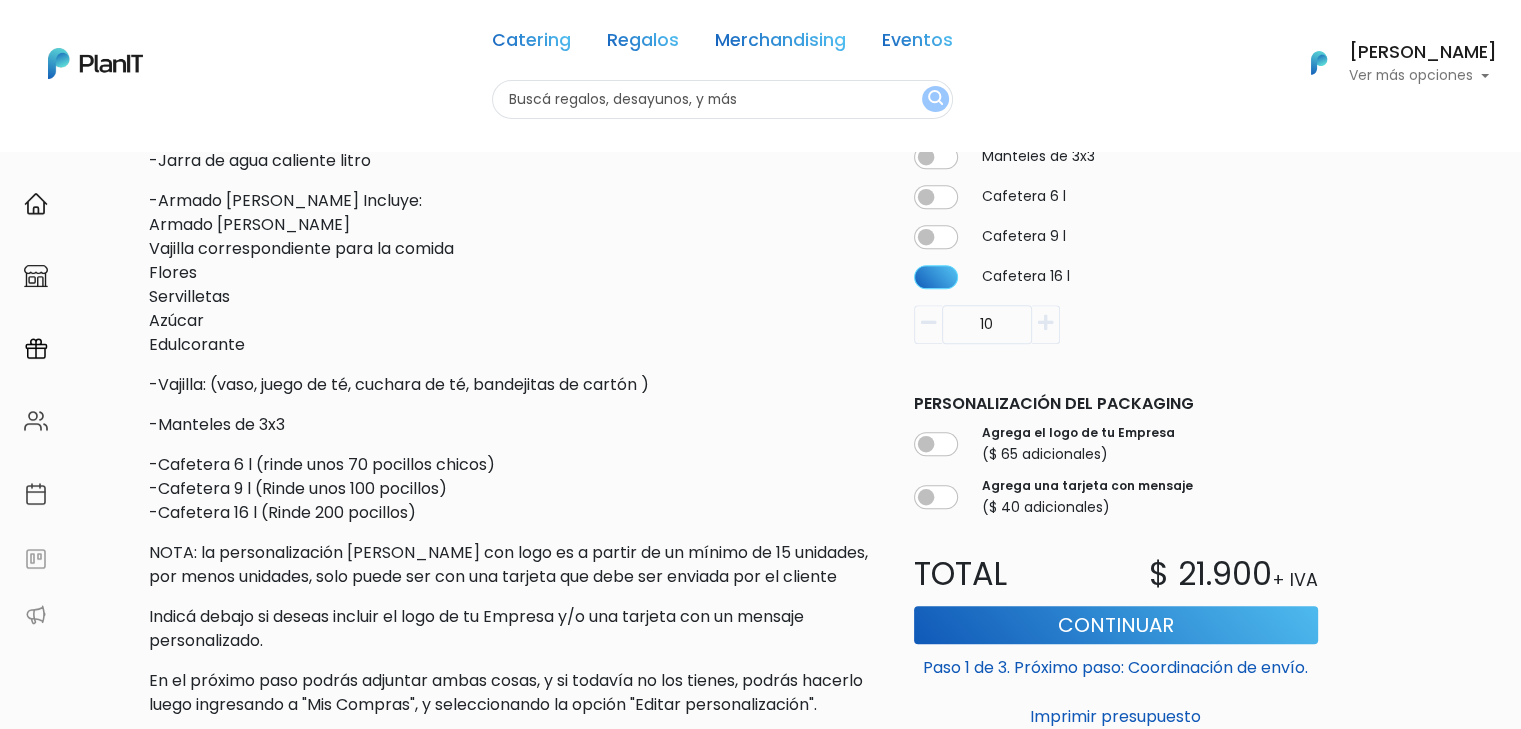 click on "10" at bounding box center [0, 0] 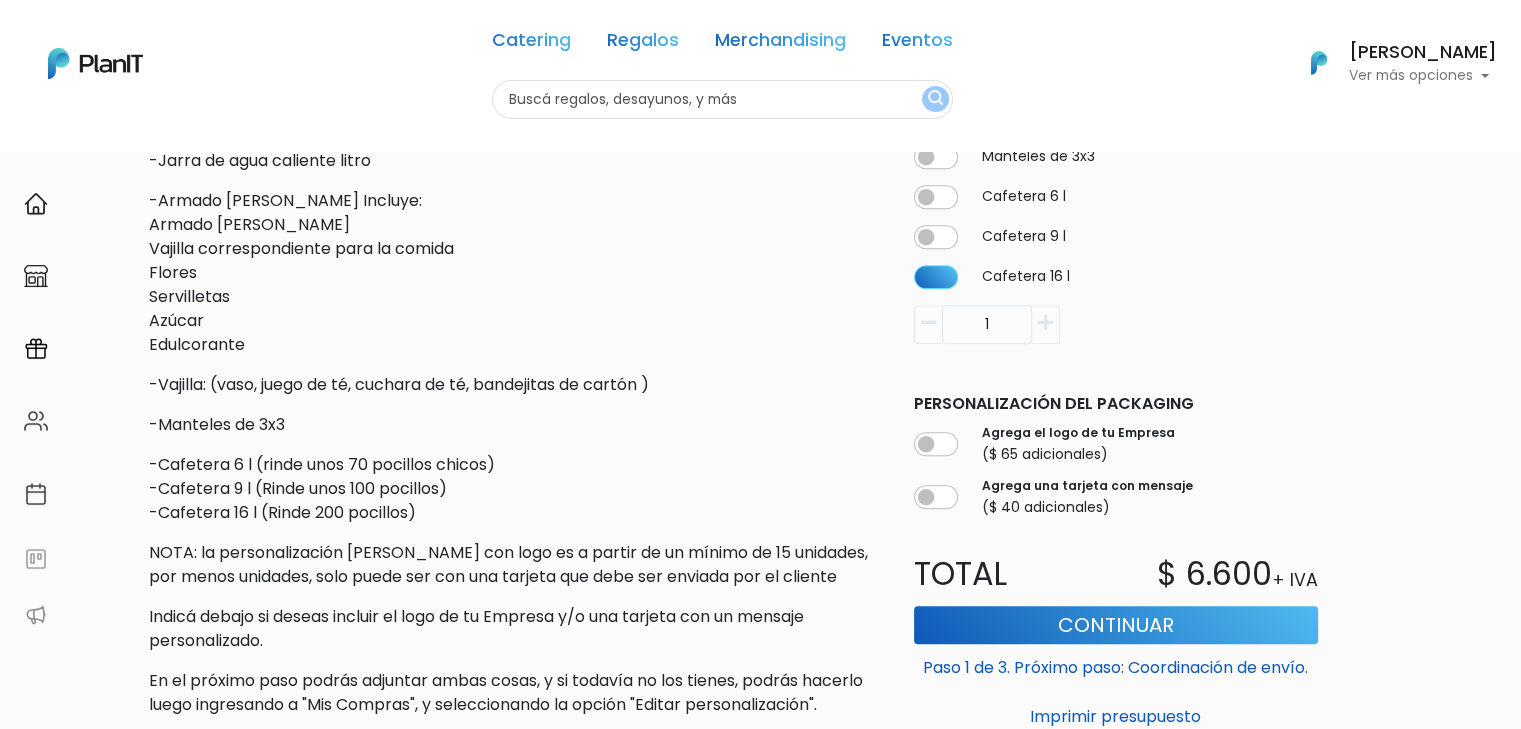 type on "1" 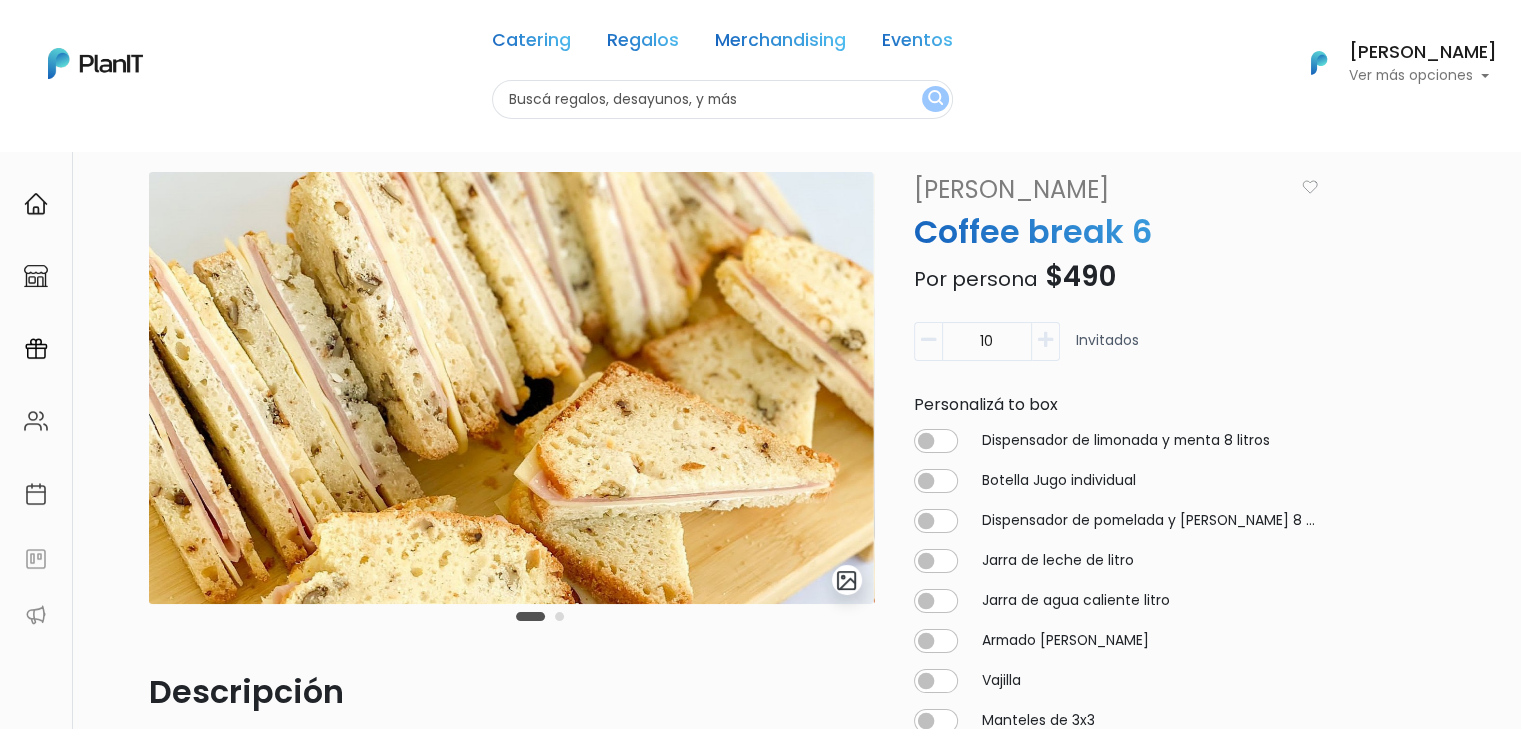 scroll, scrollTop: 0, scrollLeft: 0, axis: both 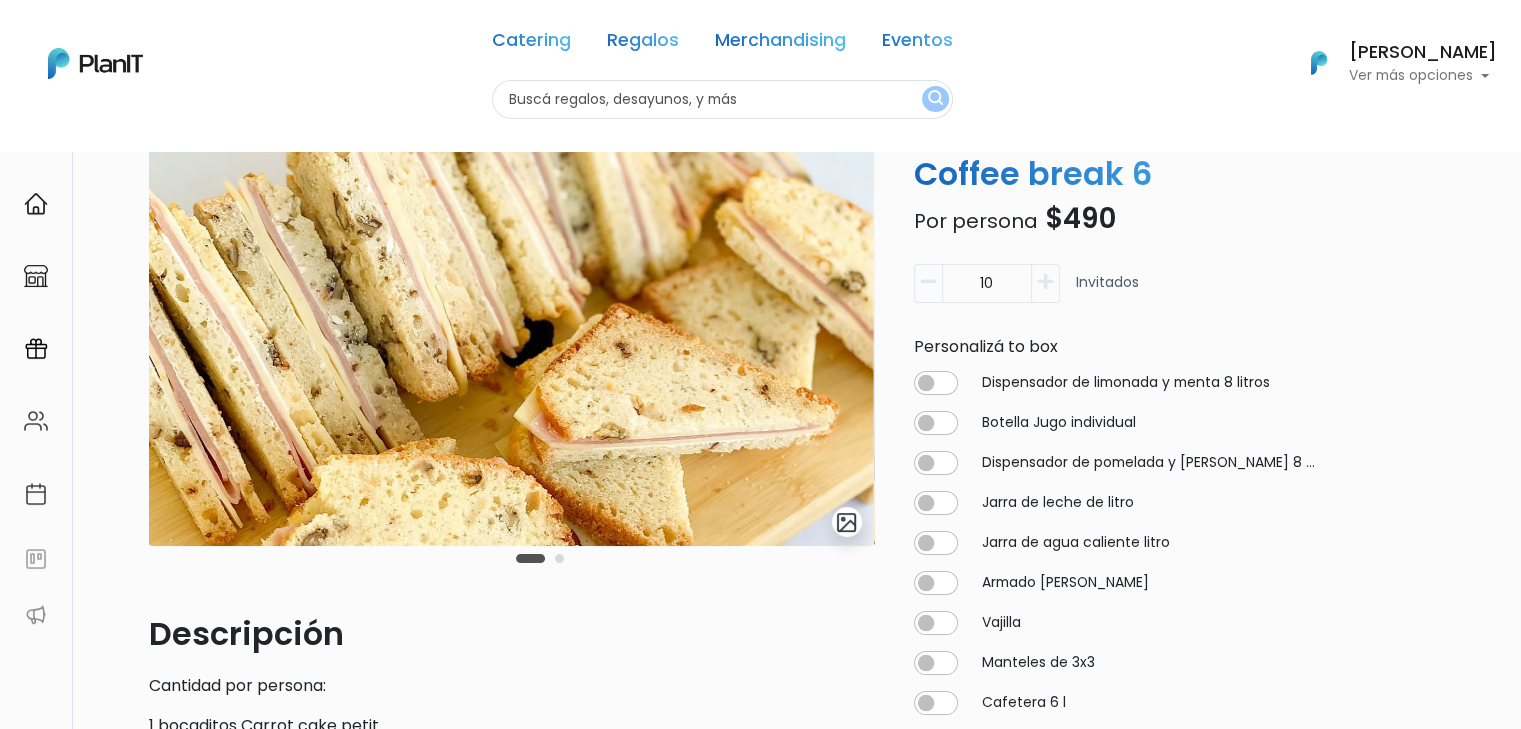 click on "10" at bounding box center (987, 283) 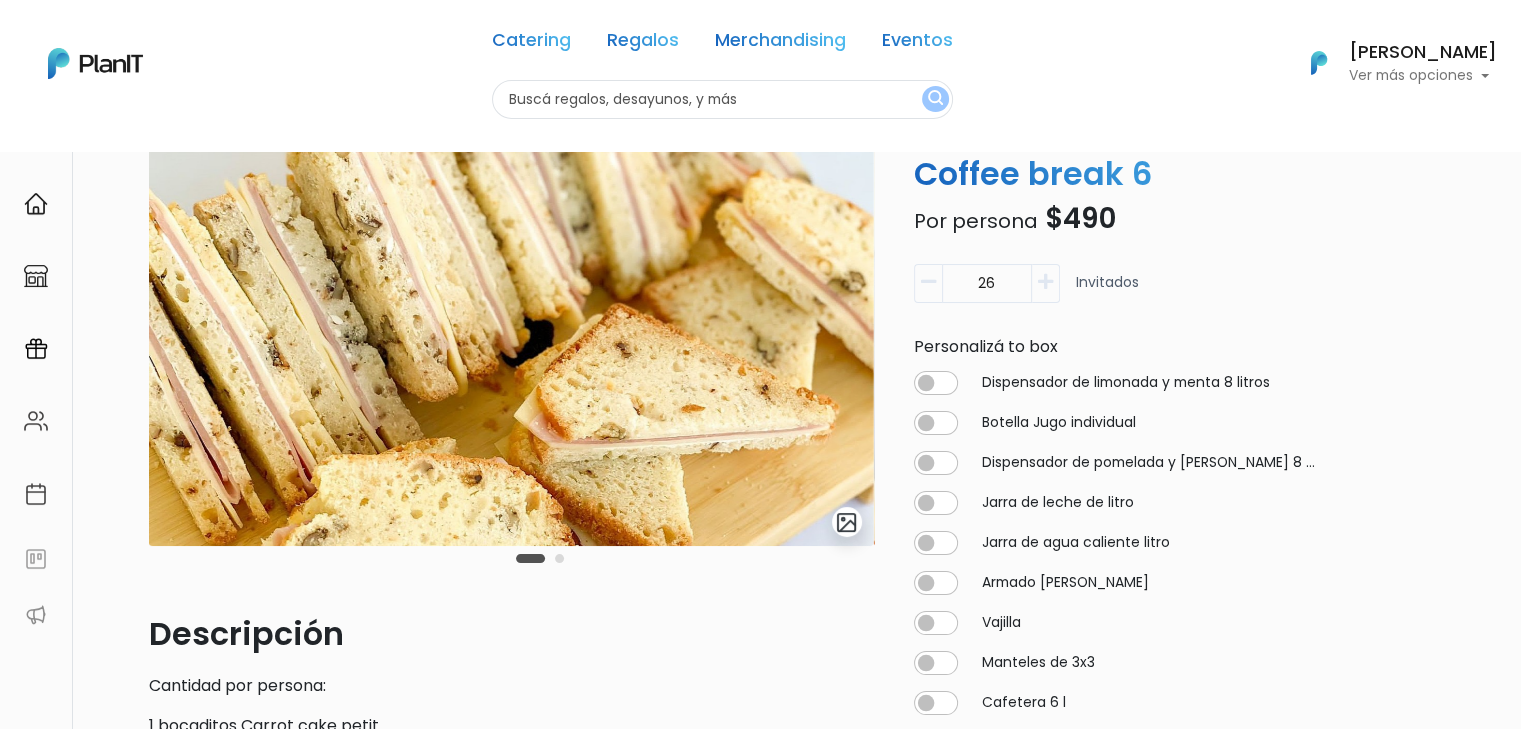 type on "26" 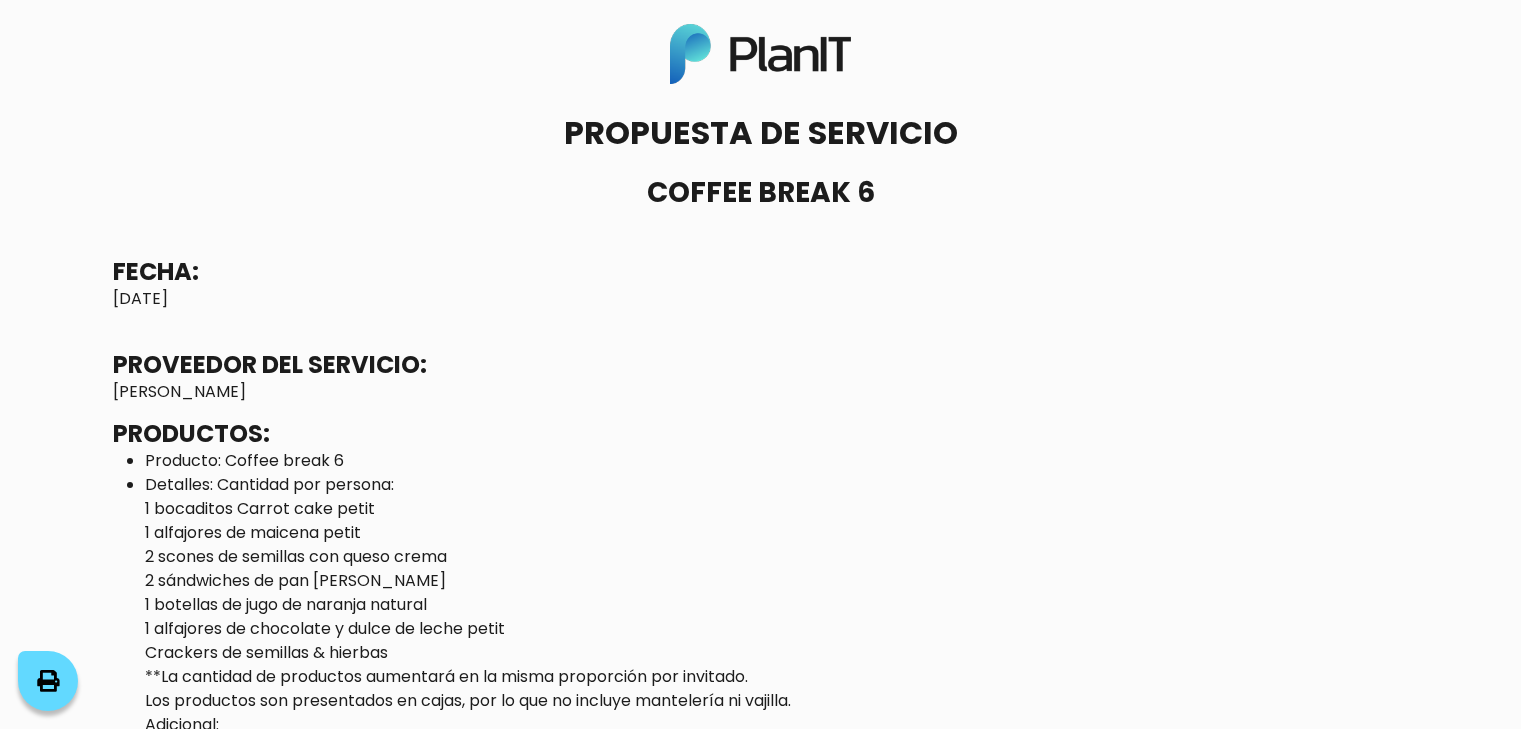 scroll, scrollTop: 0, scrollLeft: 0, axis: both 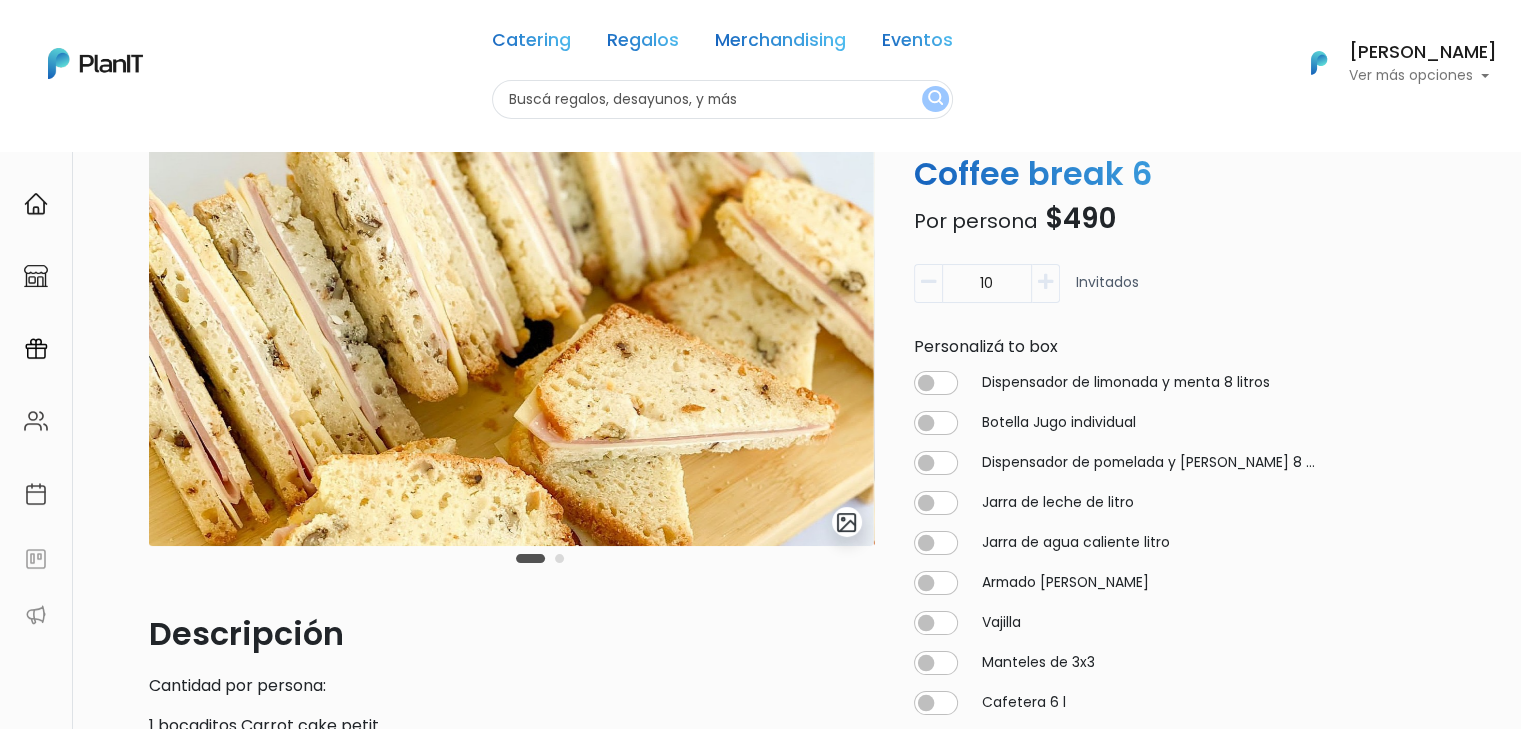 click at bounding box center [1045, 282] 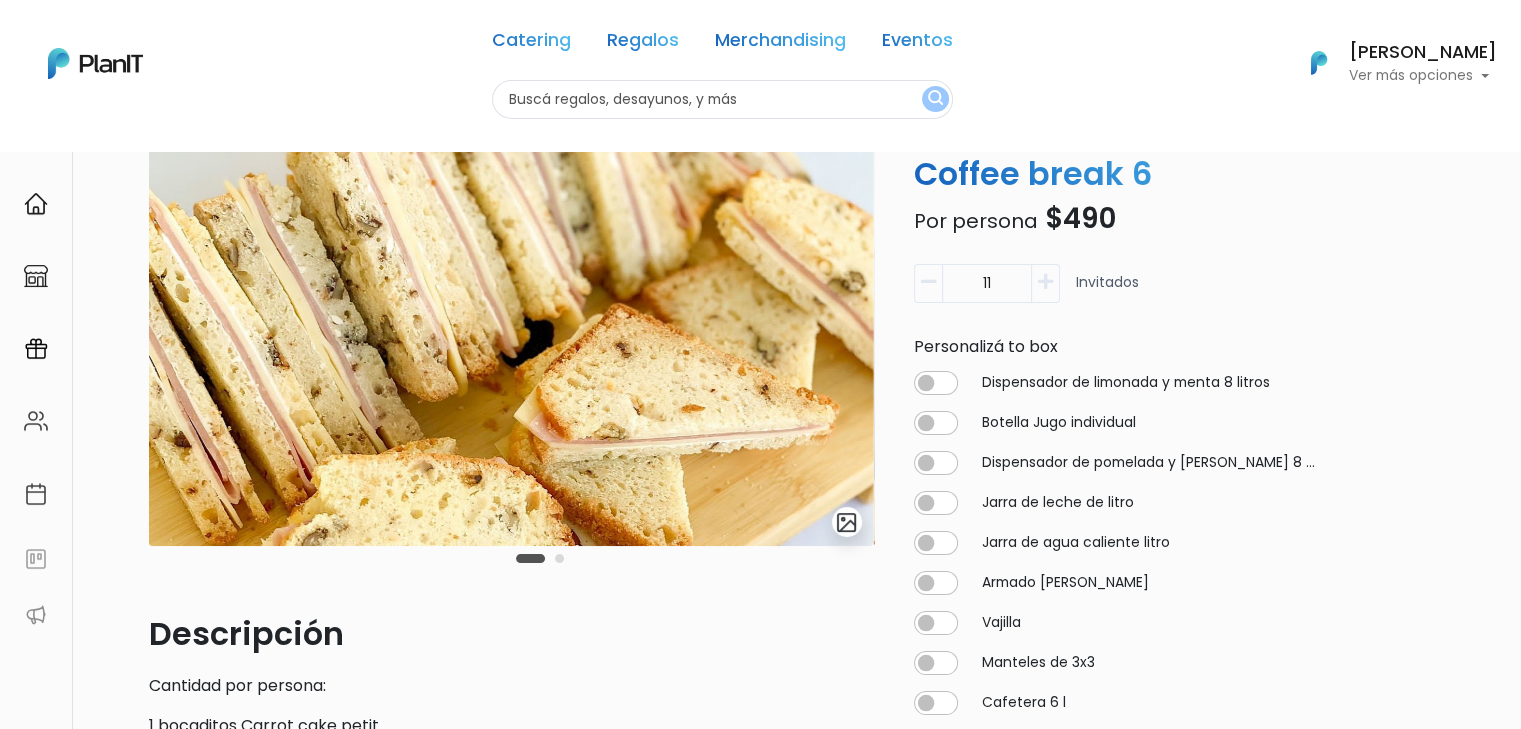 click at bounding box center [1045, 282] 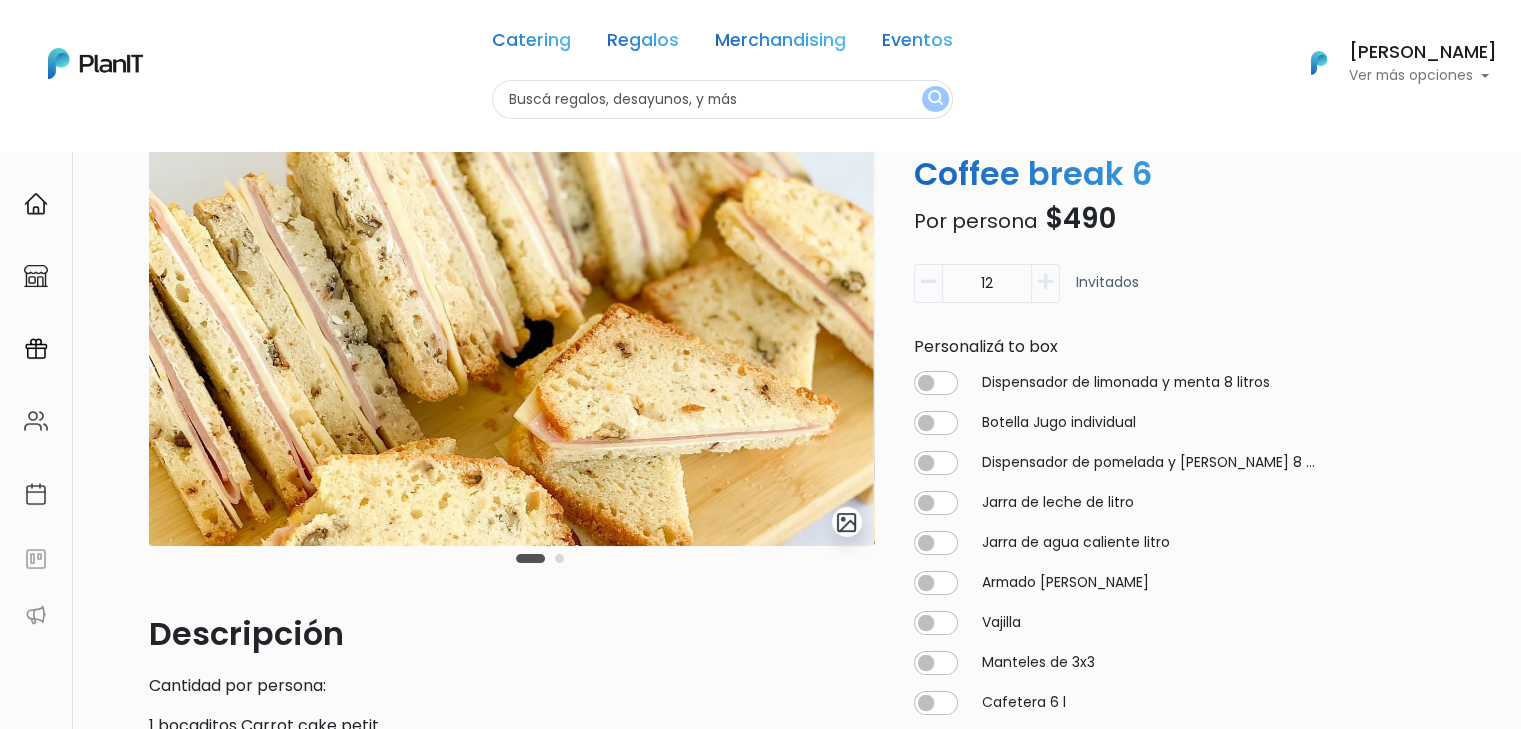 click at bounding box center (1045, 282) 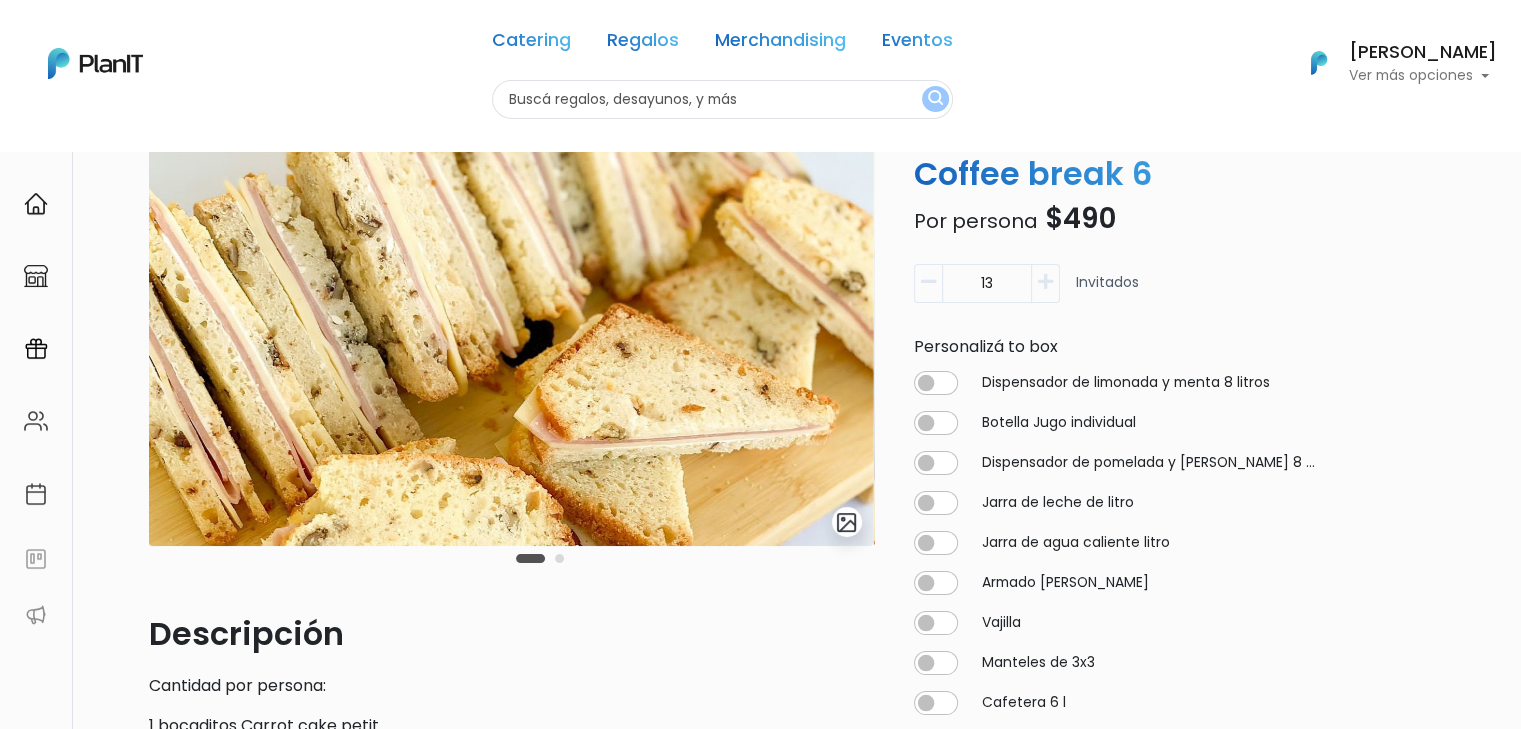 click at bounding box center [1045, 282] 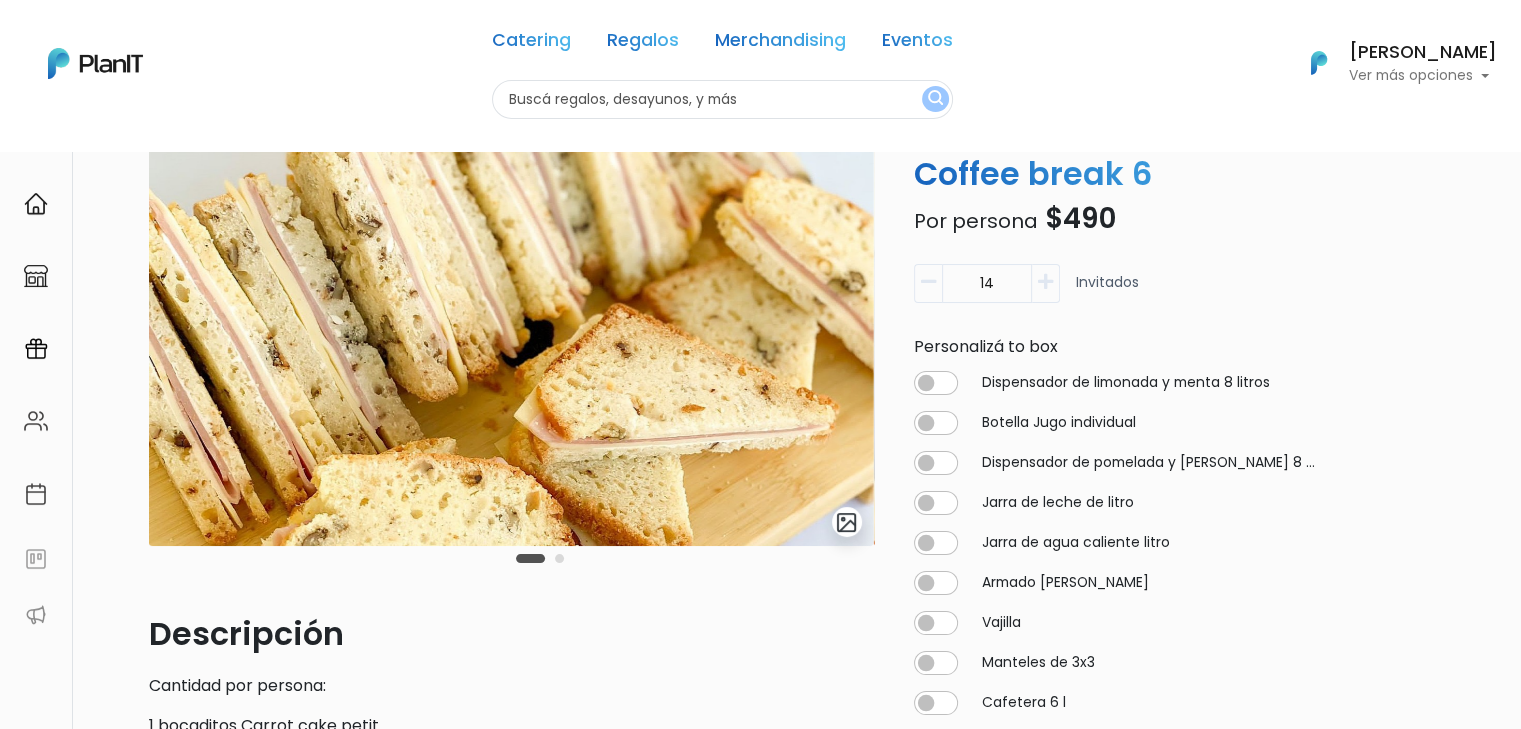 click at bounding box center [1045, 282] 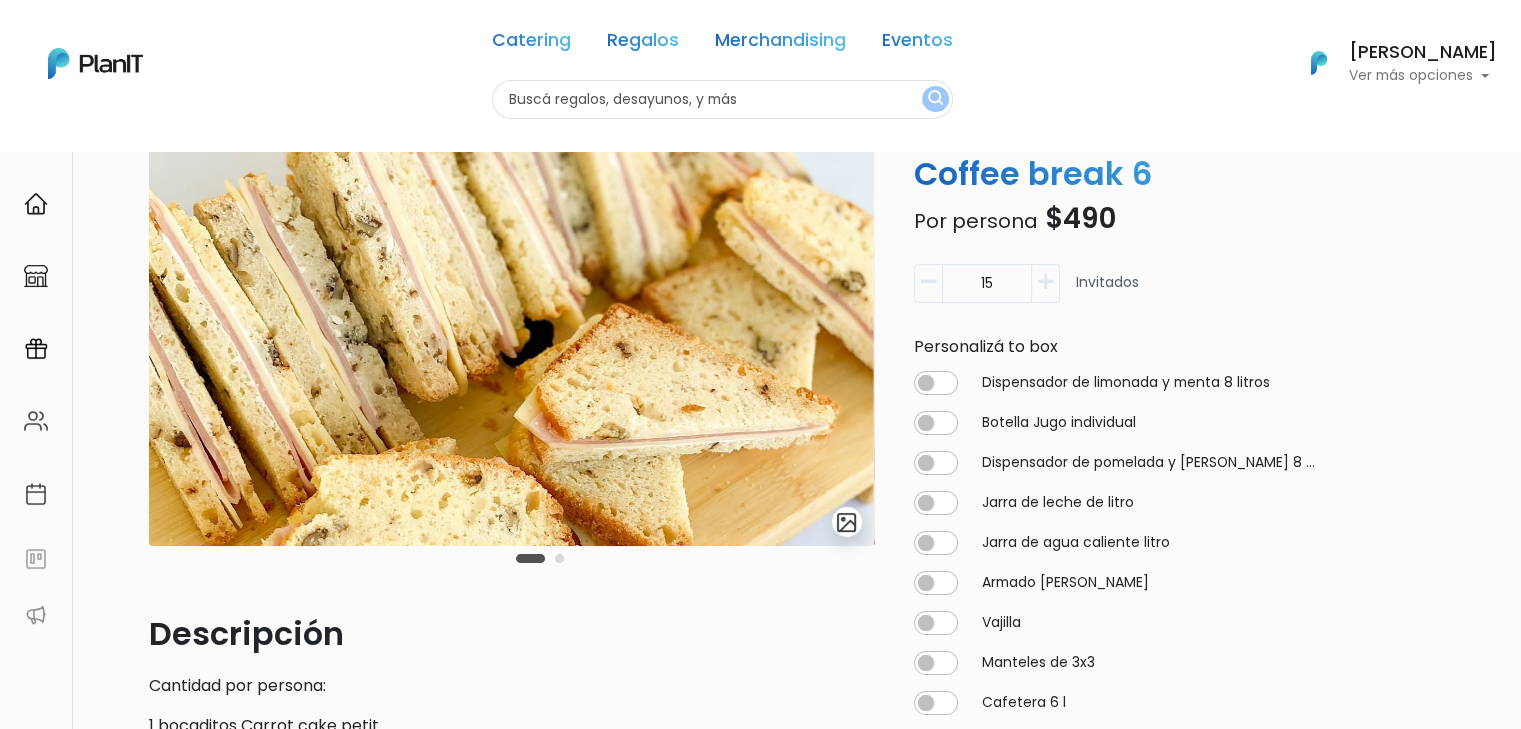 click at bounding box center (1045, 282) 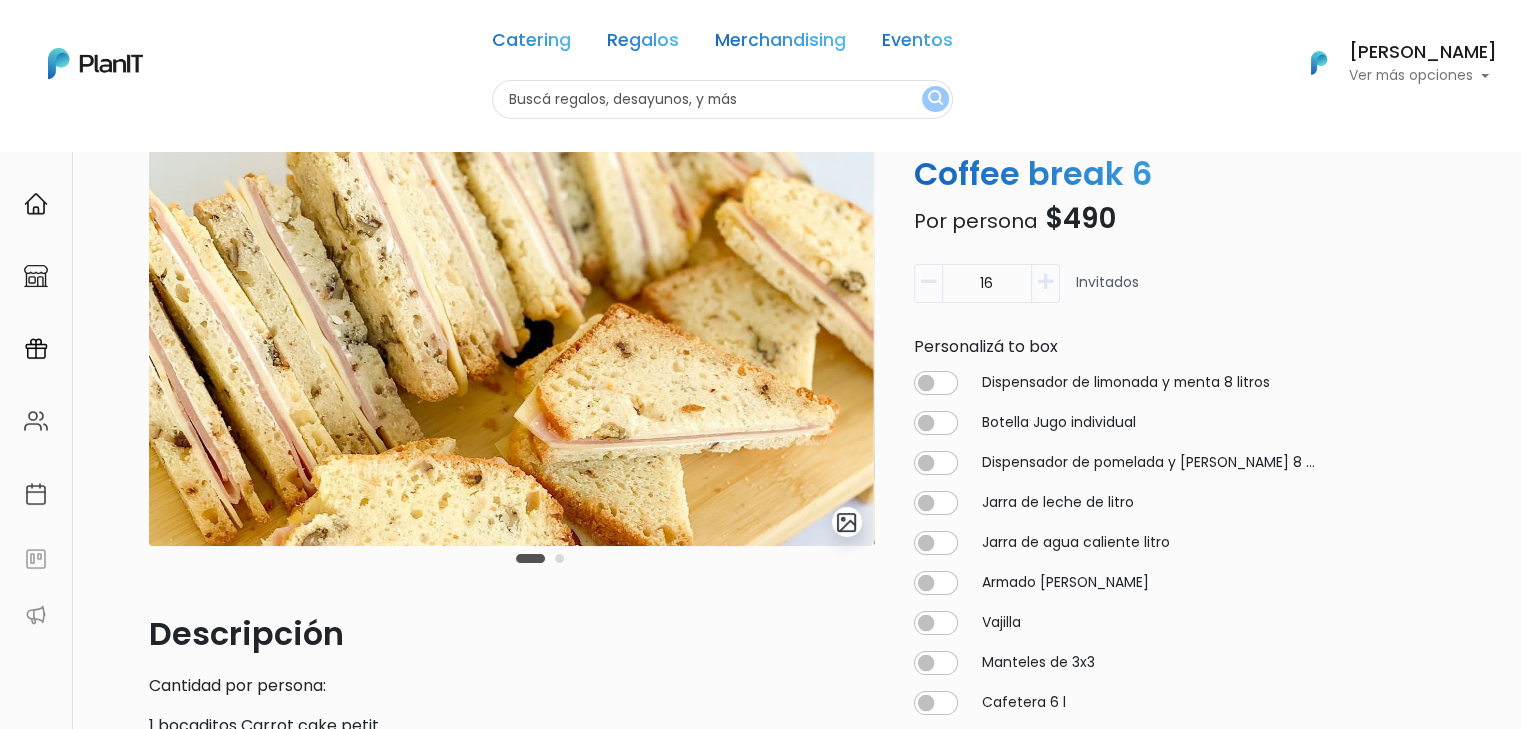 click at bounding box center (1045, 282) 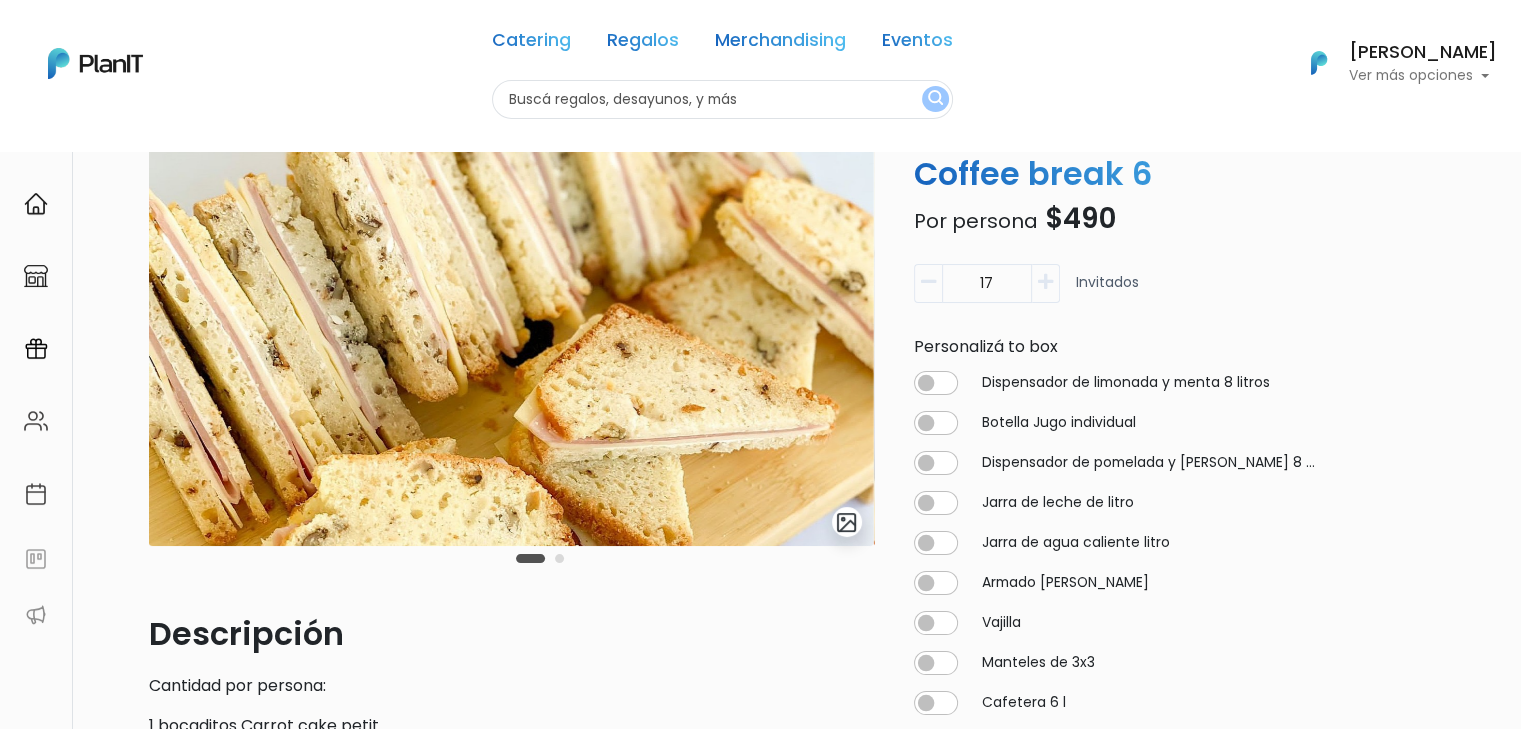 click at bounding box center [1045, 282] 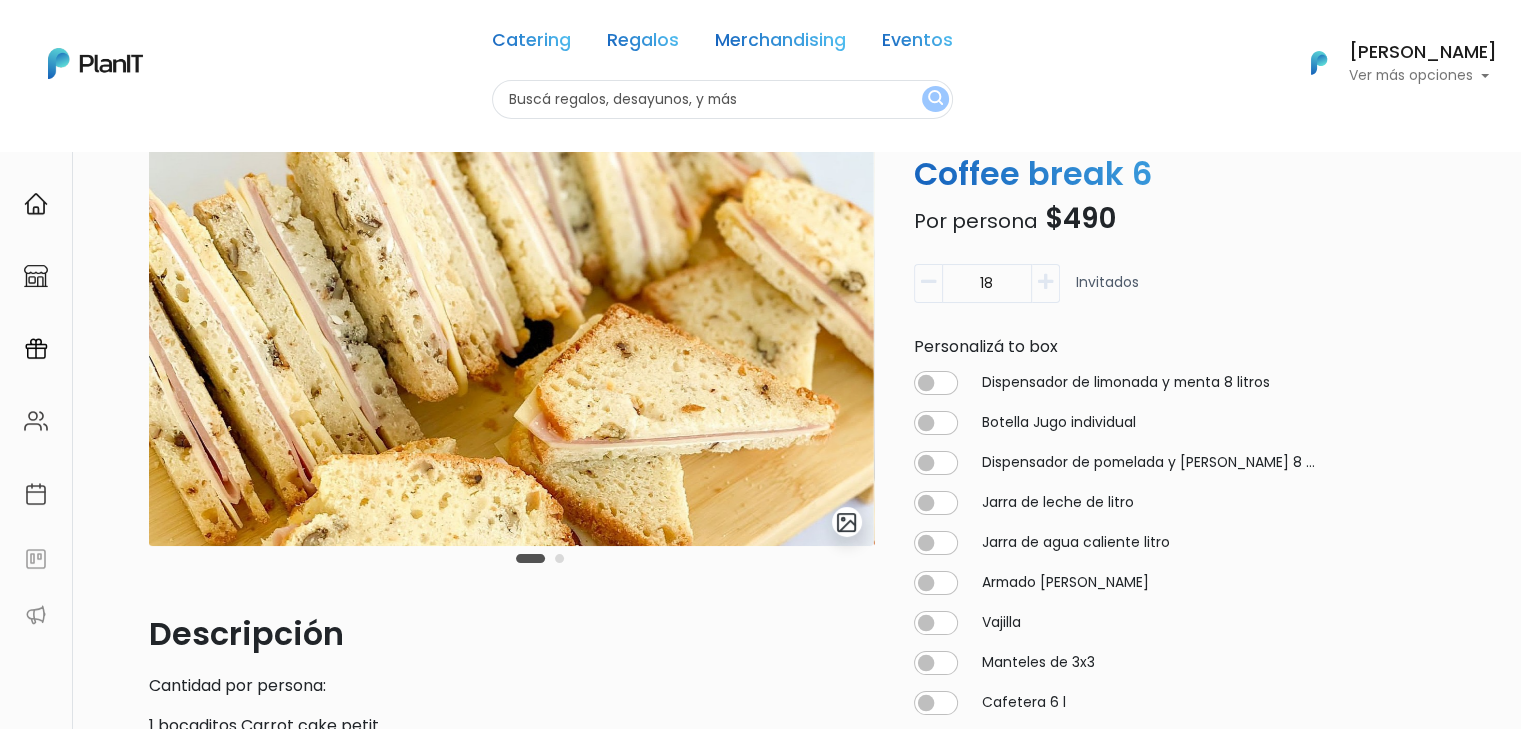 click at bounding box center [1045, 282] 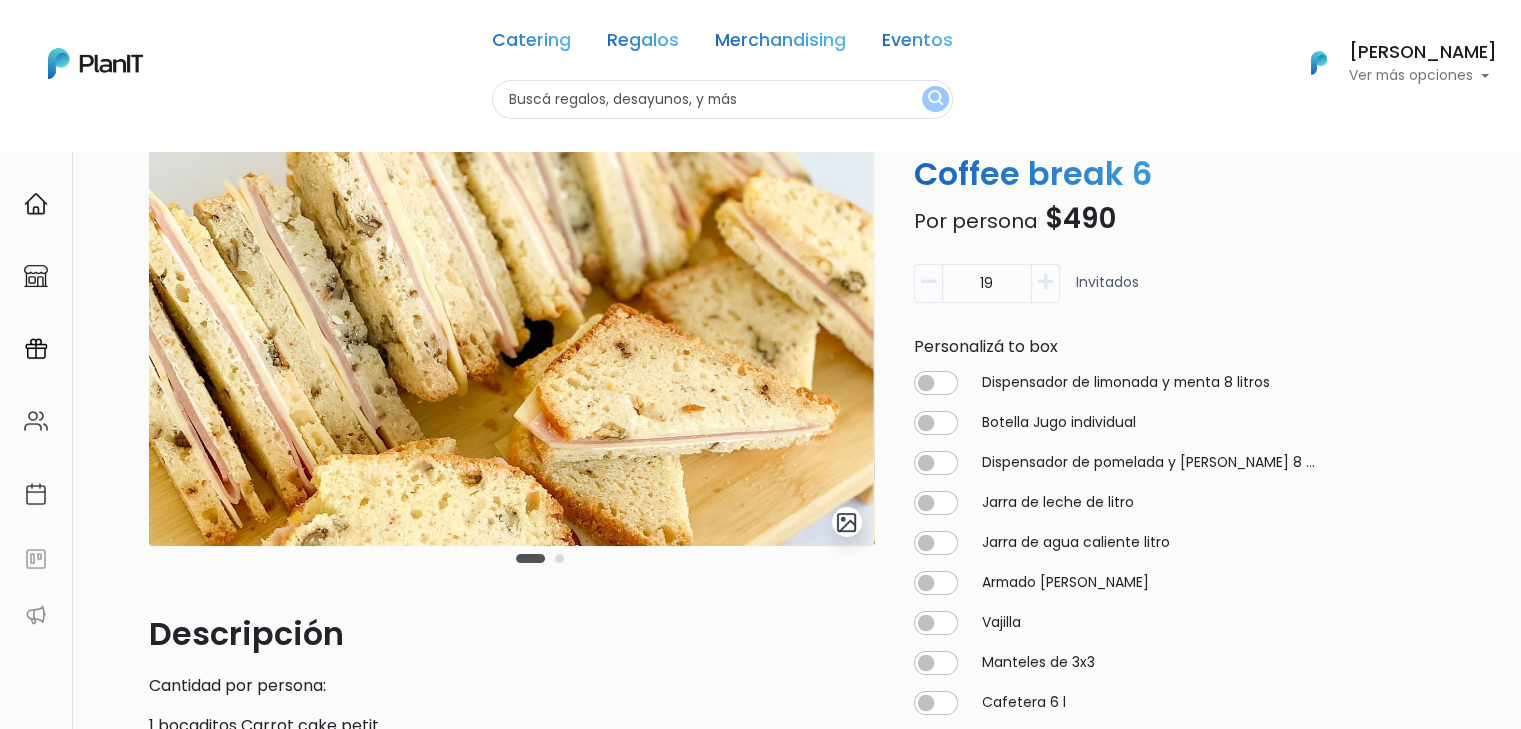 click at bounding box center (1045, 282) 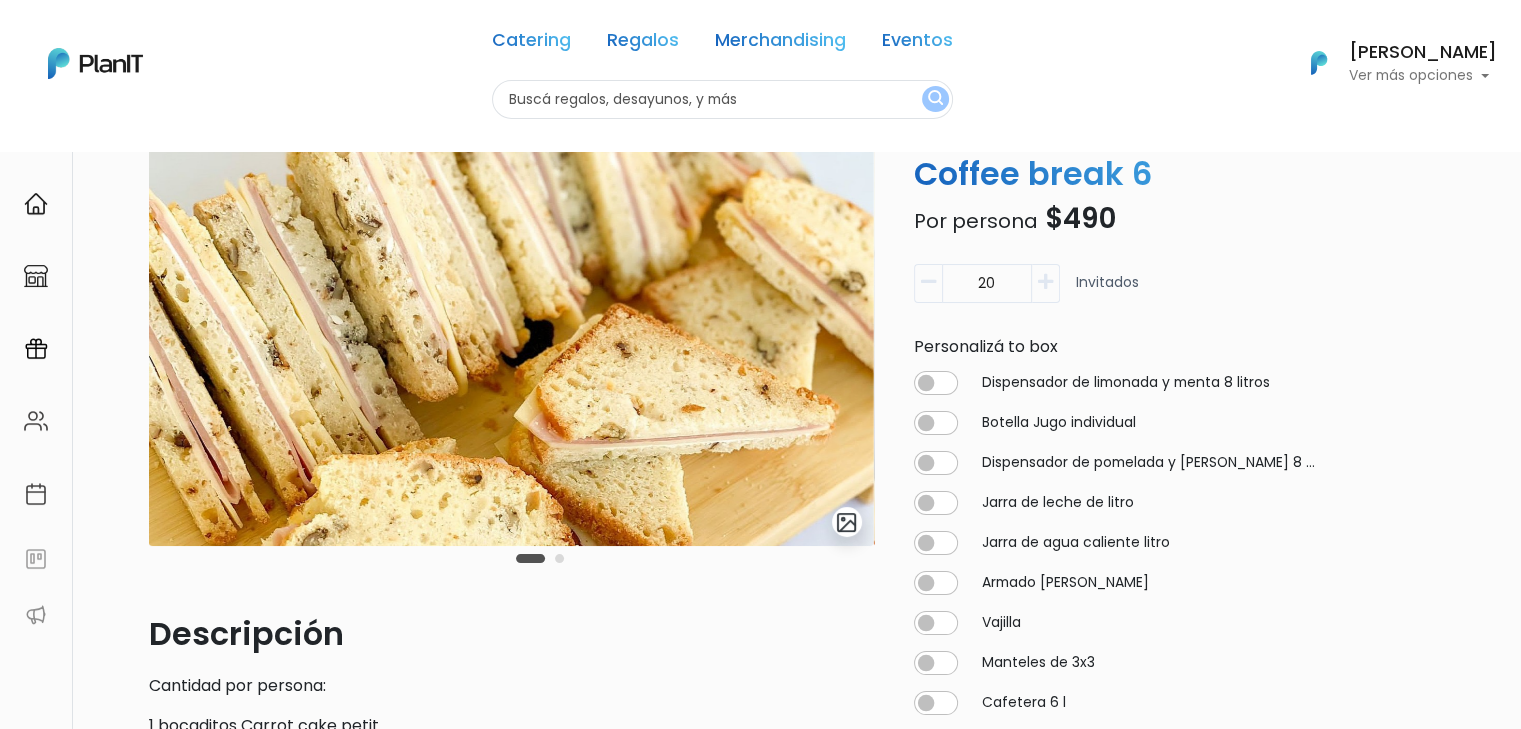 click at bounding box center [1045, 282] 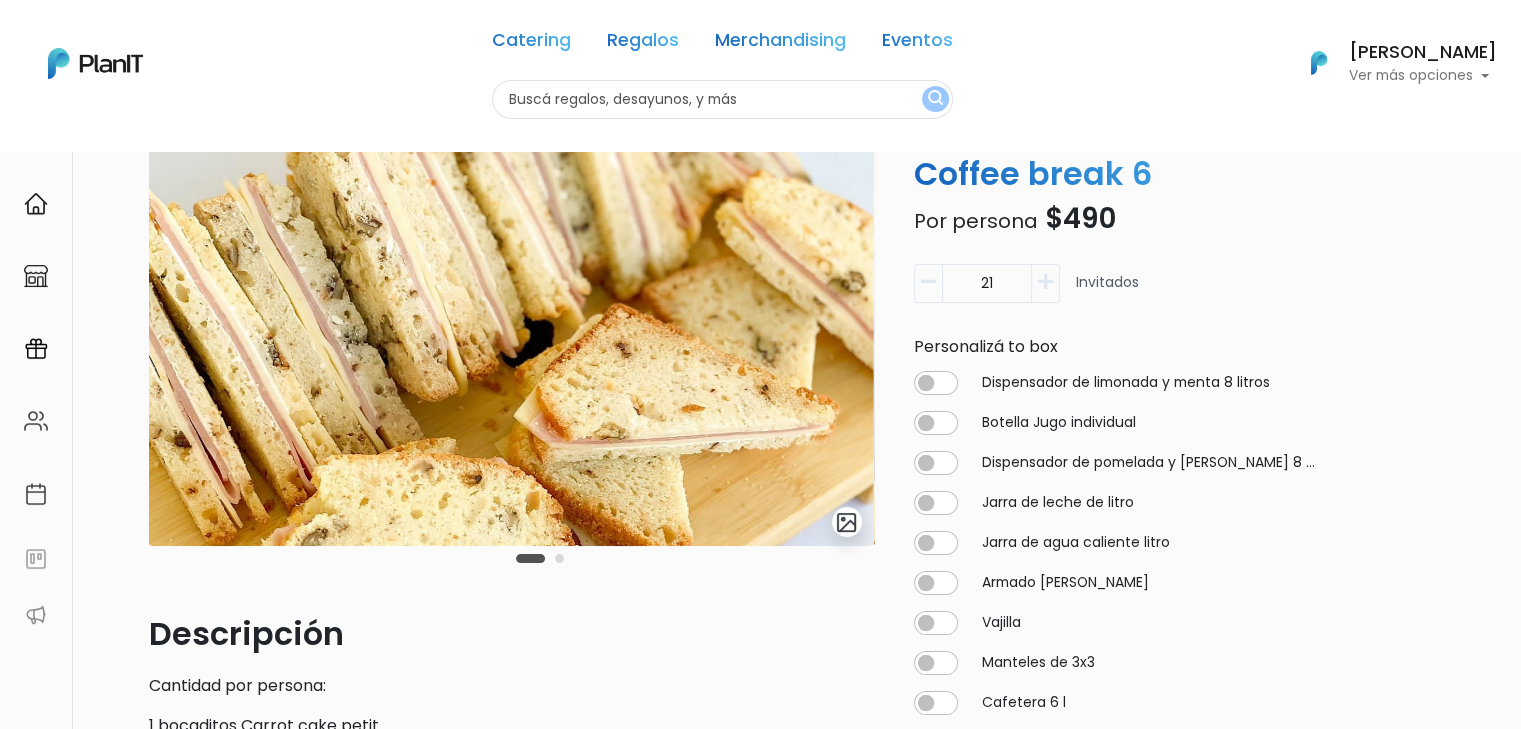 click at bounding box center (1045, 282) 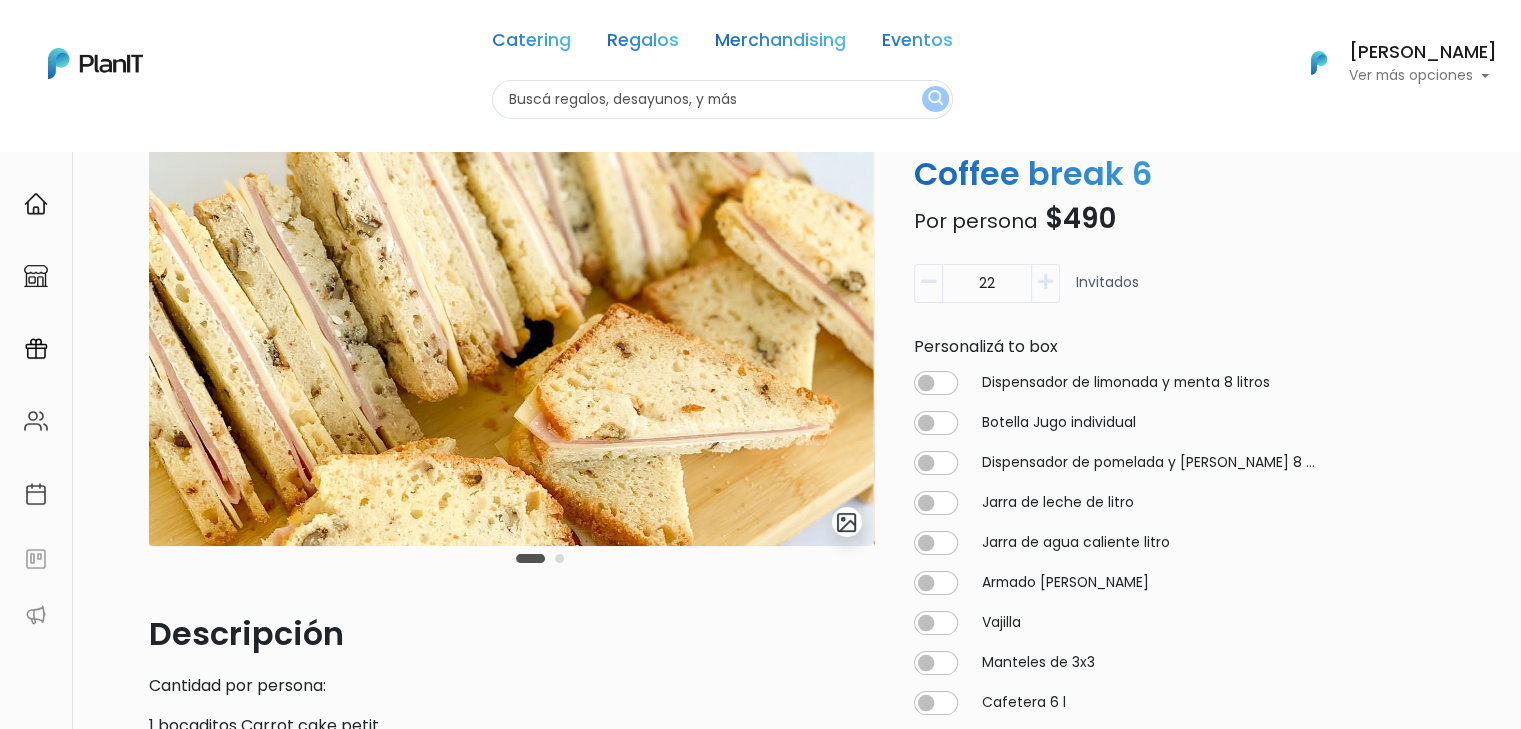 click at bounding box center [1045, 282] 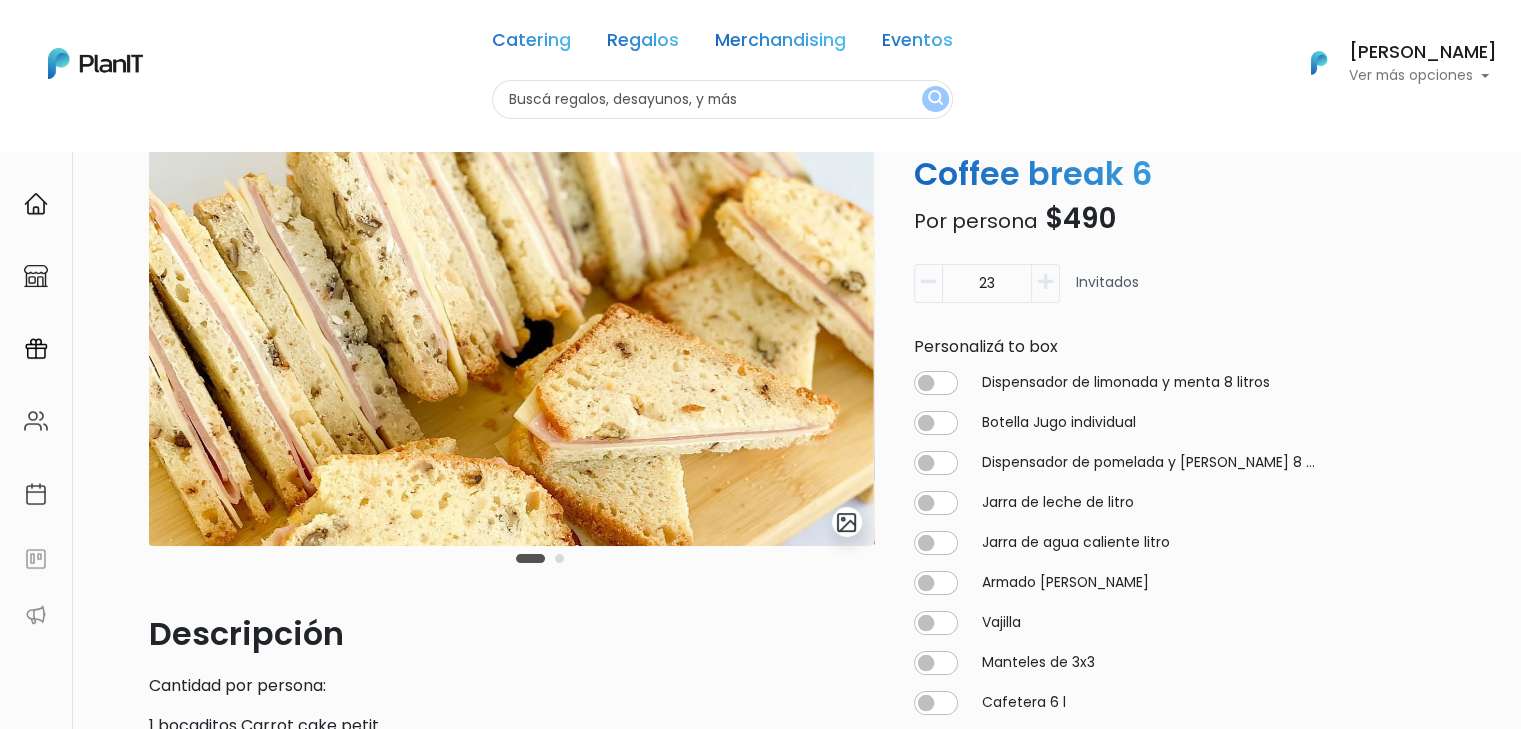 click at bounding box center [1045, 282] 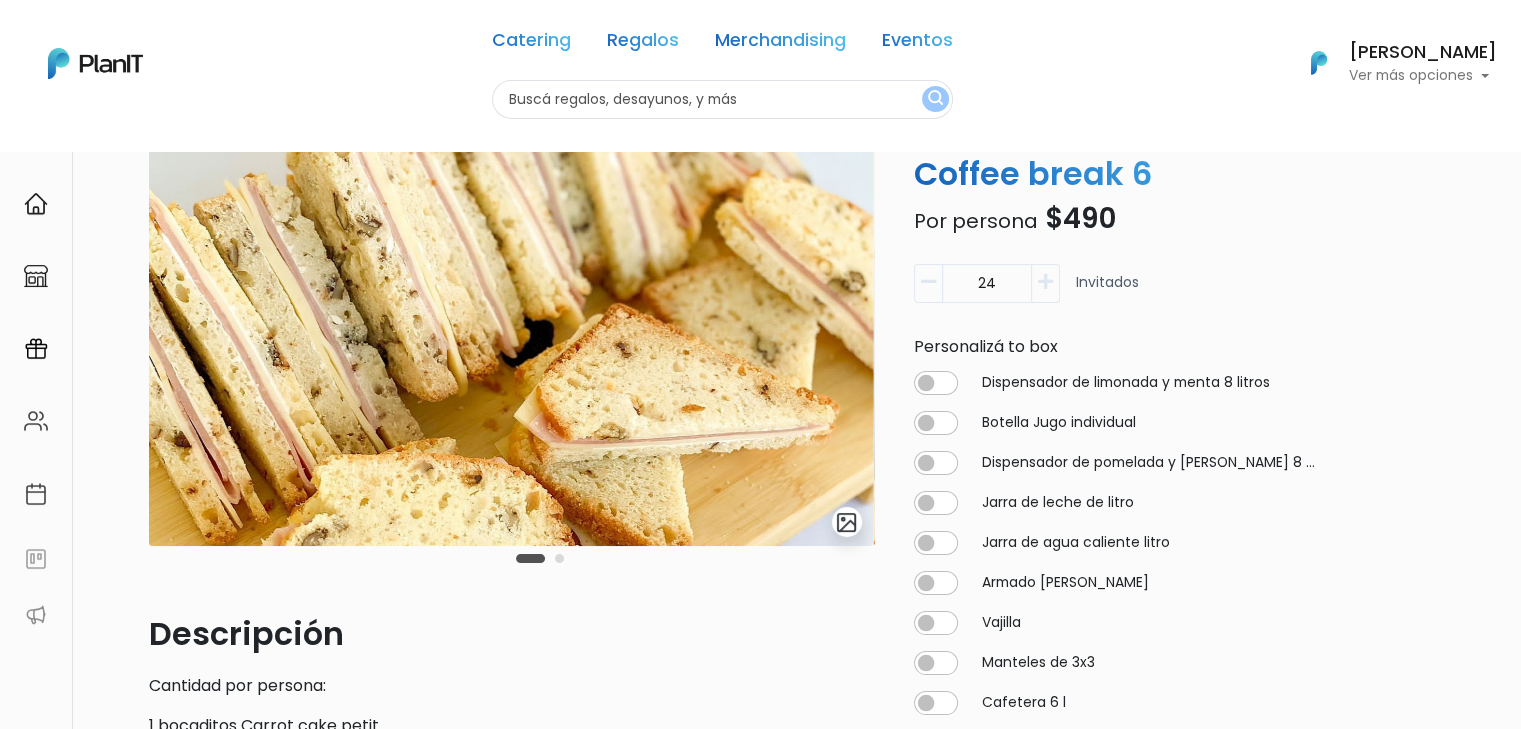 click at bounding box center (1045, 282) 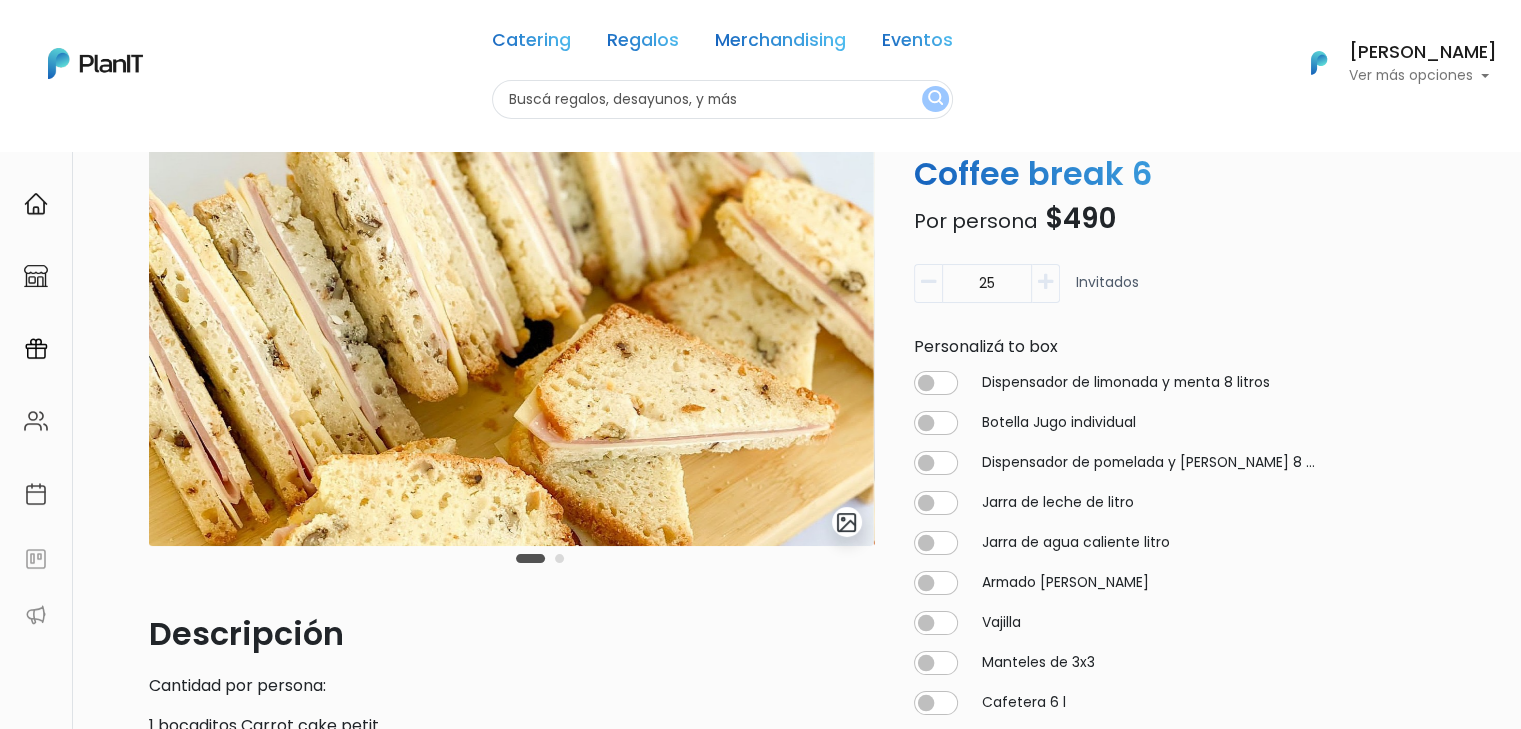 click at bounding box center (1045, 282) 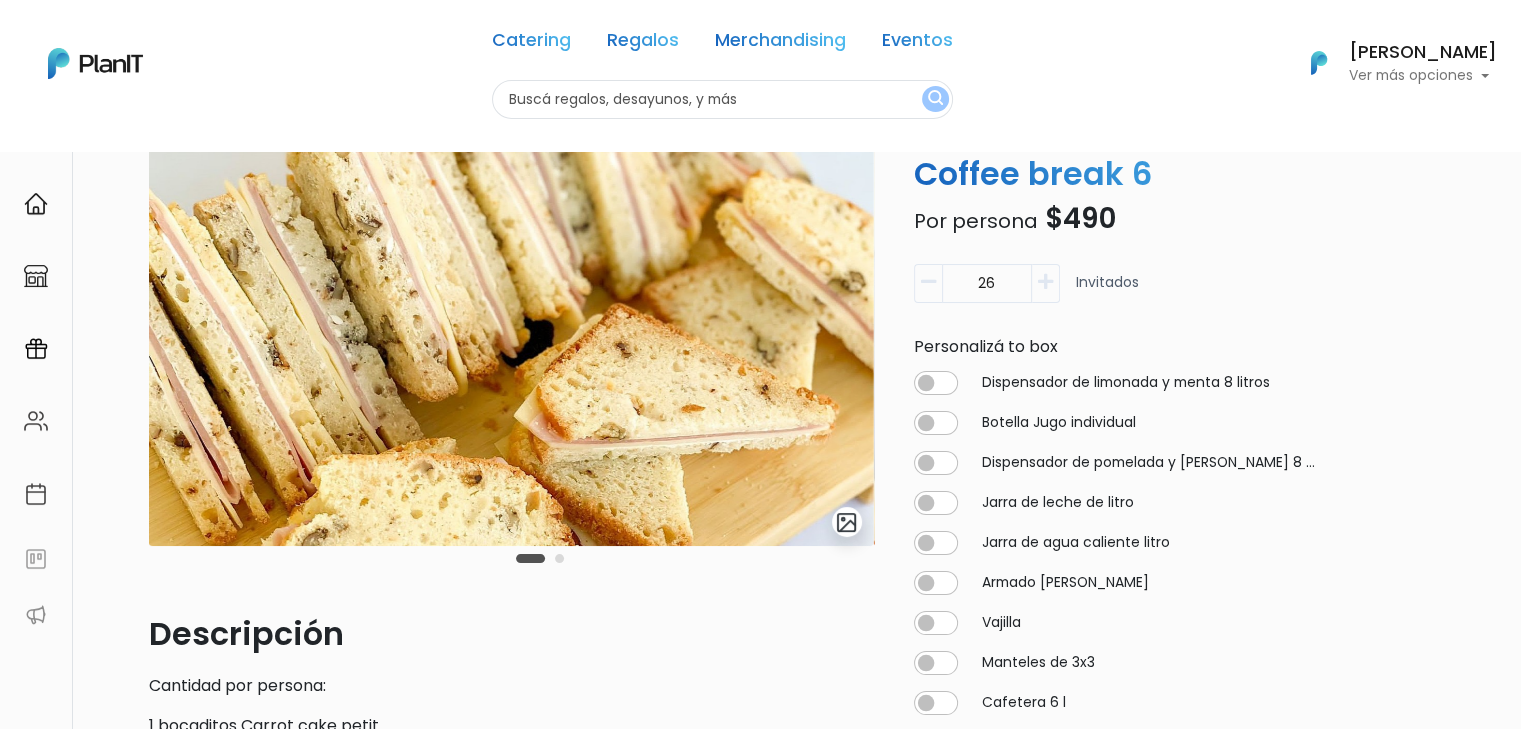 click at bounding box center [1045, 282] 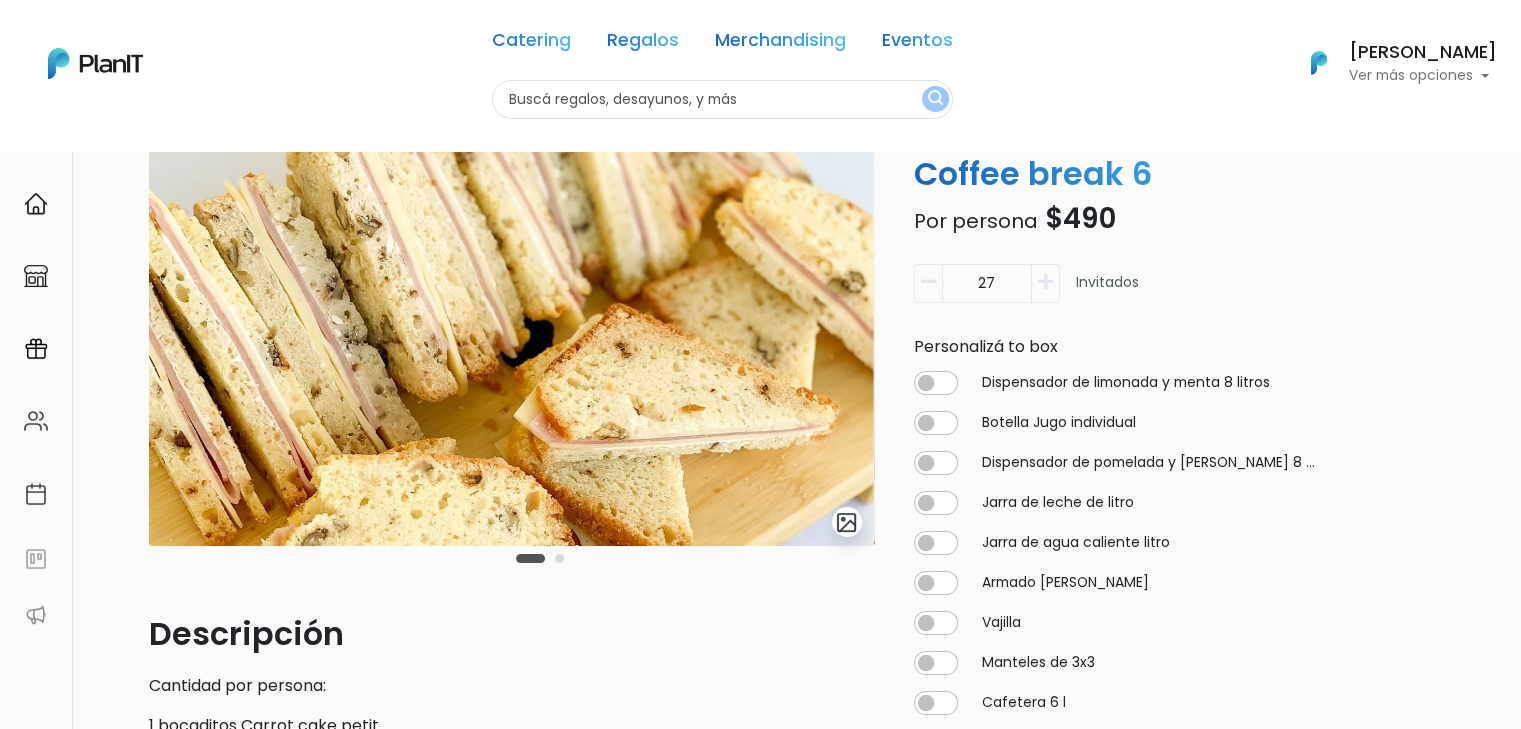 click at bounding box center [1045, 282] 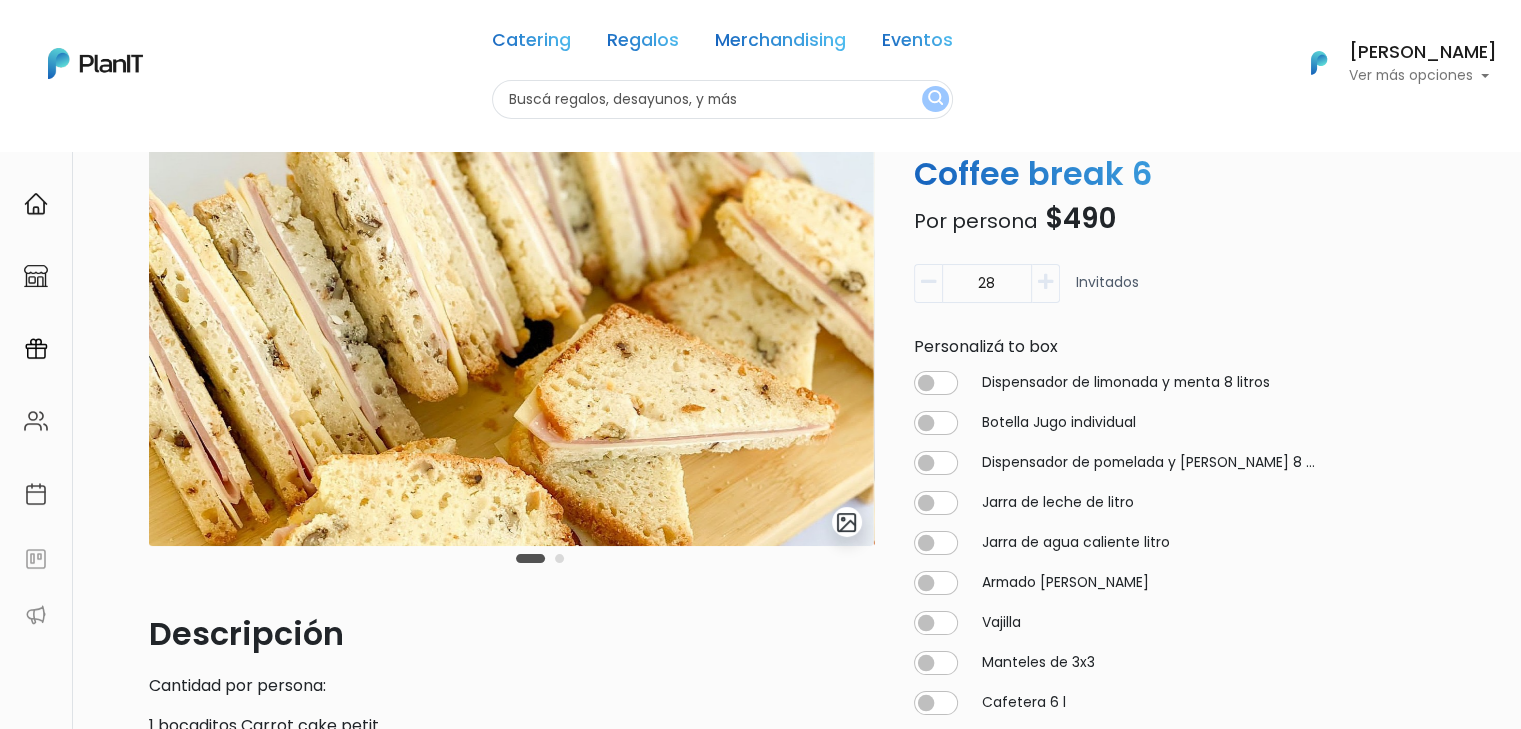 click at bounding box center [928, 282] 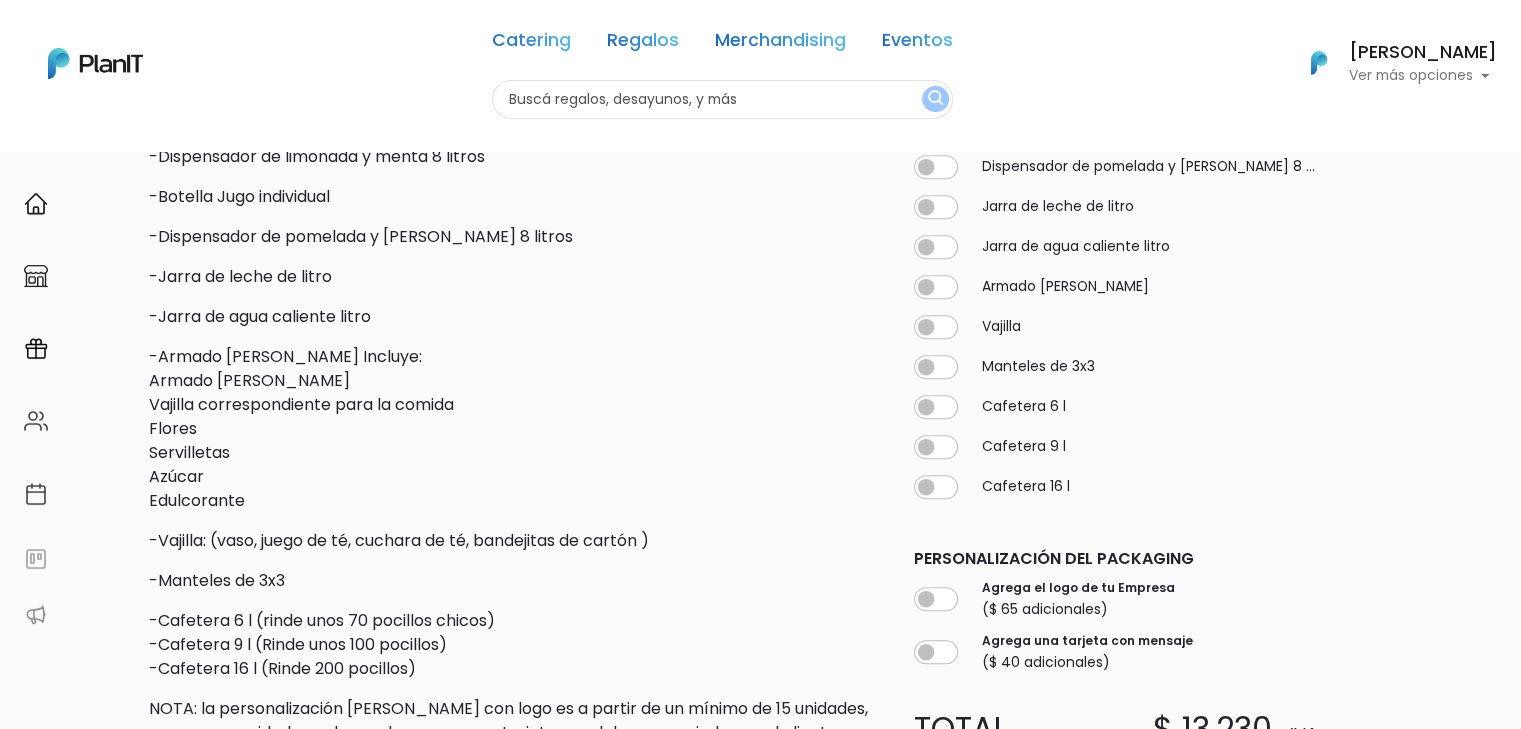 scroll, scrollTop: 1013, scrollLeft: 0, axis: vertical 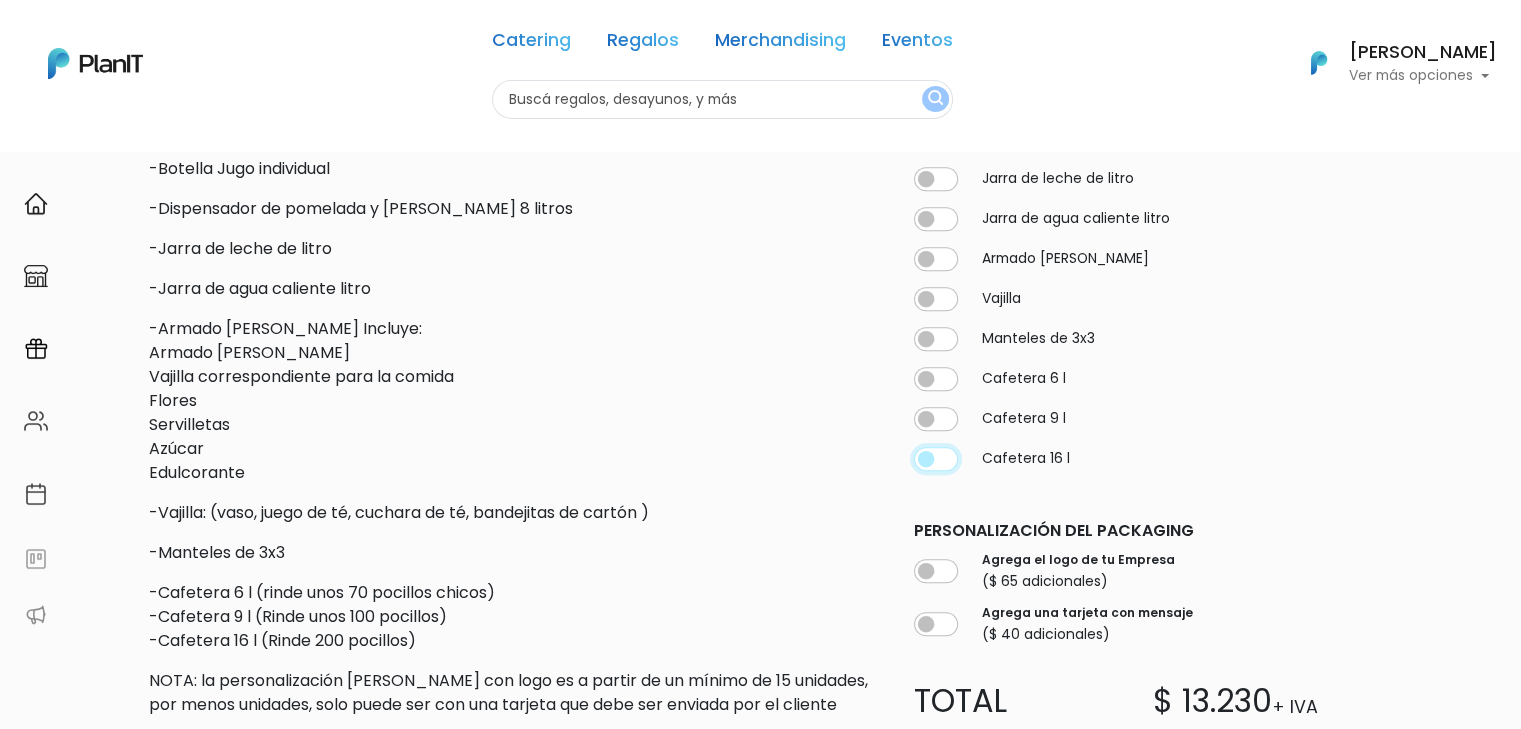 click at bounding box center [936, 59] 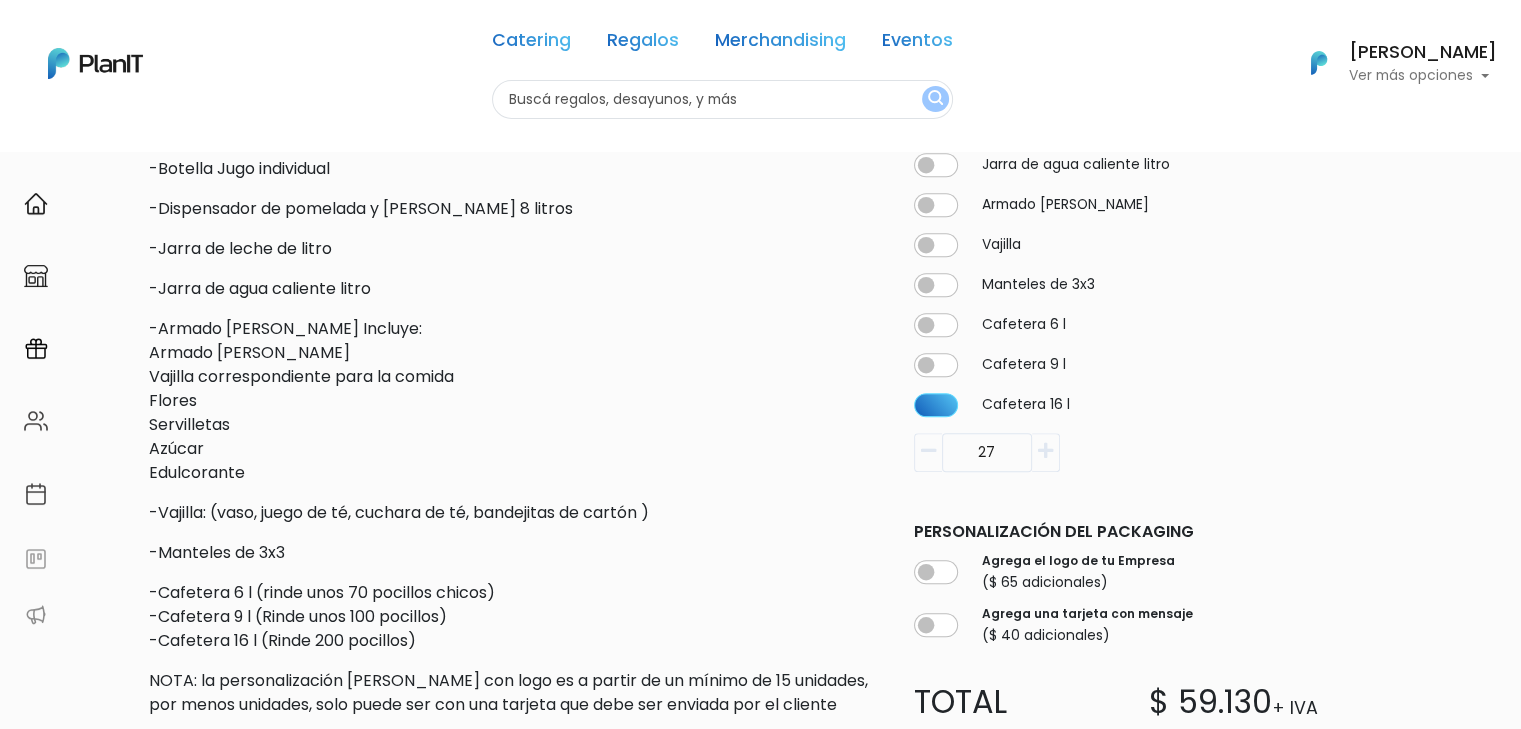 click on "27" at bounding box center [0, 0] 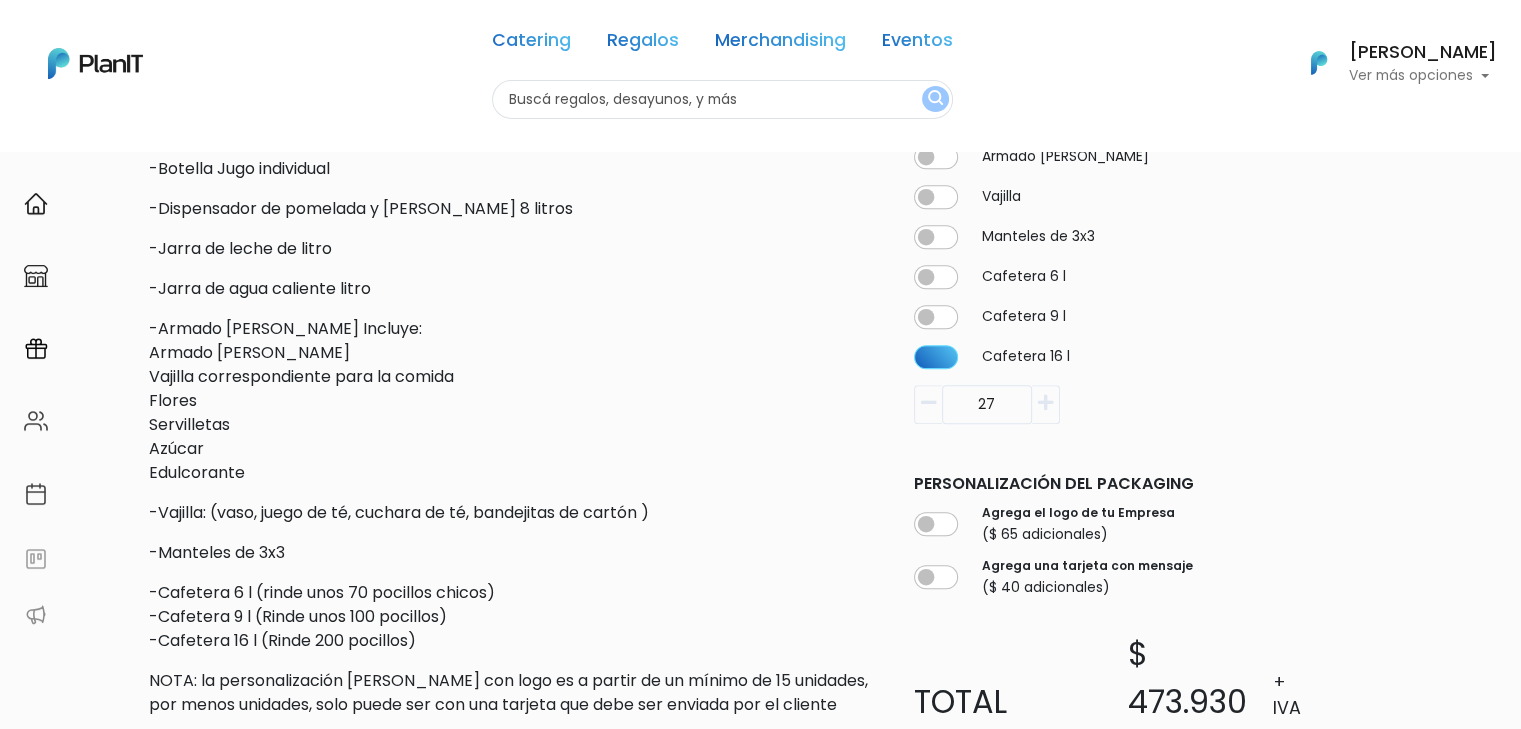 type on "2" 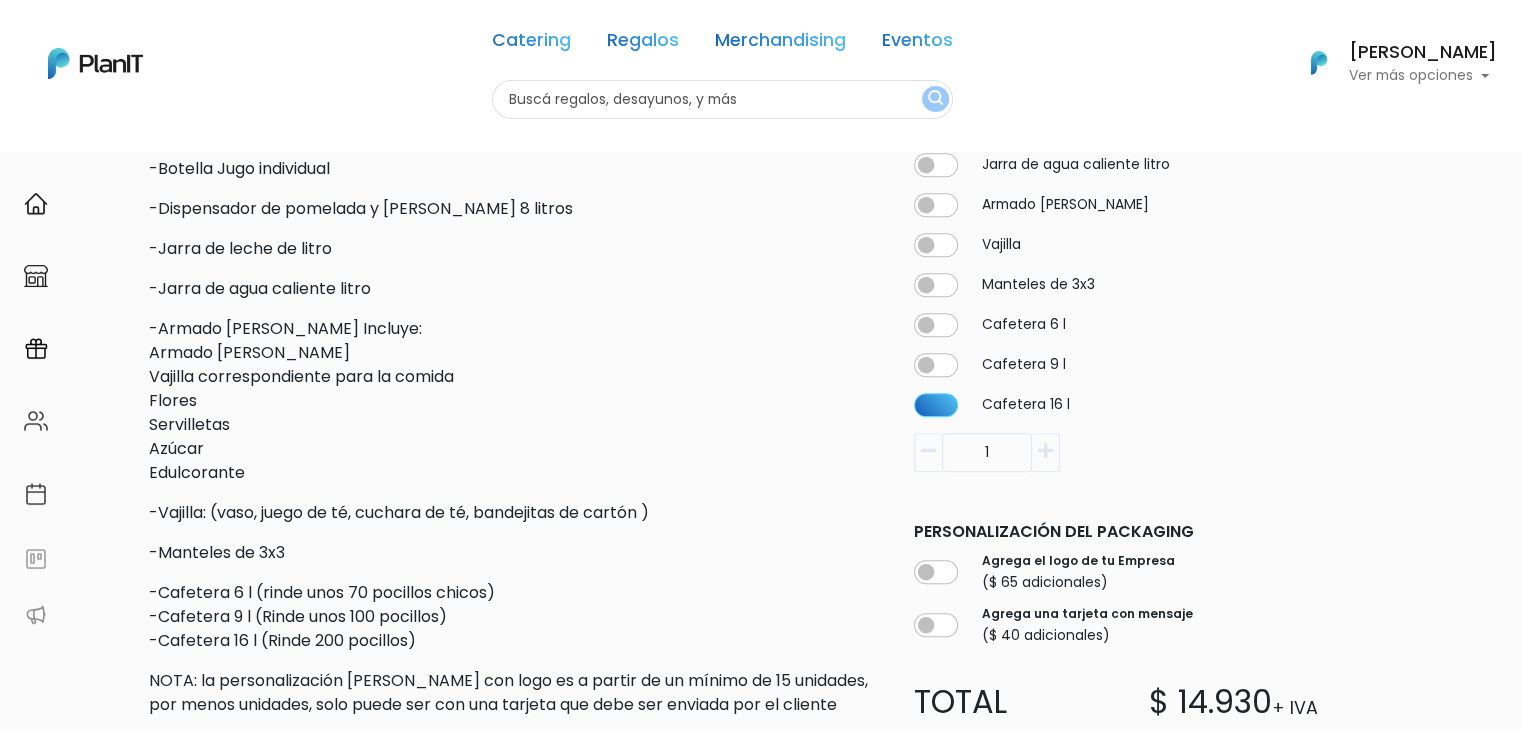 type on "1" 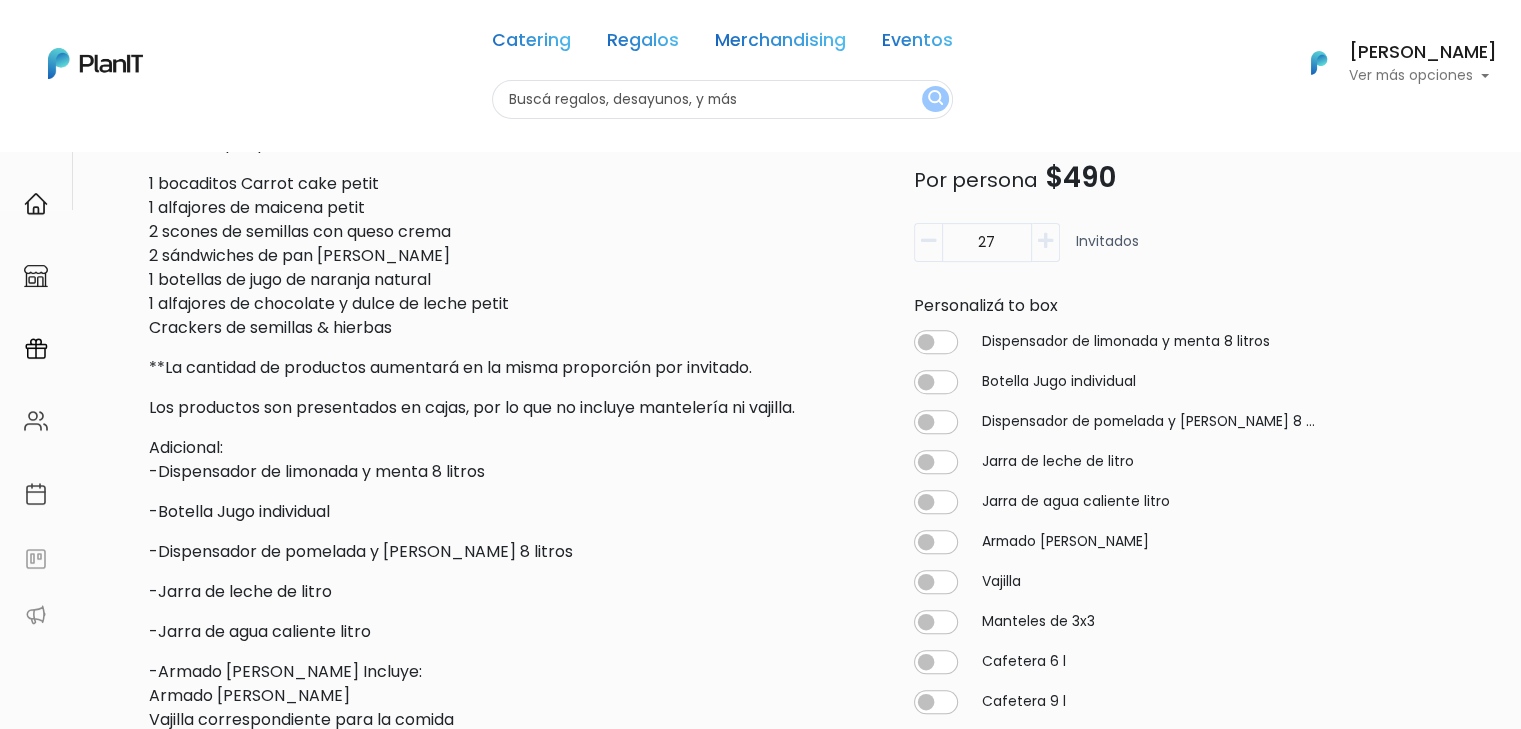 scroll, scrollTop: 668, scrollLeft: 0, axis: vertical 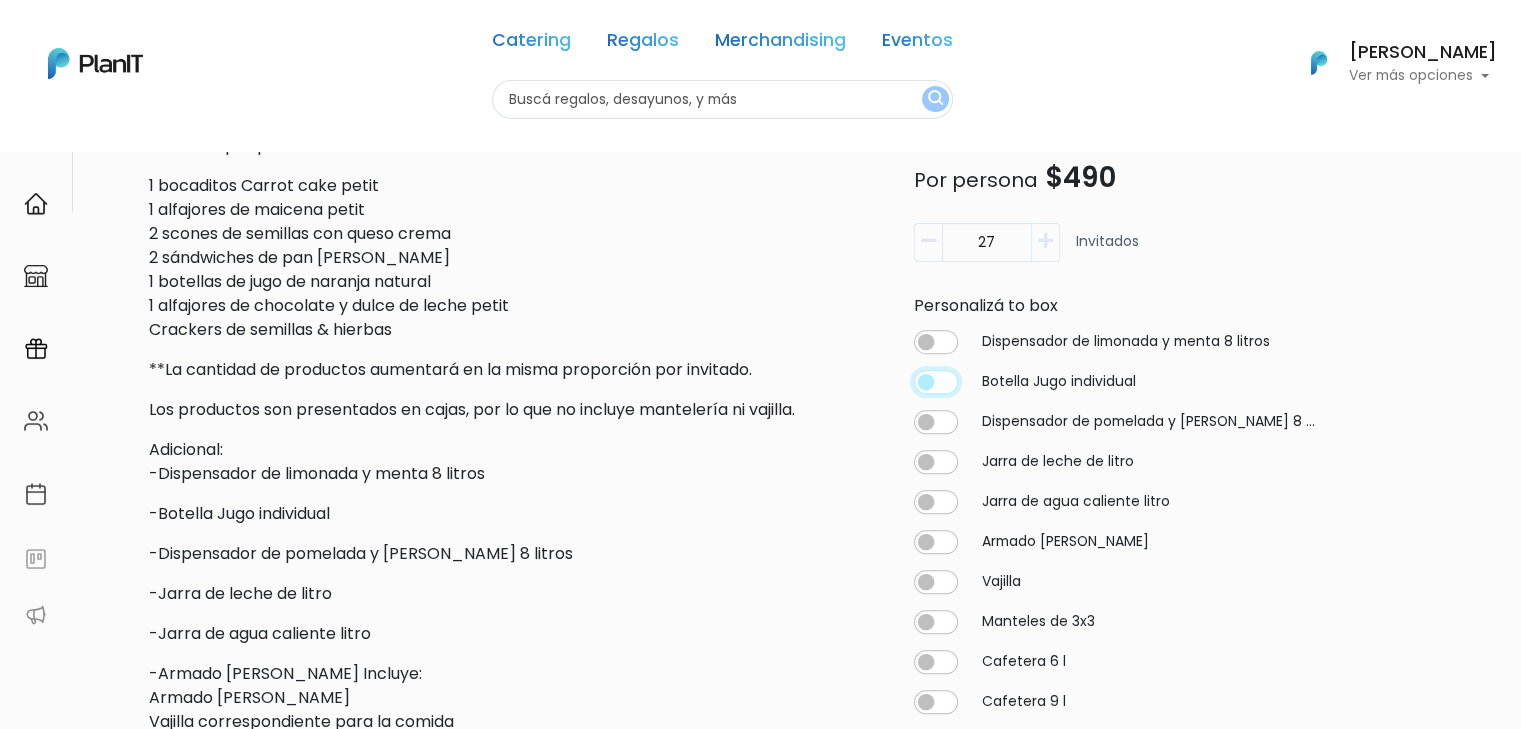 click at bounding box center (936, 342) 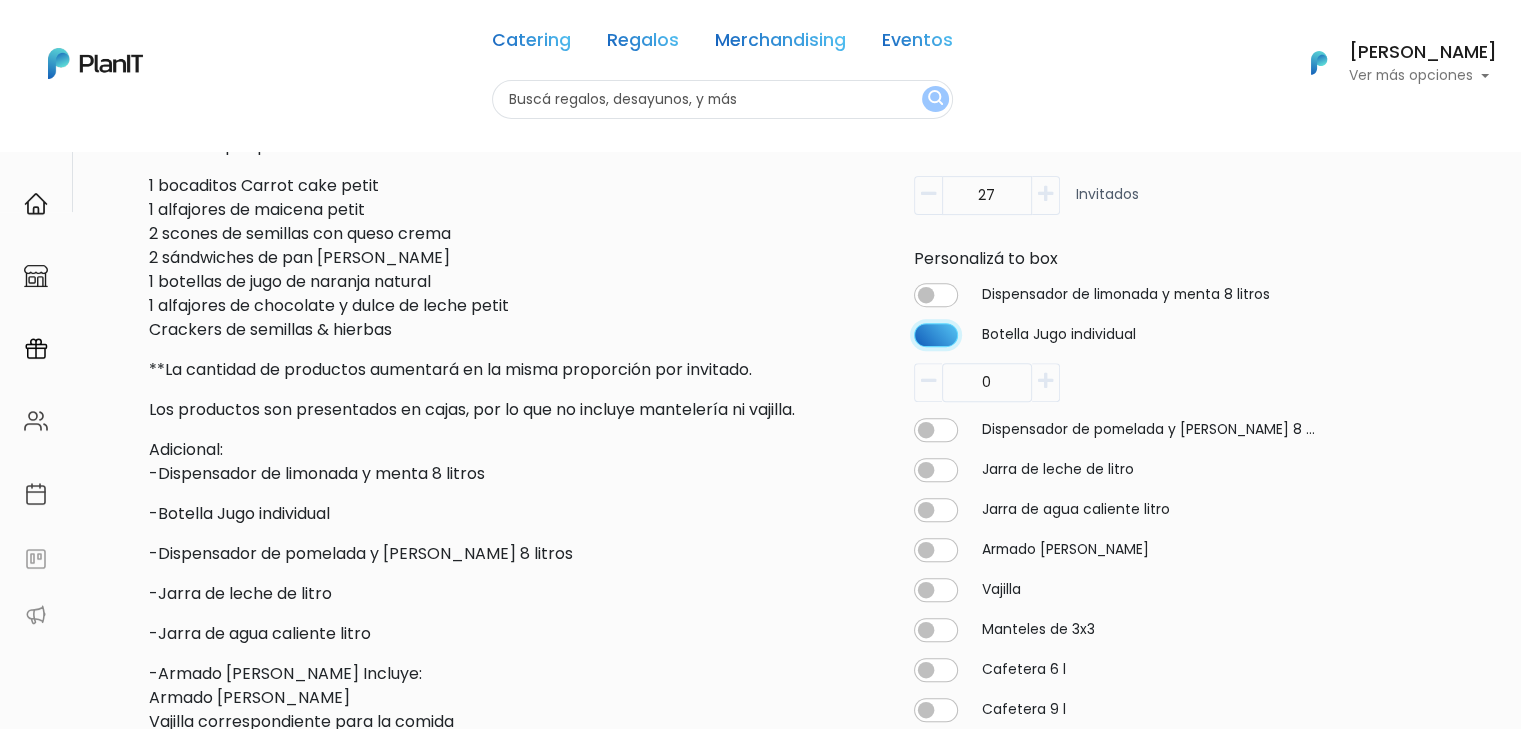 type on "27" 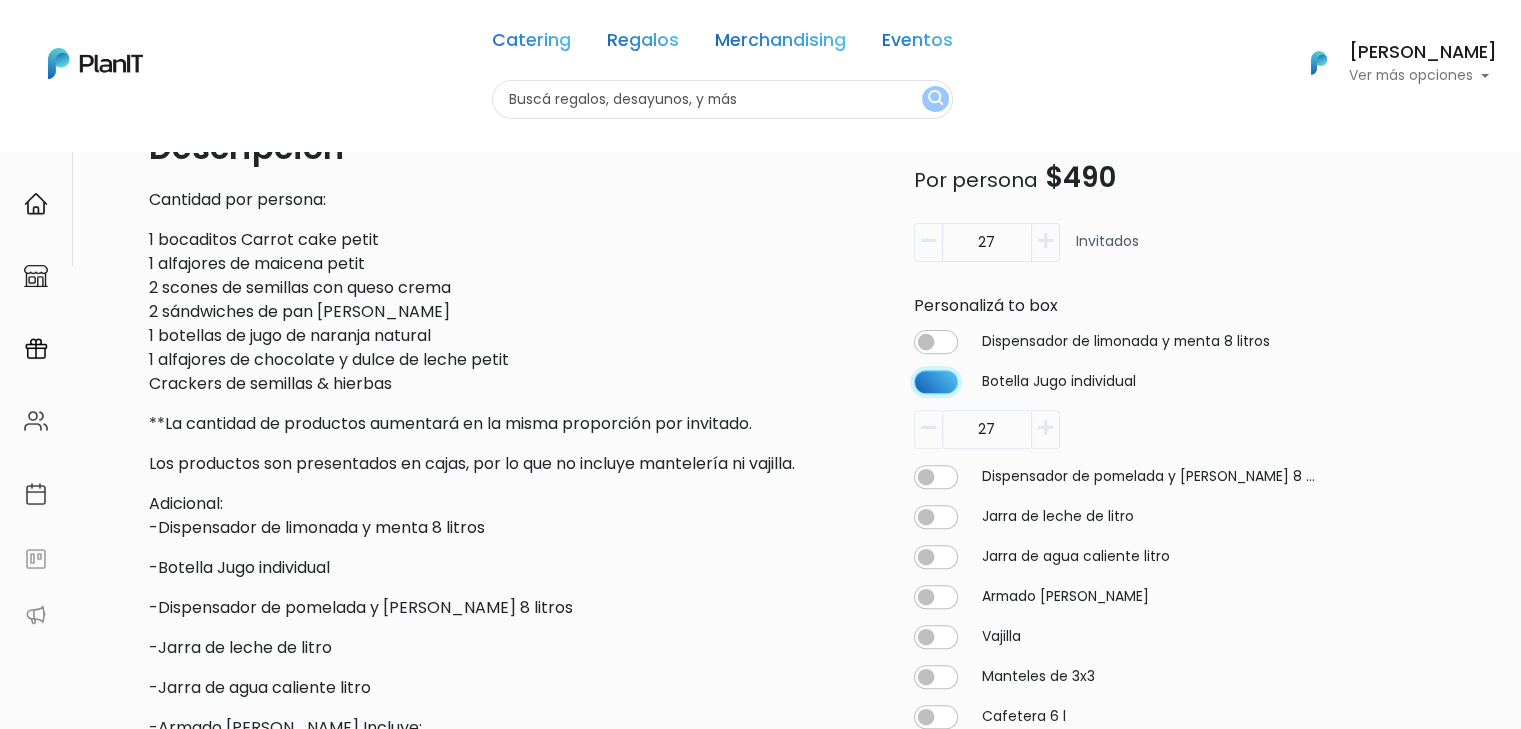scroll, scrollTop: 616, scrollLeft: 0, axis: vertical 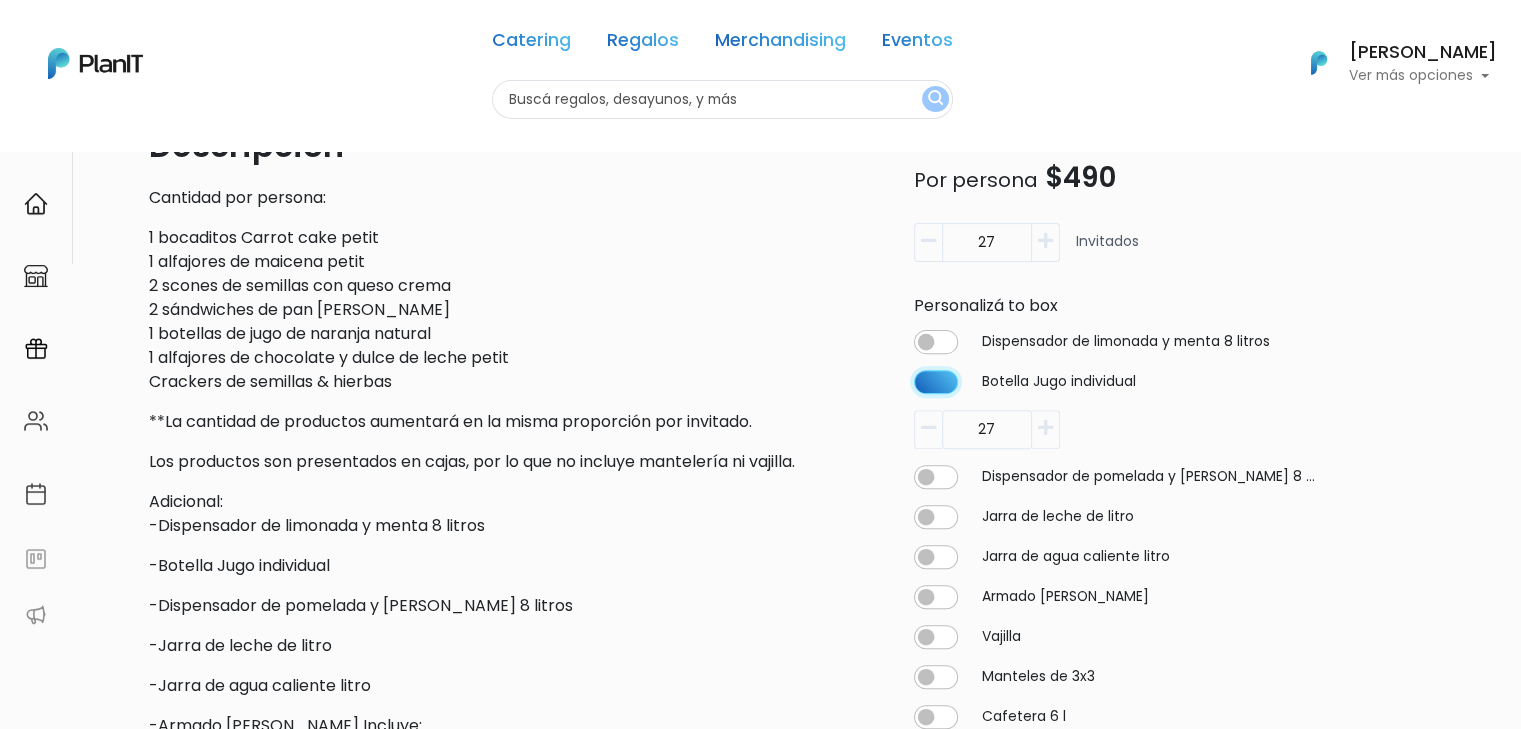 click at bounding box center [936, 342] 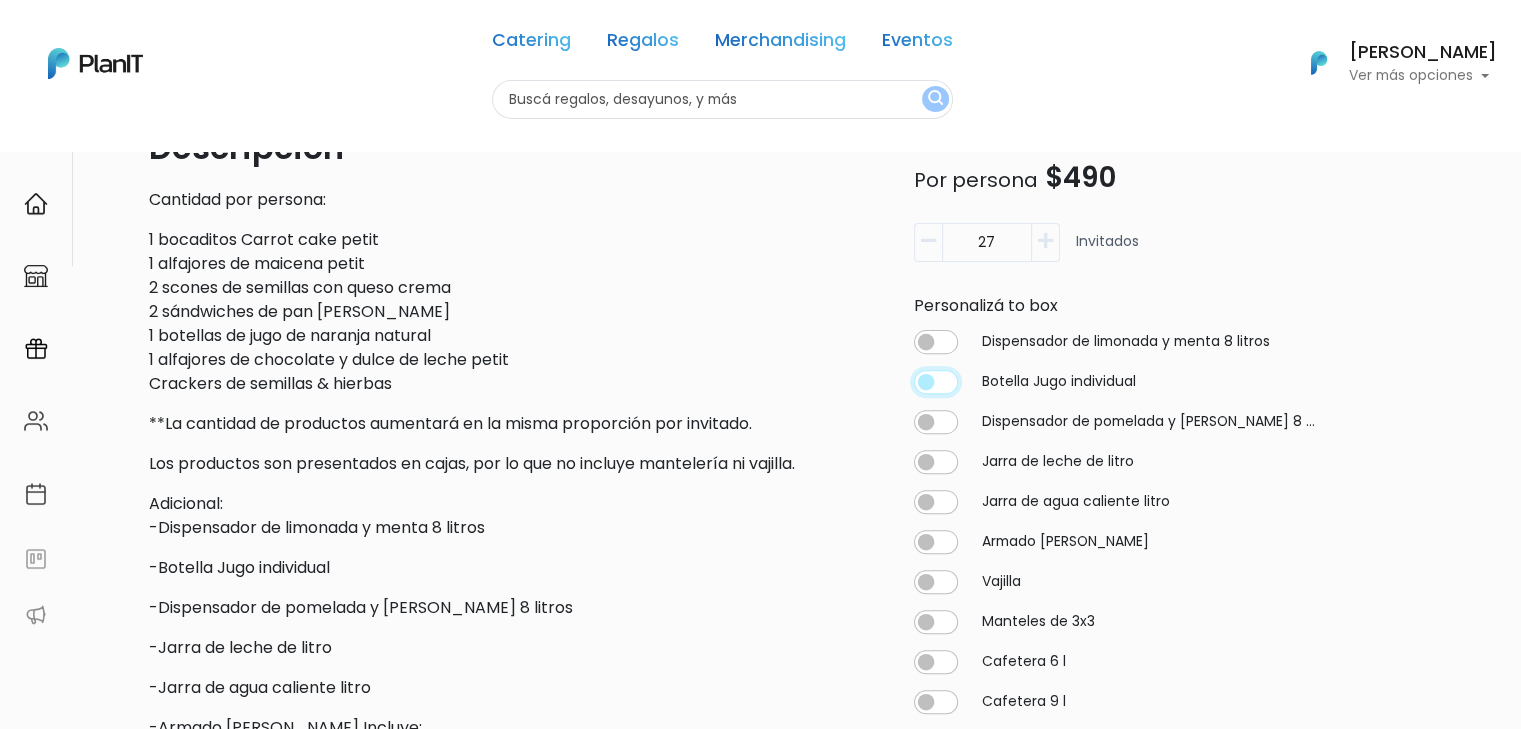 scroll, scrollTop: 611, scrollLeft: 0, axis: vertical 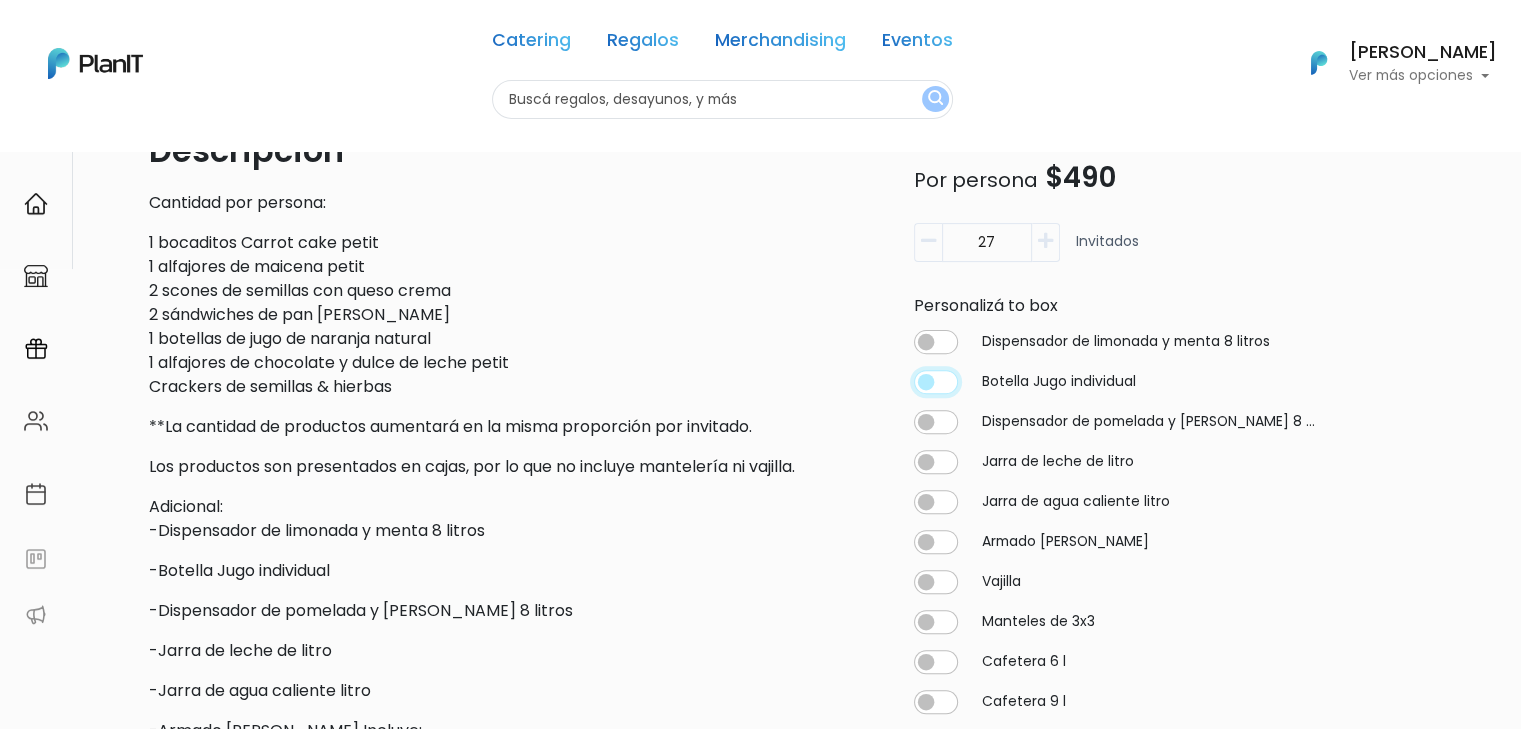 click at bounding box center (936, 342) 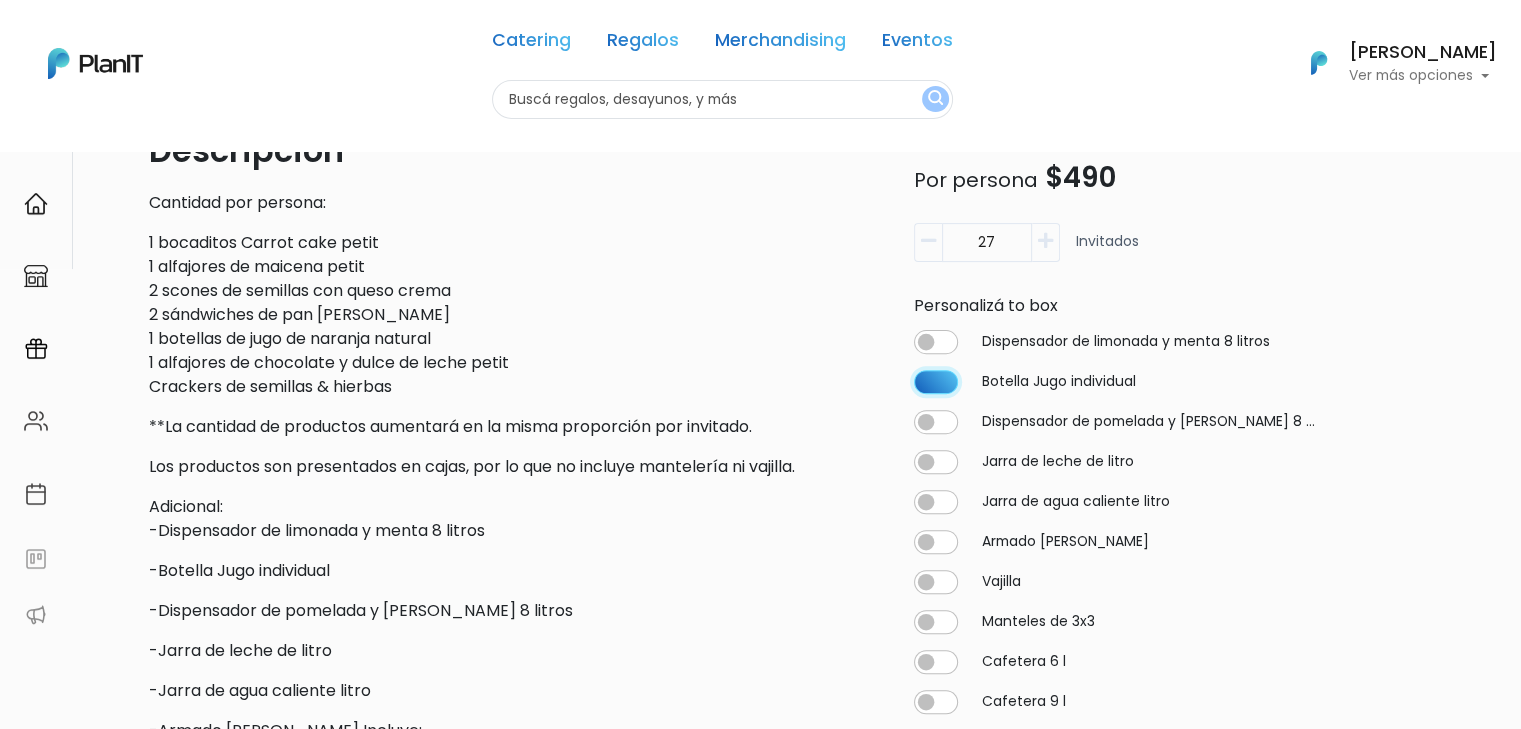 type on "27" 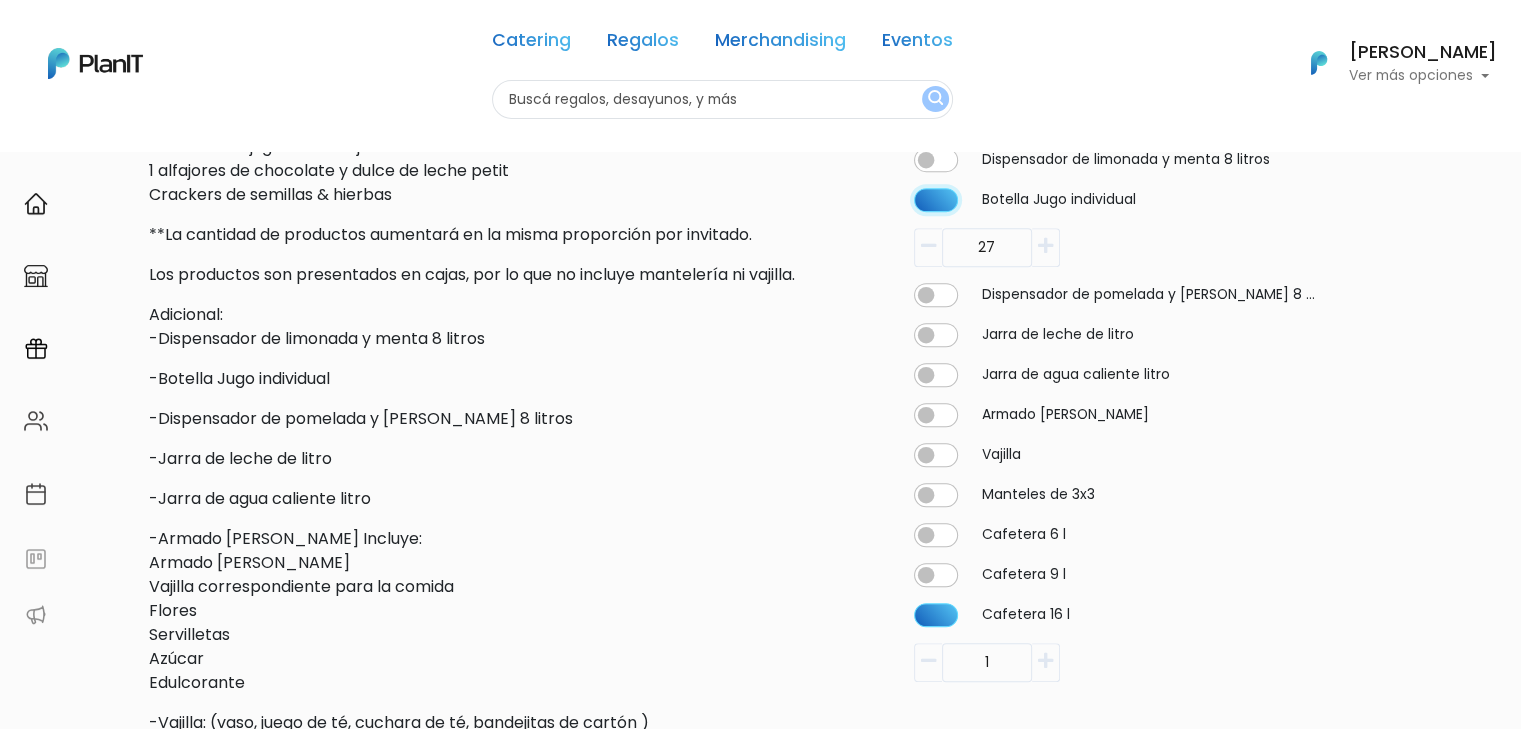 scroll, scrollTop: 807, scrollLeft: 0, axis: vertical 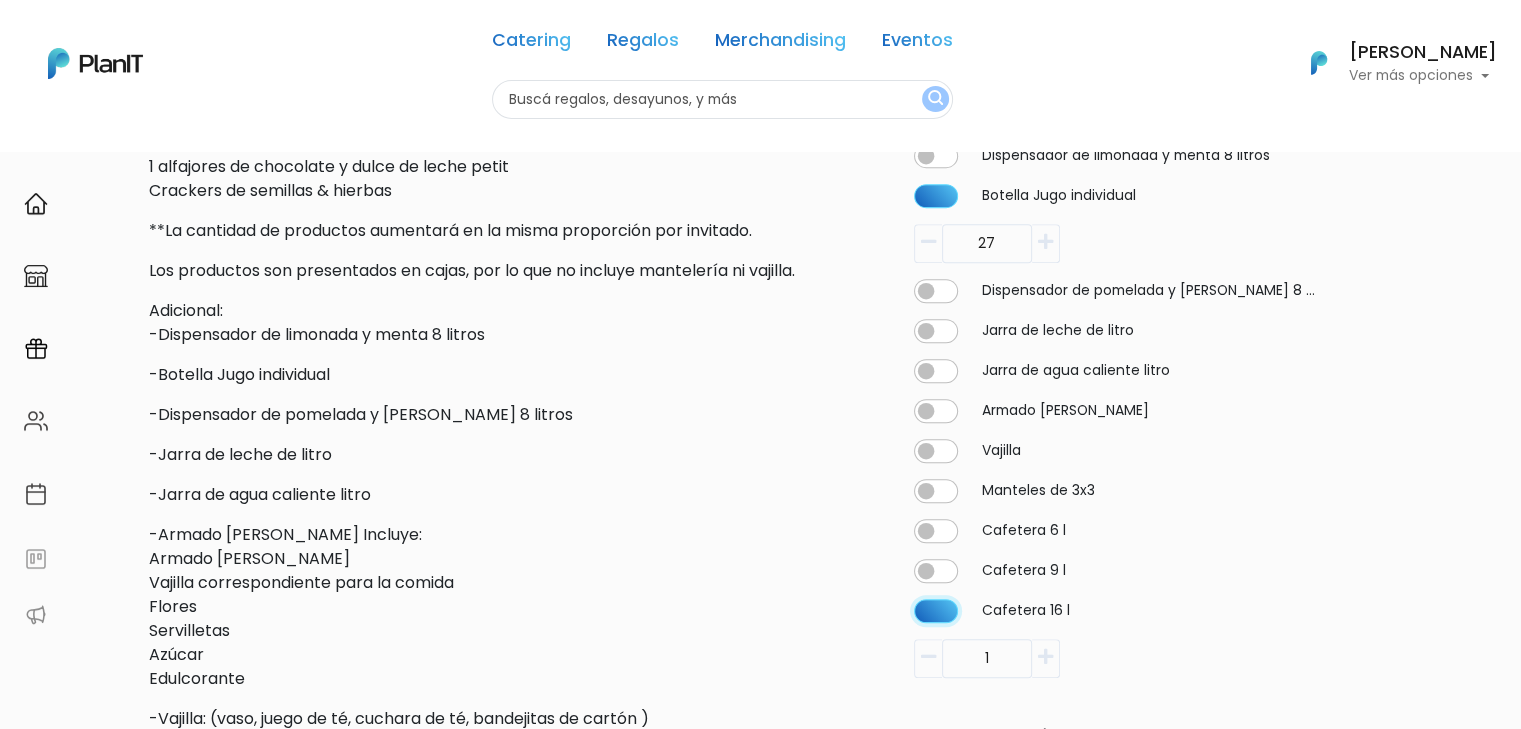 click at bounding box center (936, 156) 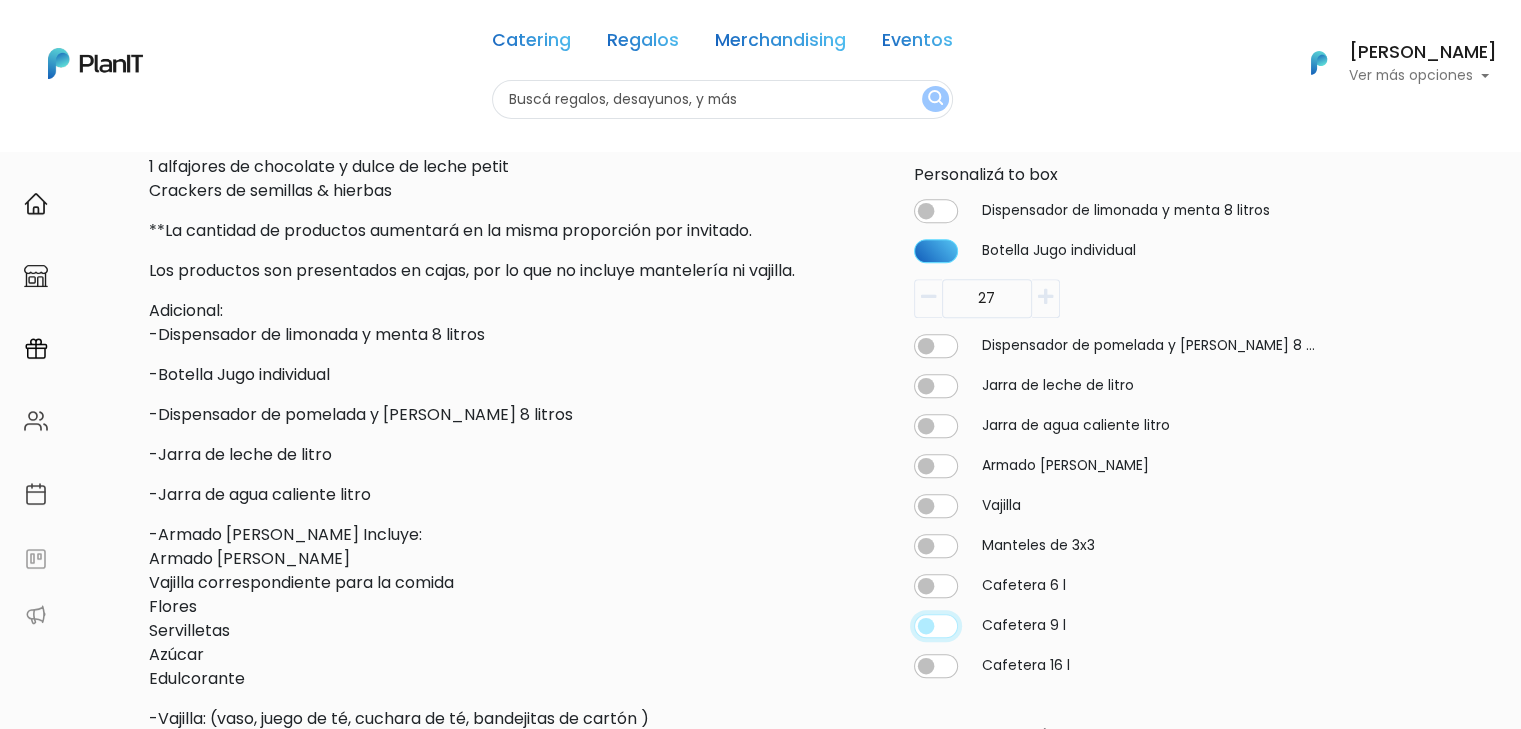 click at bounding box center (936, 210) 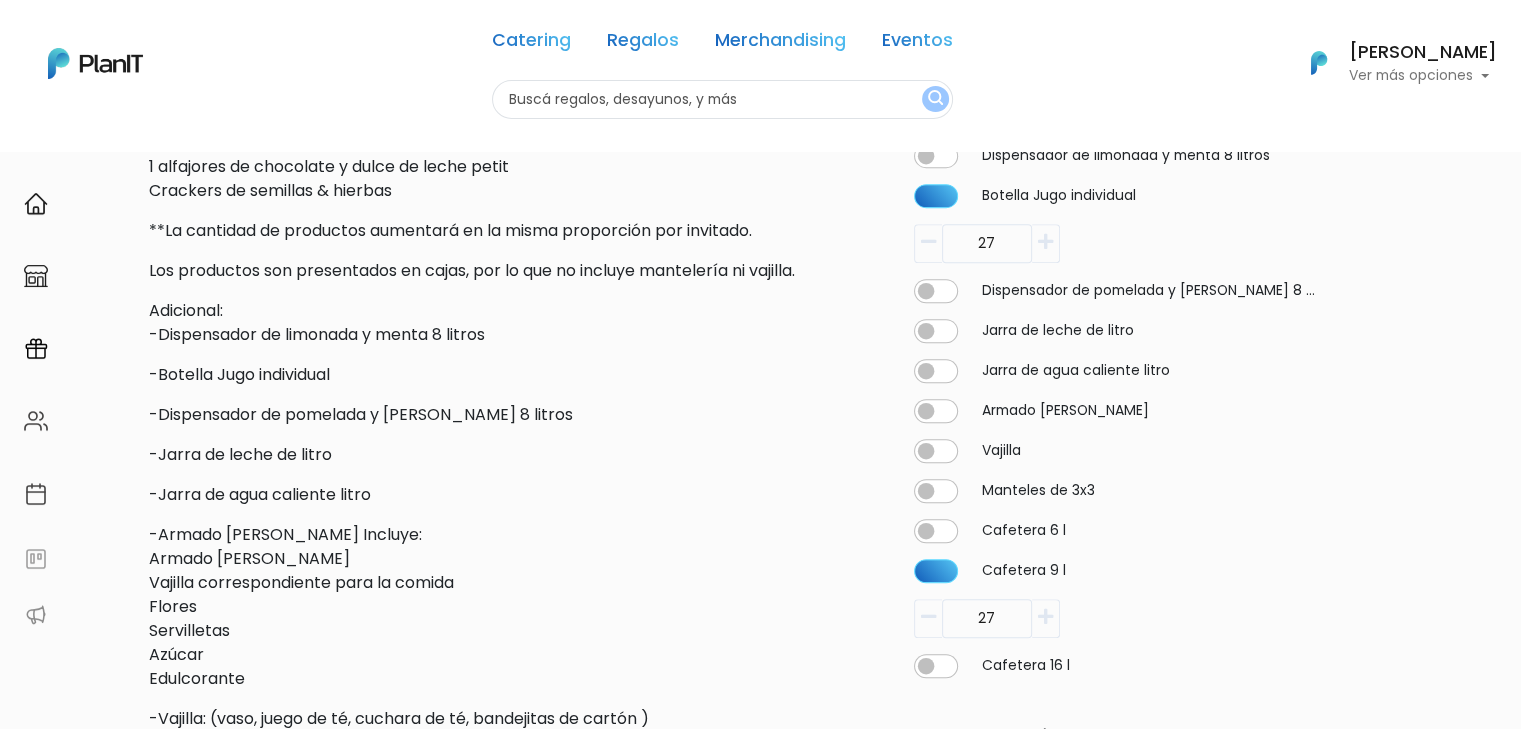 click on "27" at bounding box center [0, 0] 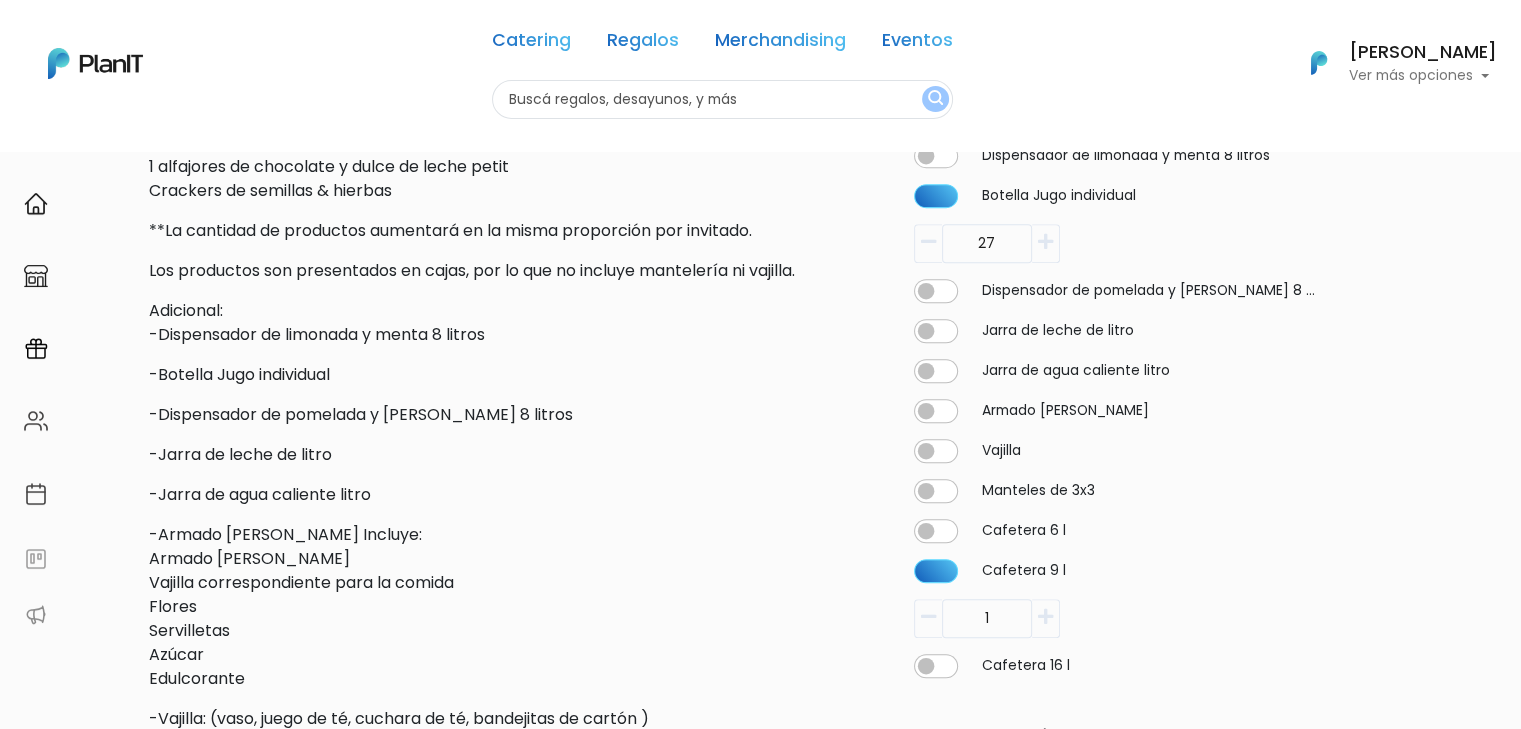 type on "1" 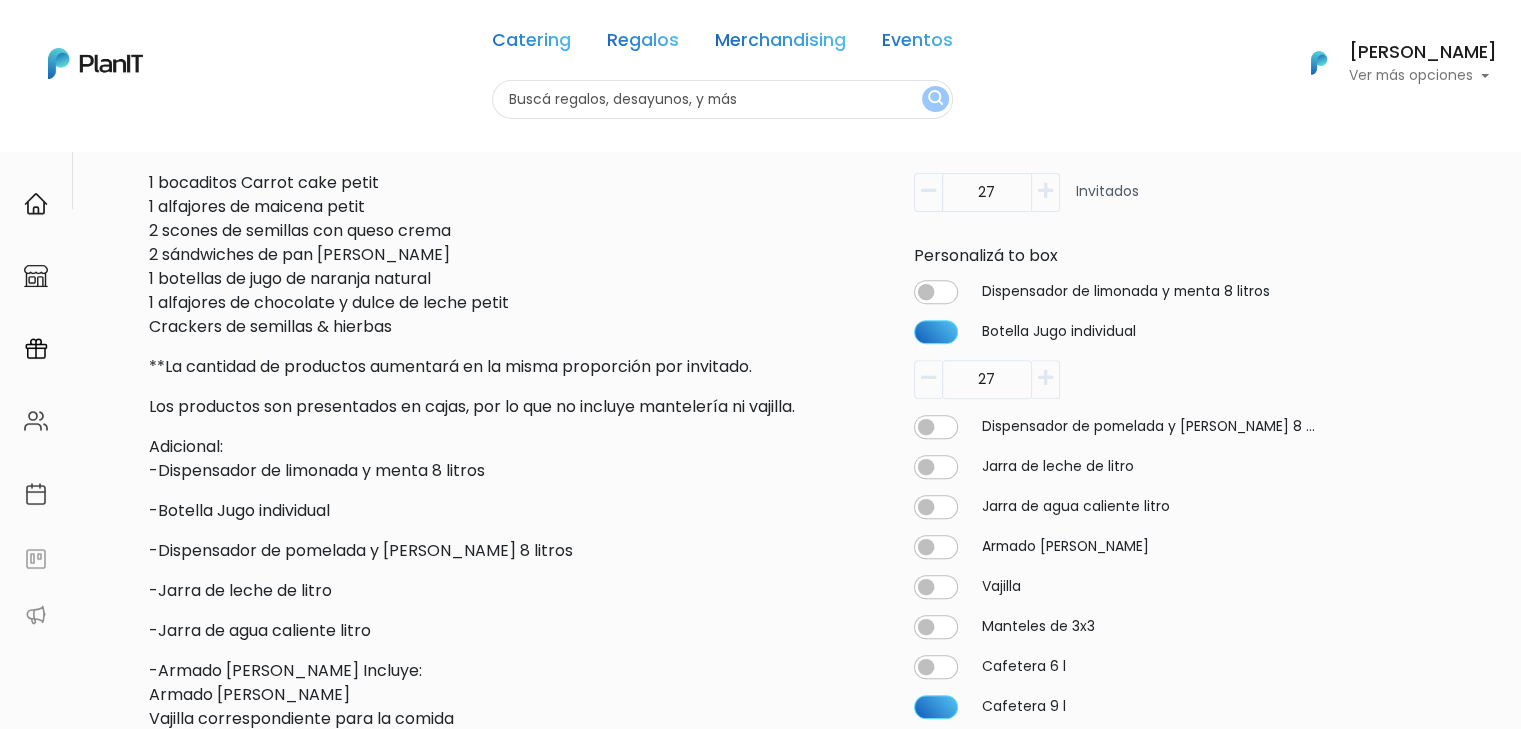 scroll, scrollTop: 670, scrollLeft: 0, axis: vertical 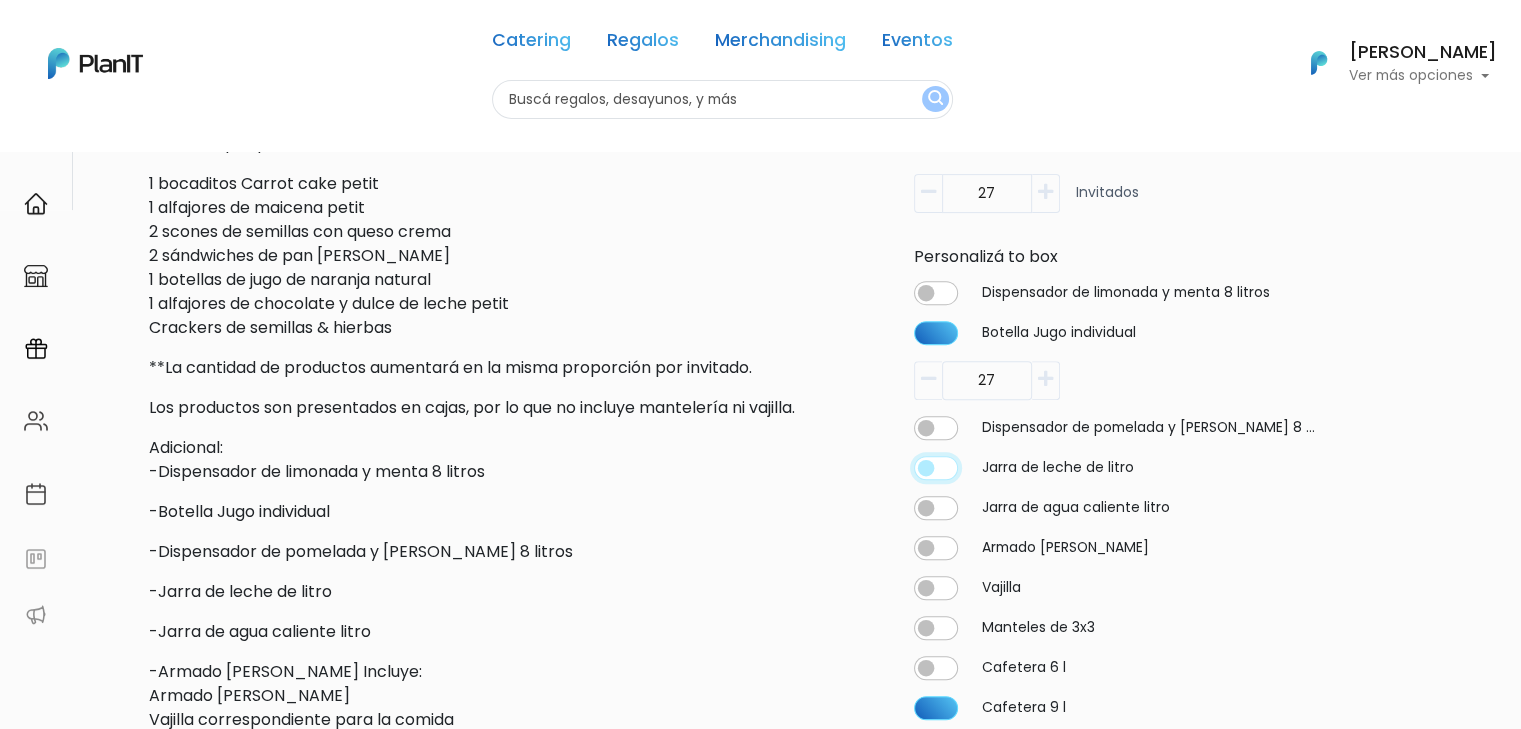 click at bounding box center [936, 293] 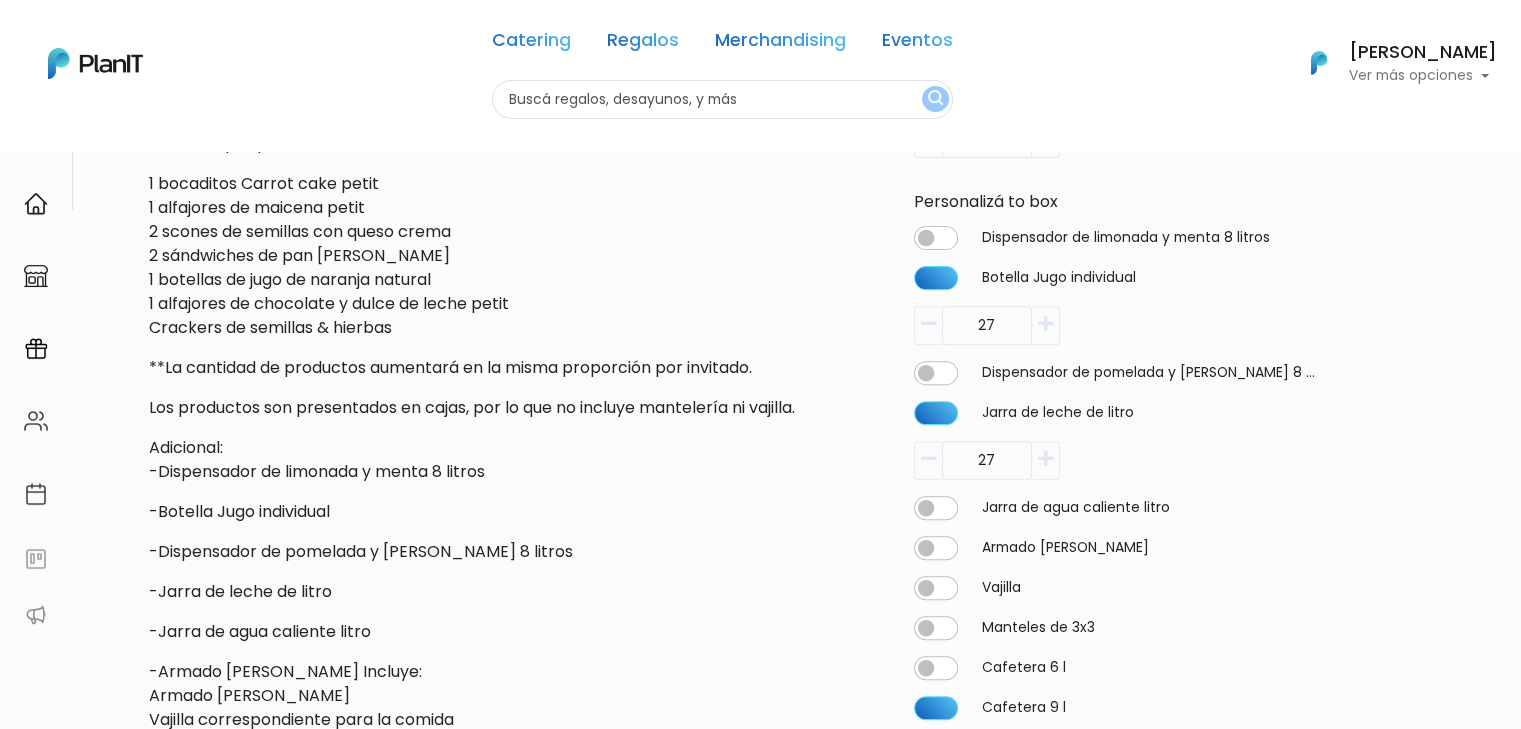 click on "27" at bounding box center [0, 0] 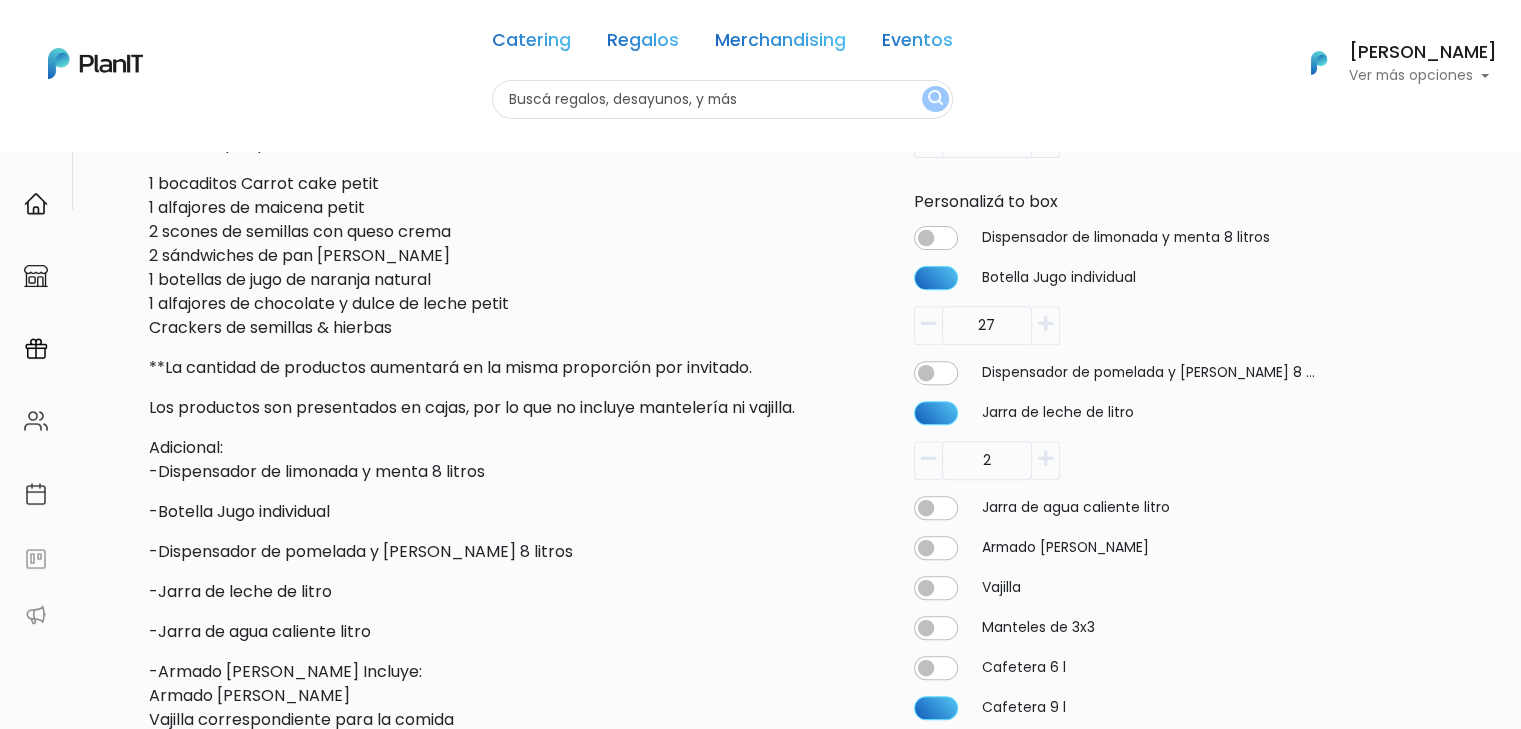 type on "2" 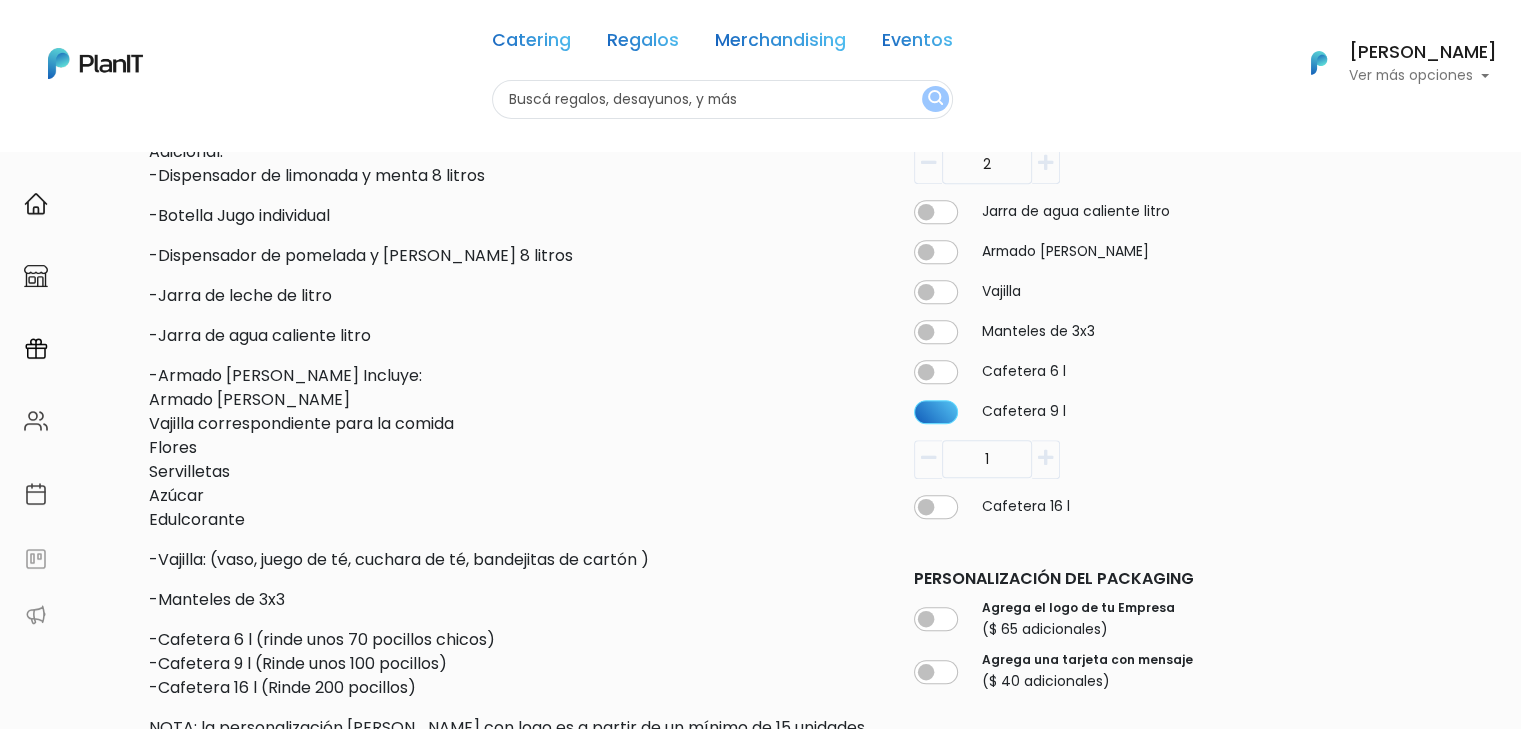 scroll, scrollTop: 946, scrollLeft: 0, axis: vertical 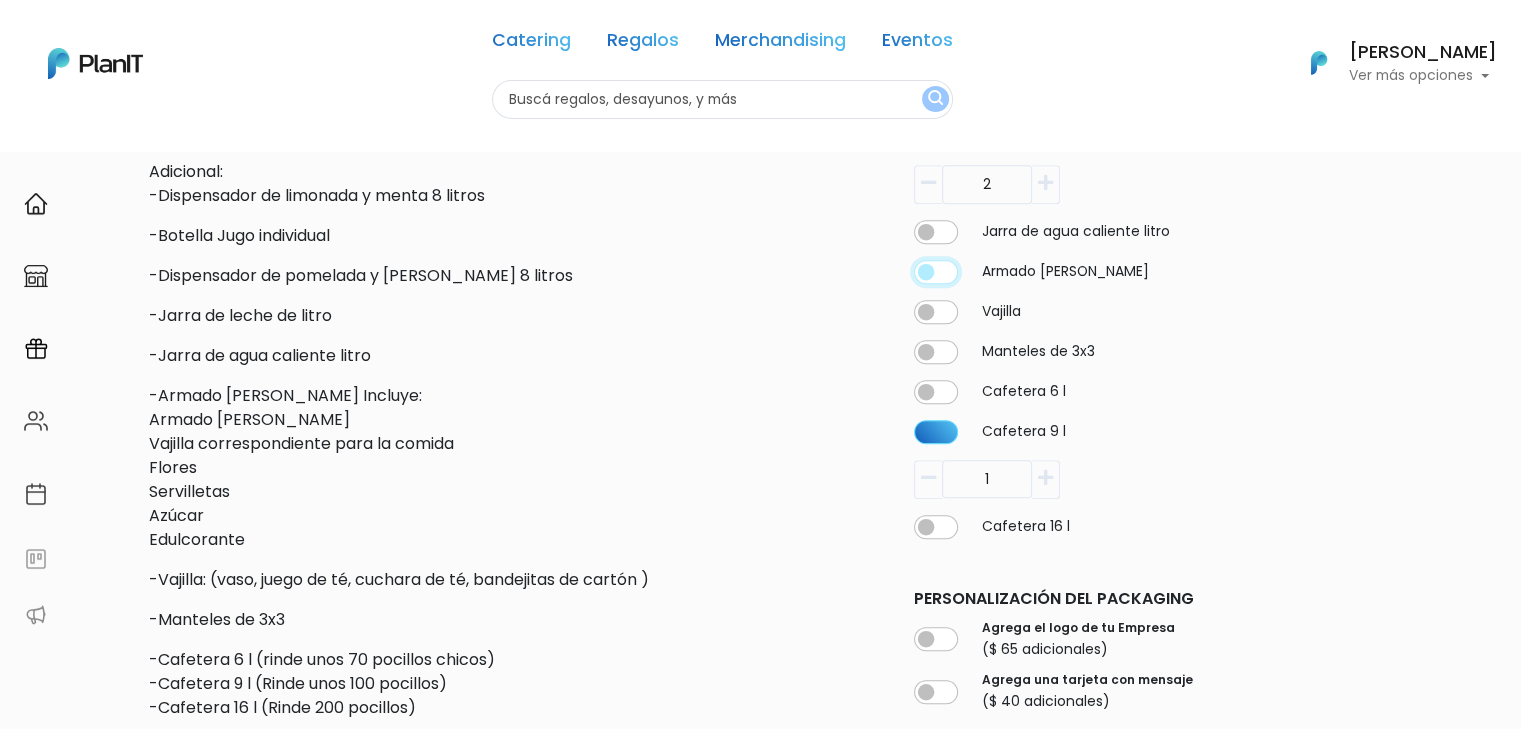 click at bounding box center [936, -38] 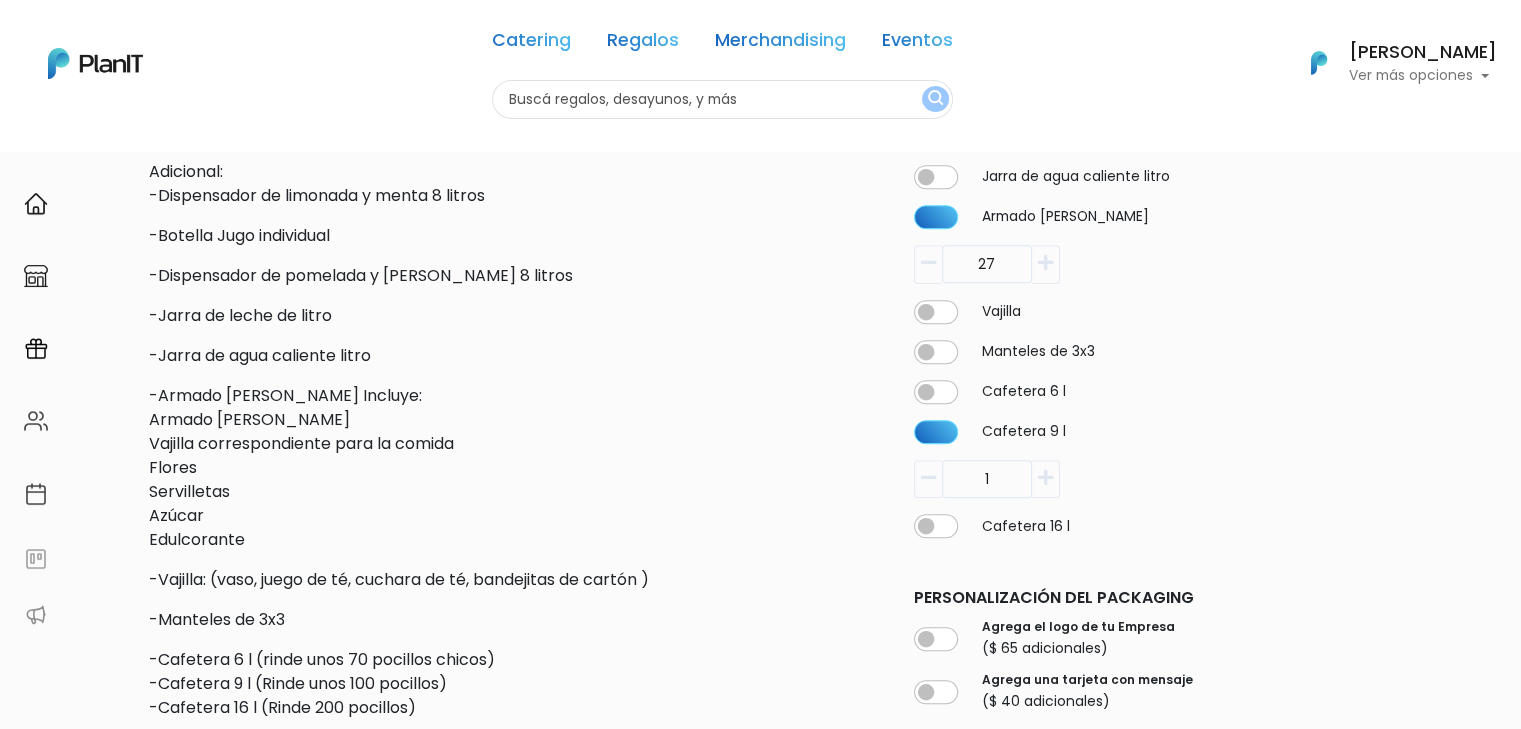 click on "27" at bounding box center (0, 0) 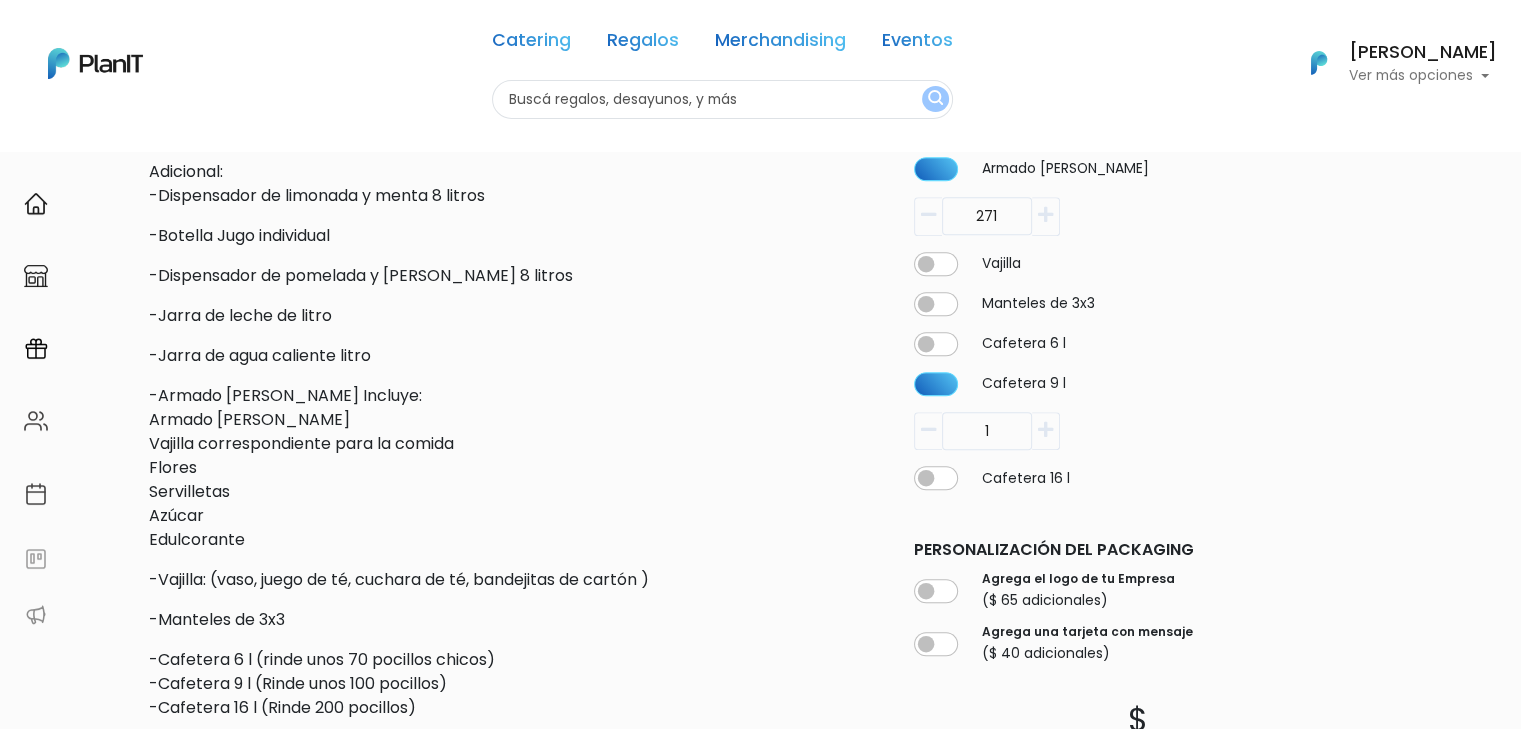 click on "271" at bounding box center [0, 0] 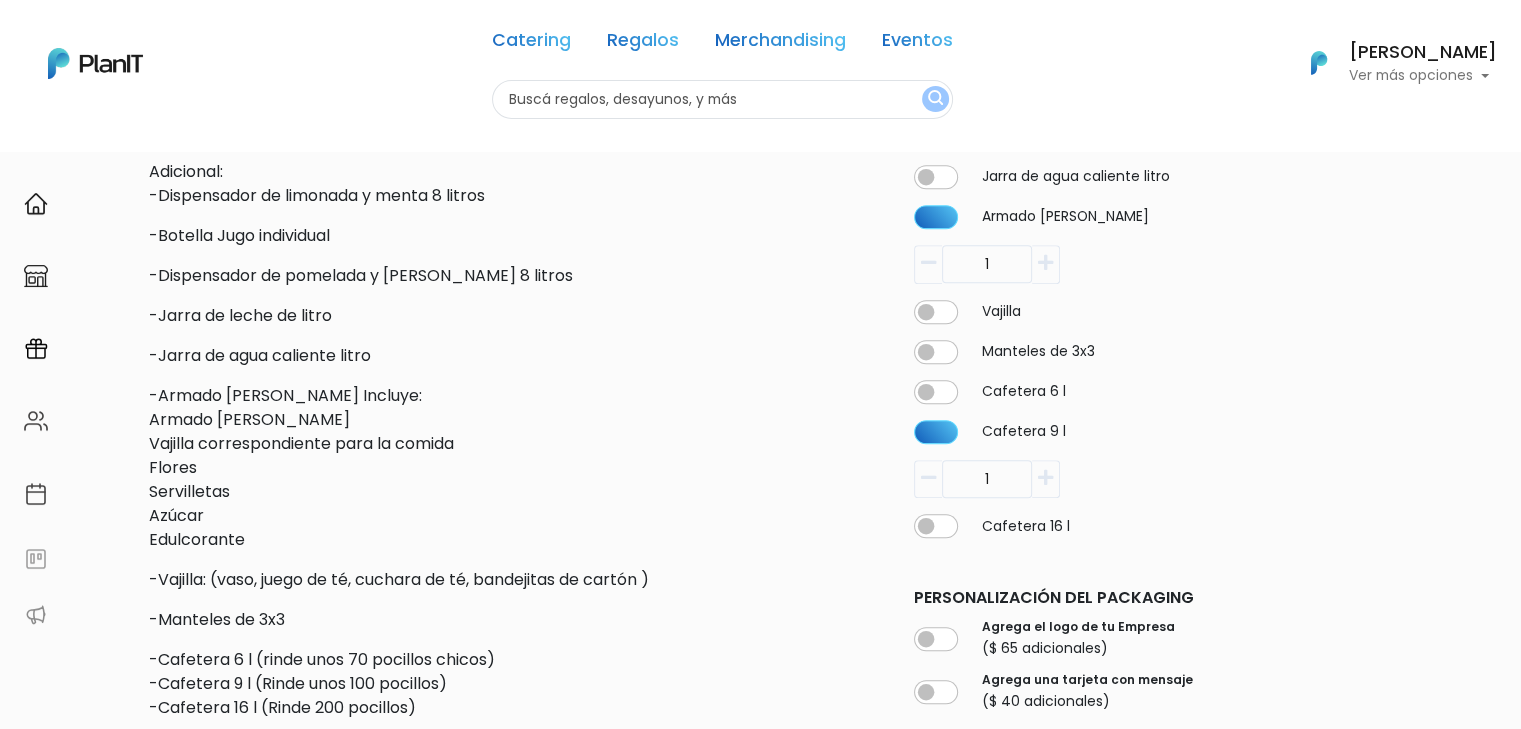 type on "1" 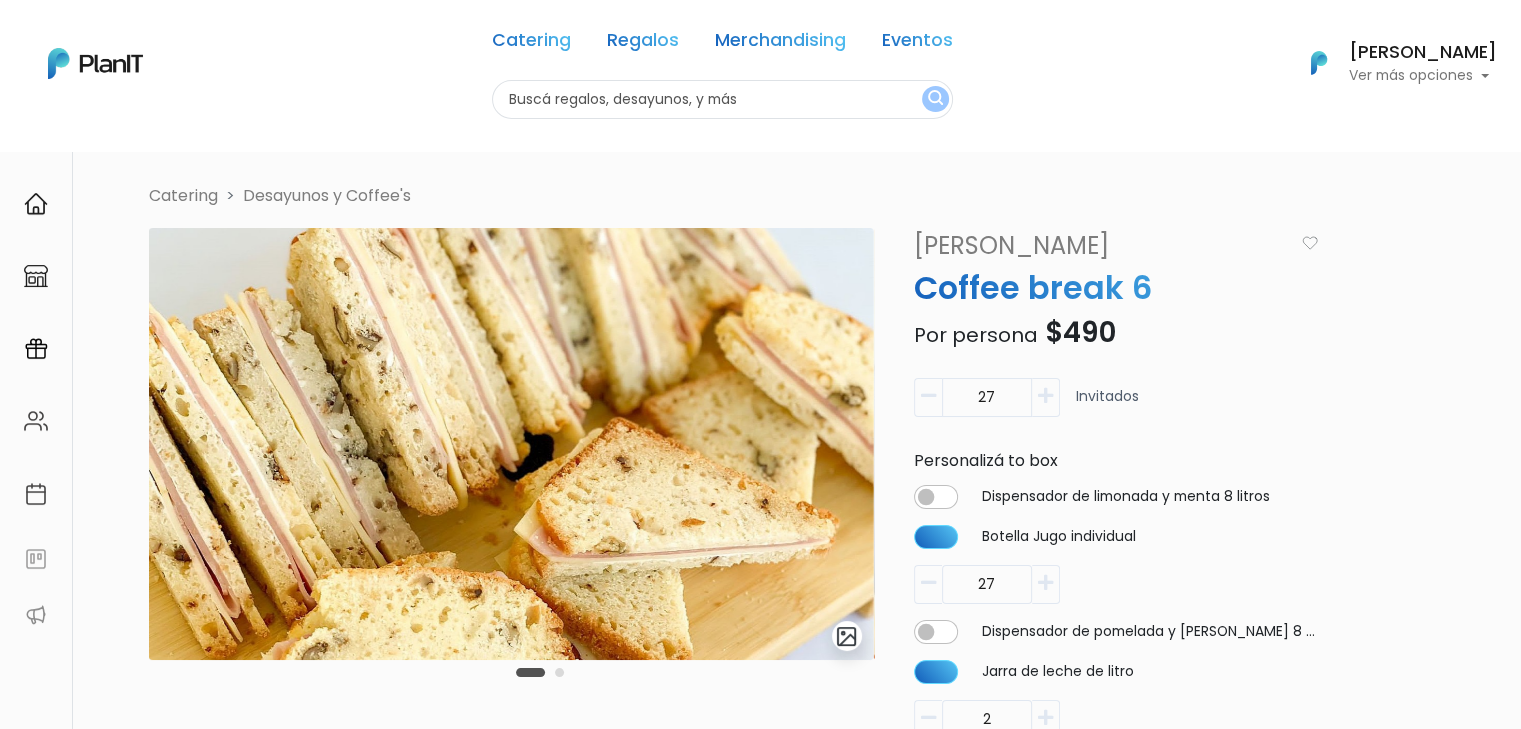 scroll, scrollTop: 0, scrollLeft: 0, axis: both 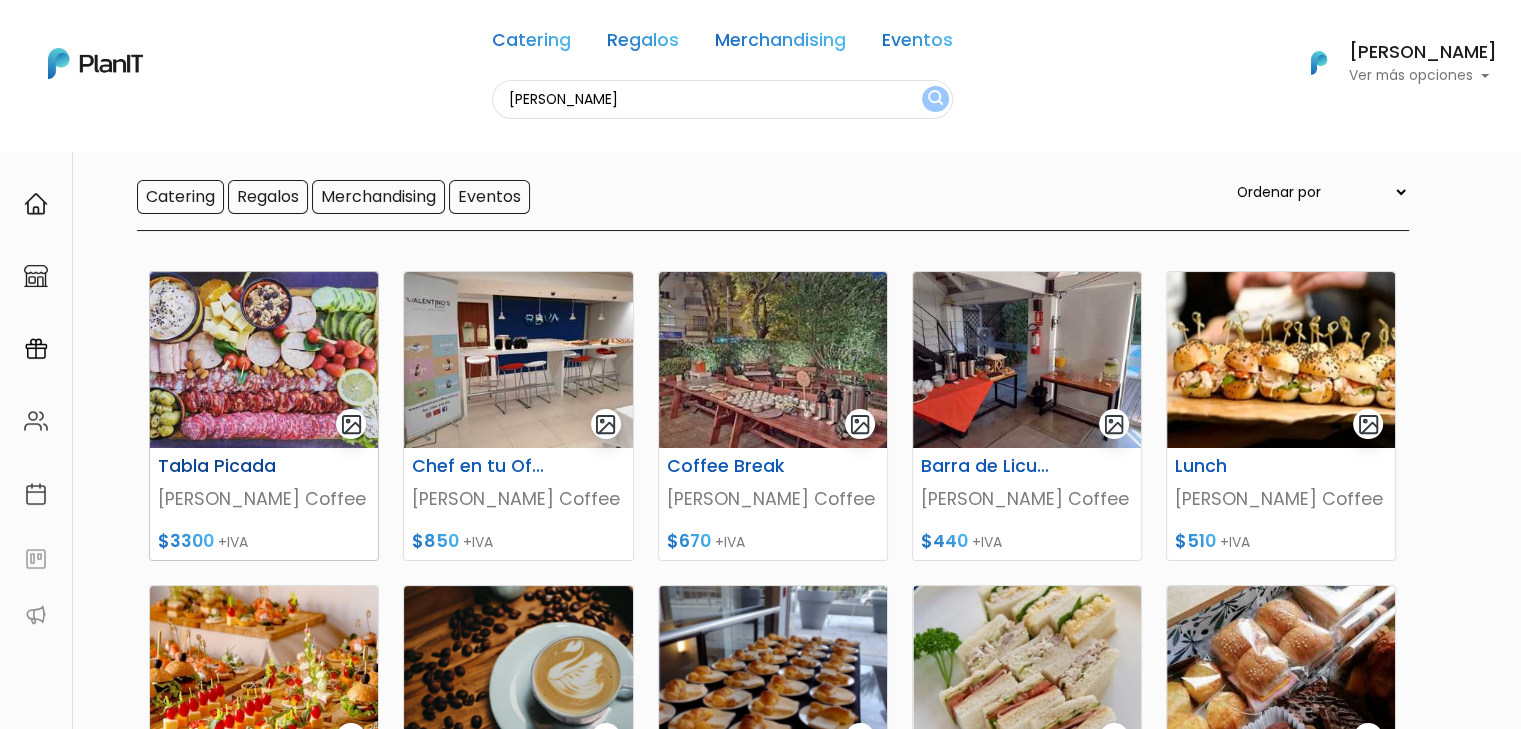 click at bounding box center [264, 360] 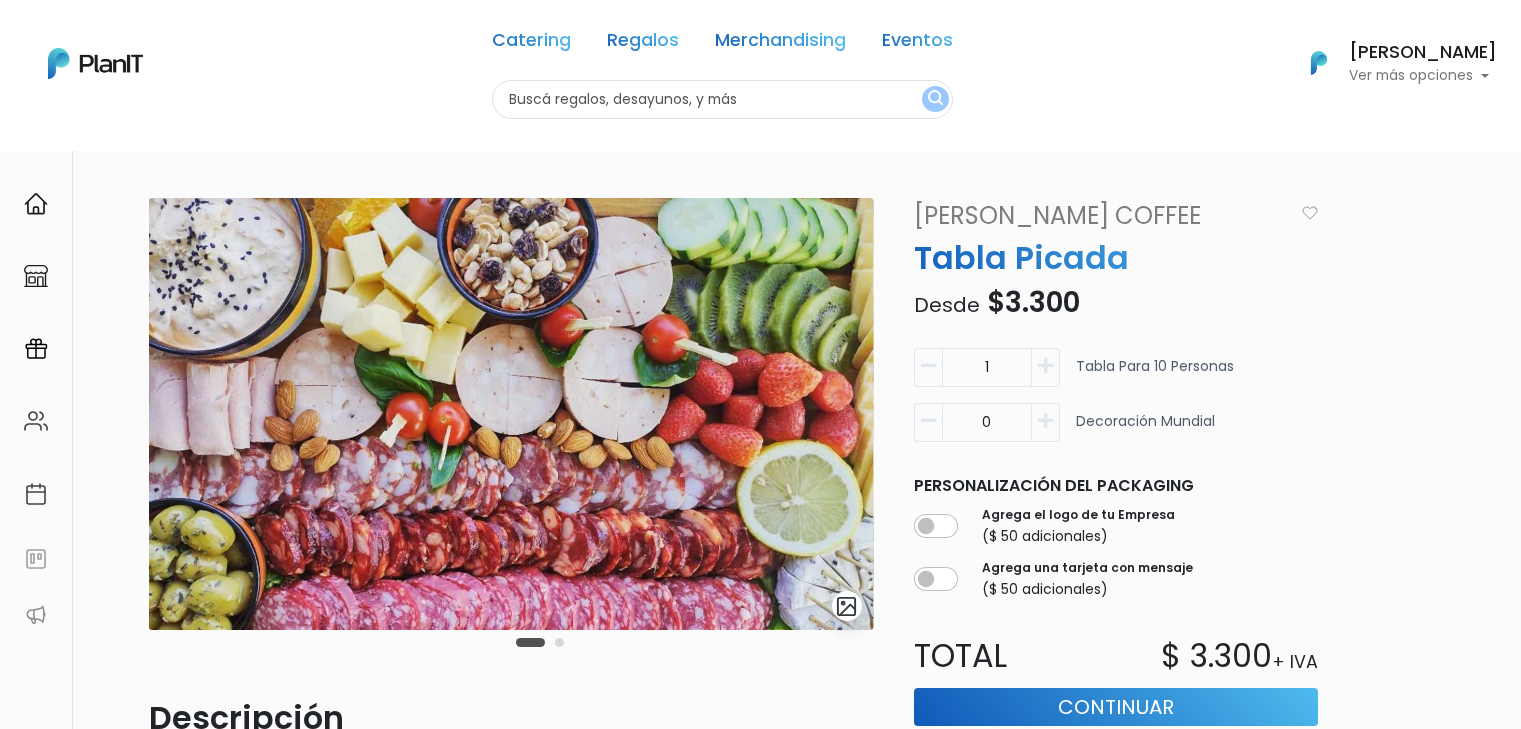scroll, scrollTop: 0, scrollLeft: 0, axis: both 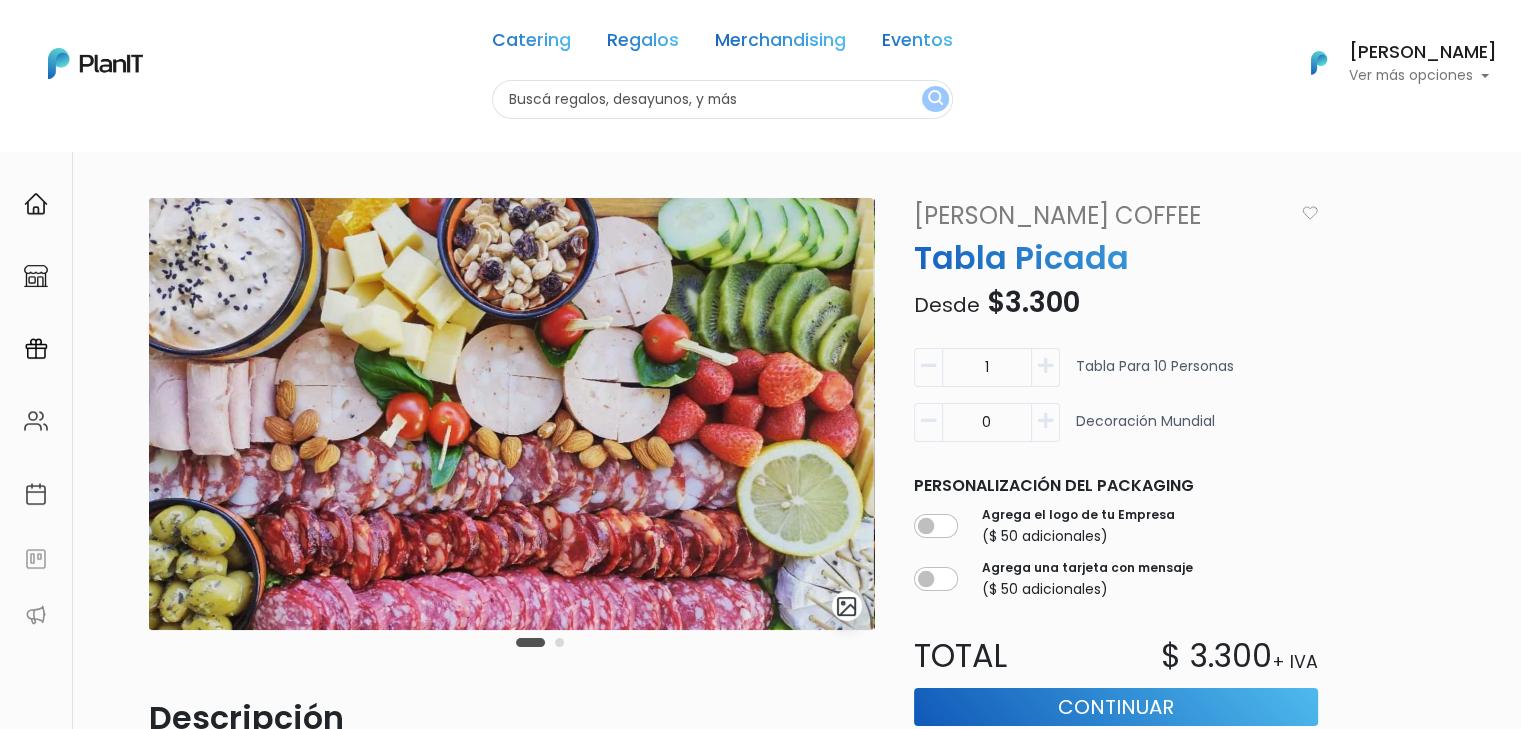 click at bounding box center [1045, 366] 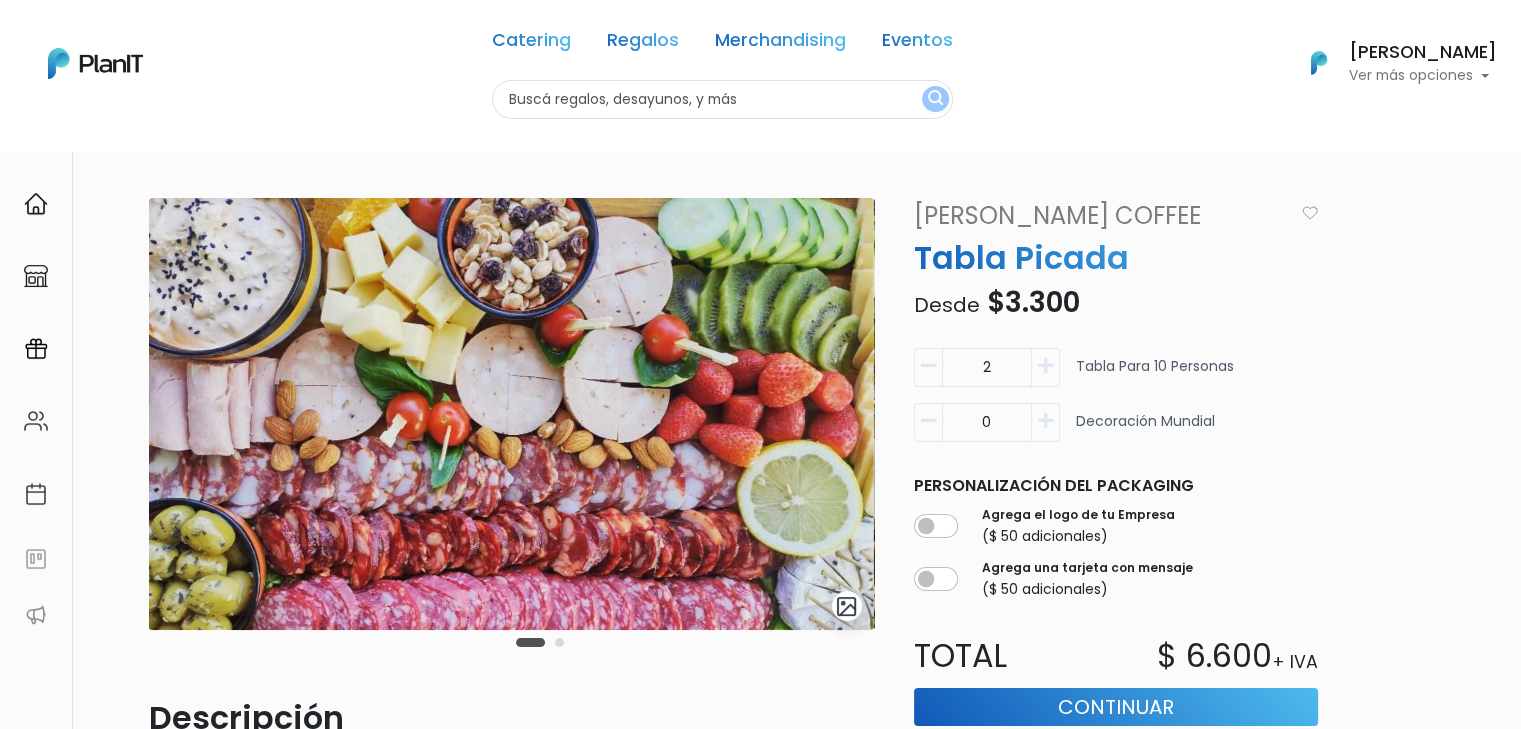 click at bounding box center (1045, 366) 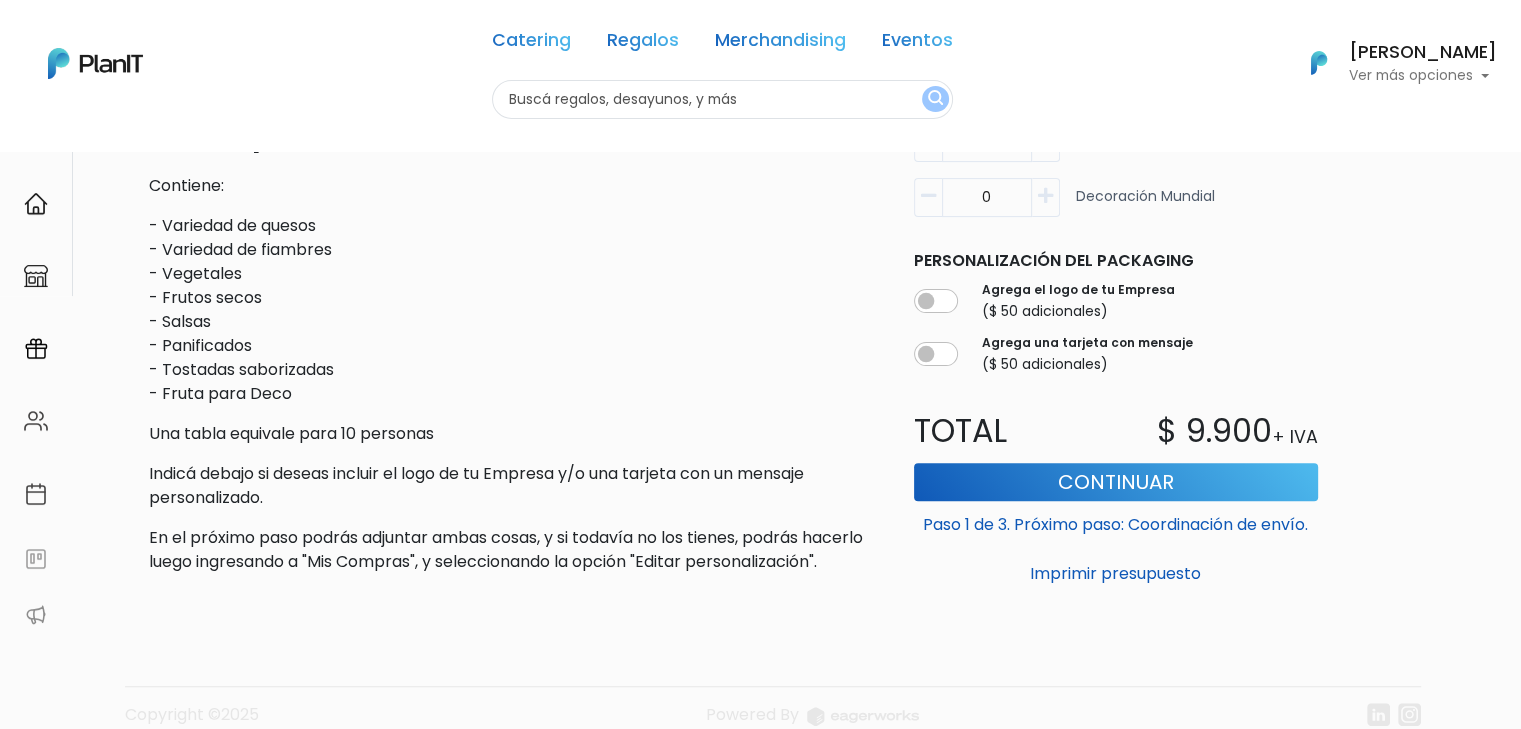 scroll, scrollTop: 0, scrollLeft: 0, axis: both 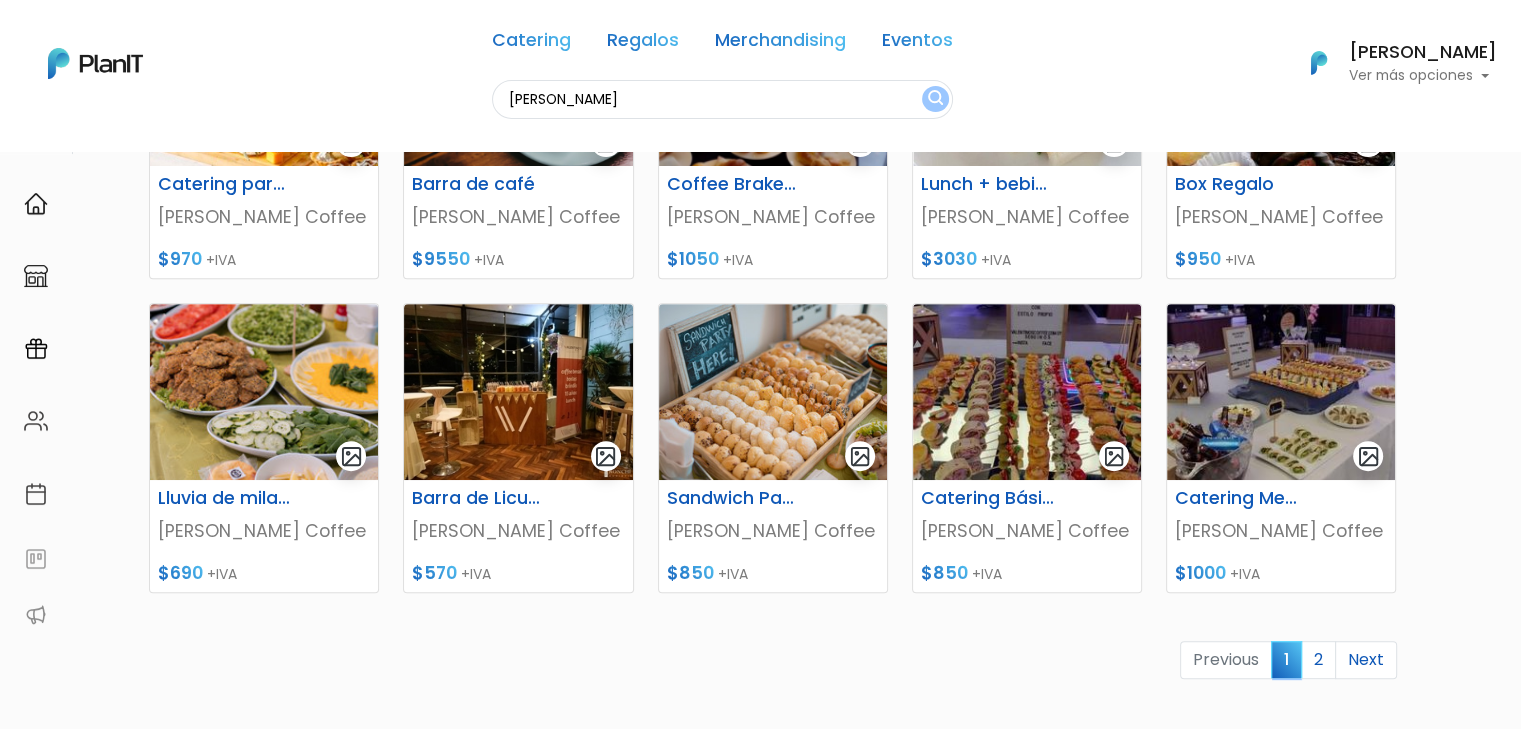 click on "¿Necesitás ayuda?" at bounding box center (1291, 1742) 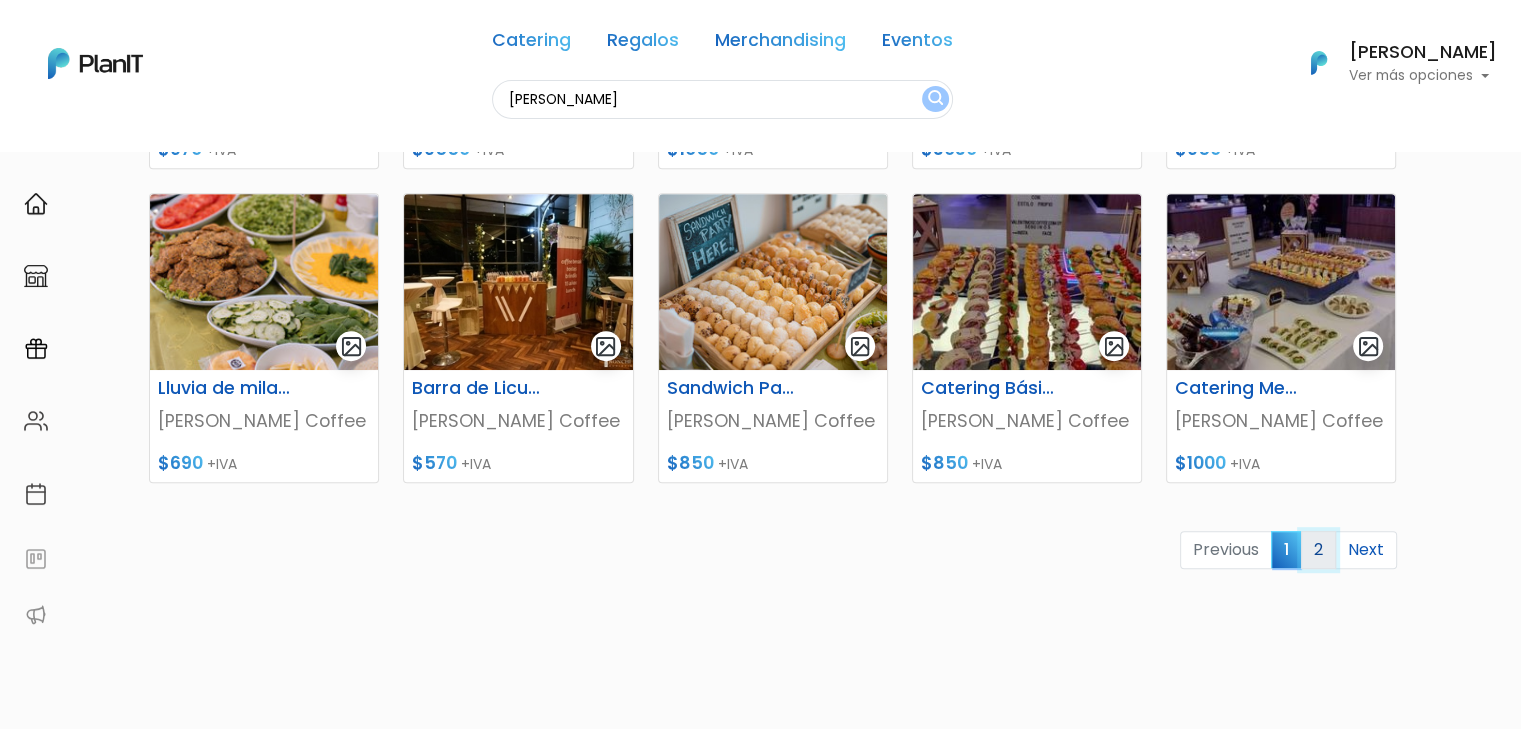 click on "2" at bounding box center [1318, 550] 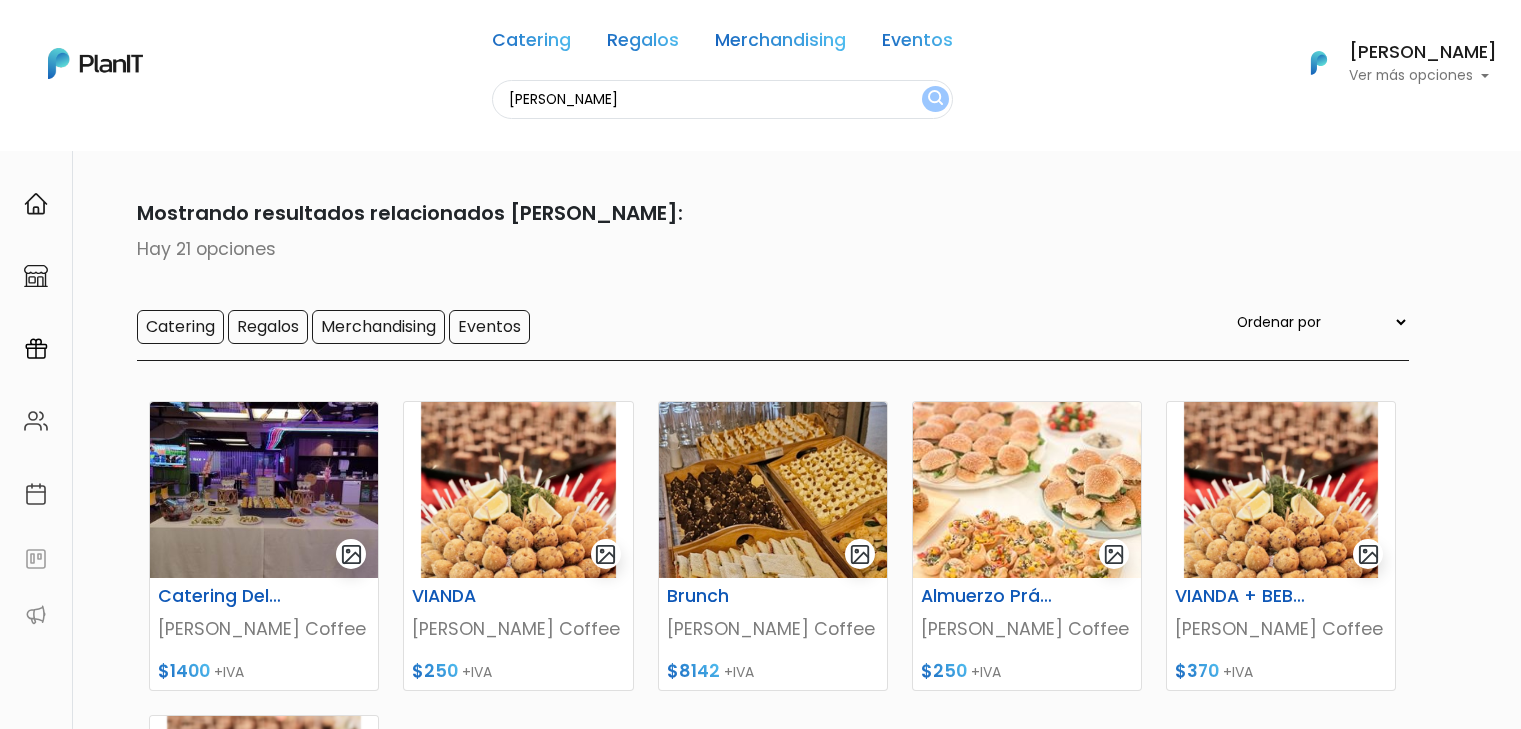 scroll, scrollTop: 0, scrollLeft: 0, axis: both 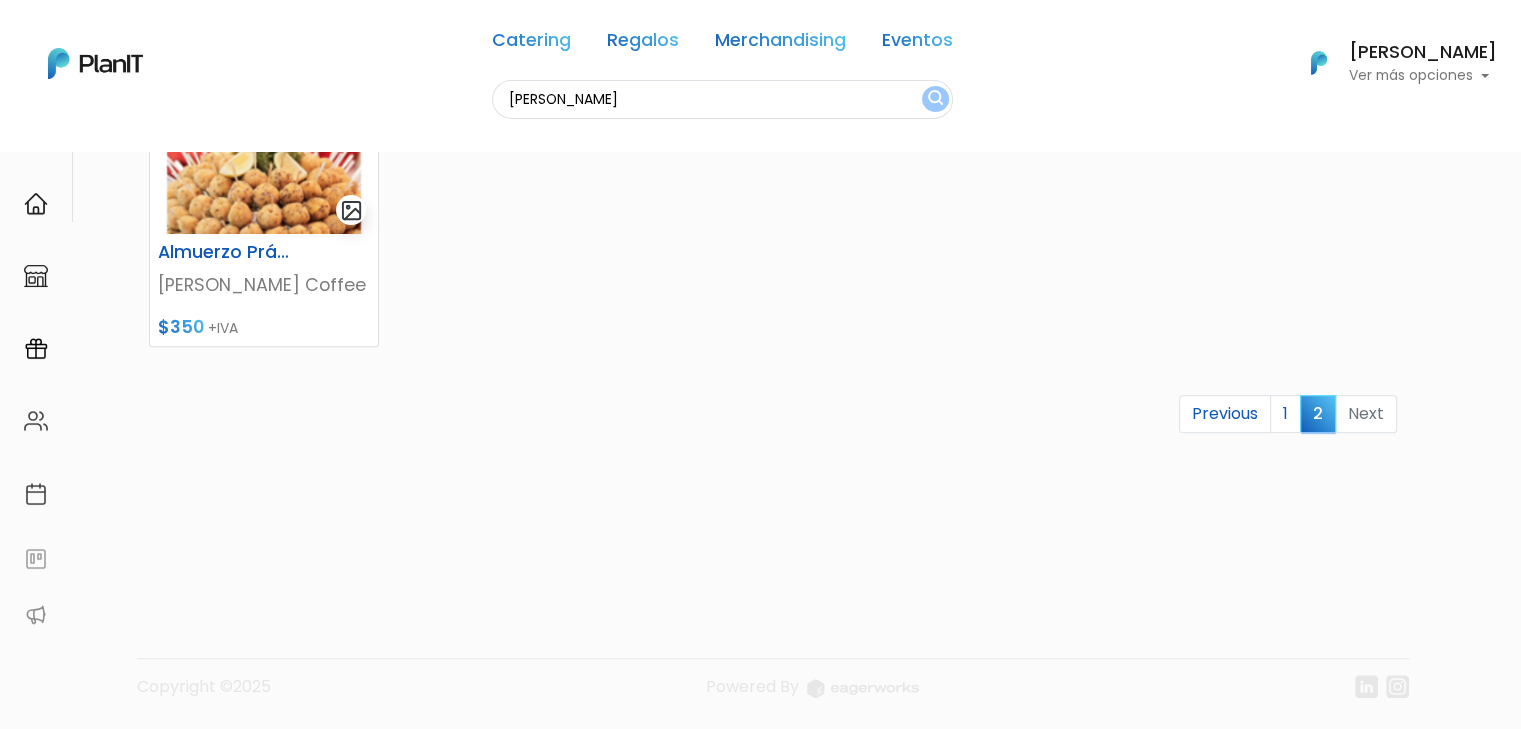 drag, startPoint x: 1535, startPoint y: 172, endPoint x: 1535, endPoint y: 613, distance: 441 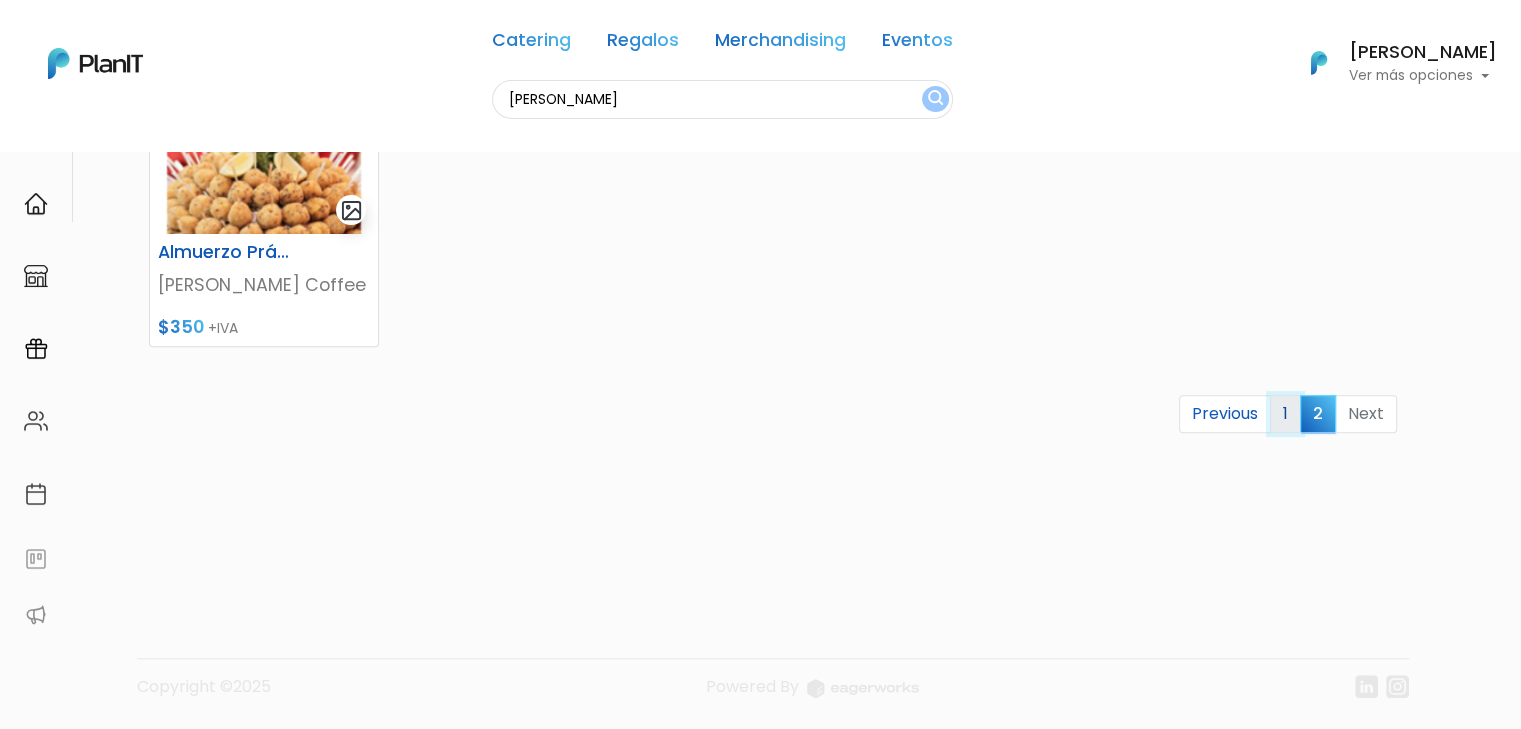 click on "1" at bounding box center [1285, 414] 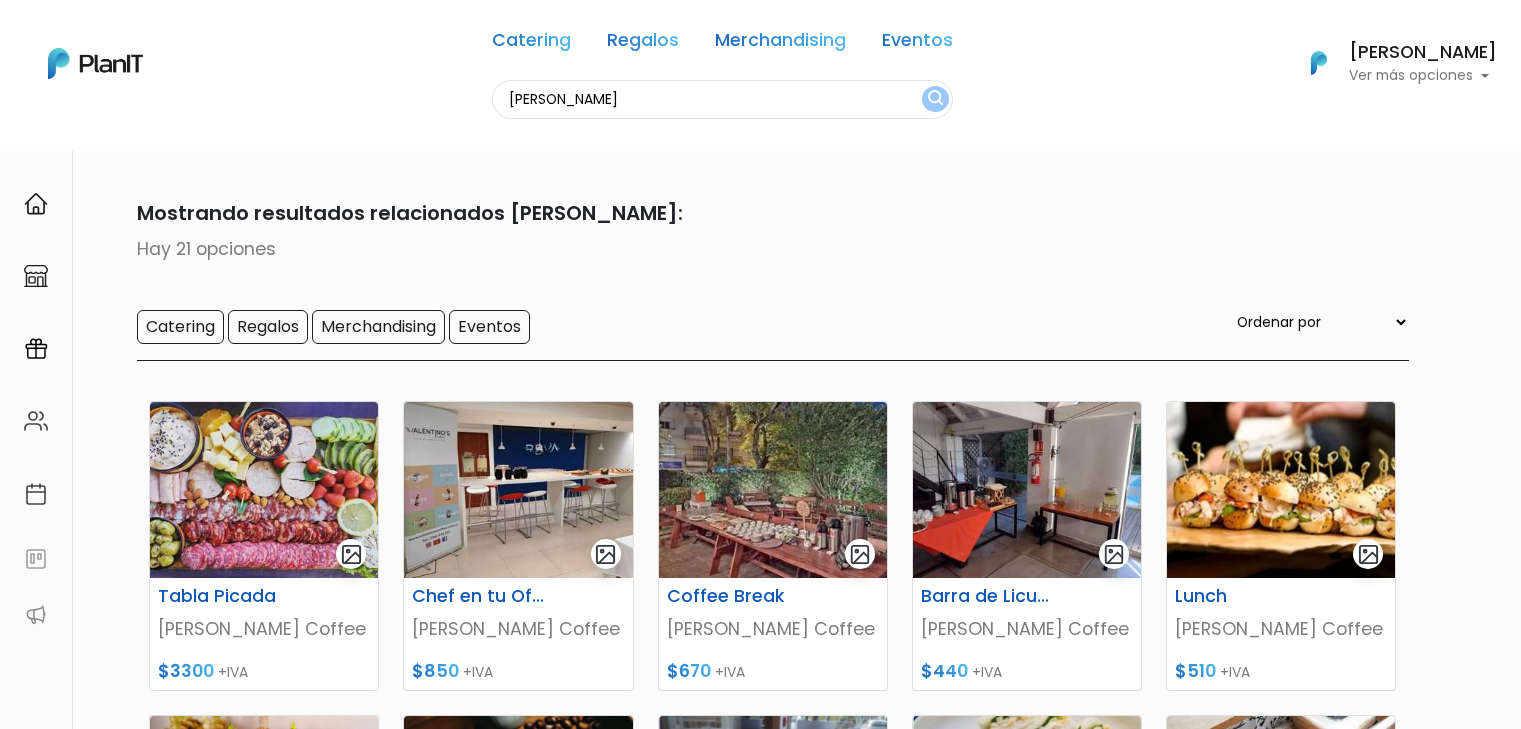 scroll, scrollTop: 0, scrollLeft: 0, axis: both 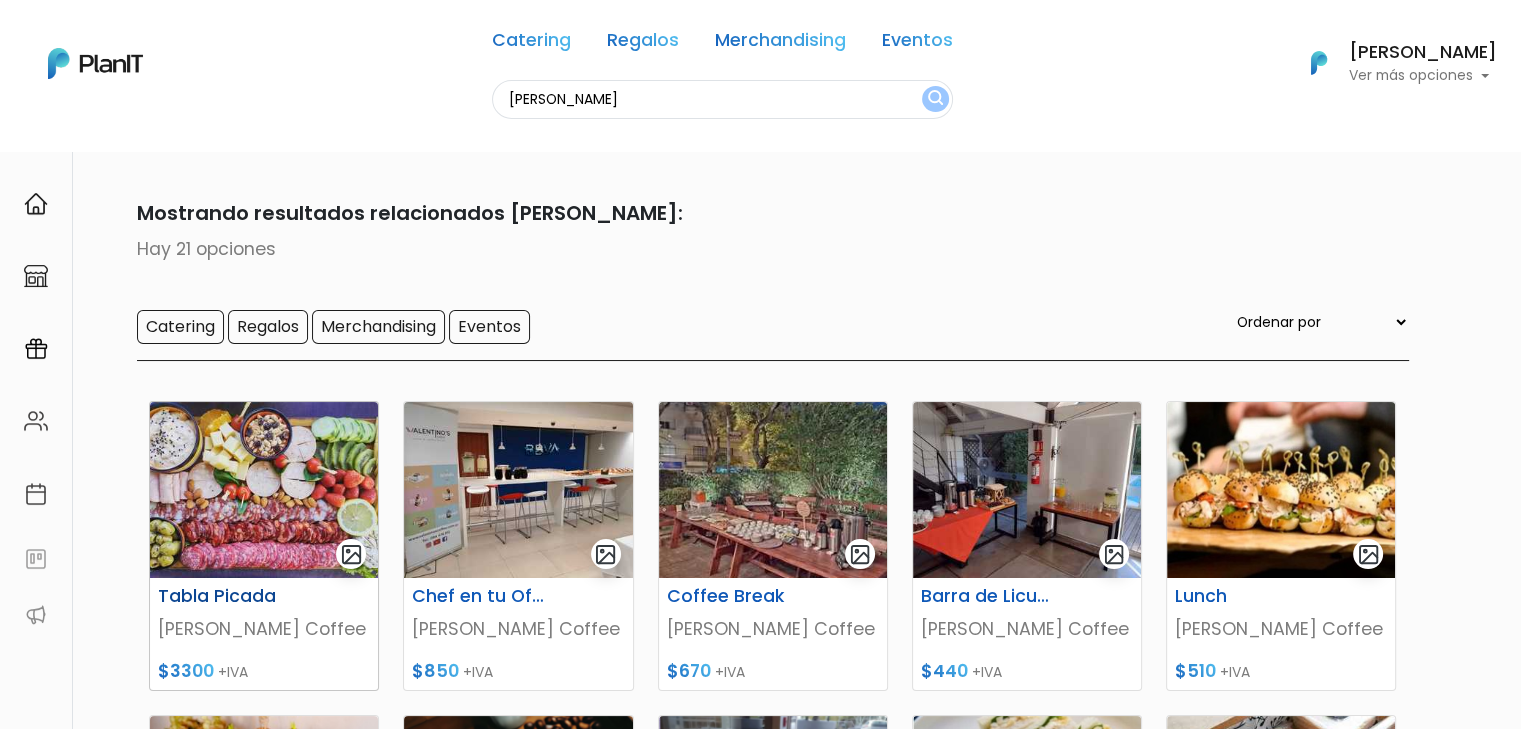 click at bounding box center (264, 490) 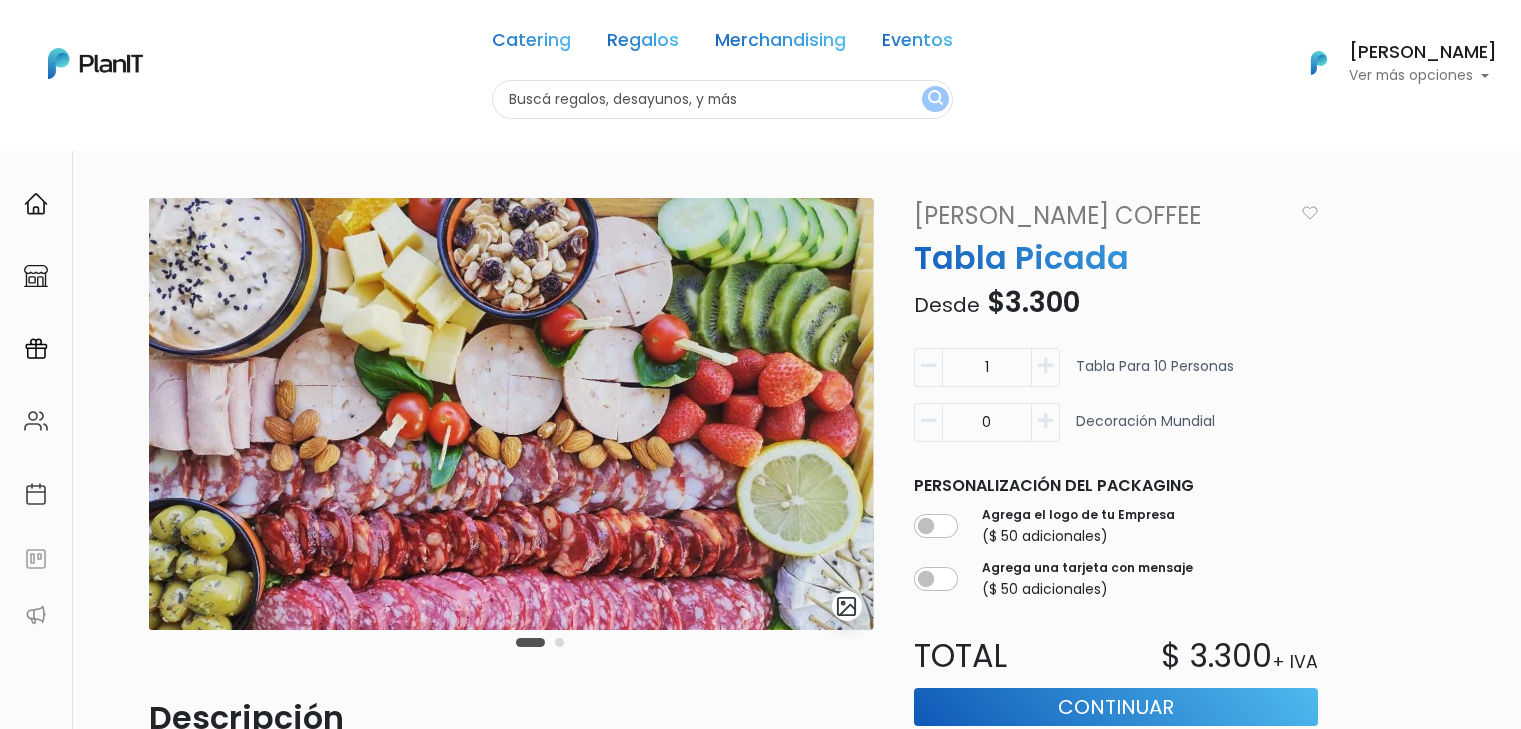 scroll, scrollTop: 0, scrollLeft: 0, axis: both 